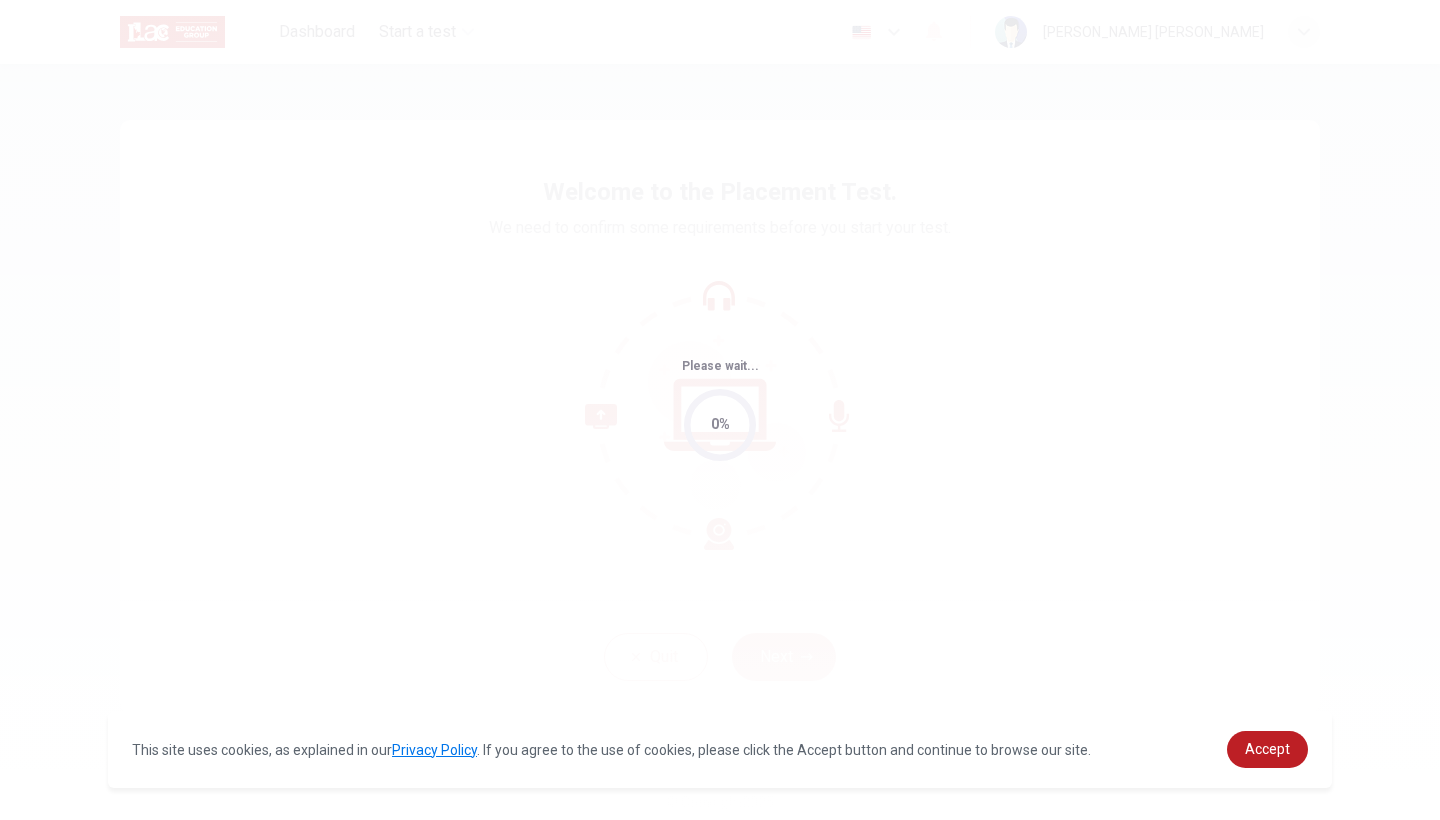 scroll, scrollTop: 0, scrollLeft: 0, axis: both 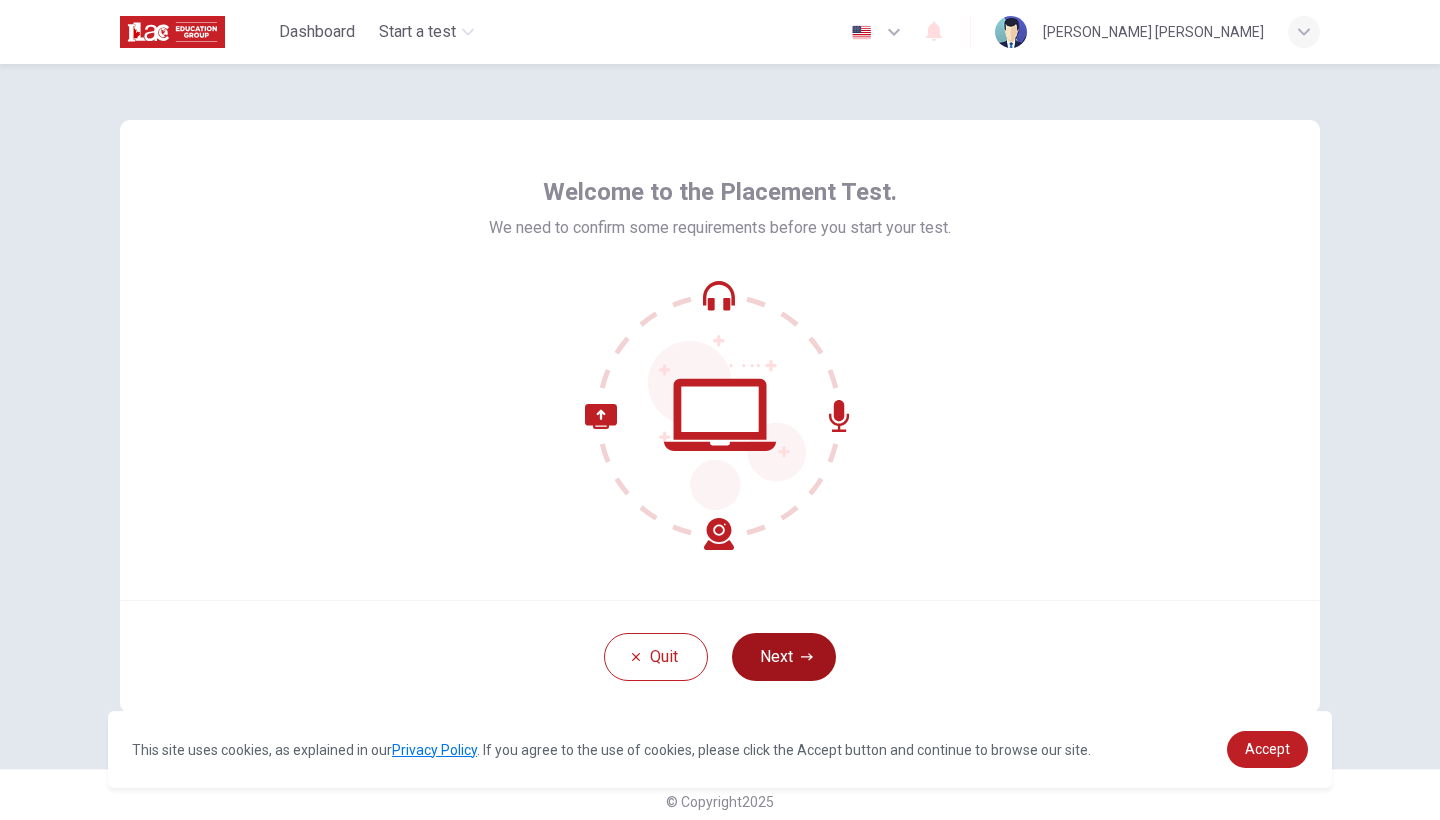 click on "Next" at bounding box center [784, 657] 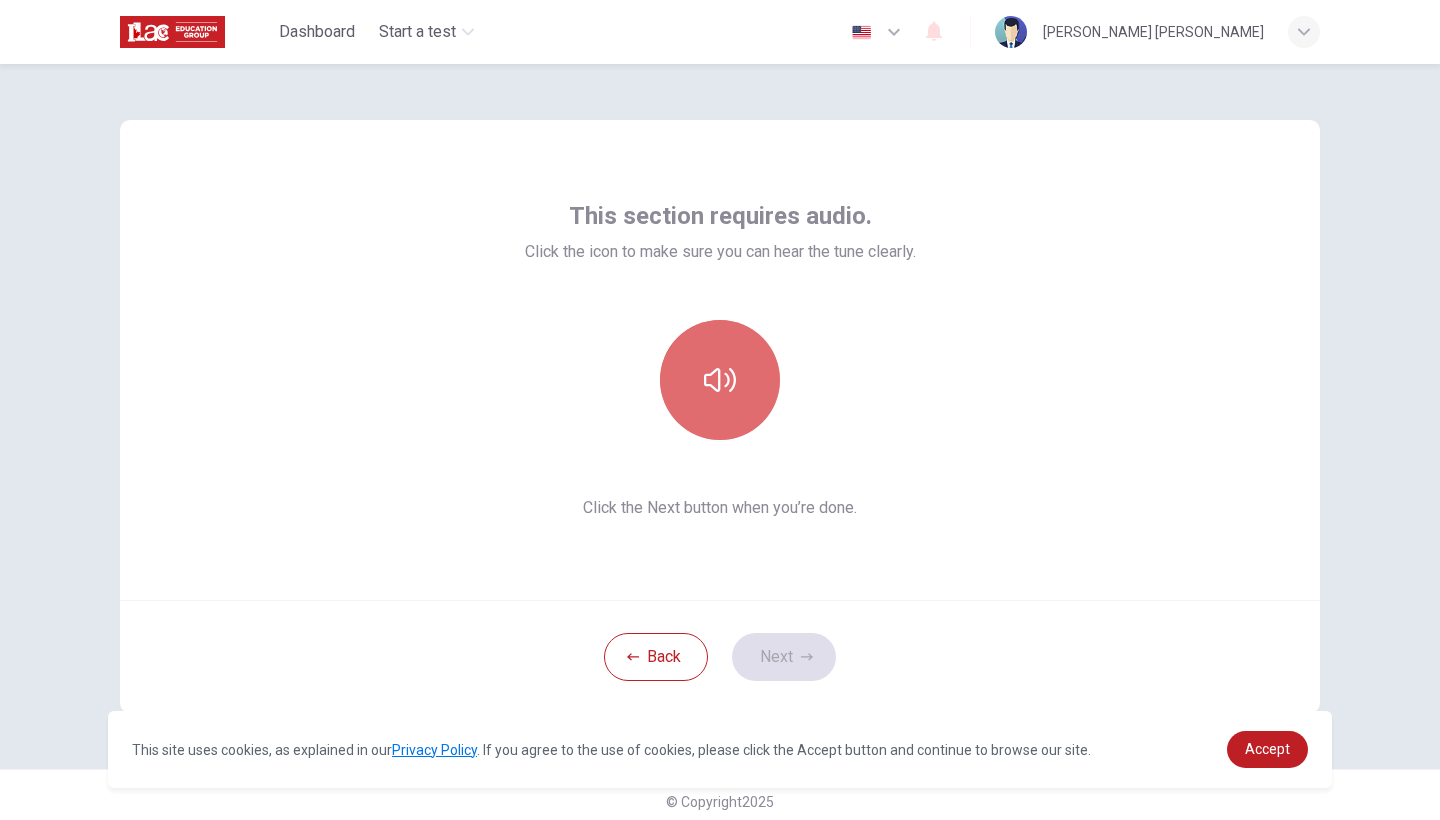 click 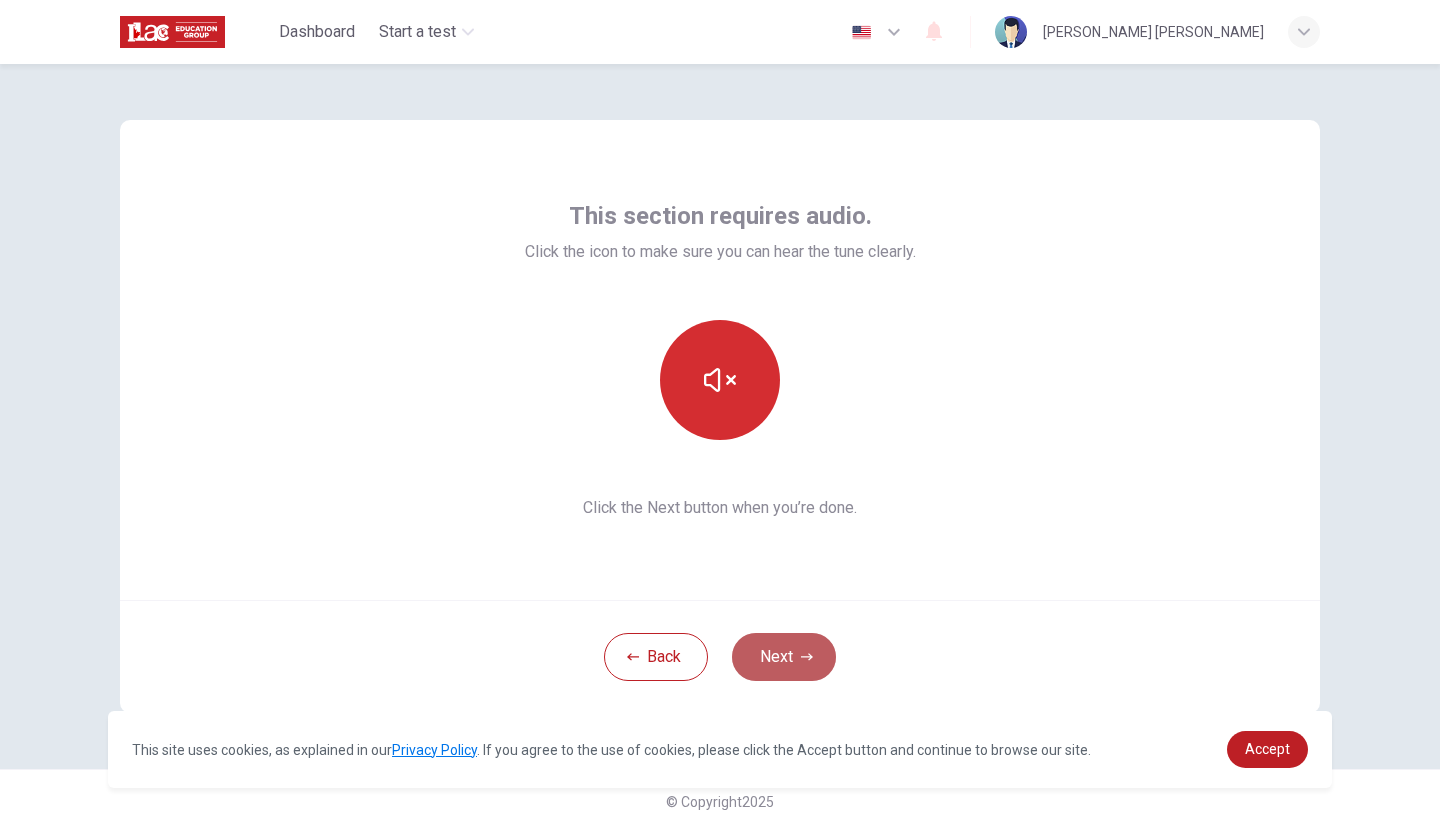 click 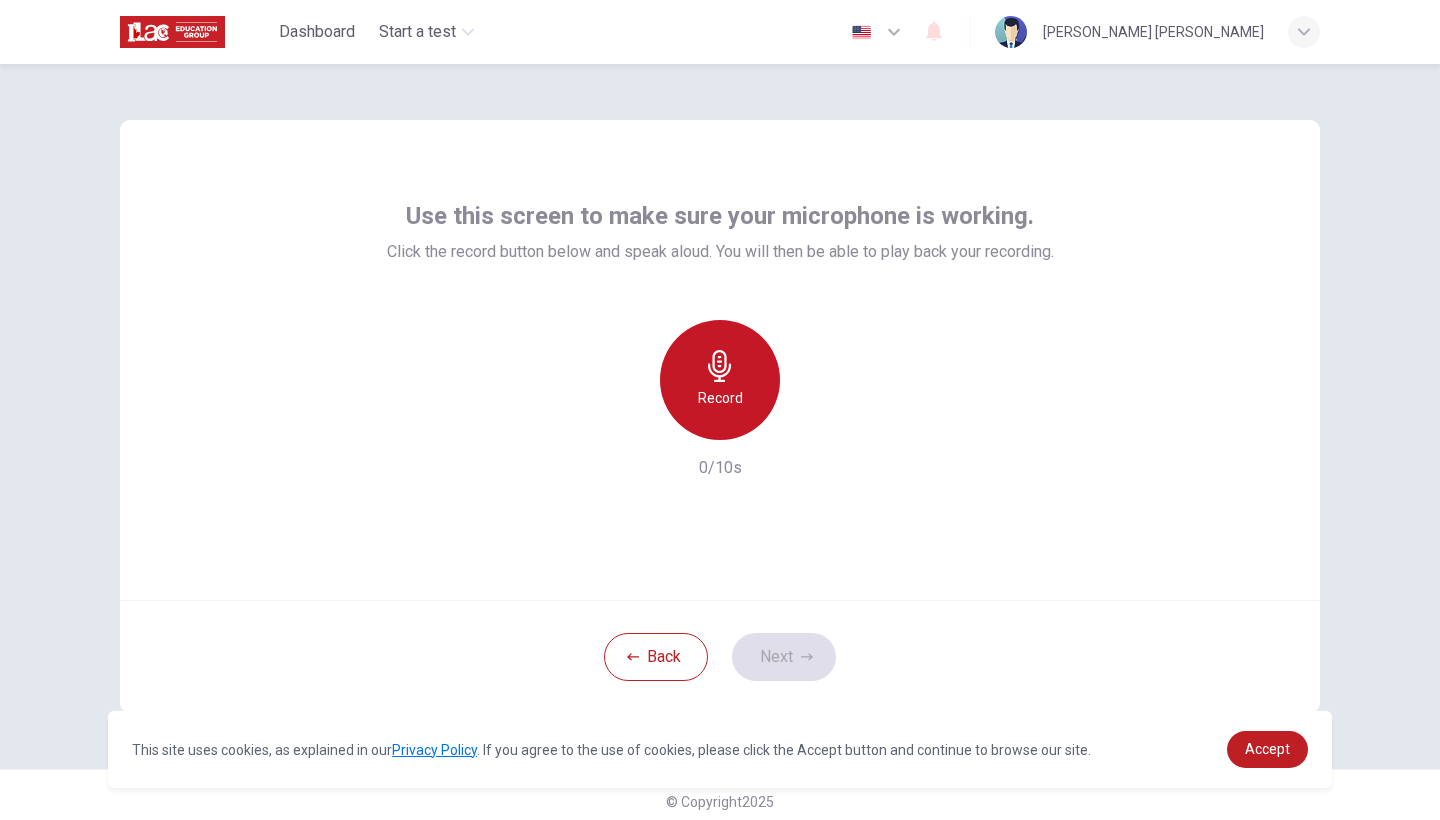 click 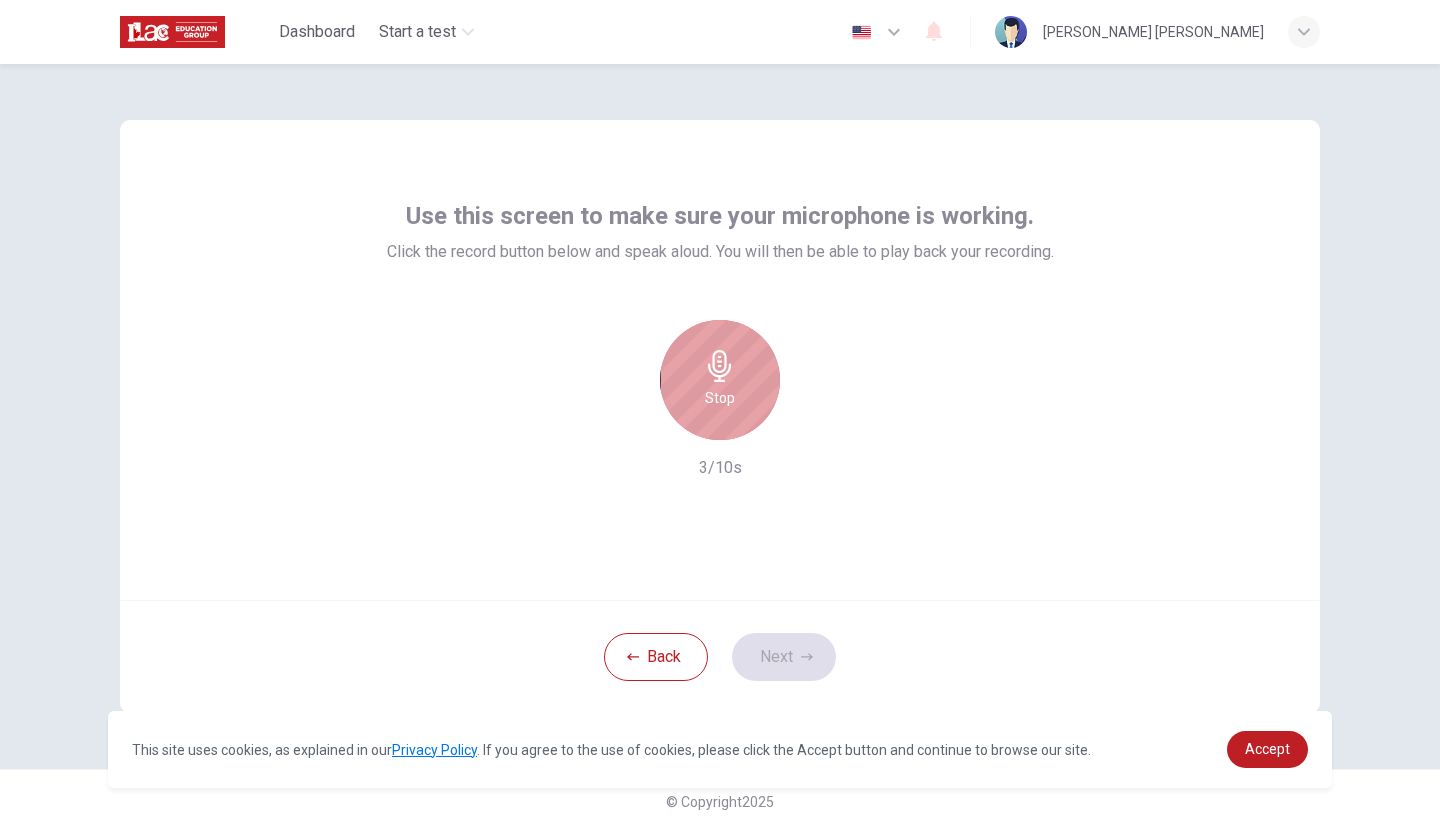click 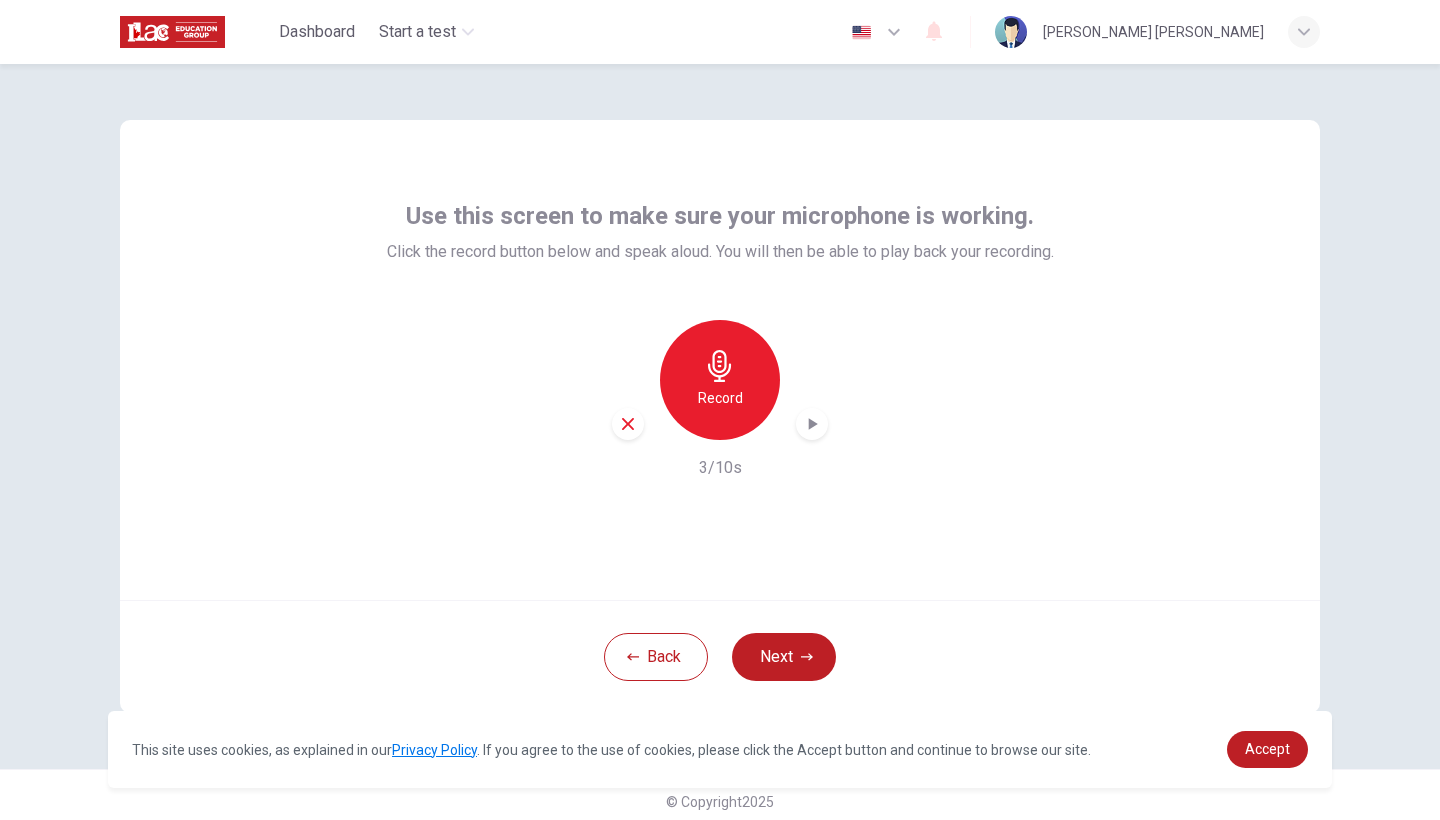 click 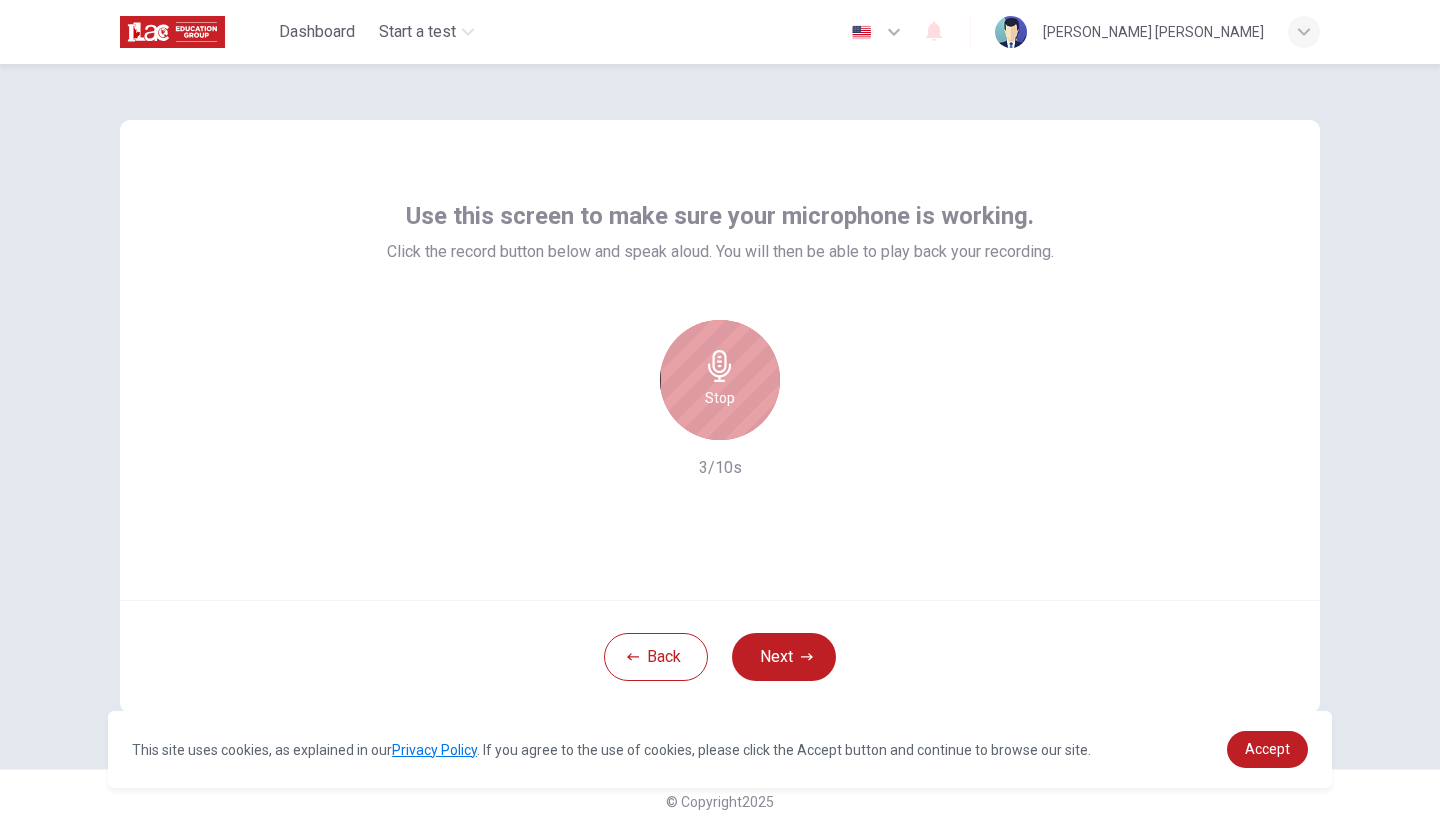 click 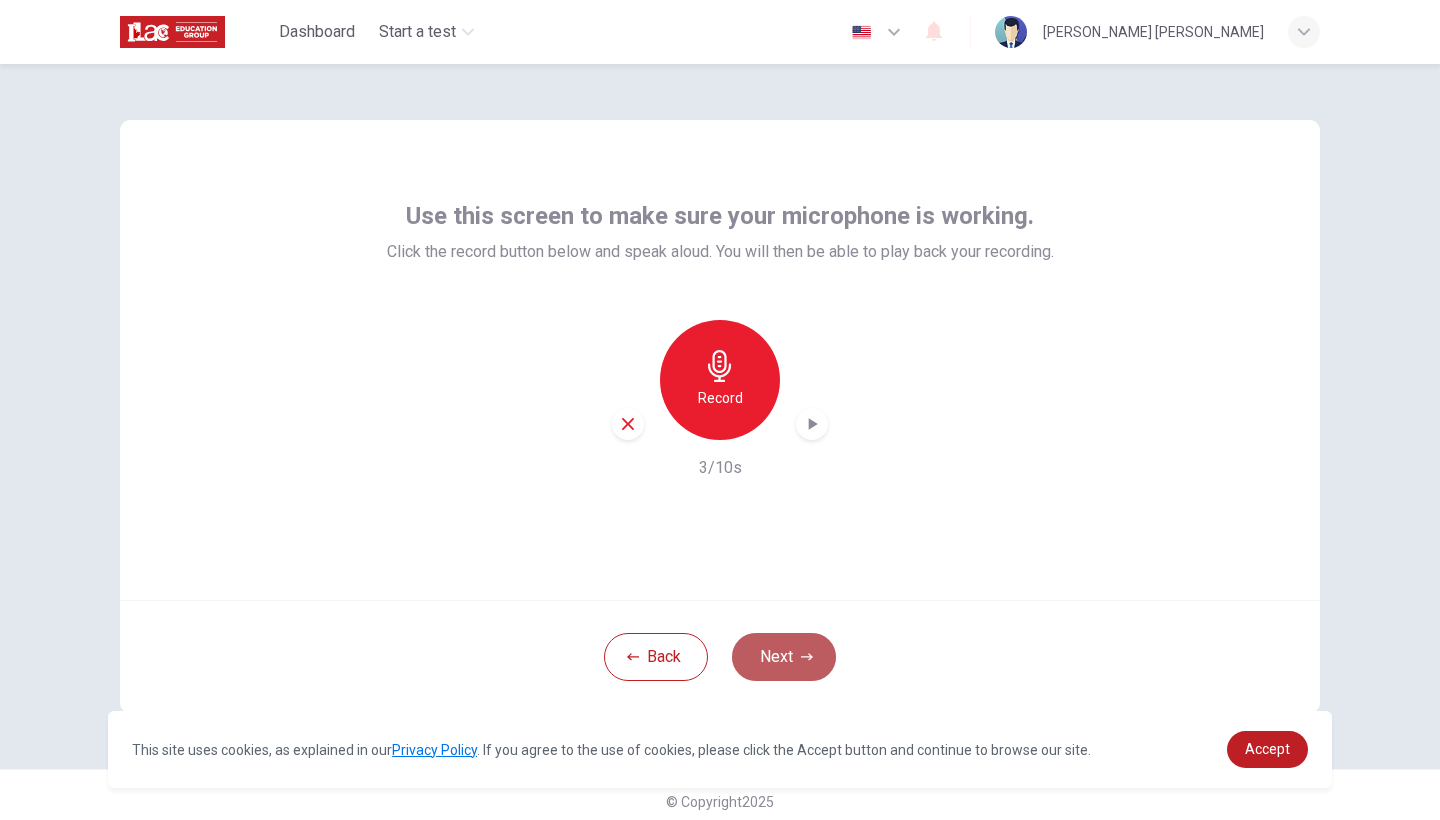 click on "Next" at bounding box center [784, 657] 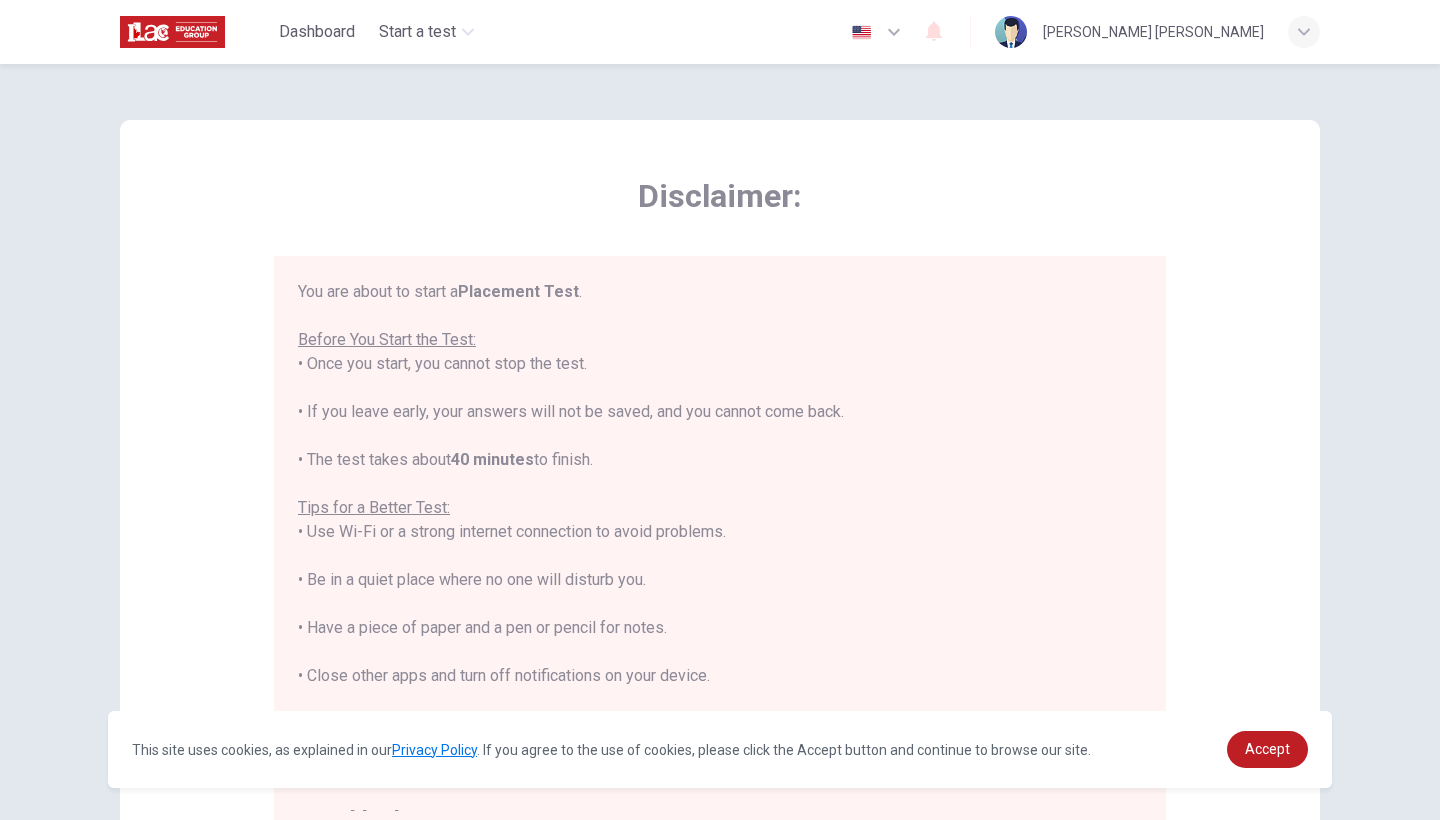 click on "You are about to start a  Placement Test .
Before You Start the Test:
• Once you start, you cannot stop the test.
• If you leave early, your answers will not be saved, and you cannot come back.
• The test takes about  40 minutes  to finish.
Tips for a Better Test:
• Use Wi-Fi or a strong internet connection to avoid problems.
• Be in a quiet place where no one will disturb you.
• Have a piece of paper and a pen or pencil for notes.
• Close other apps and turn off notifications on your device.
• Make sure your device is fully charged or has enough battery to last 90 minutes.
By clicking the button below, you agree to follow these instructions.
Good luck!" at bounding box center (720, 556) 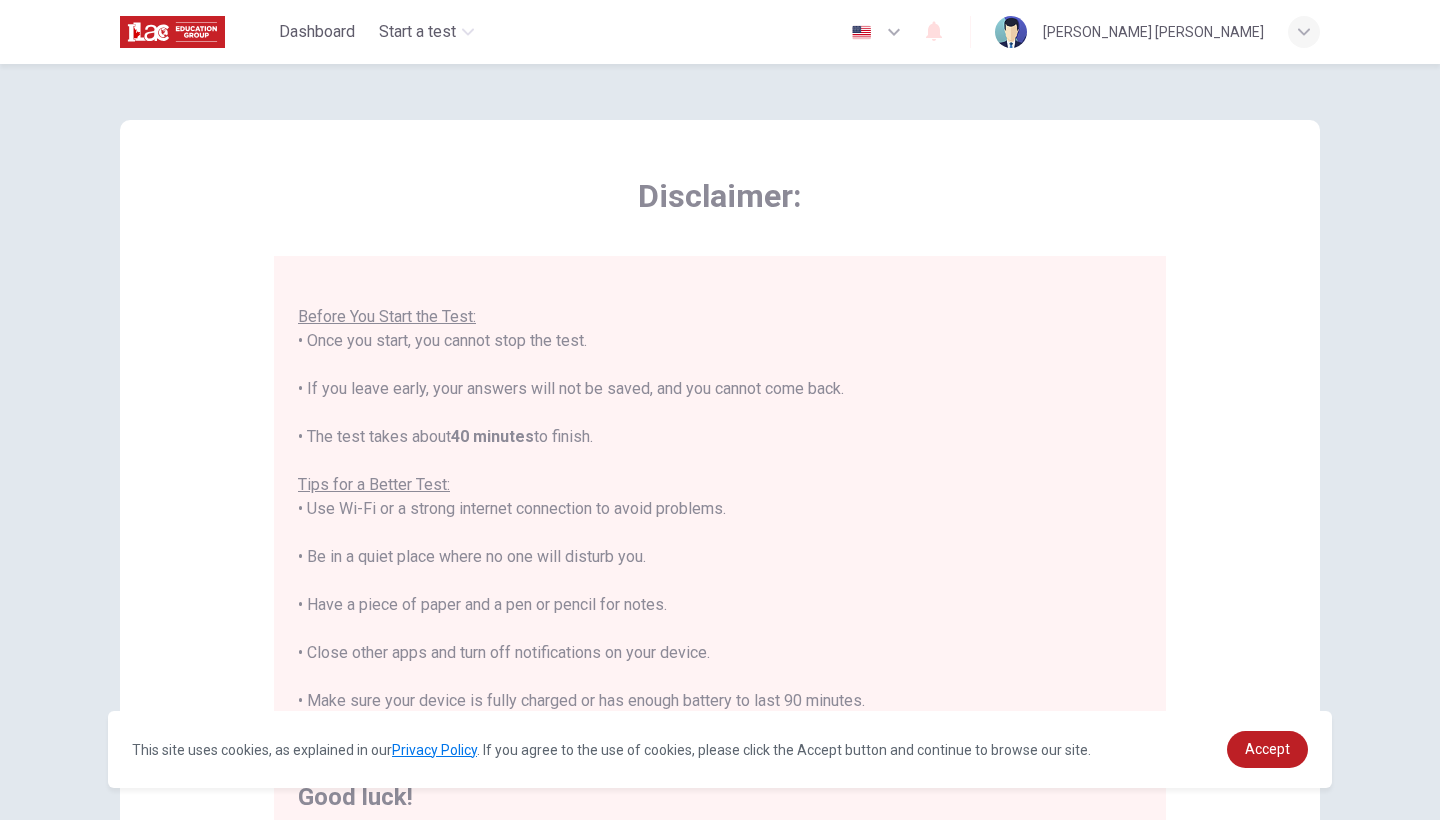 scroll, scrollTop: 21, scrollLeft: 0, axis: vertical 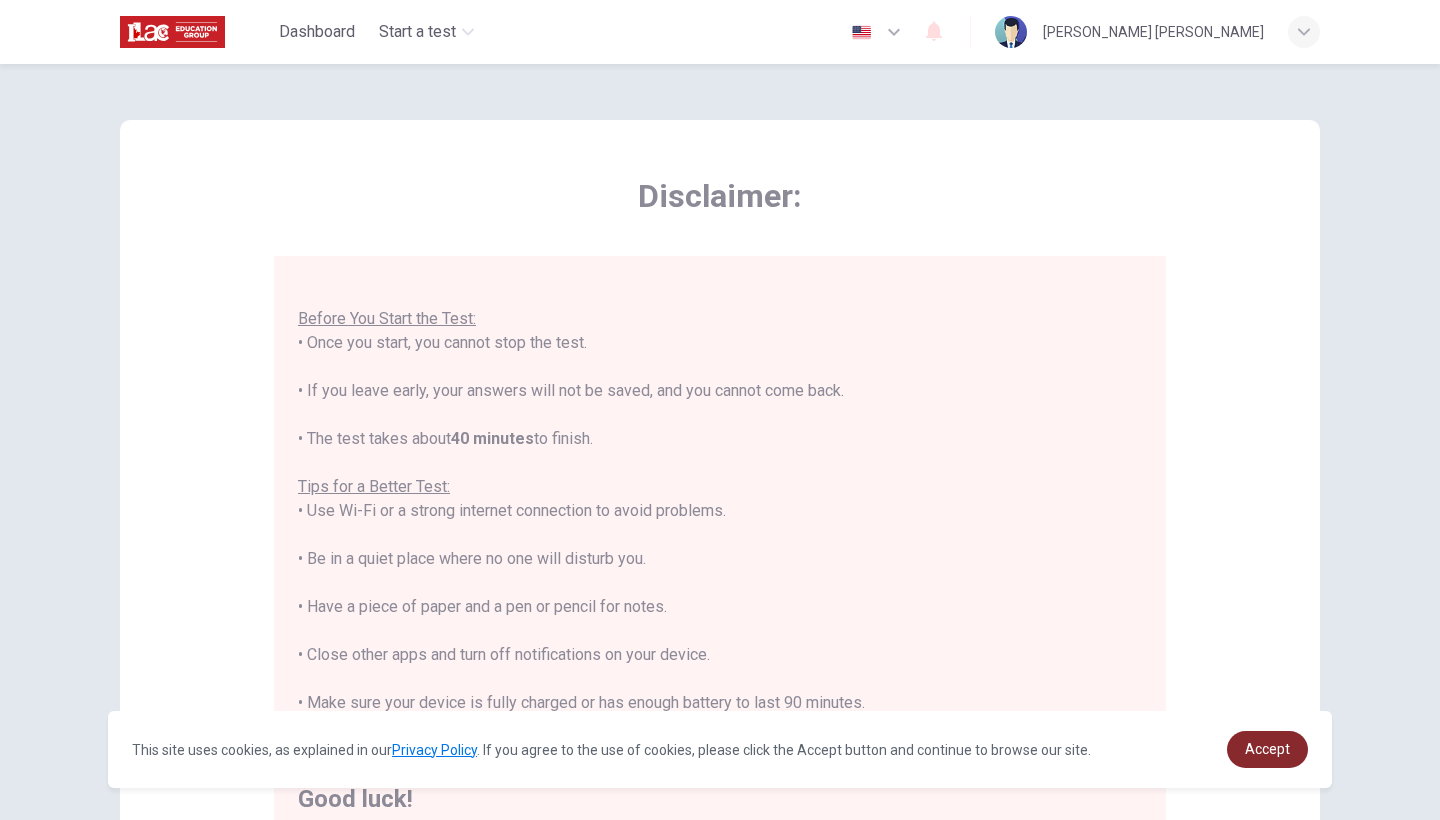 click on "Accept" at bounding box center (1267, 749) 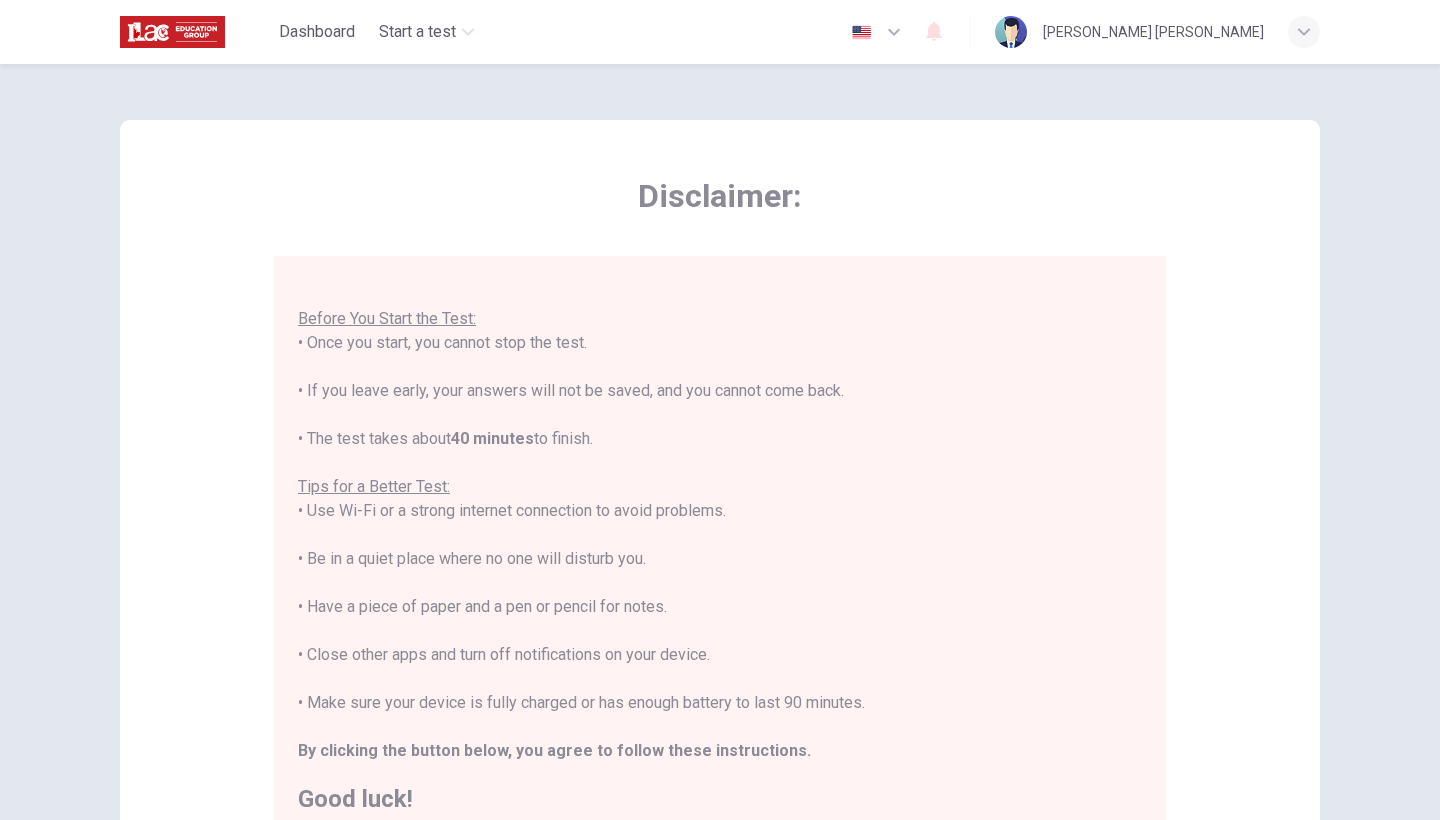 click on "Disclaimer: You are about to start a  Placement Test .
Before You Start the Test:
• Once you start, you cannot stop the test.
• If you leave early, your answers will not be saved, and you cannot come back.
• The test takes about  40 minutes  to finish.
Tips for a Better Test:
• Use Wi-Fi or a strong internet connection to avoid problems.
• Be in a quiet place where no one will disturb you.
• Have a piece of paper and a pen or pencil for notes.
• Close other apps and turn off notifications on your device.
• Make sure your device is fully charged or has enough battery to last 90 minutes.
By clicking the button below, you agree to follow these instructions.
Good luck!" at bounding box center [720, 499] 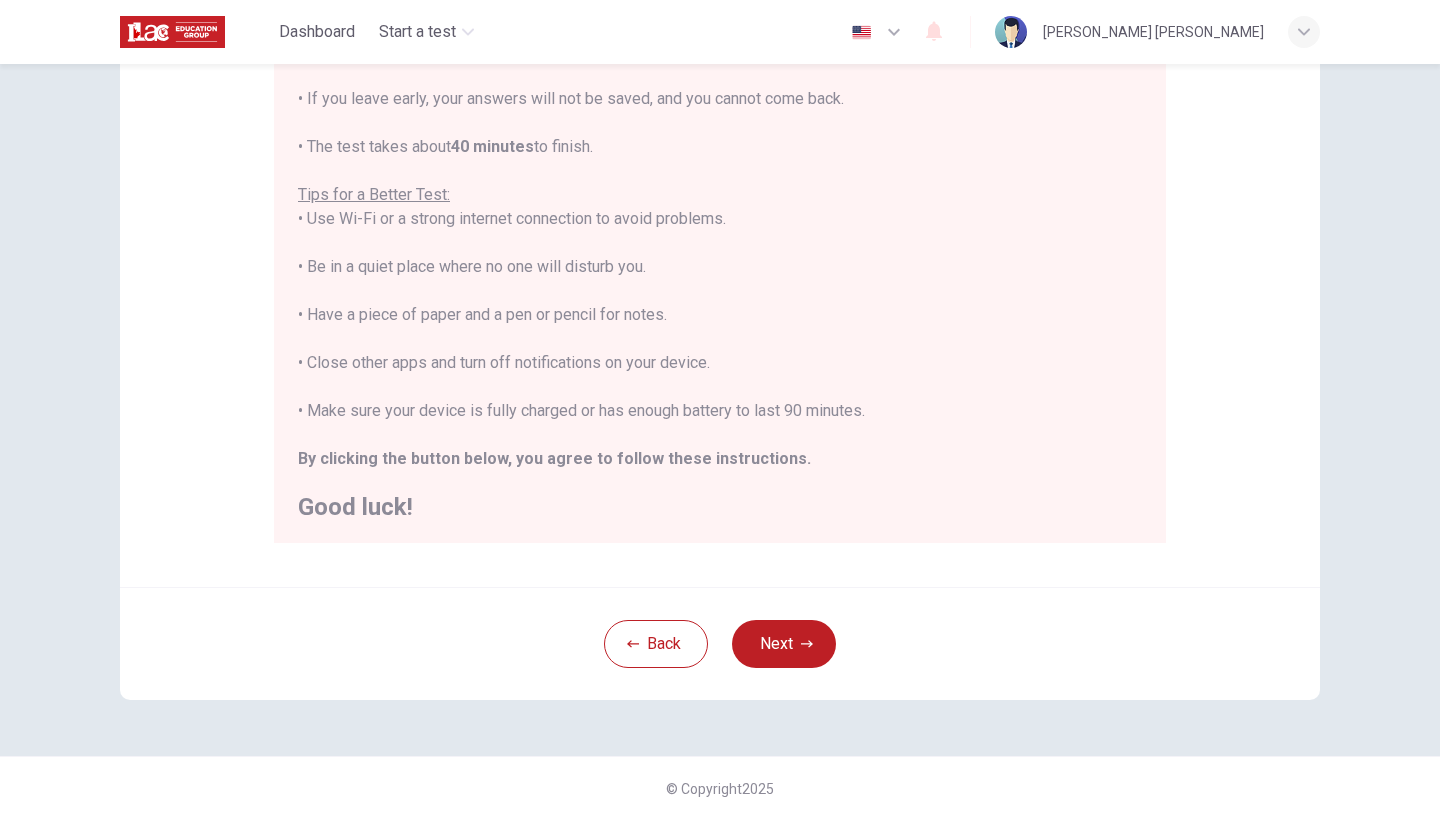 scroll, scrollTop: 292, scrollLeft: 0, axis: vertical 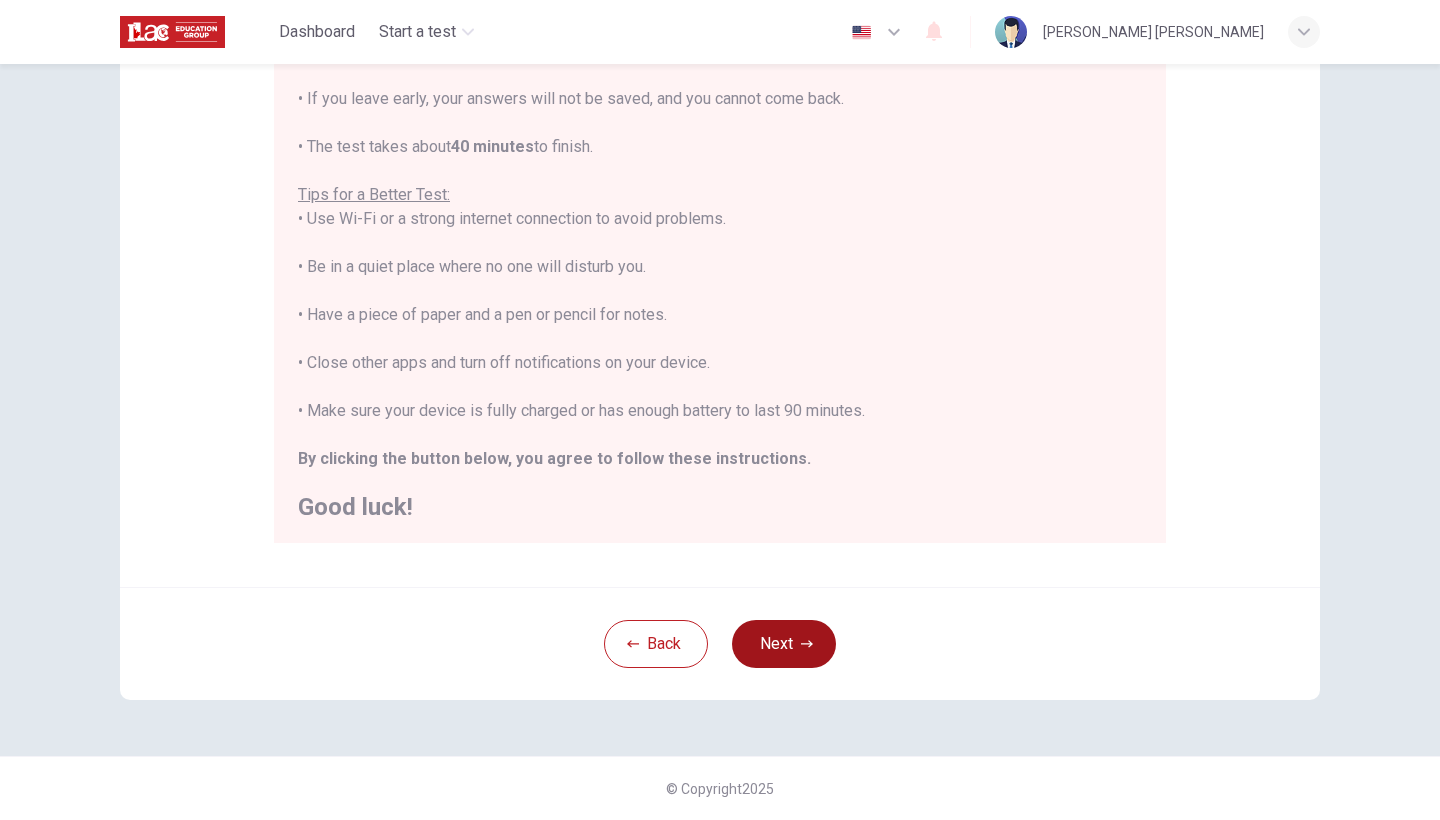 click on "Next" at bounding box center (784, 644) 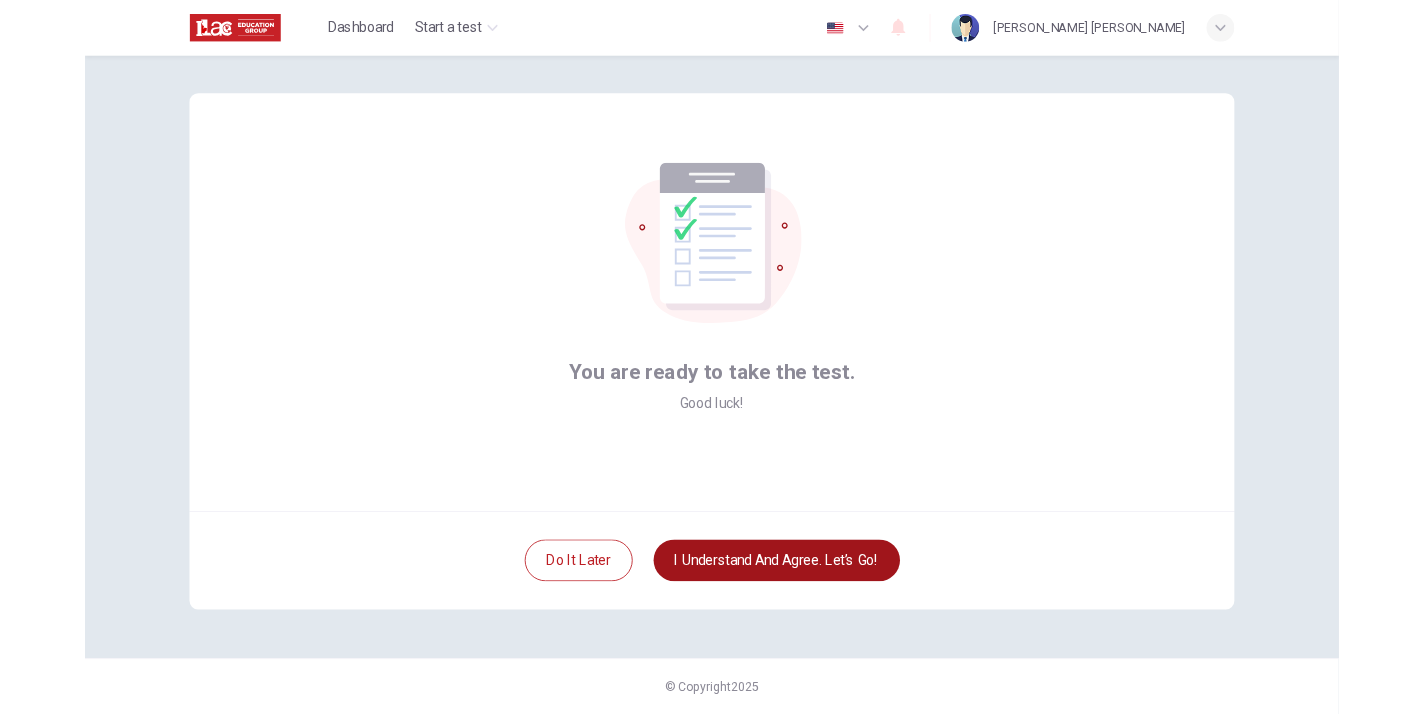 scroll, scrollTop: 13, scrollLeft: 0, axis: vertical 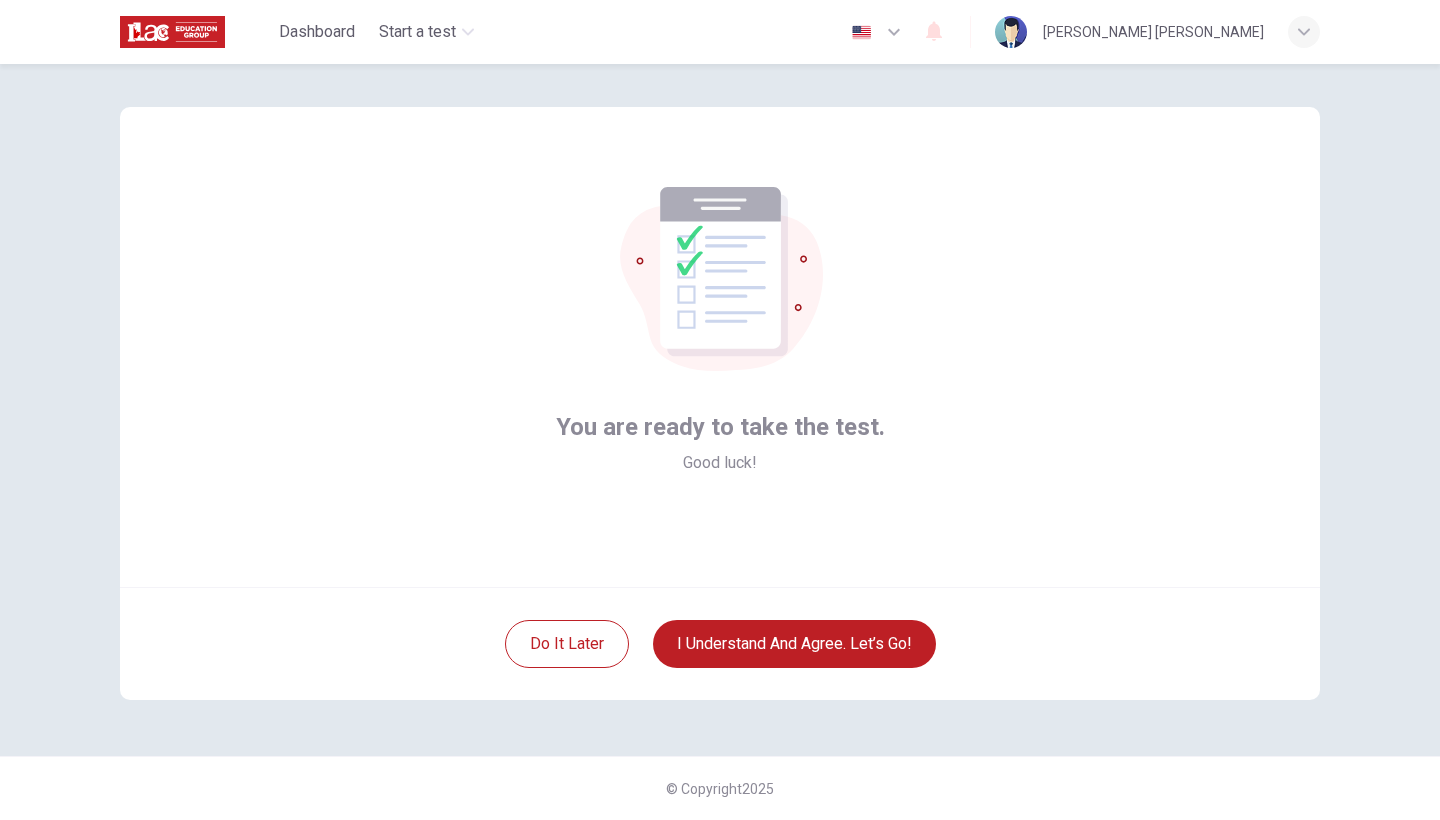 click on "You are ready to take the test. Good luck!" at bounding box center [720, 347] 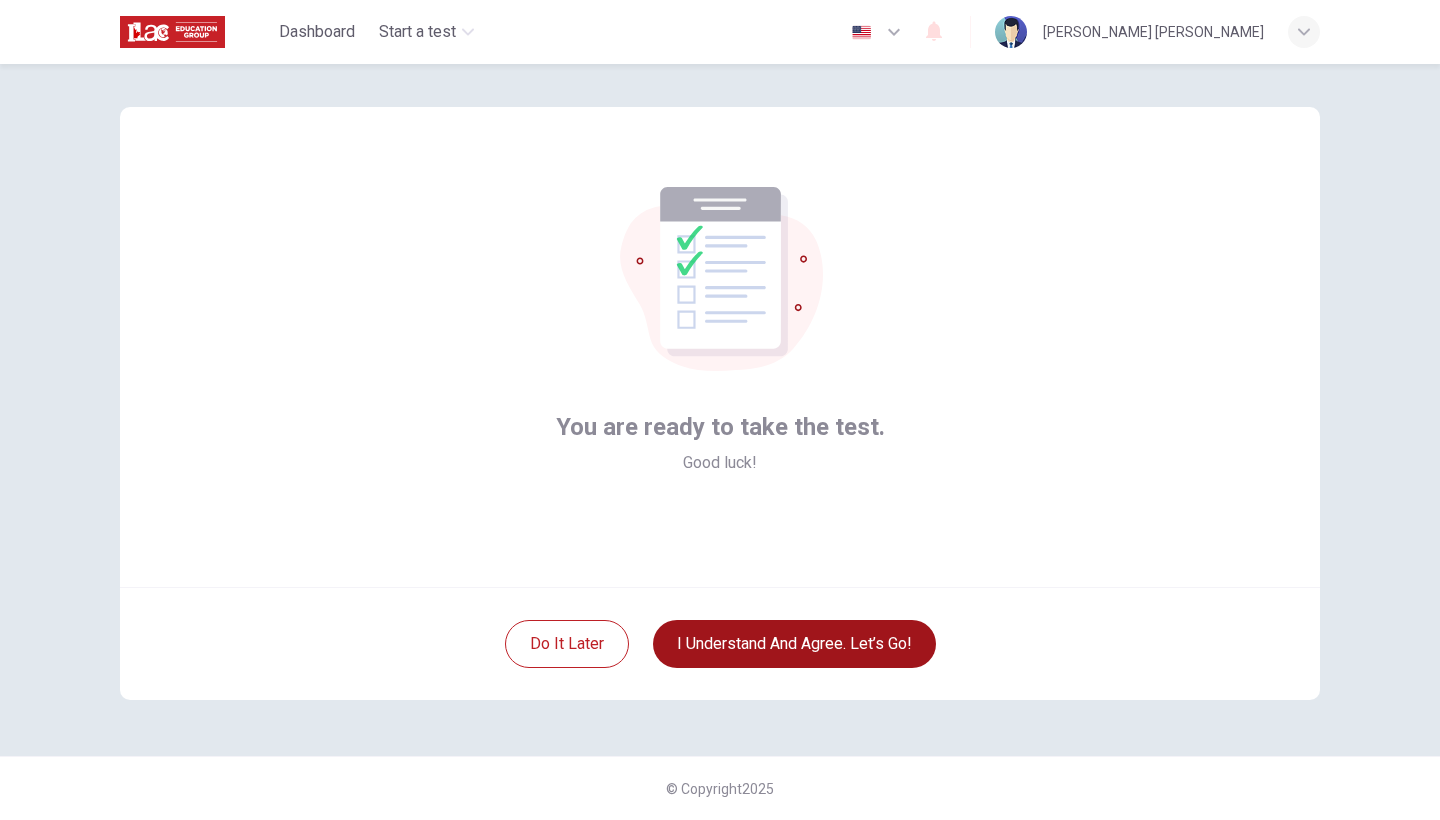 click on "I understand and agree. Let’s go!" at bounding box center [794, 644] 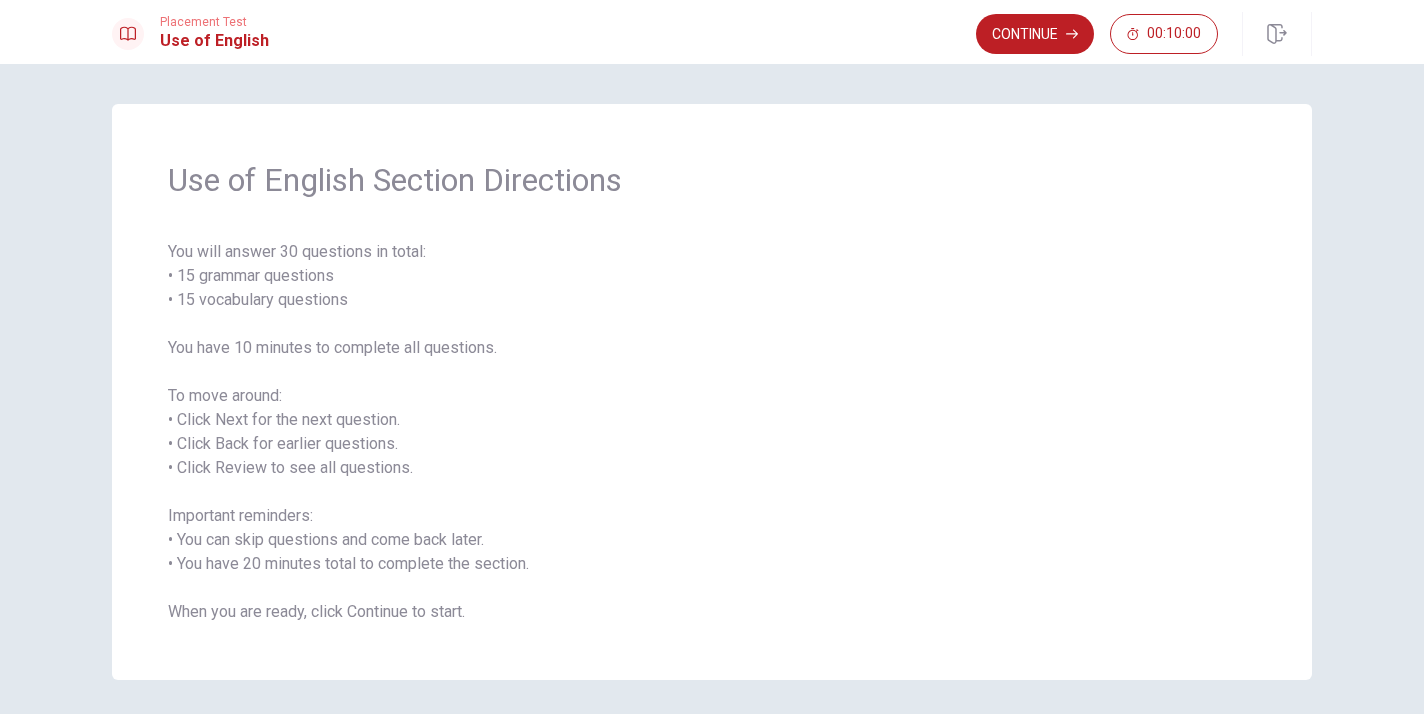 click on "You will answer 30 questions in total:
• 15 grammar questions
• 15 vocabulary questions
You have 10 minutes to complete all questions.
To move around:
• Click Next for the next question.
• Click Back for earlier questions.
• Click Review to see all questions.
Important reminders:
• You can skip questions and come back later.
• You have 20 minutes total to complete the section.
When you are ready, click Continue to start." at bounding box center (712, 432) 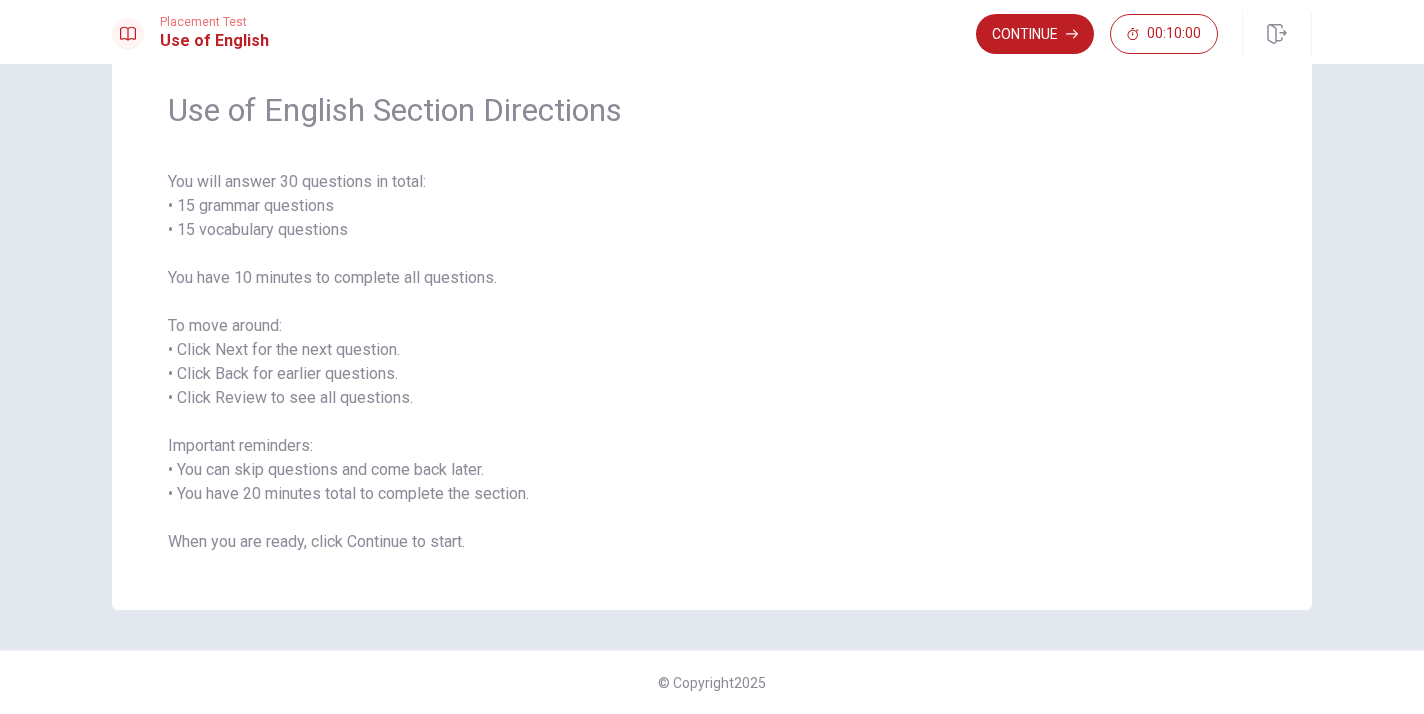 scroll, scrollTop: 70, scrollLeft: 0, axis: vertical 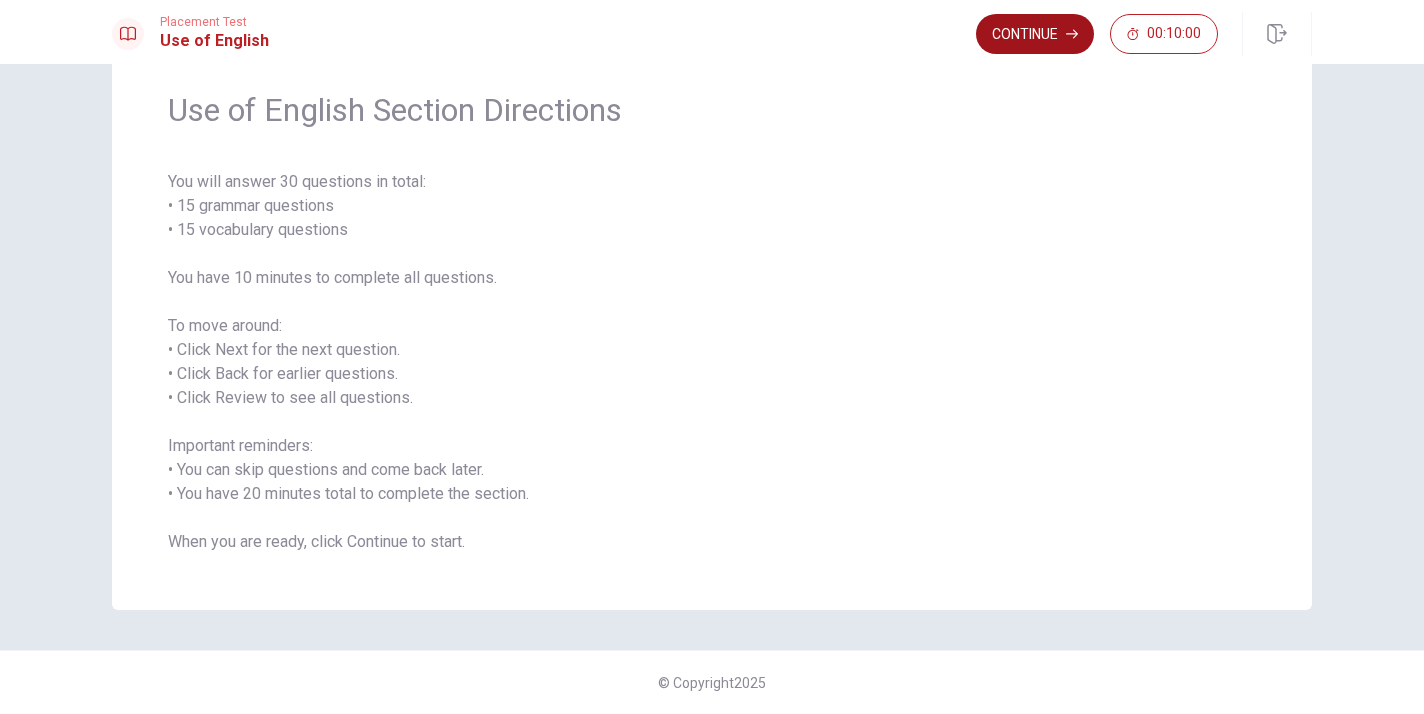 click on "Continue" at bounding box center (1035, 34) 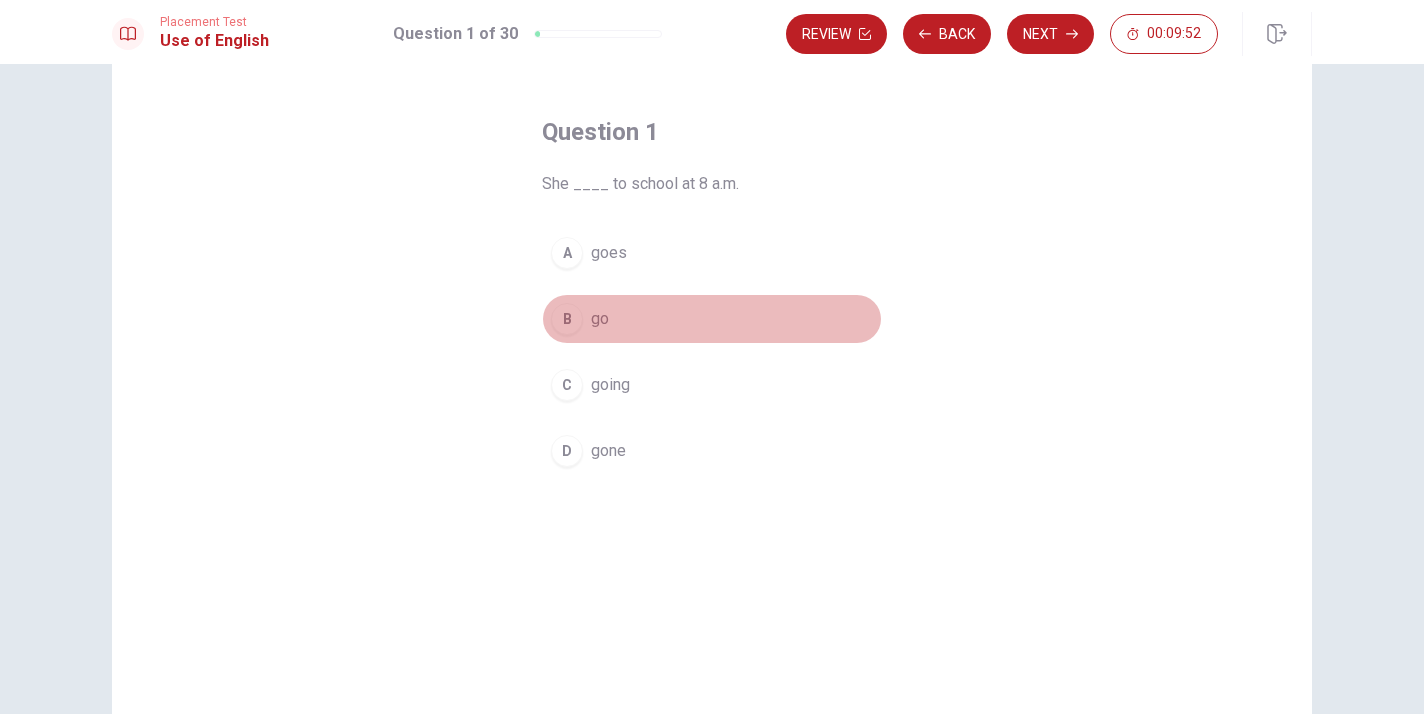 click on "B" at bounding box center (567, 319) 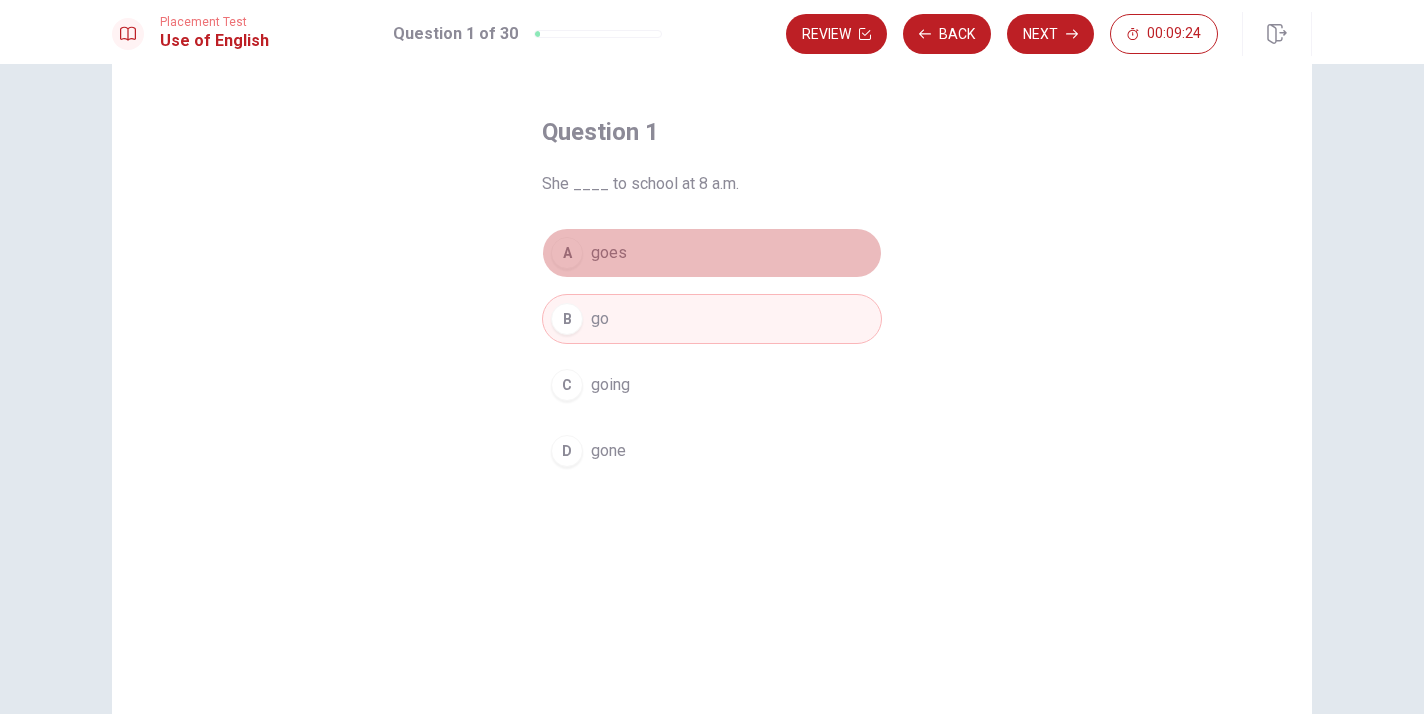 click on "A" at bounding box center [567, 253] 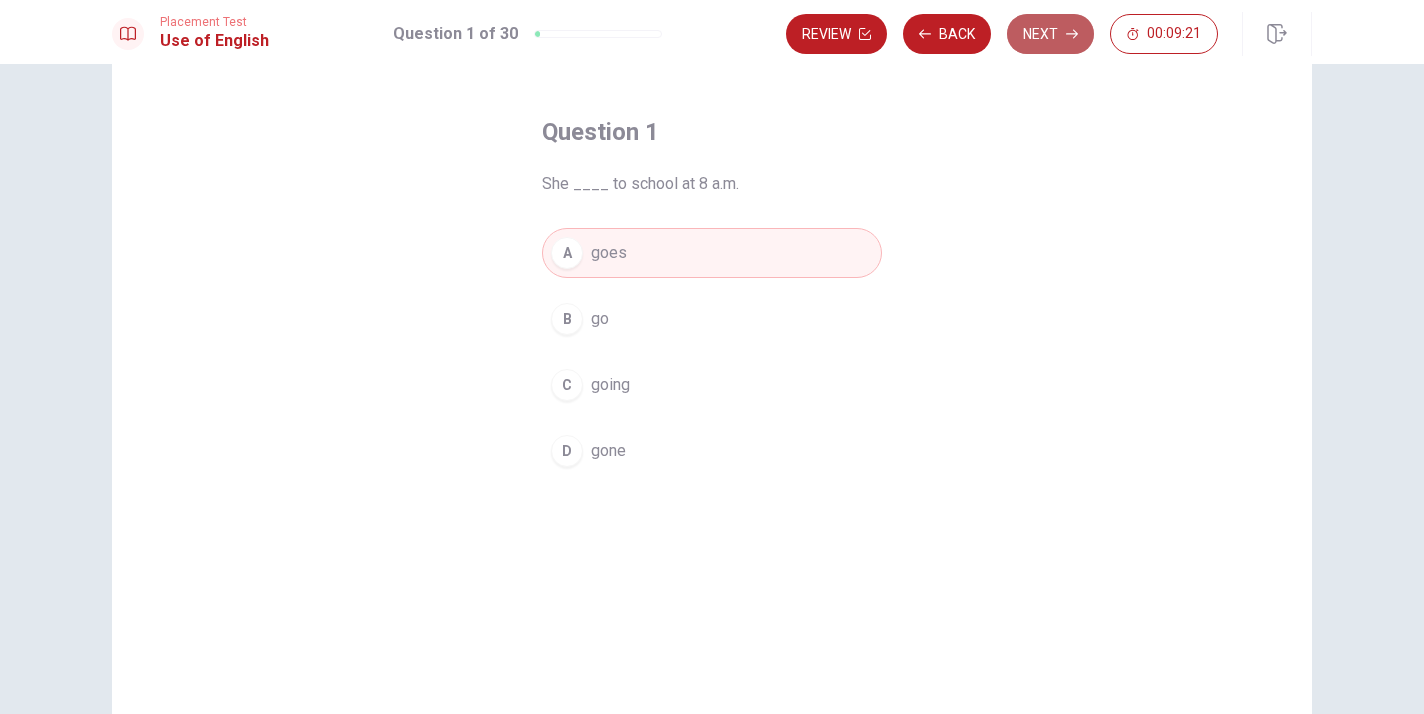 click on "Next" at bounding box center [1050, 34] 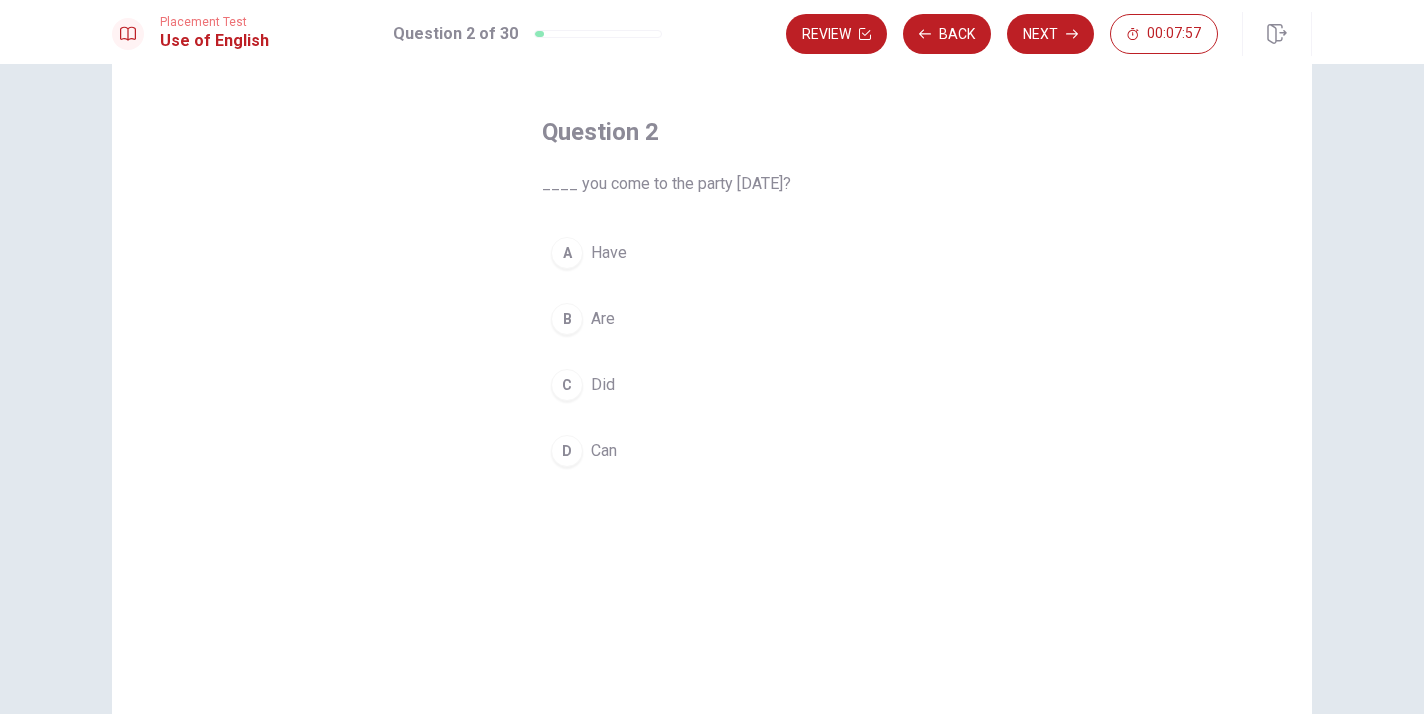 click on "Are" at bounding box center (603, 319) 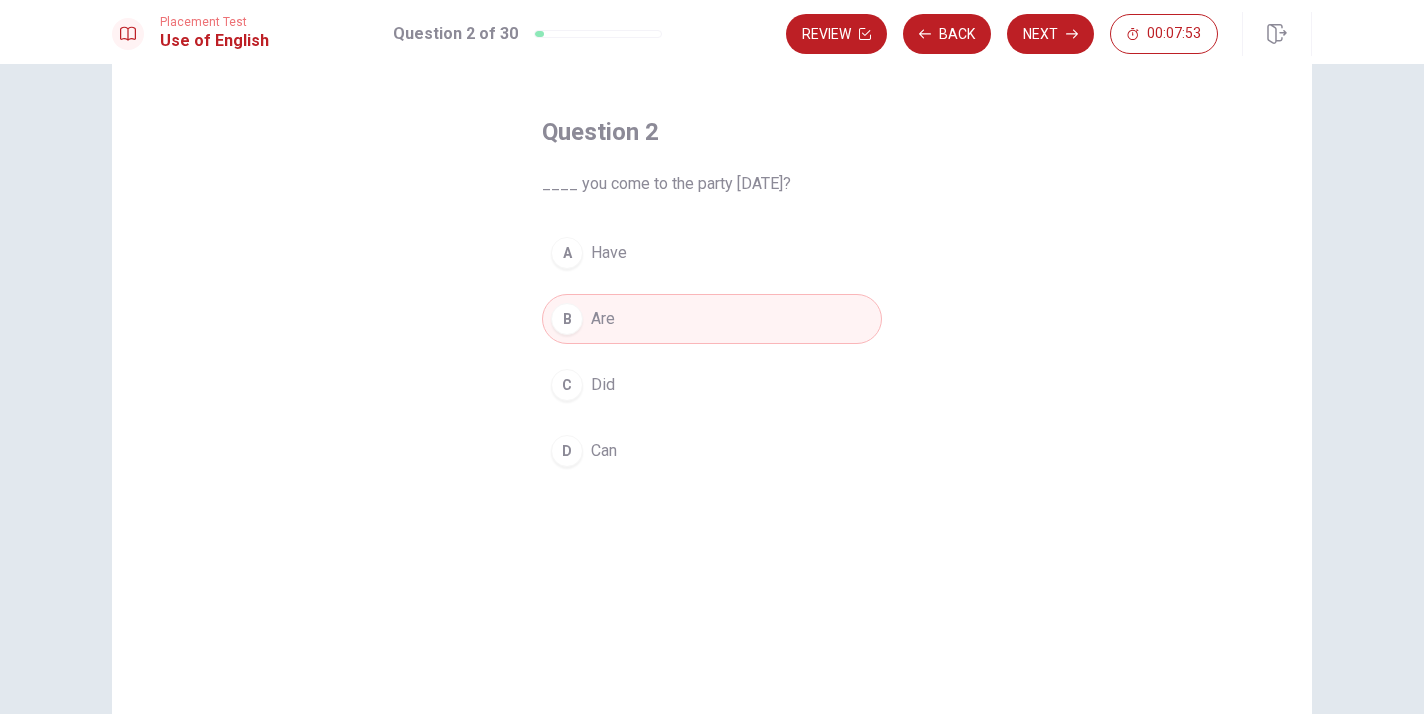 click on "C Did" at bounding box center [712, 385] 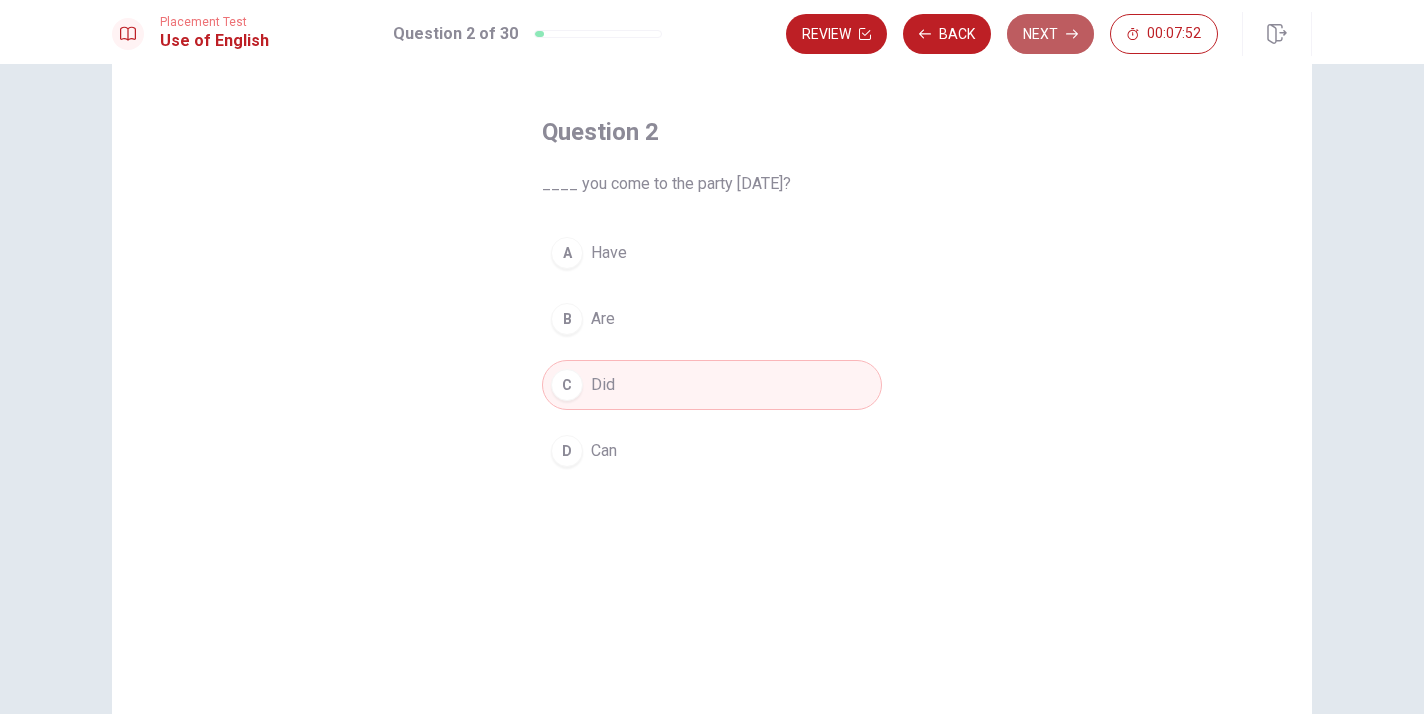 click on "Next" at bounding box center [1050, 34] 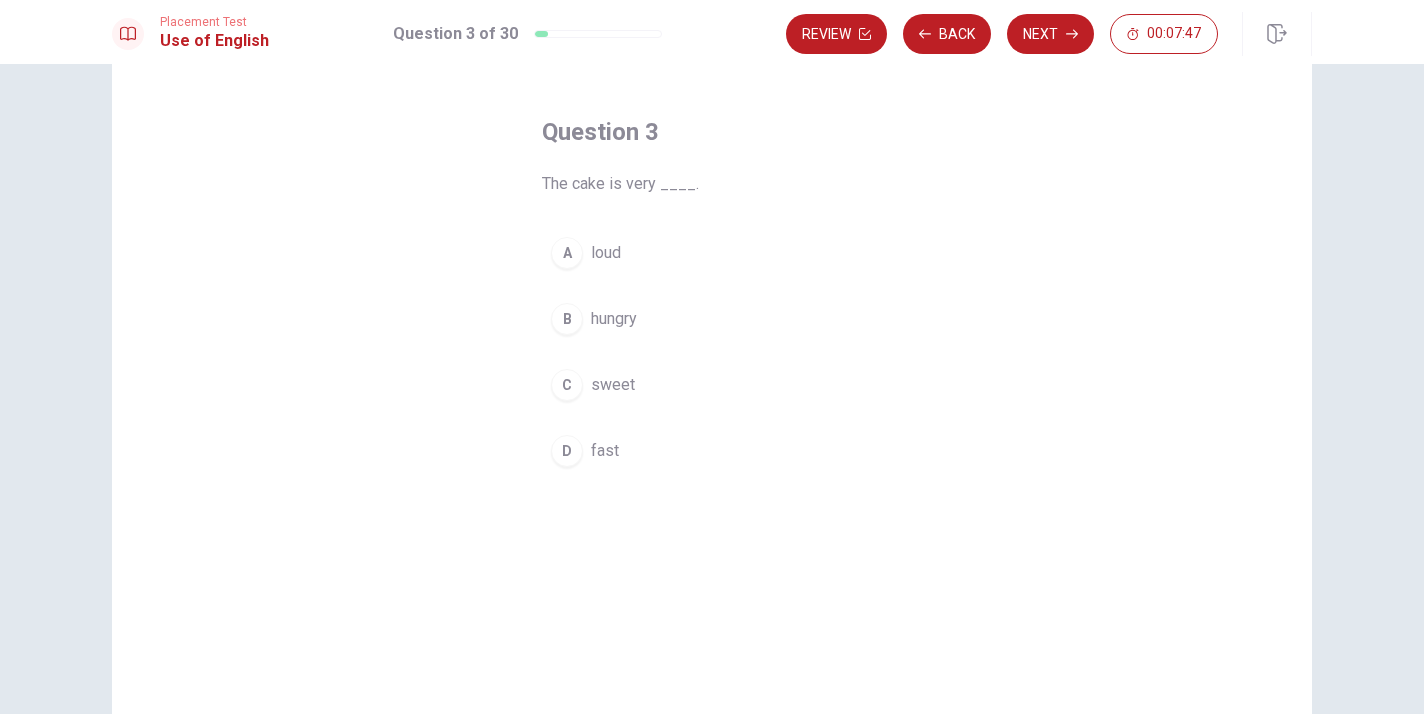 click on "sweet" at bounding box center [613, 385] 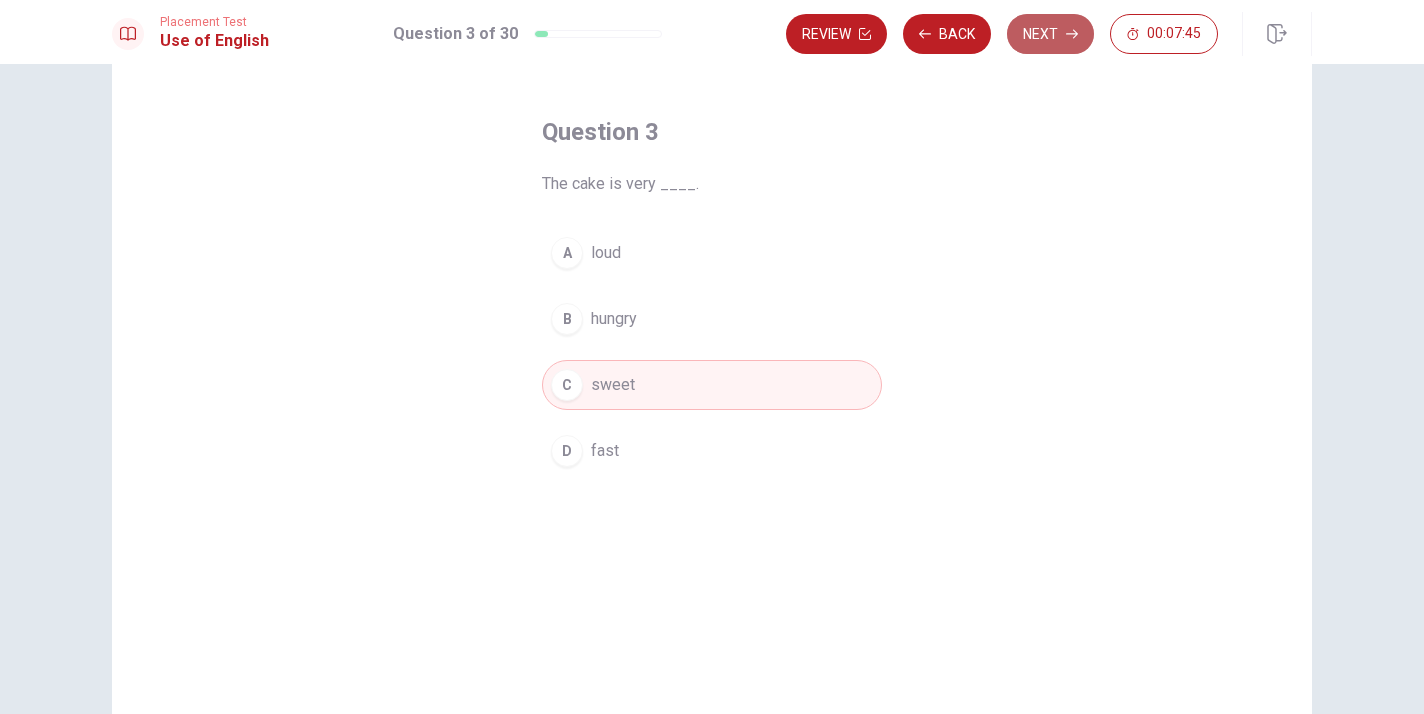 click on "Next" at bounding box center (1050, 34) 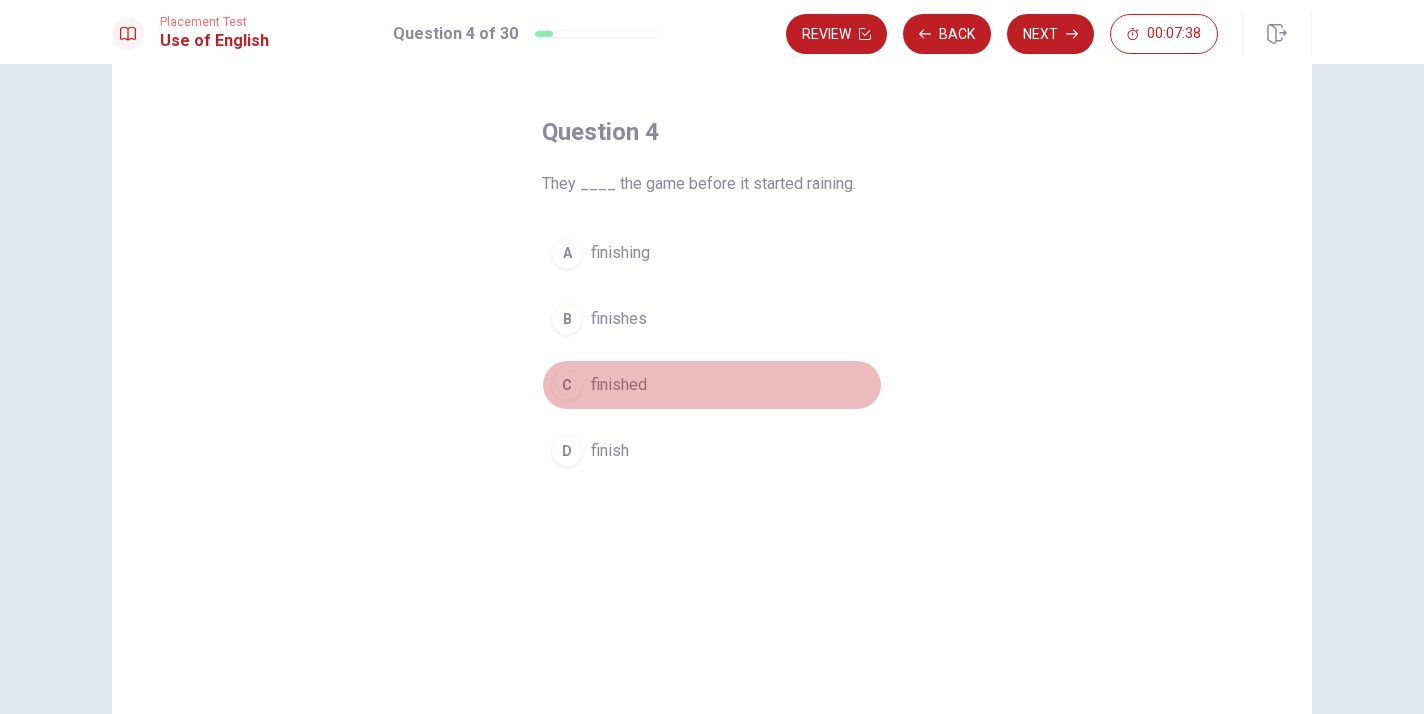 click on "finished" at bounding box center (619, 385) 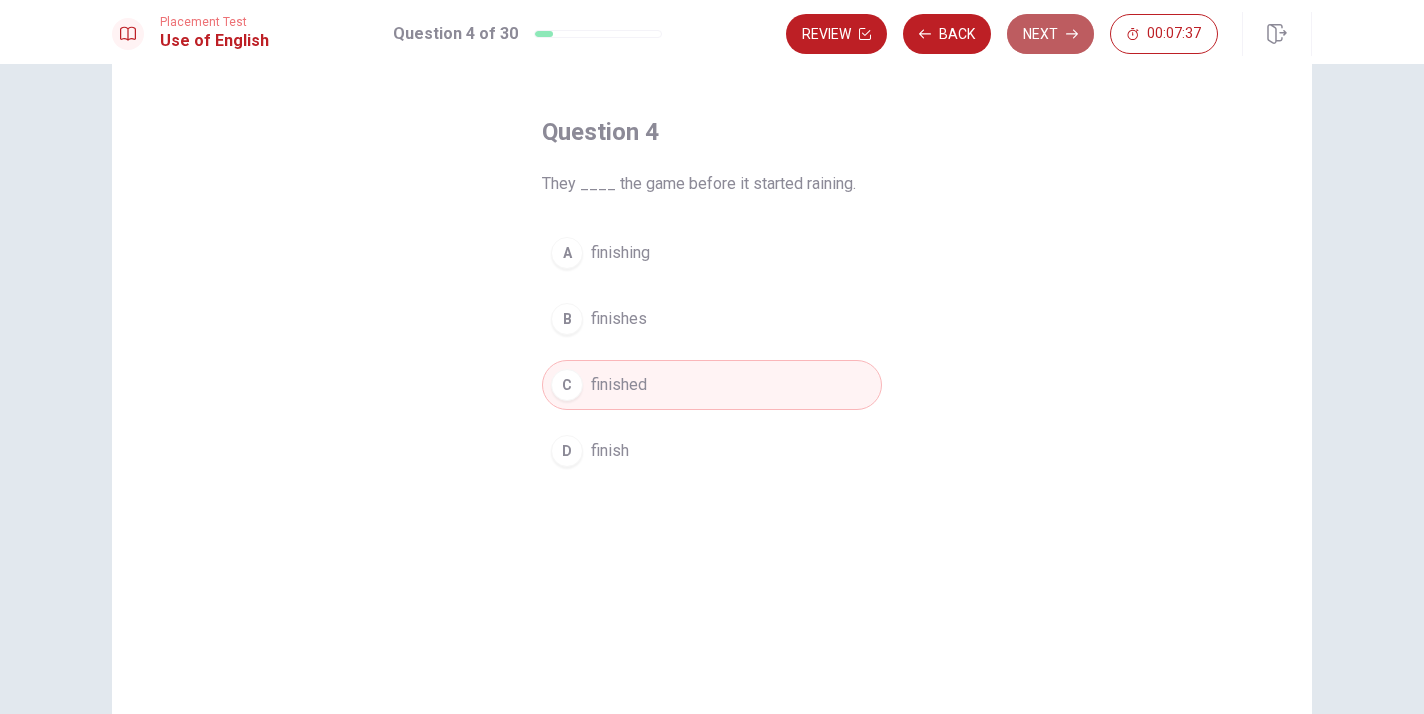 click on "Next" at bounding box center [1050, 34] 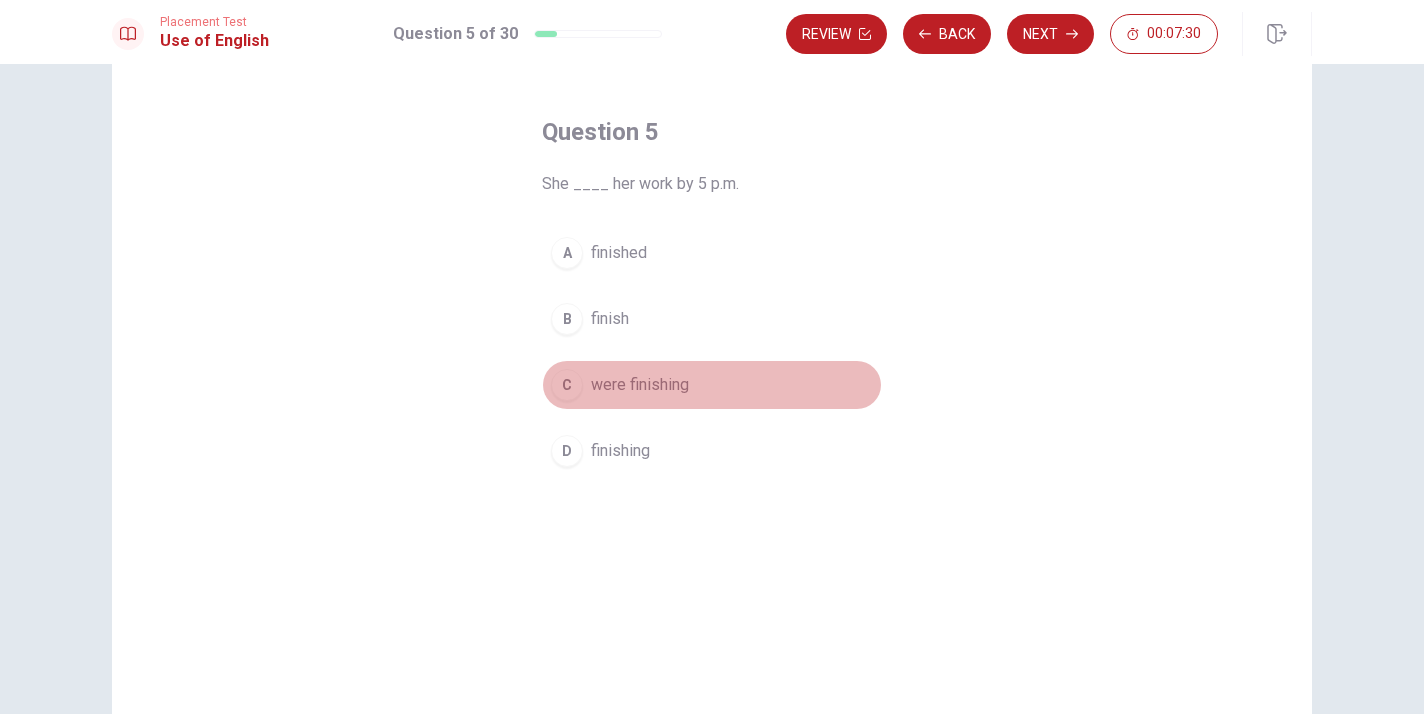 click on "were finishing" at bounding box center (640, 385) 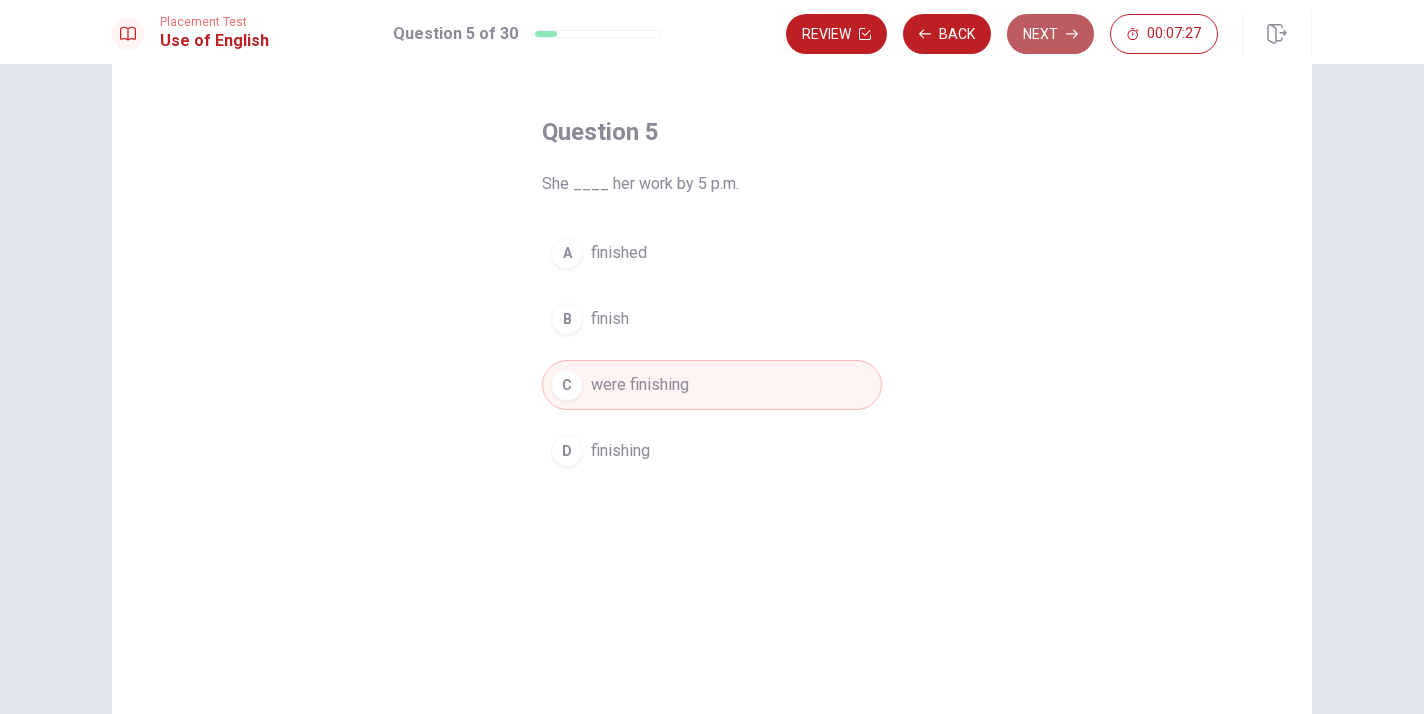 click on "Next" at bounding box center (1050, 34) 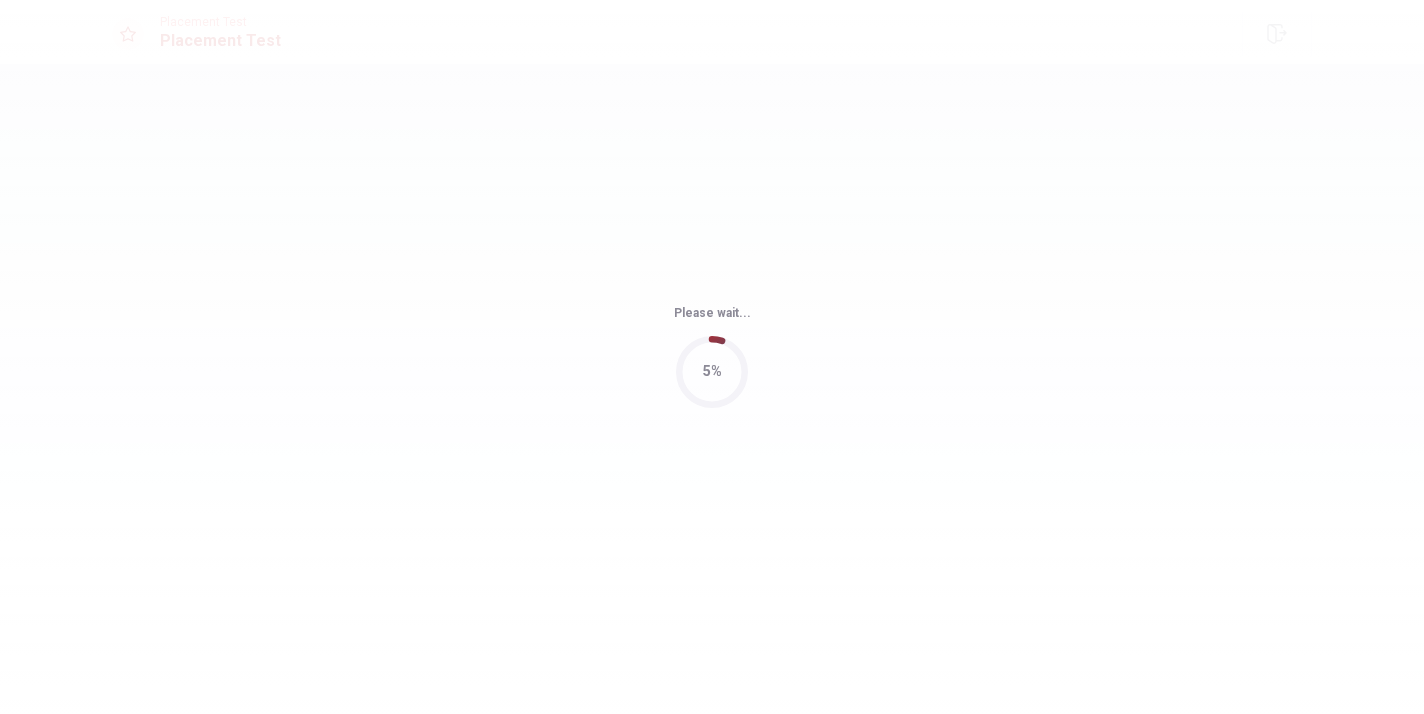 scroll, scrollTop: 0, scrollLeft: 0, axis: both 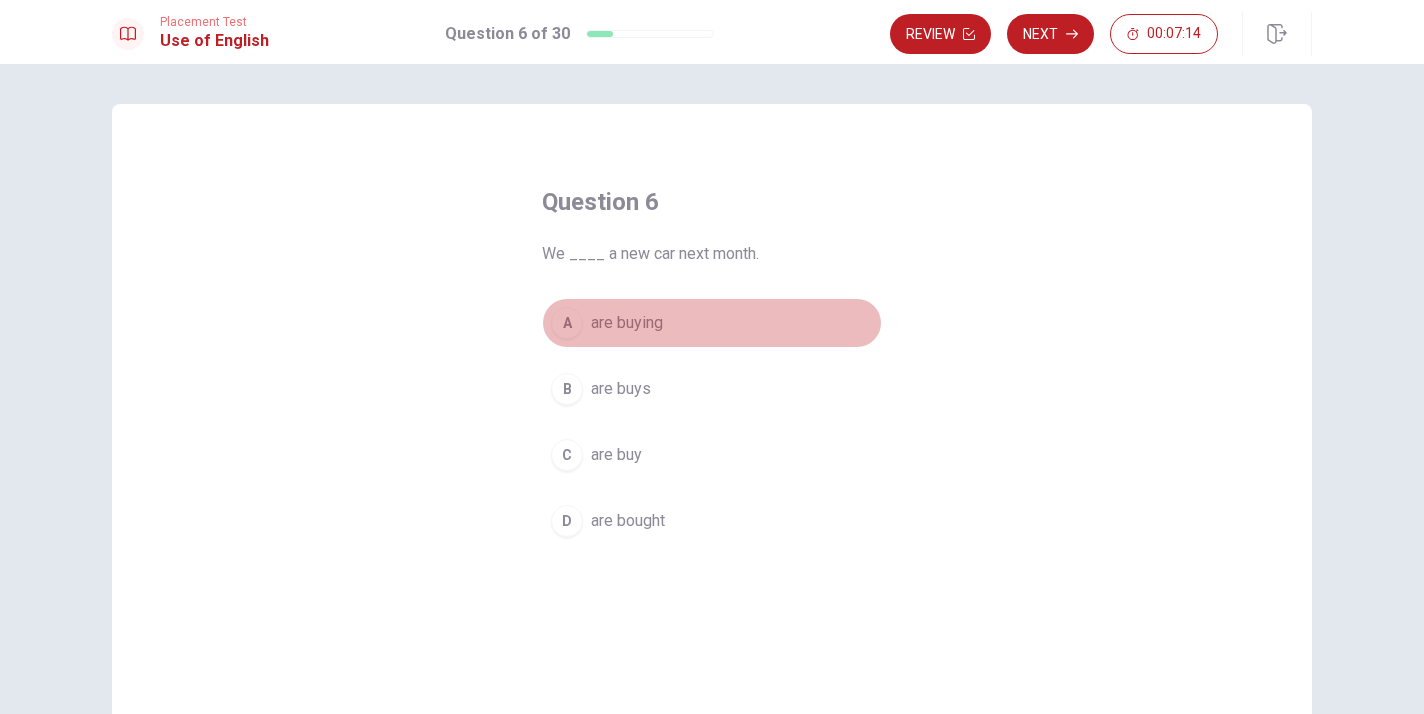 click on "A" at bounding box center [567, 323] 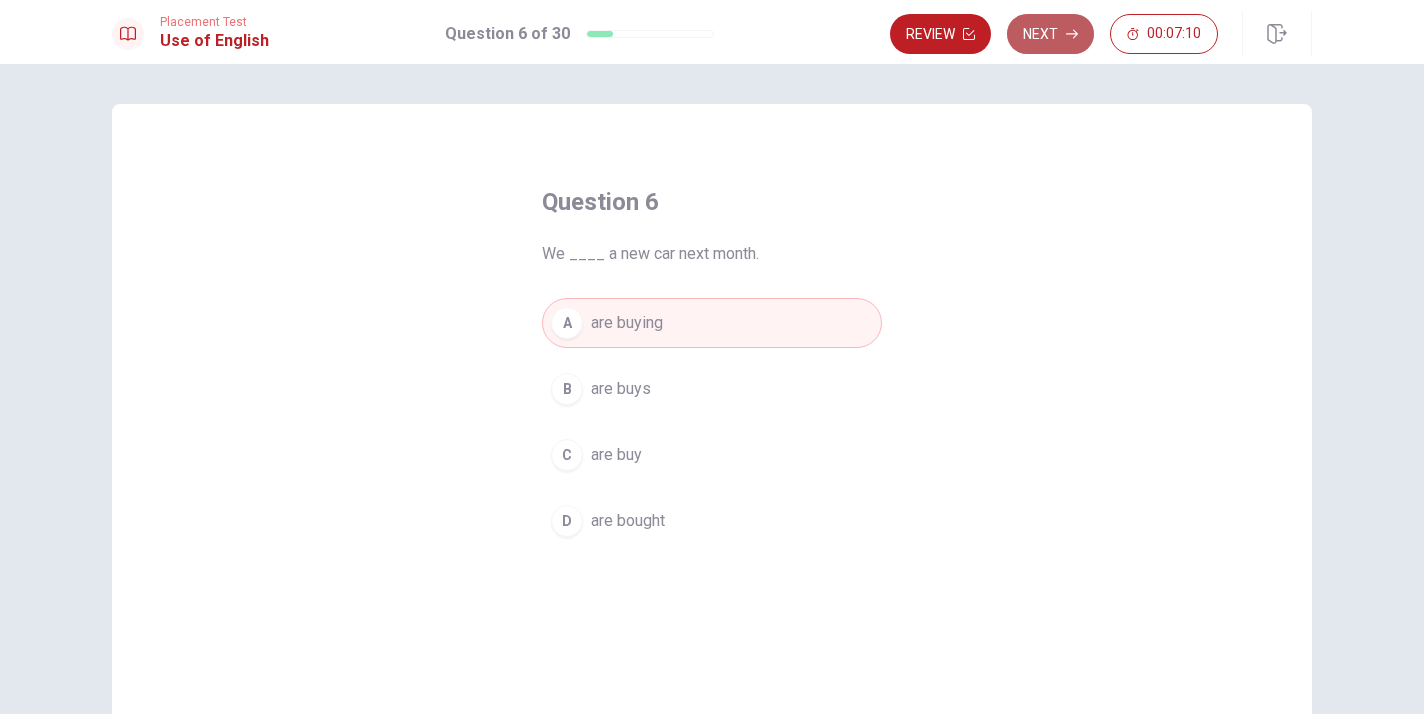 click on "Next" at bounding box center (1050, 34) 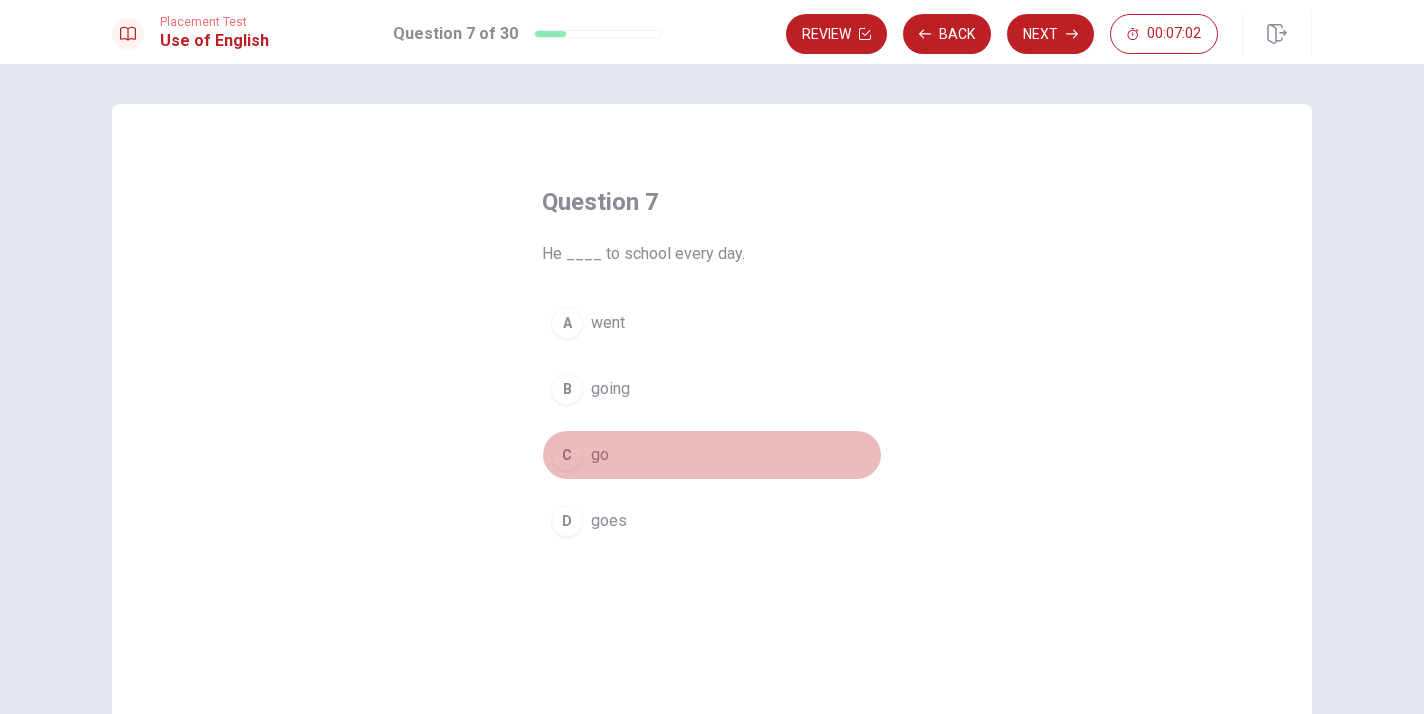 click on "C go" at bounding box center (712, 455) 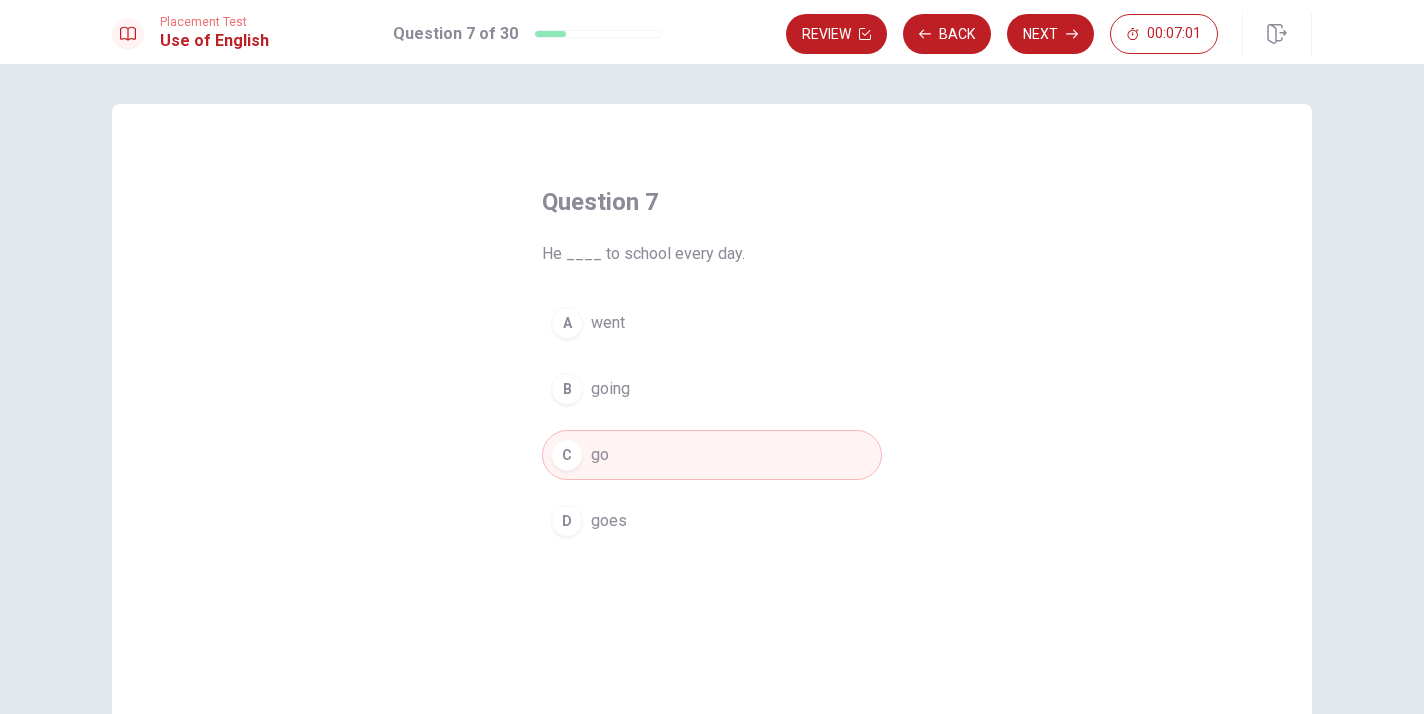 click on "goes" at bounding box center [609, 521] 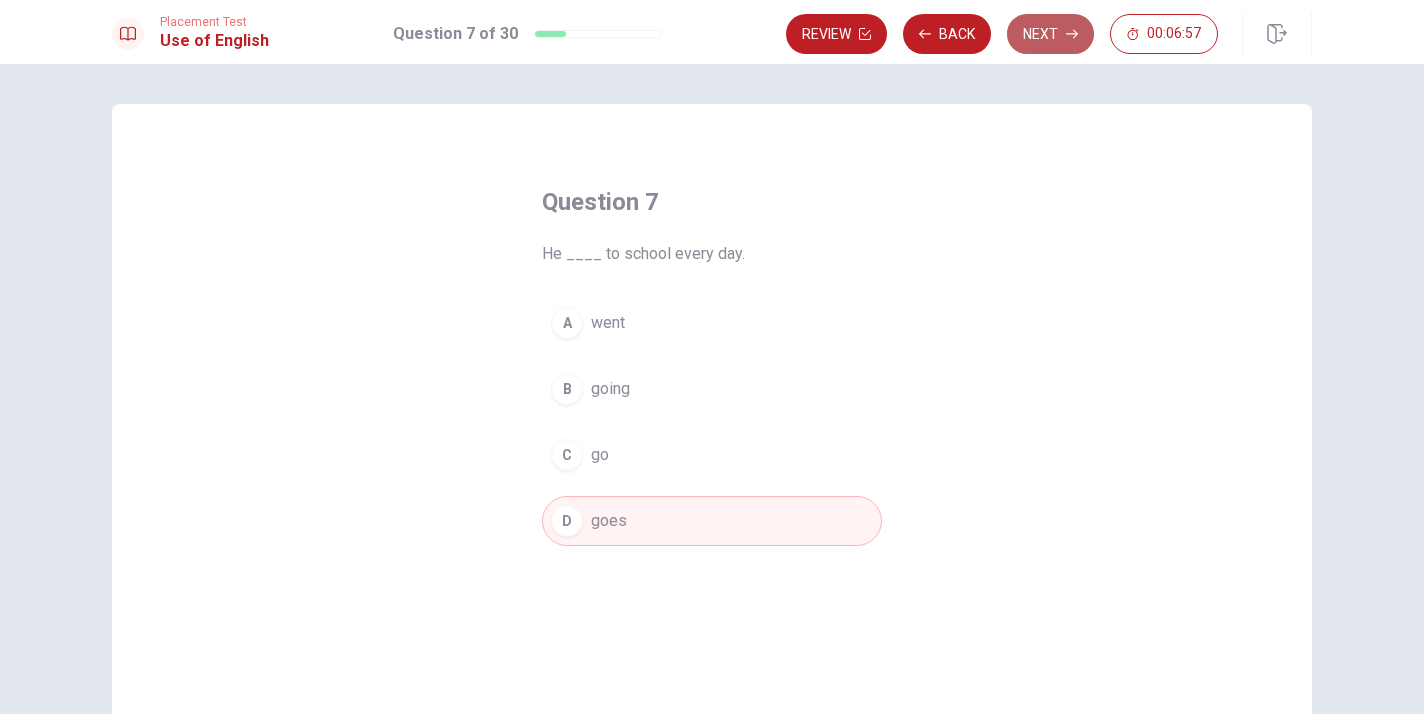 click on "Next" at bounding box center [1050, 34] 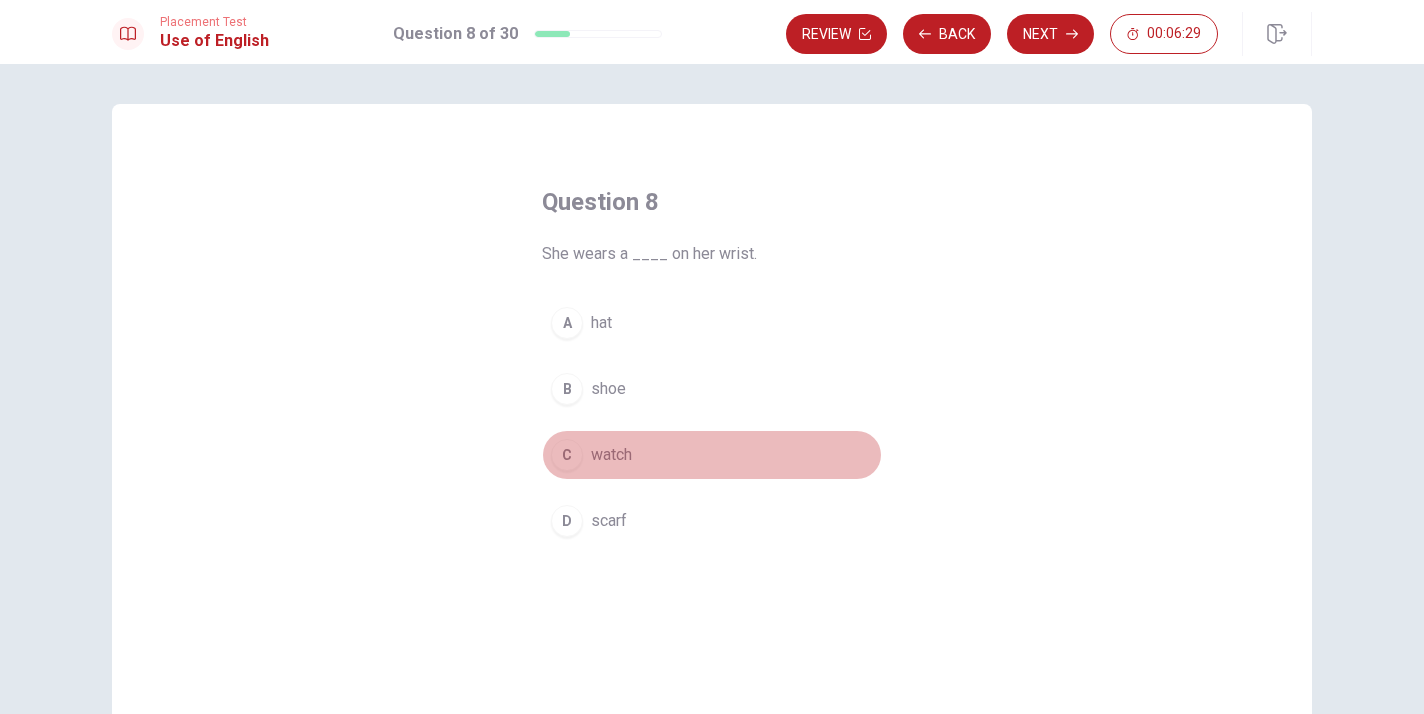click on "watch" at bounding box center [611, 455] 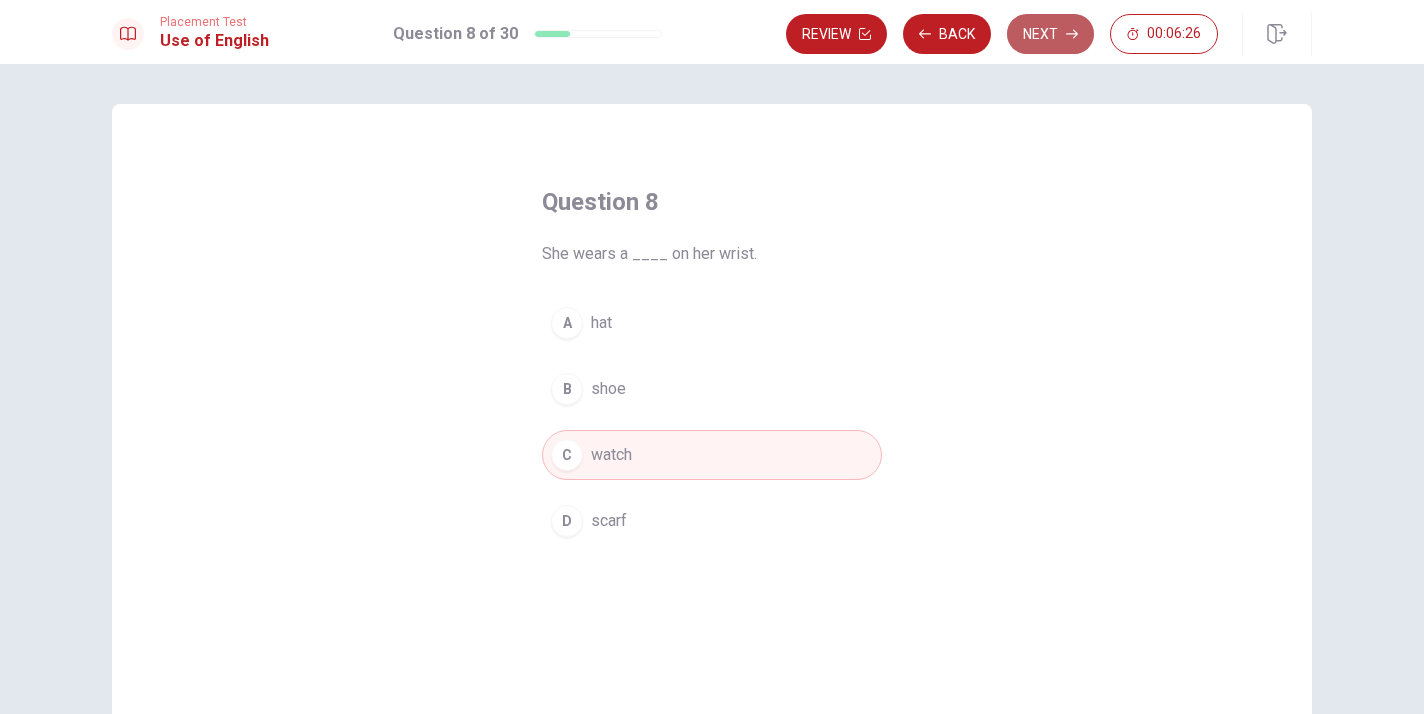 click on "Next" at bounding box center [1050, 34] 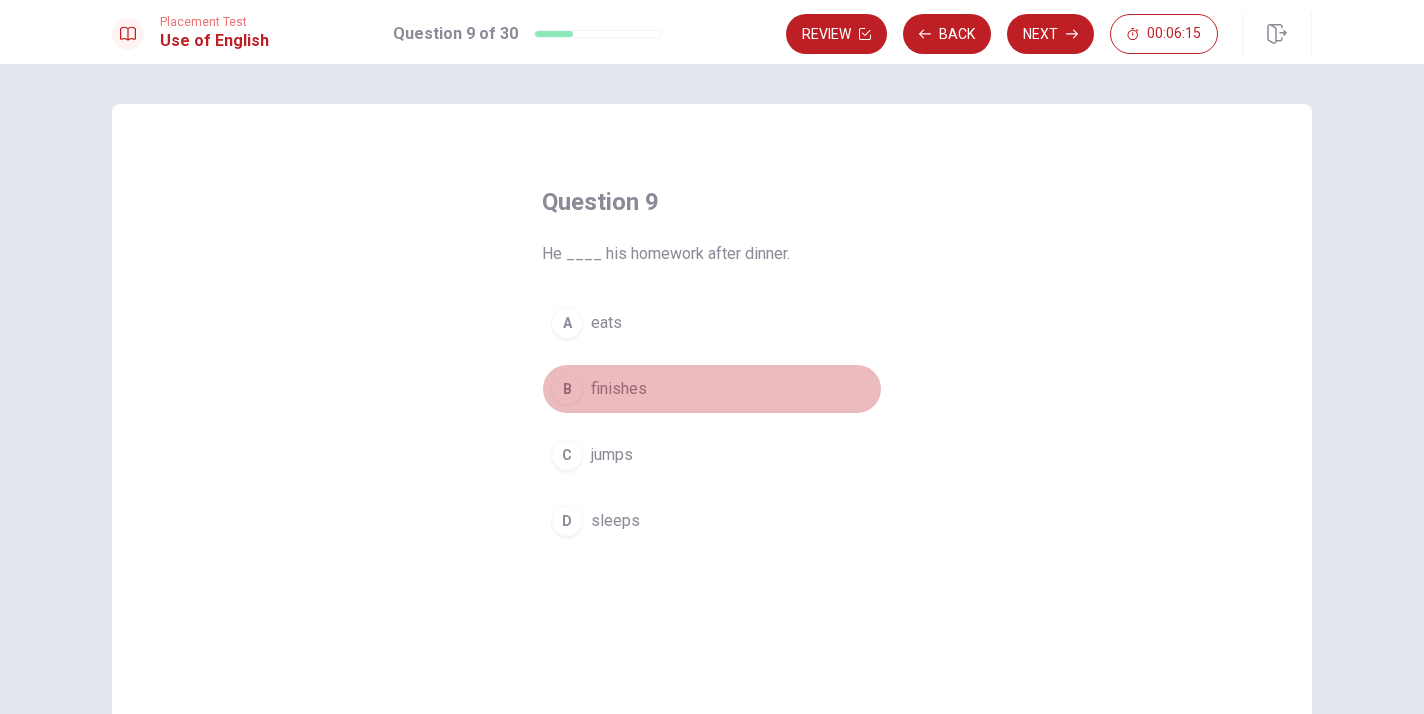 click on "finishes" at bounding box center (619, 389) 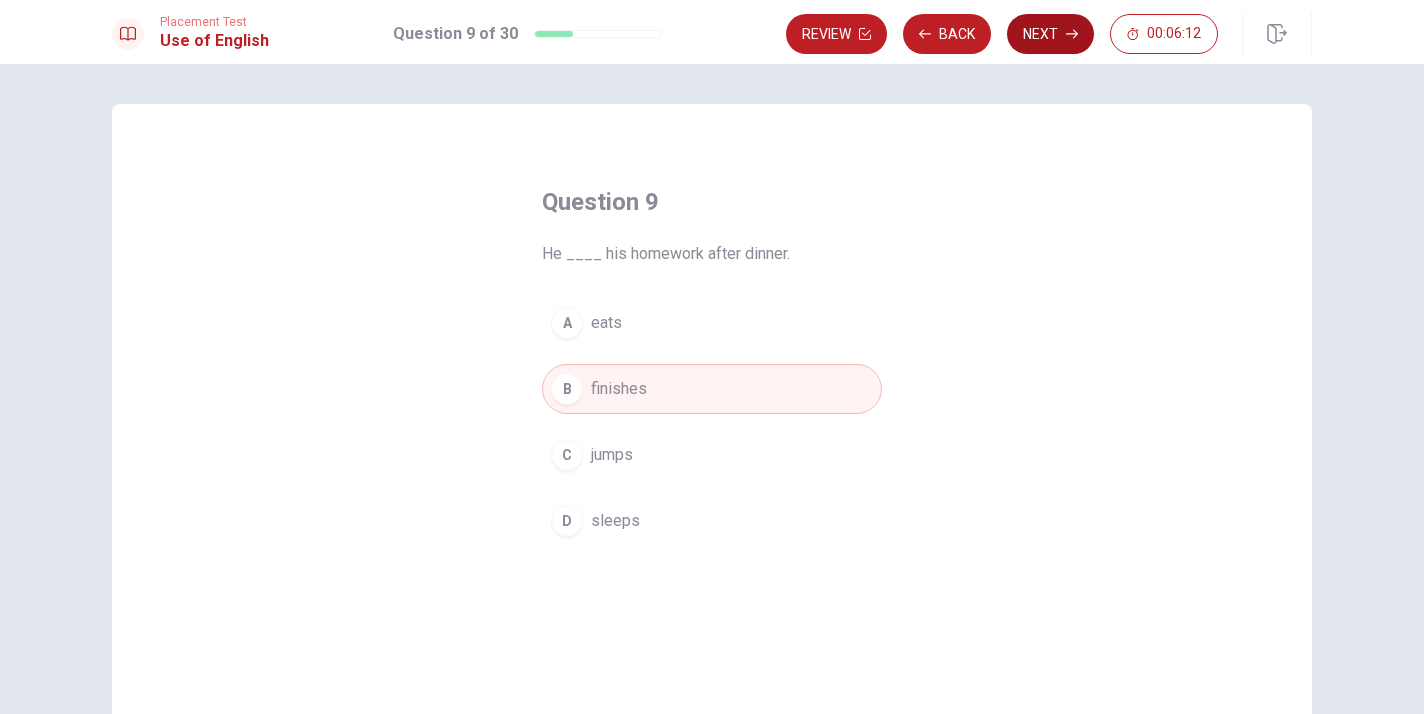 click on "Next" at bounding box center (1050, 34) 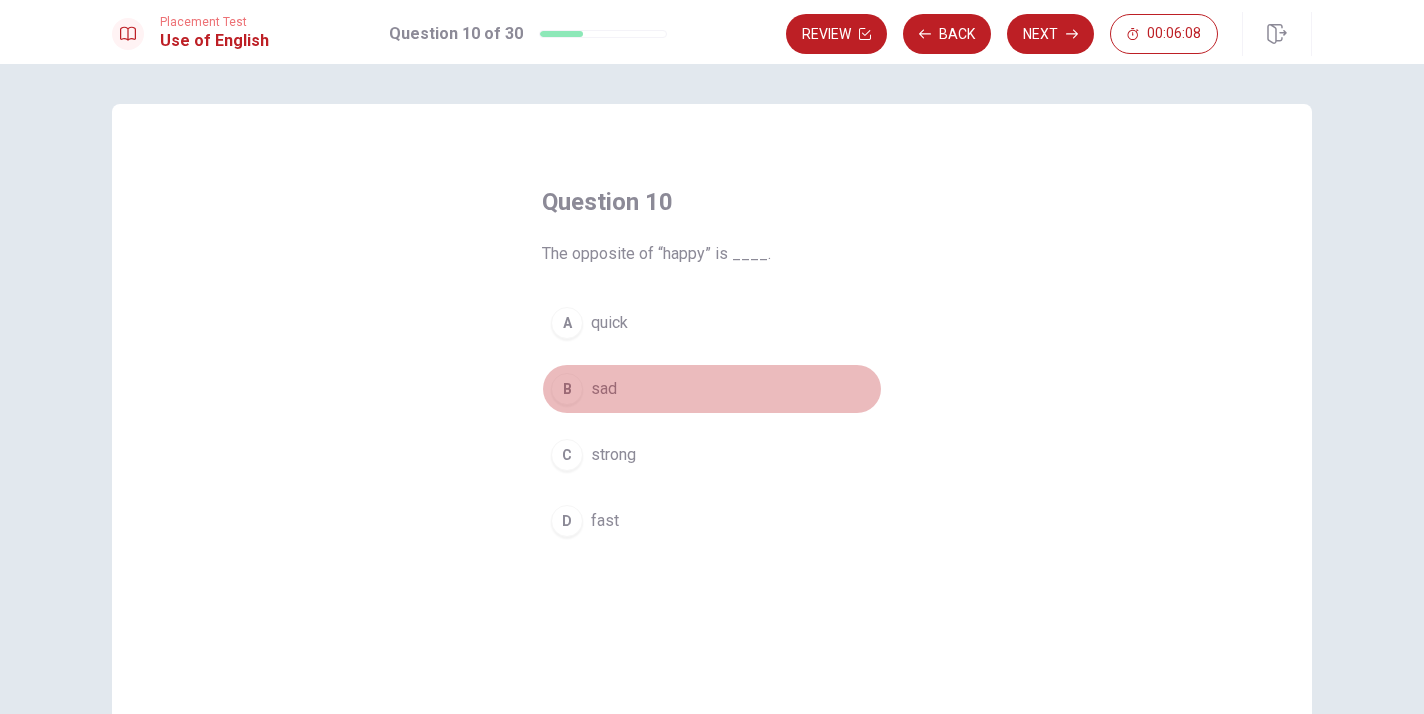 click on "sad" at bounding box center [604, 389] 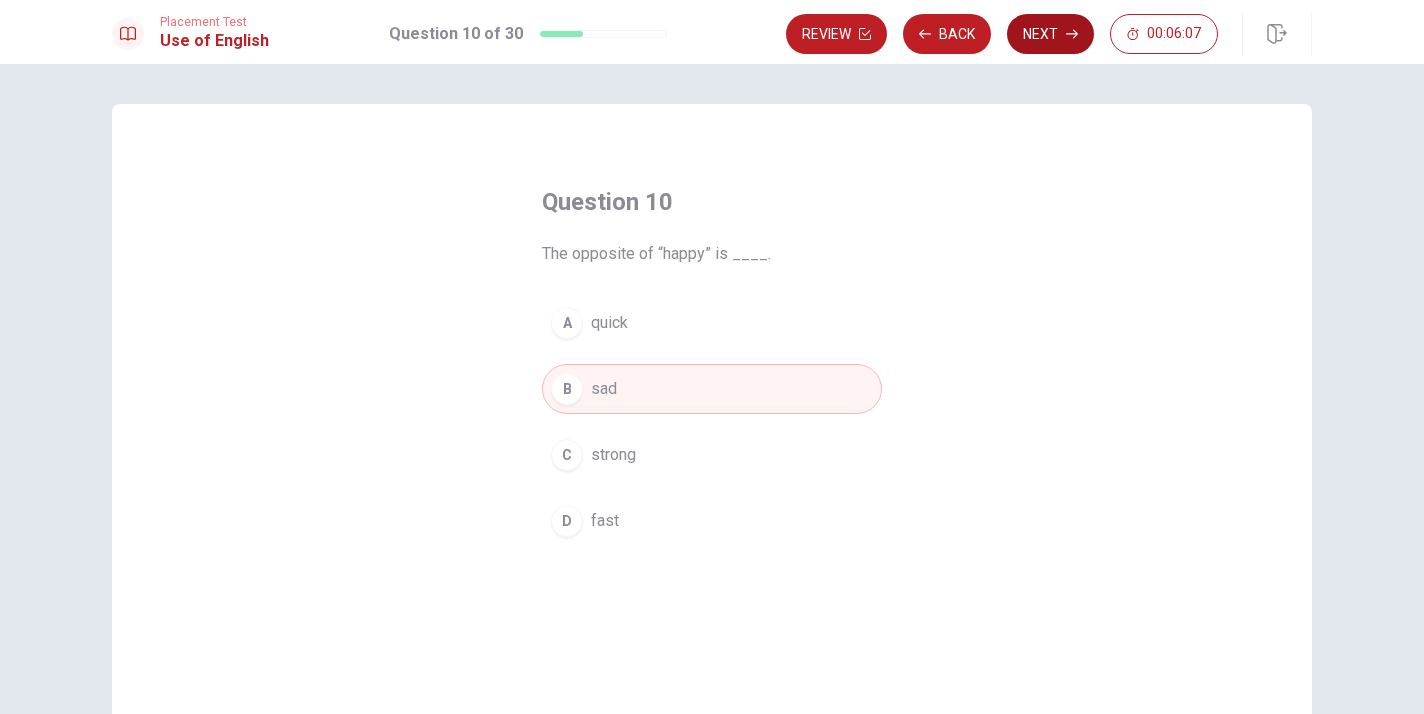 click on "Next" at bounding box center (1050, 34) 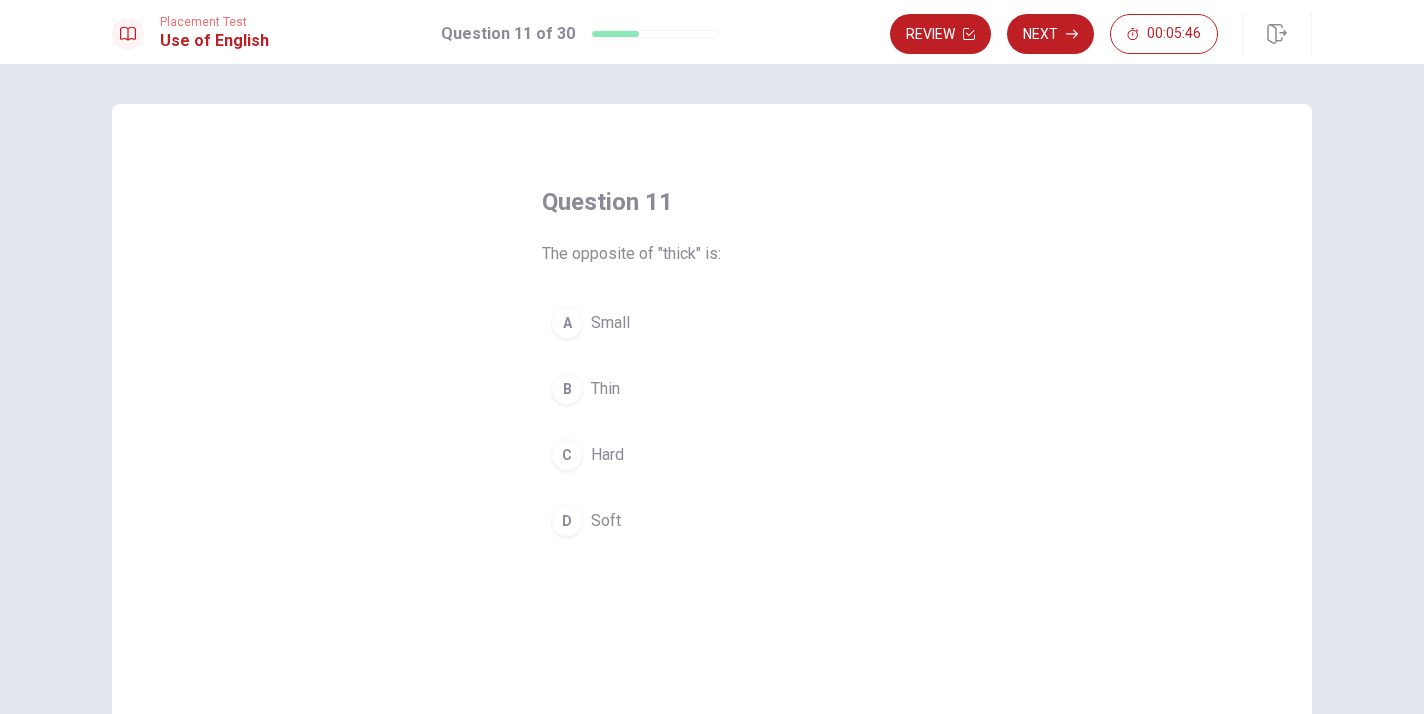 click on "Thin" at bounding box center (605, 389) 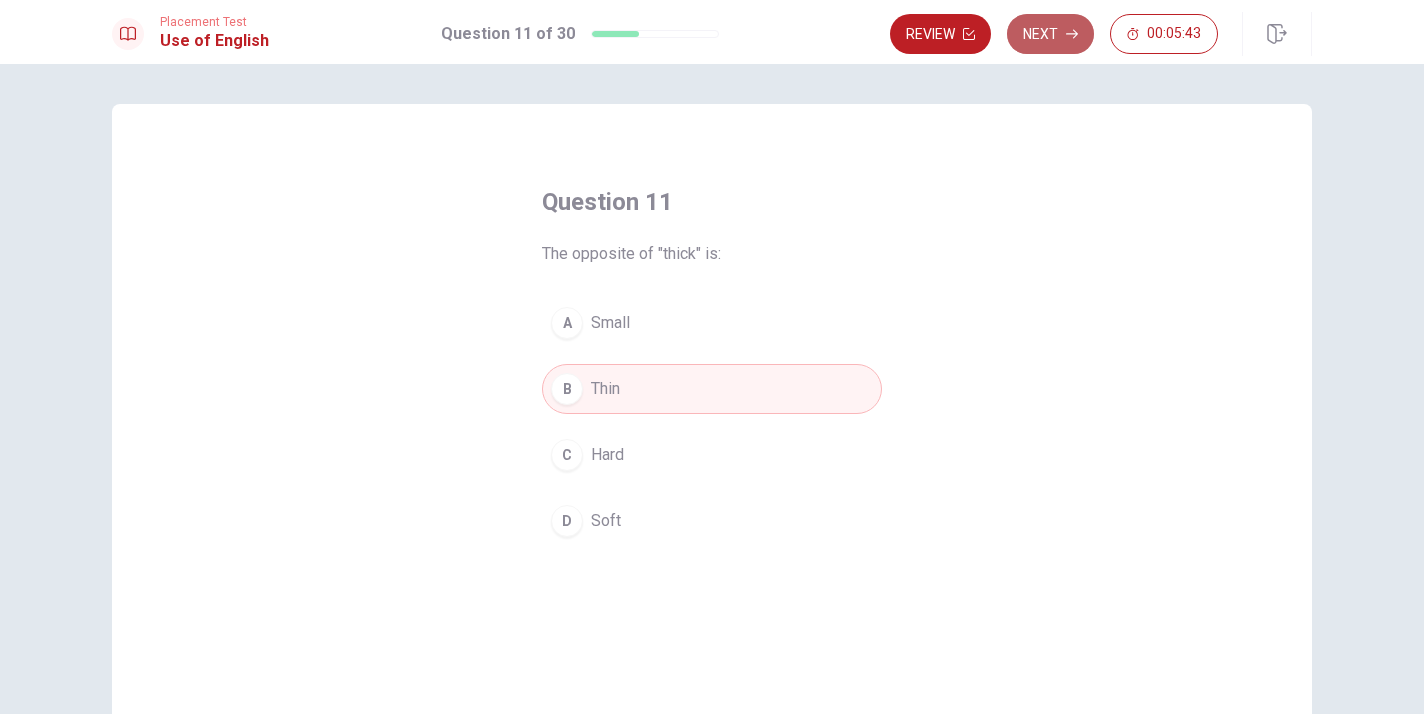 click on "Next" at bounding box center (1050, 34) 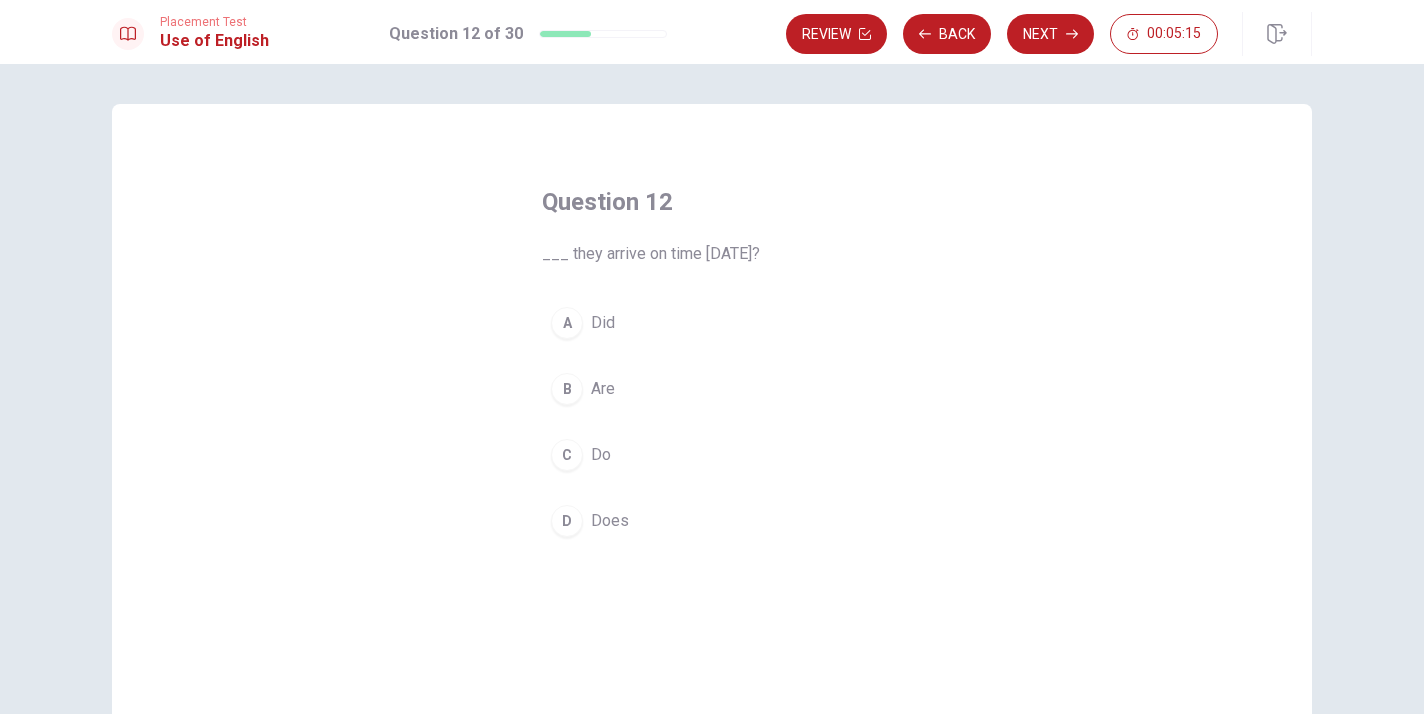 click on "A Did" at bounding box center (712, 323) 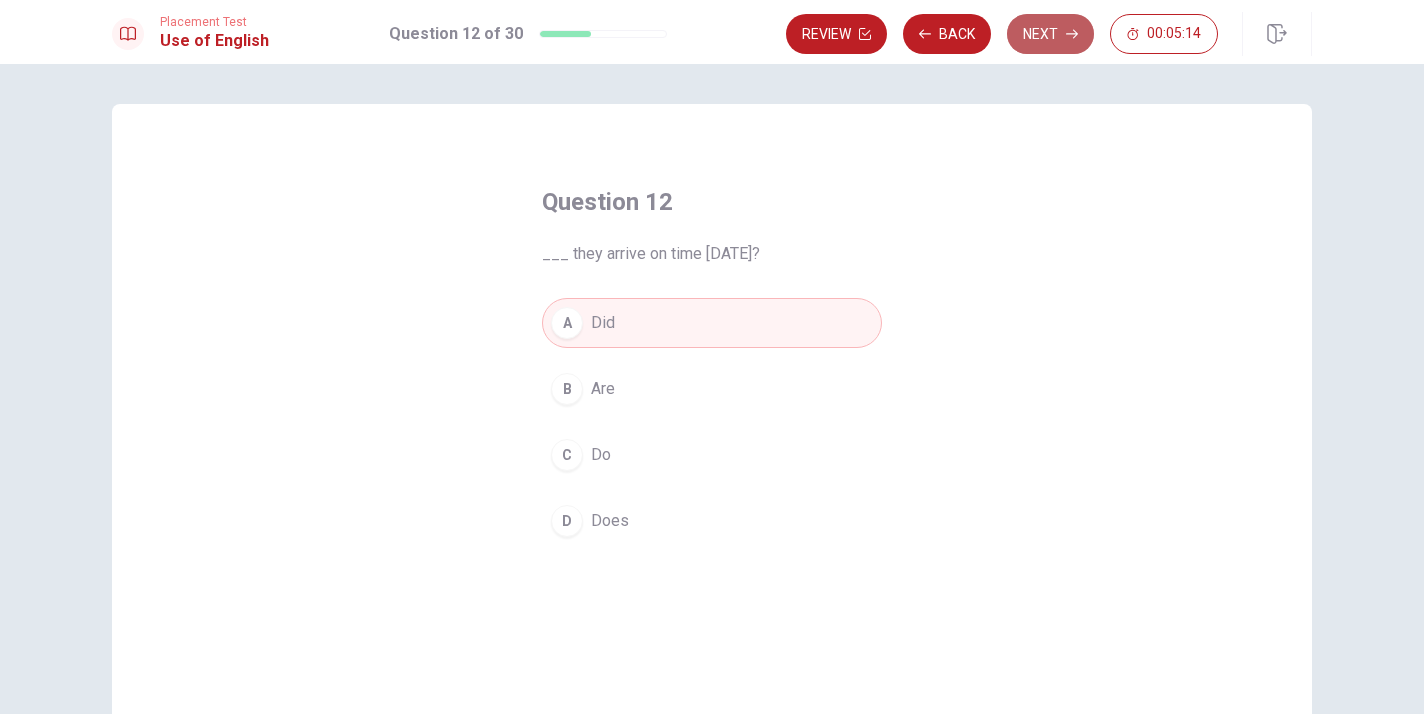 click on "Next" at bounding box center [1050, 34] 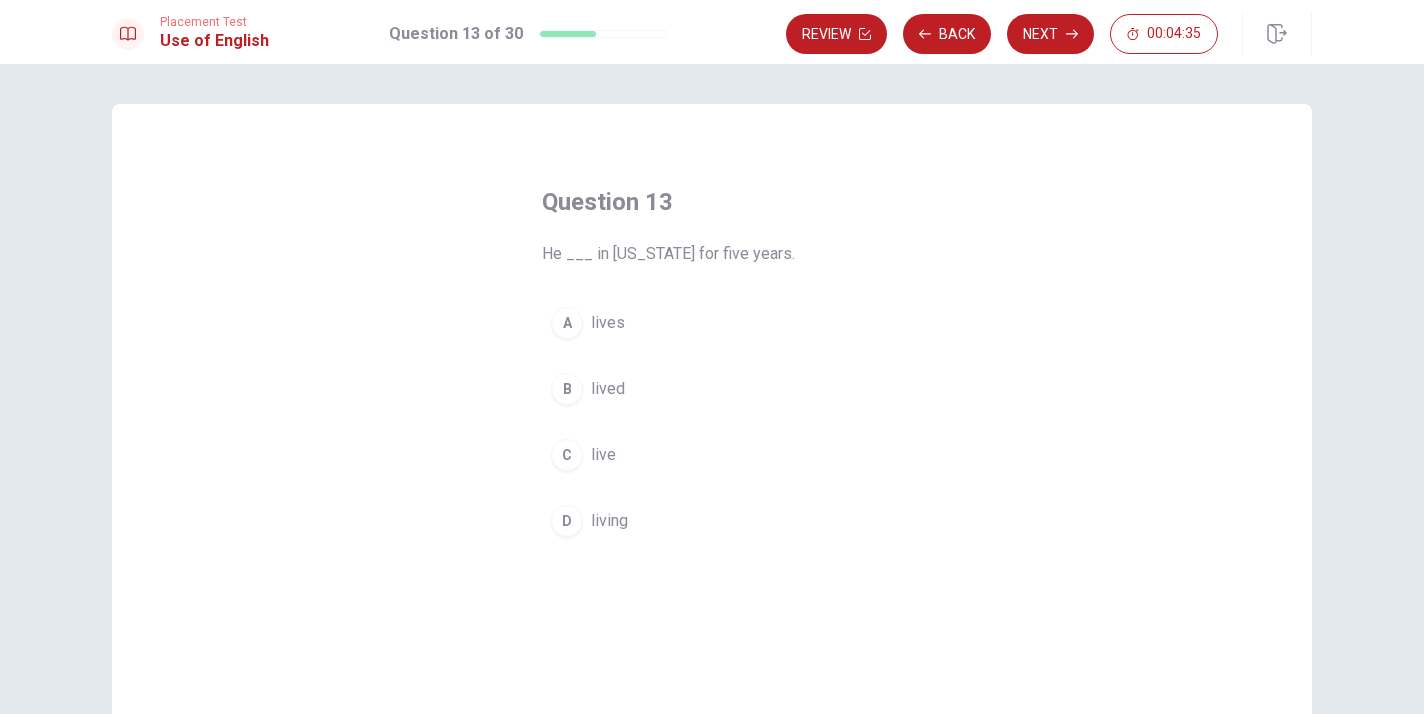 click on "B lived" at bounding box center (712, 389) 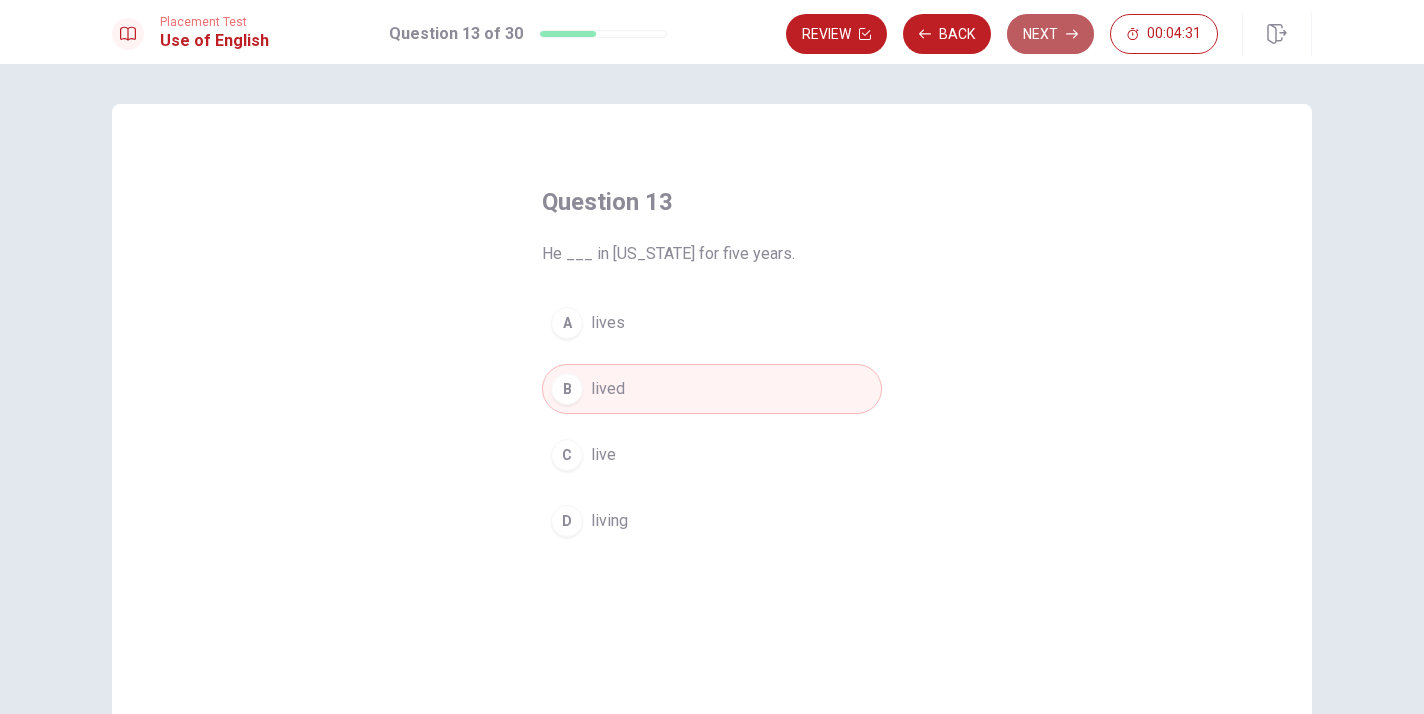 click on "Next" at bounding box center (1050, 34) 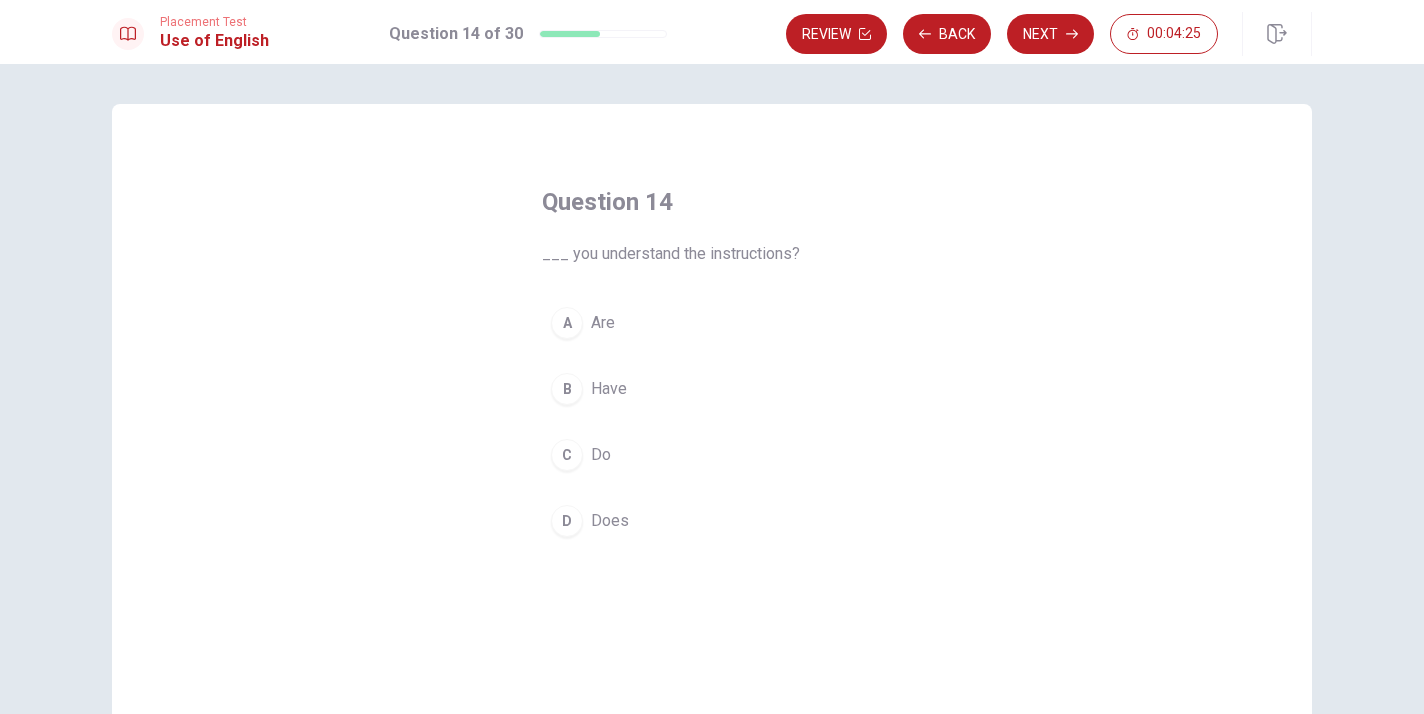 click on "C Do" at bounding box center (712, 455) 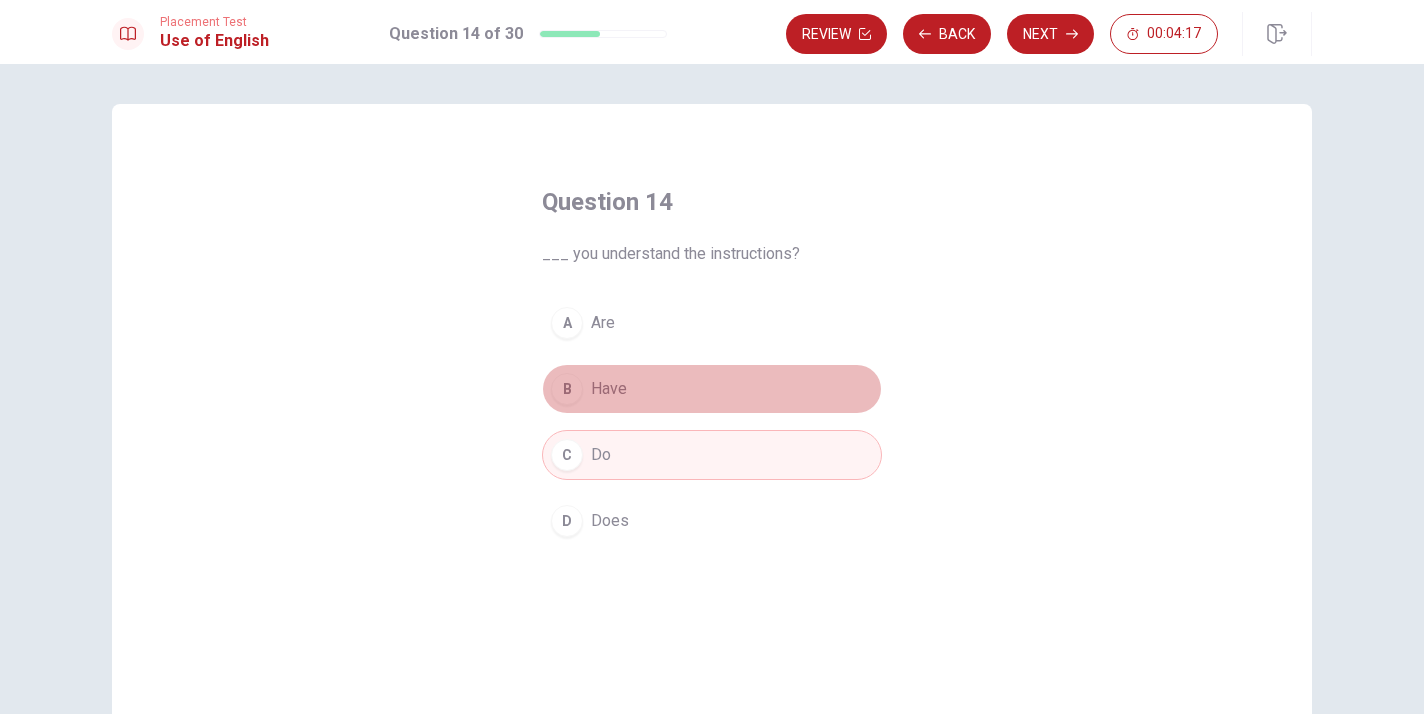 click on "B Have" at bounding box center [712, 389] 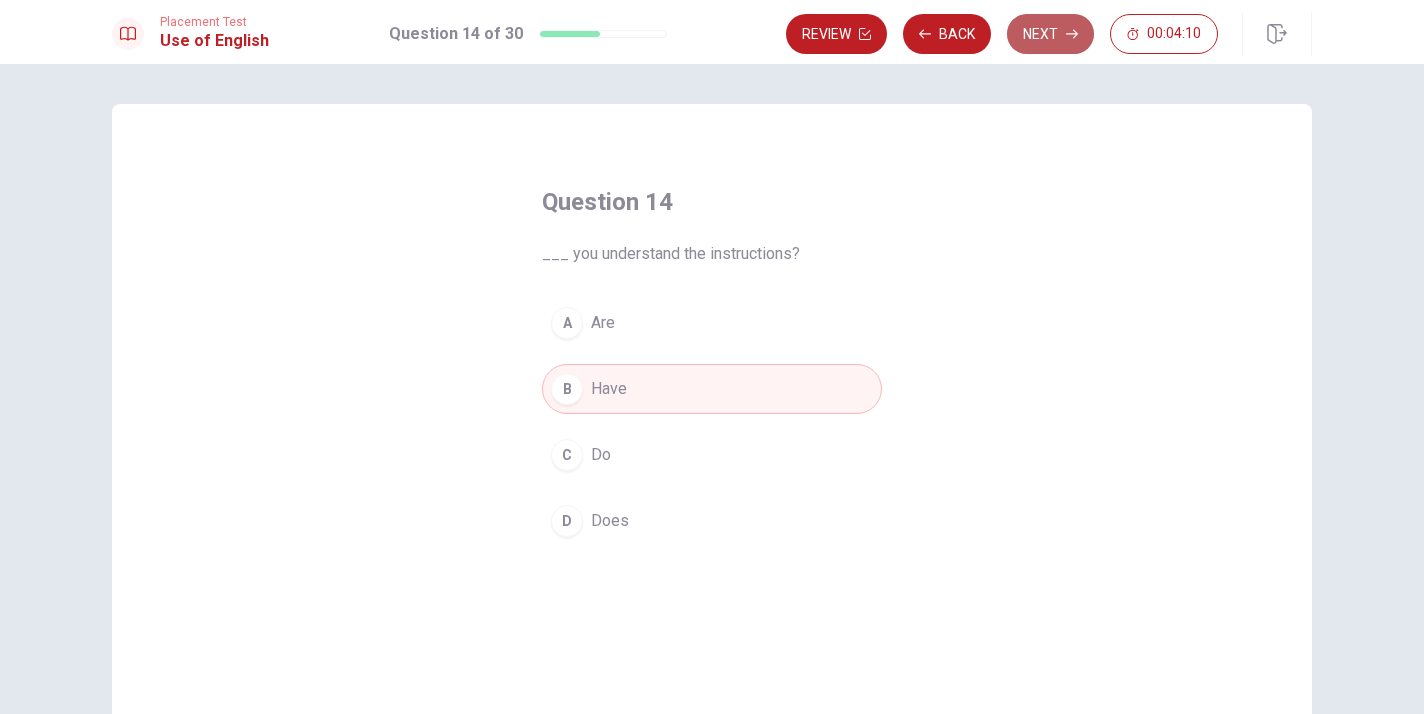 click on "Next" at bounding box center [1050, 34] 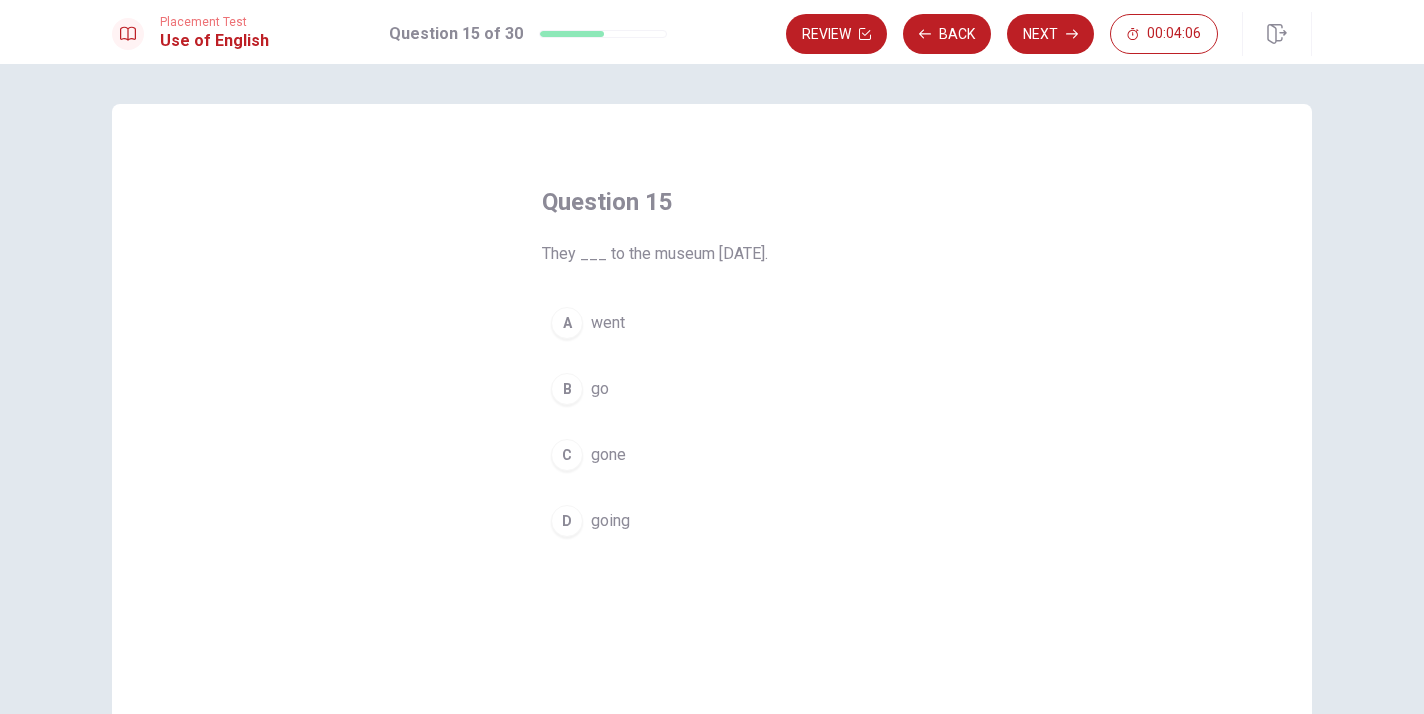 click on "went" at bounding box center (608, 323) 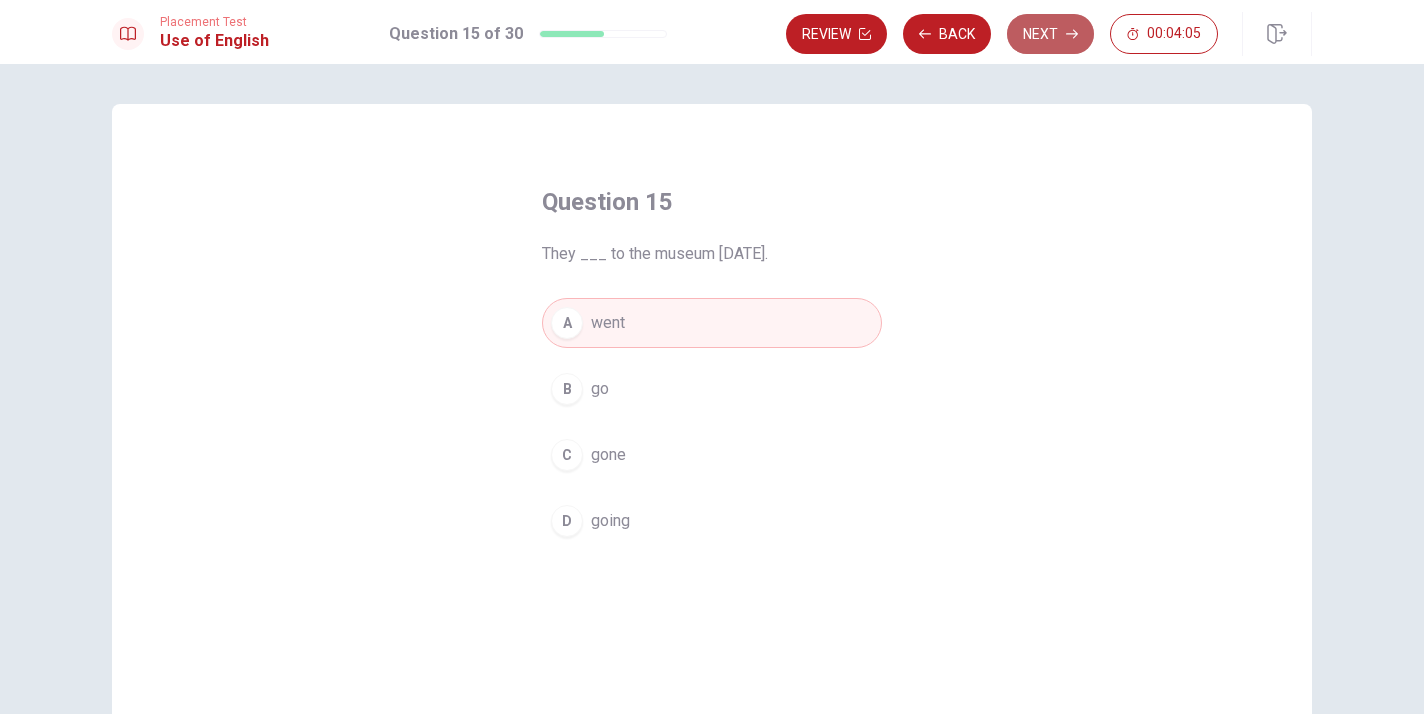 click on "Next" at bounding box center (1050, 34) 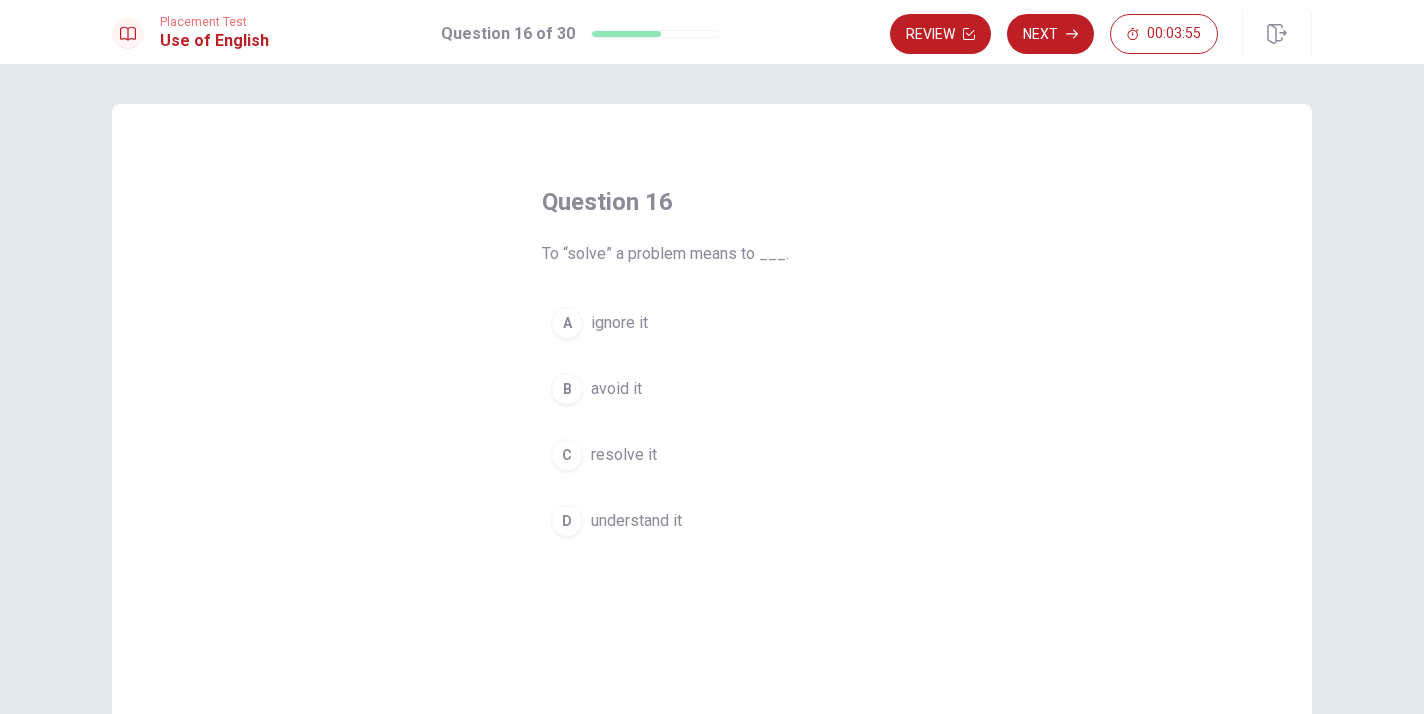 click on "resolve it" at bounding box center [624, 455] 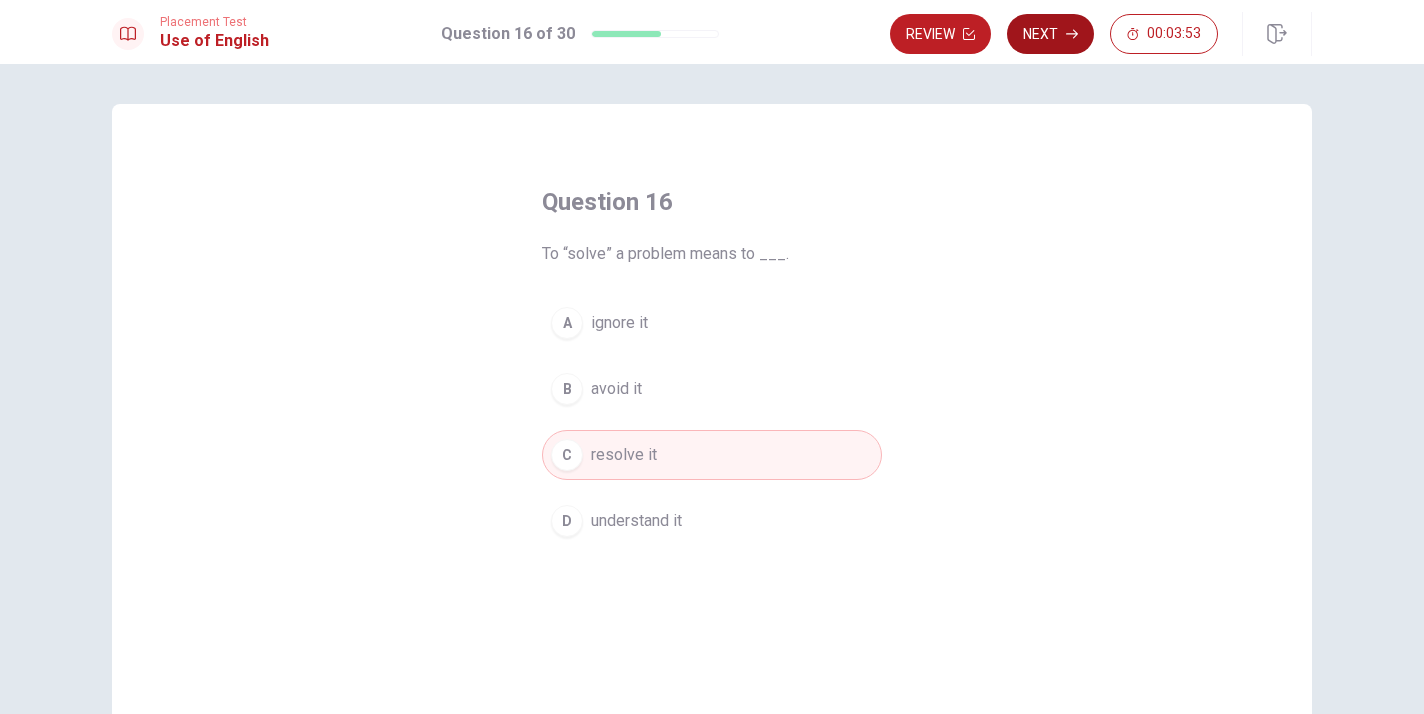 click on "Next" at bounding box center (1050, 34) 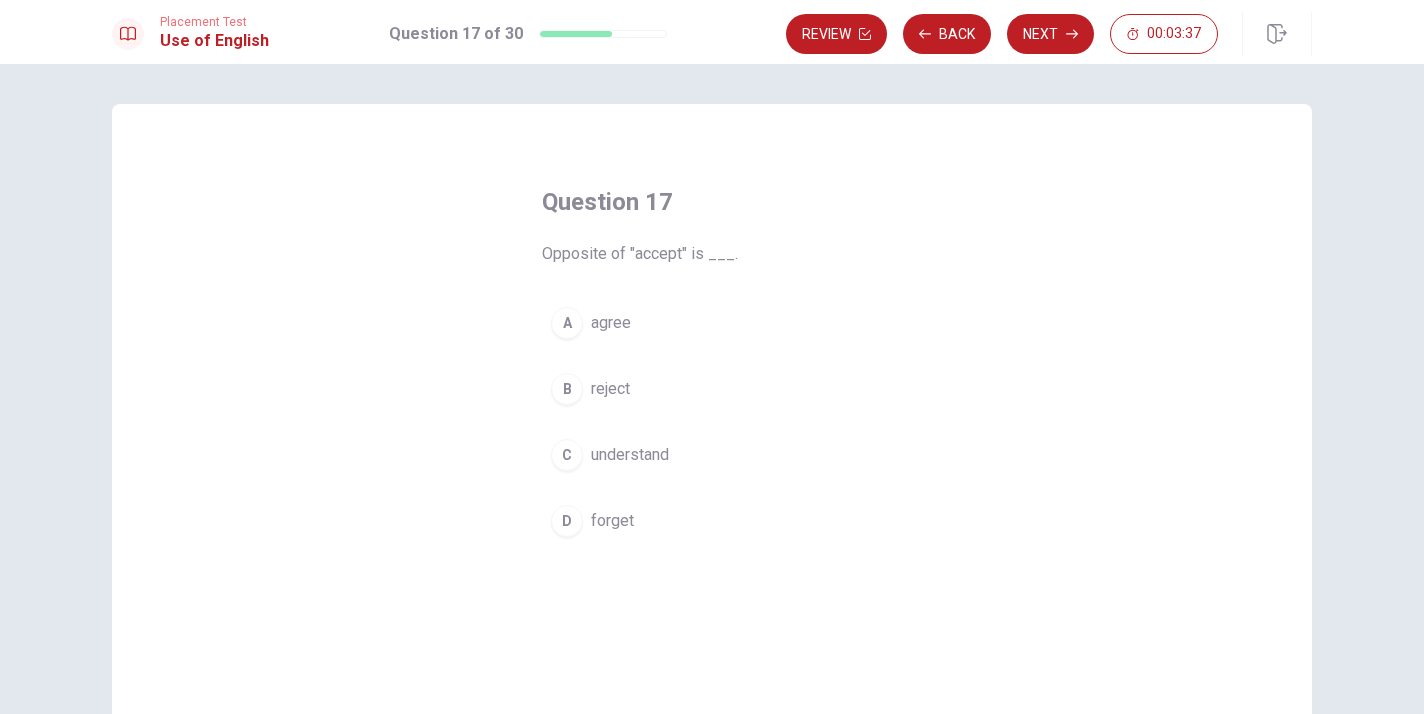 click on "B reject" at bounding box center [712, 389] 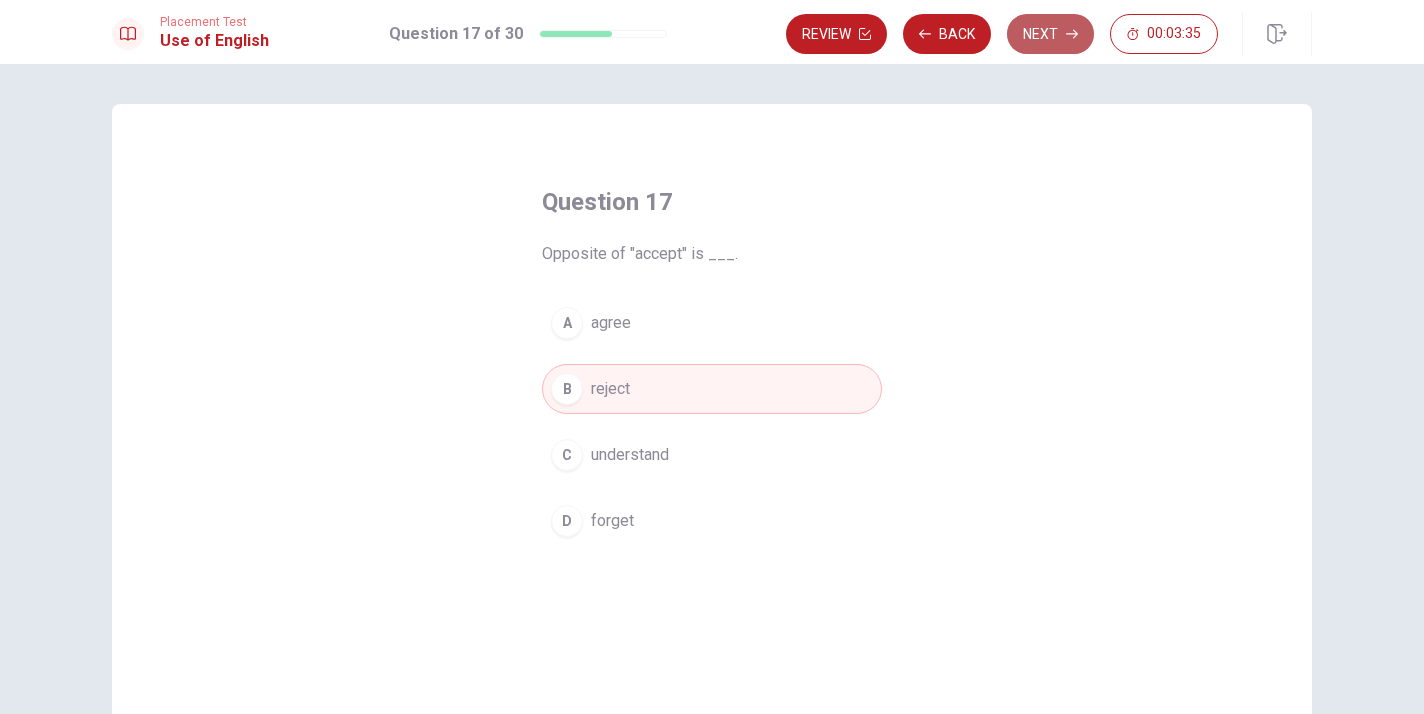 click on "Next" at bounding box center [1050, 34] 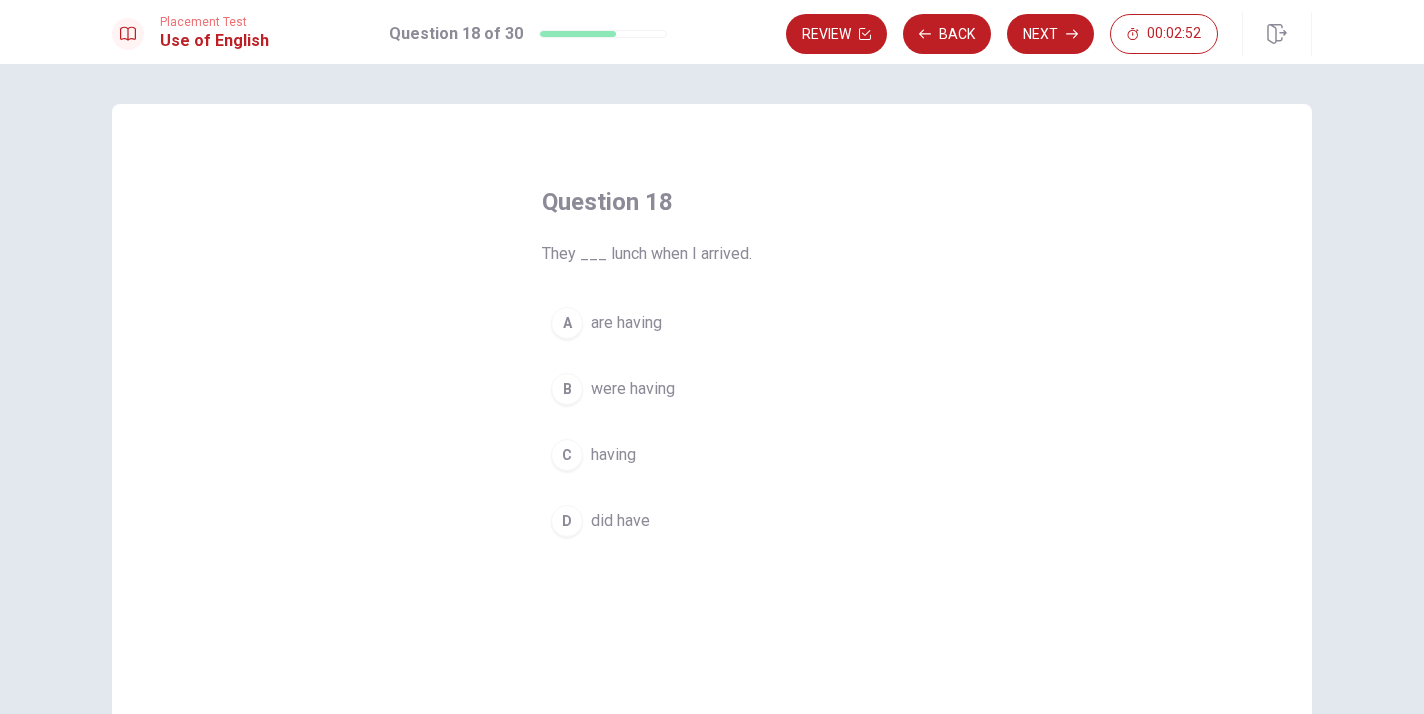 click on "were having" at bounding box center (633, 389) 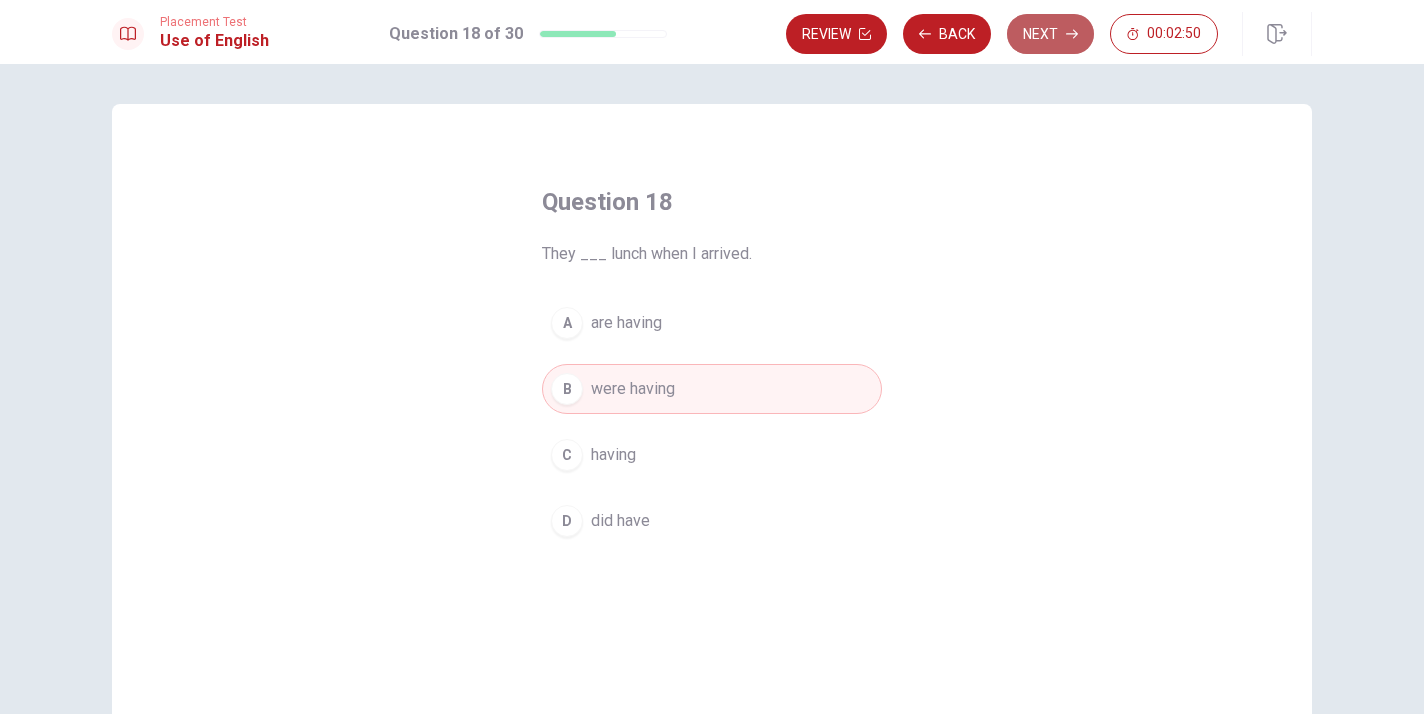 click on "Next" at bounding box center (1050, 34) 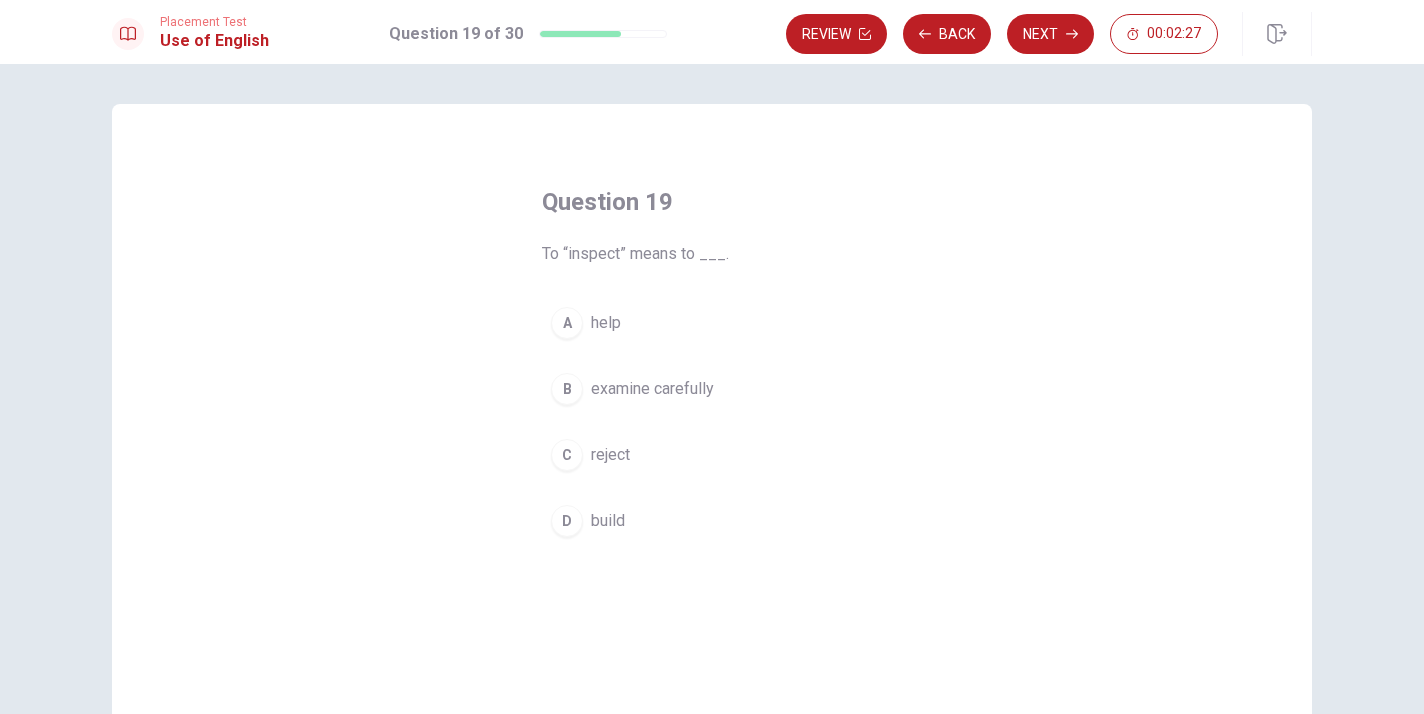 click on "examine carefully" at bounding box center [652, 389] 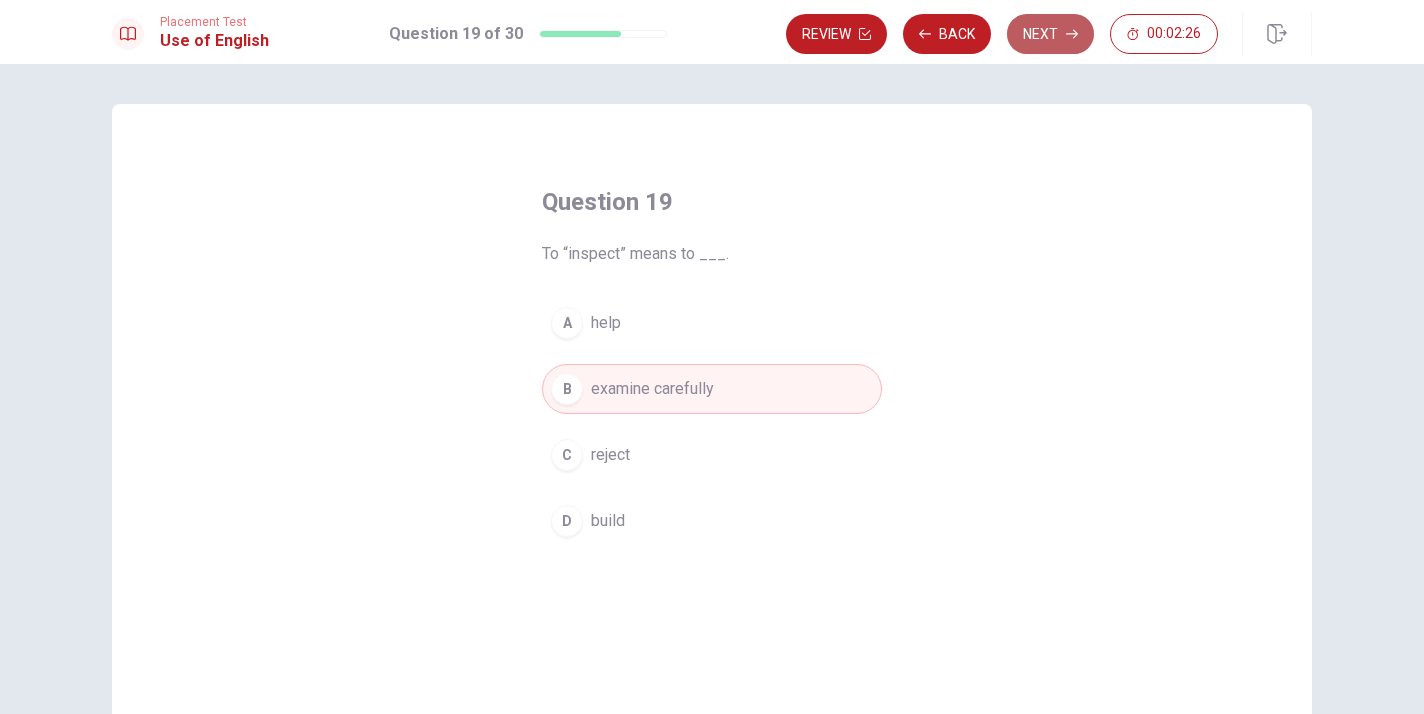 click on "Next" at bounding box center [1050, 34] 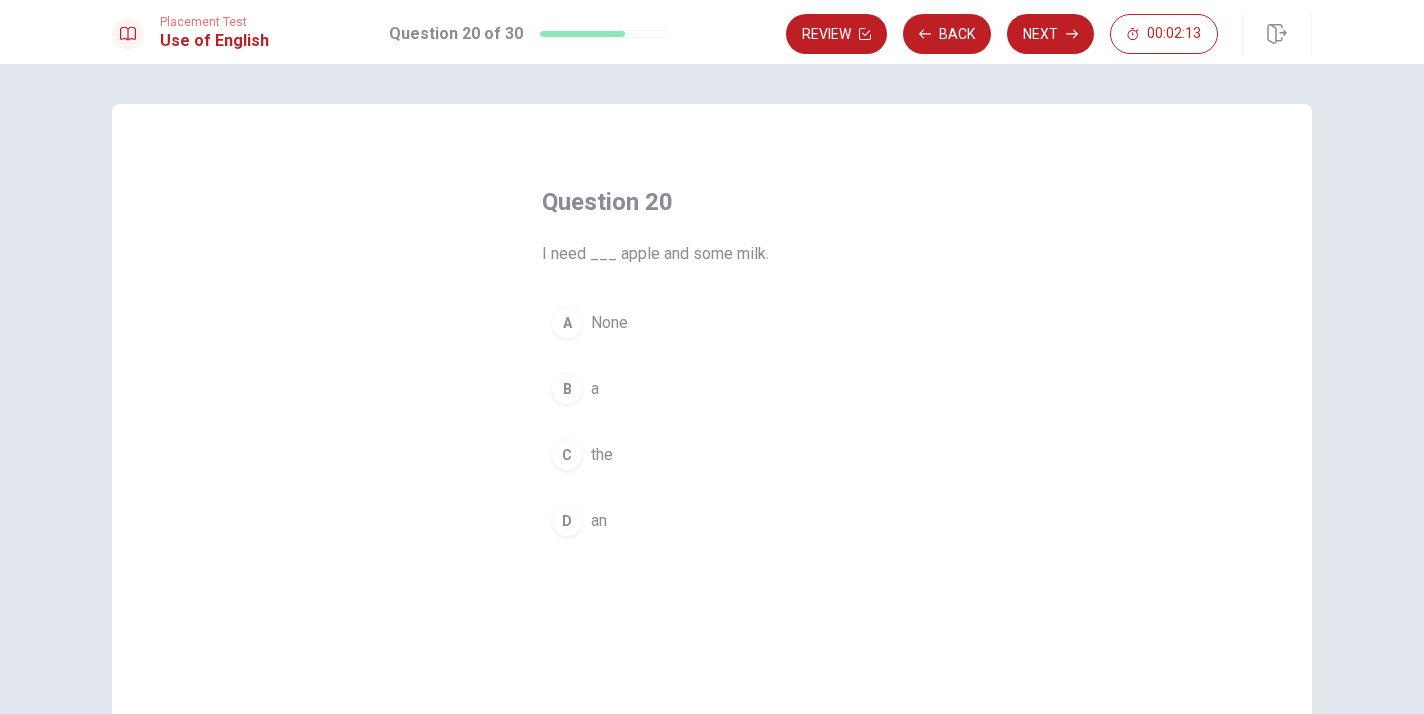 click on "D an" at bounding box center (712, 521) 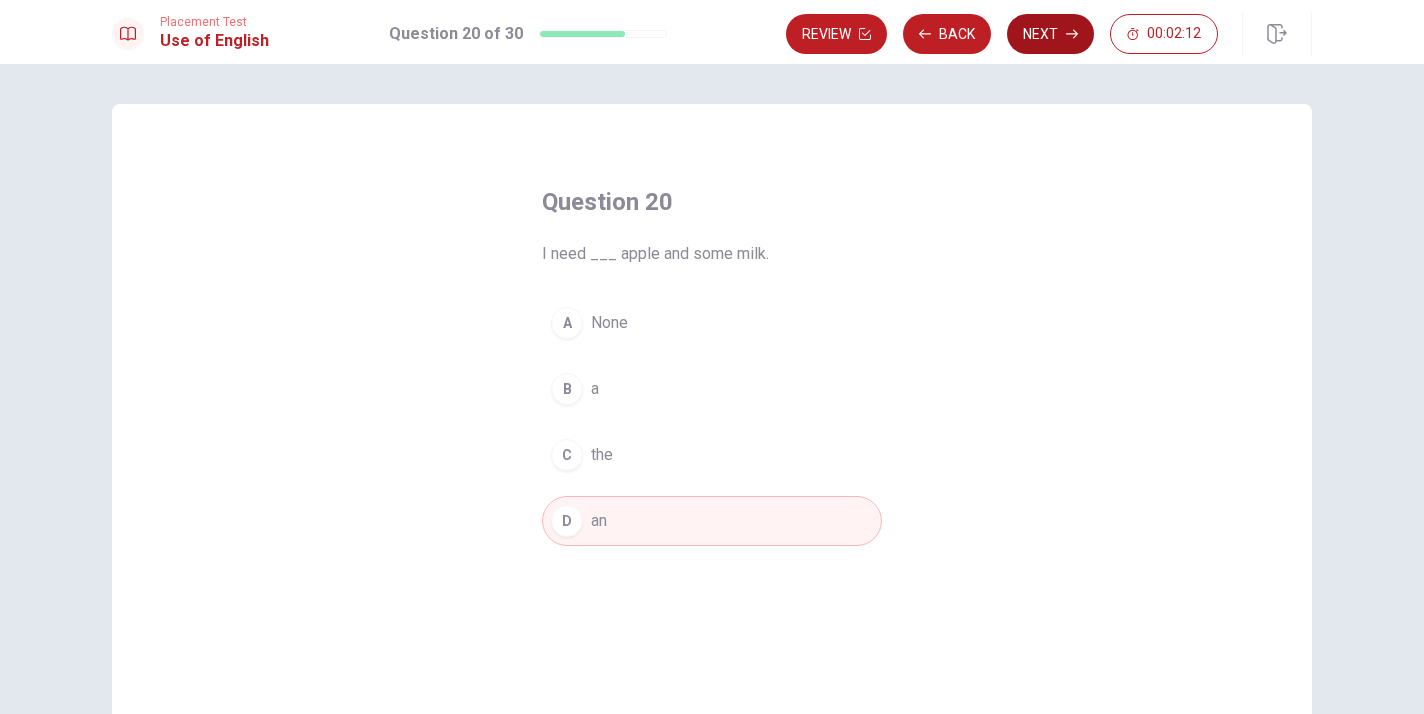 click on "Next" at bounding box center (1050, 34) 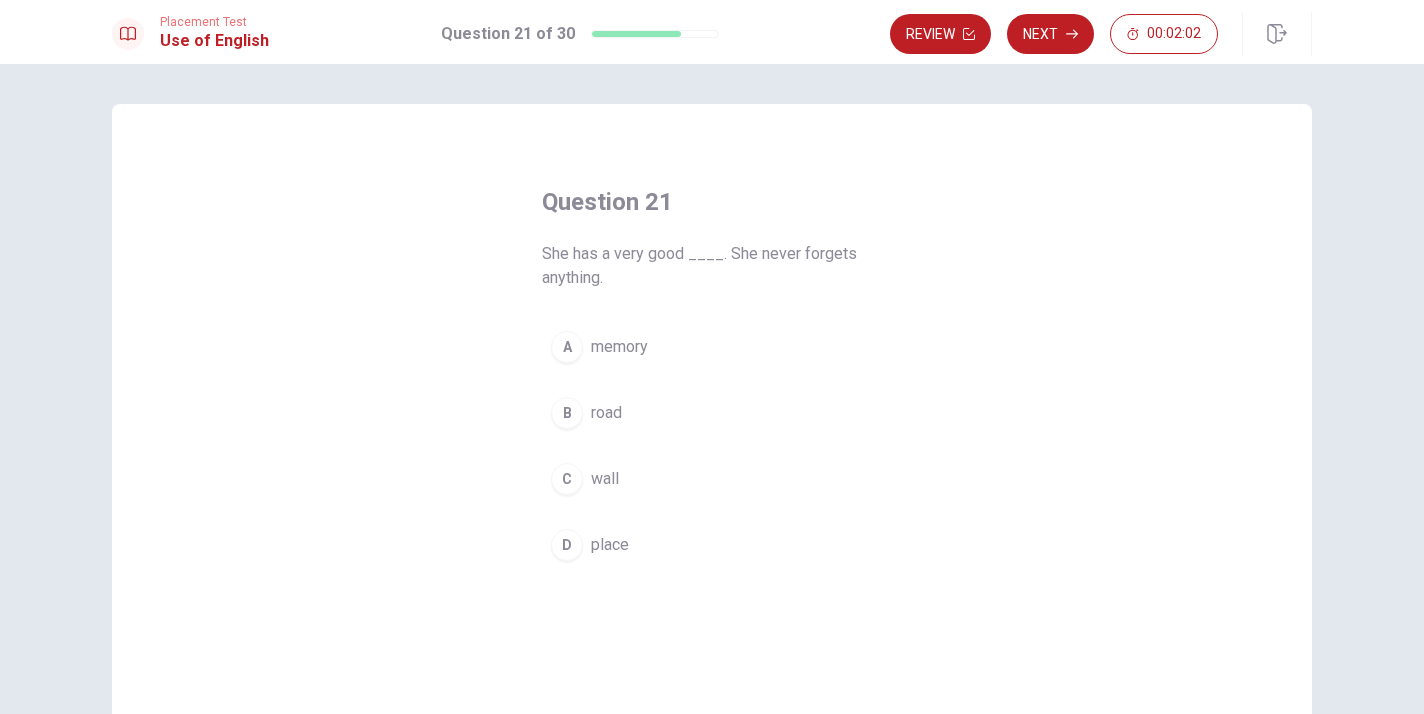 click on "memory" at bounding box center [619, 347] 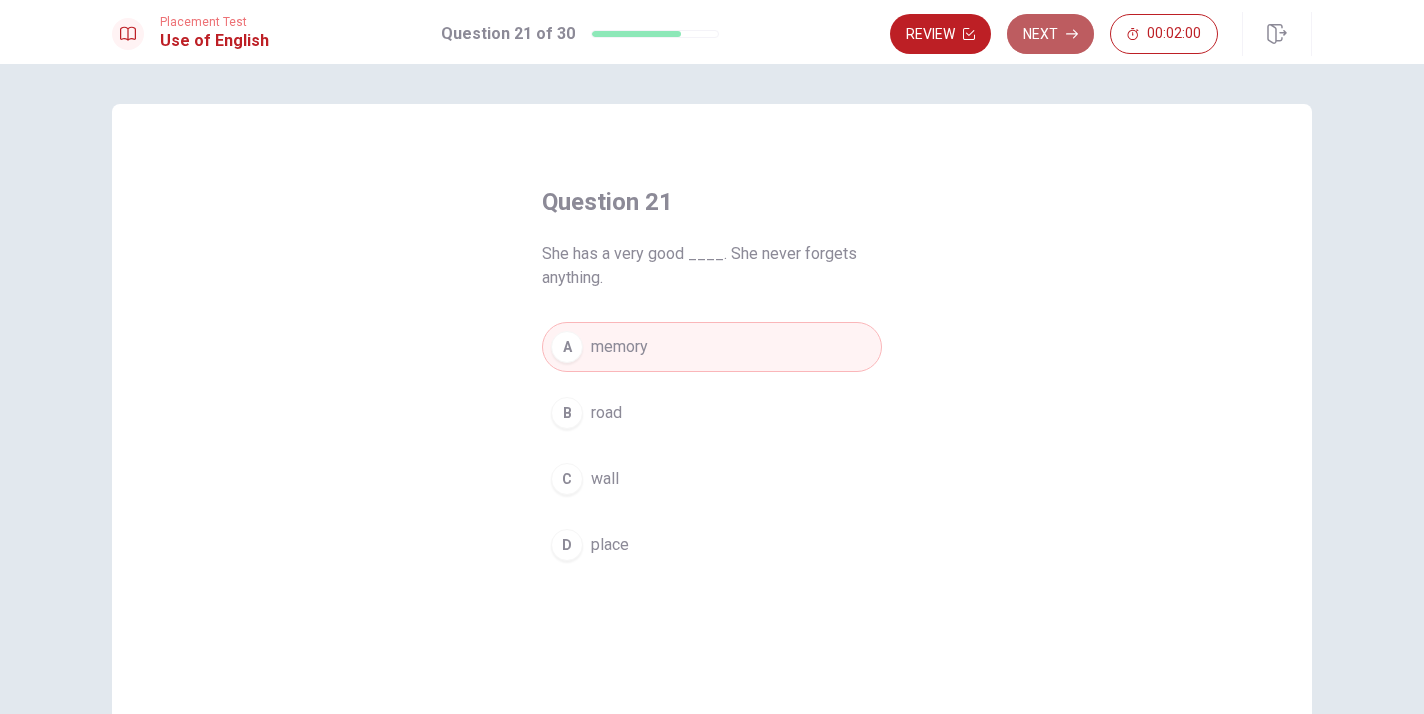 click on "Next" at bounding box center (1050, 34) 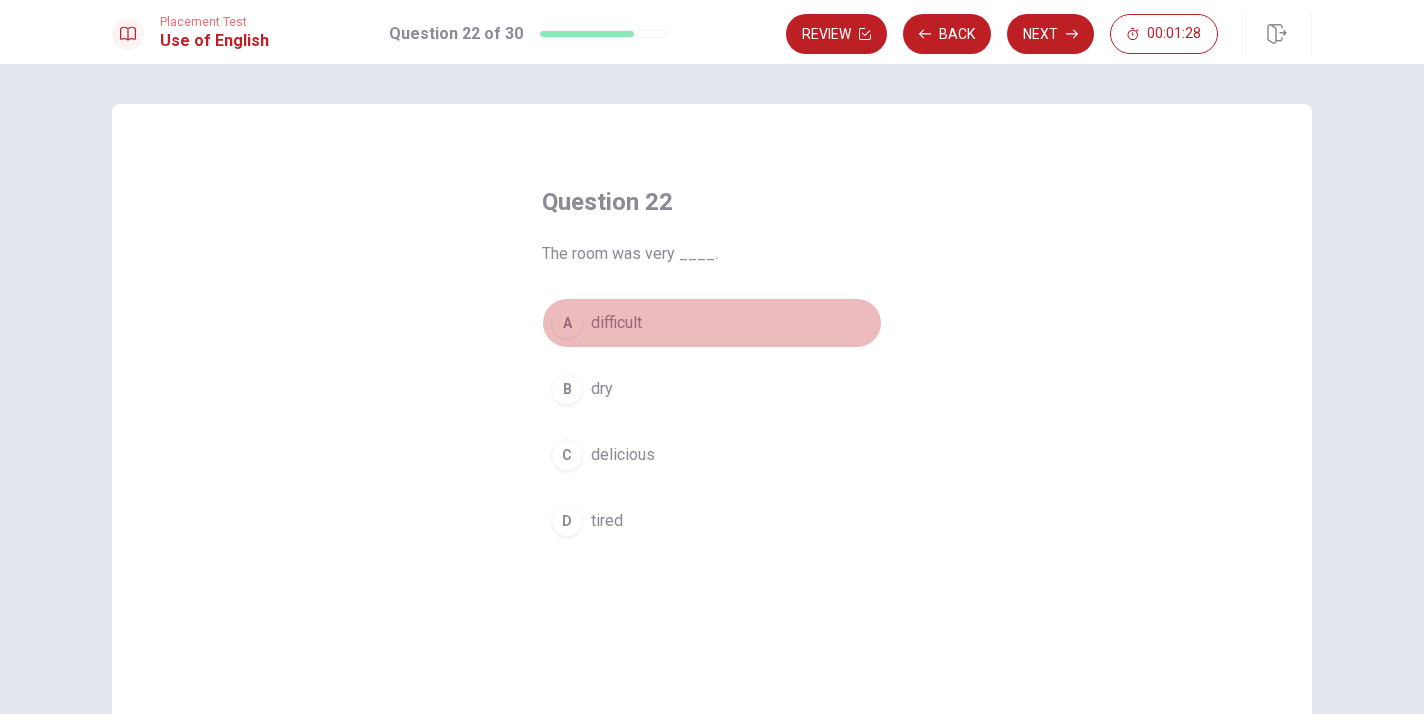 click on "A difficult" at bounding box center (712, 323) 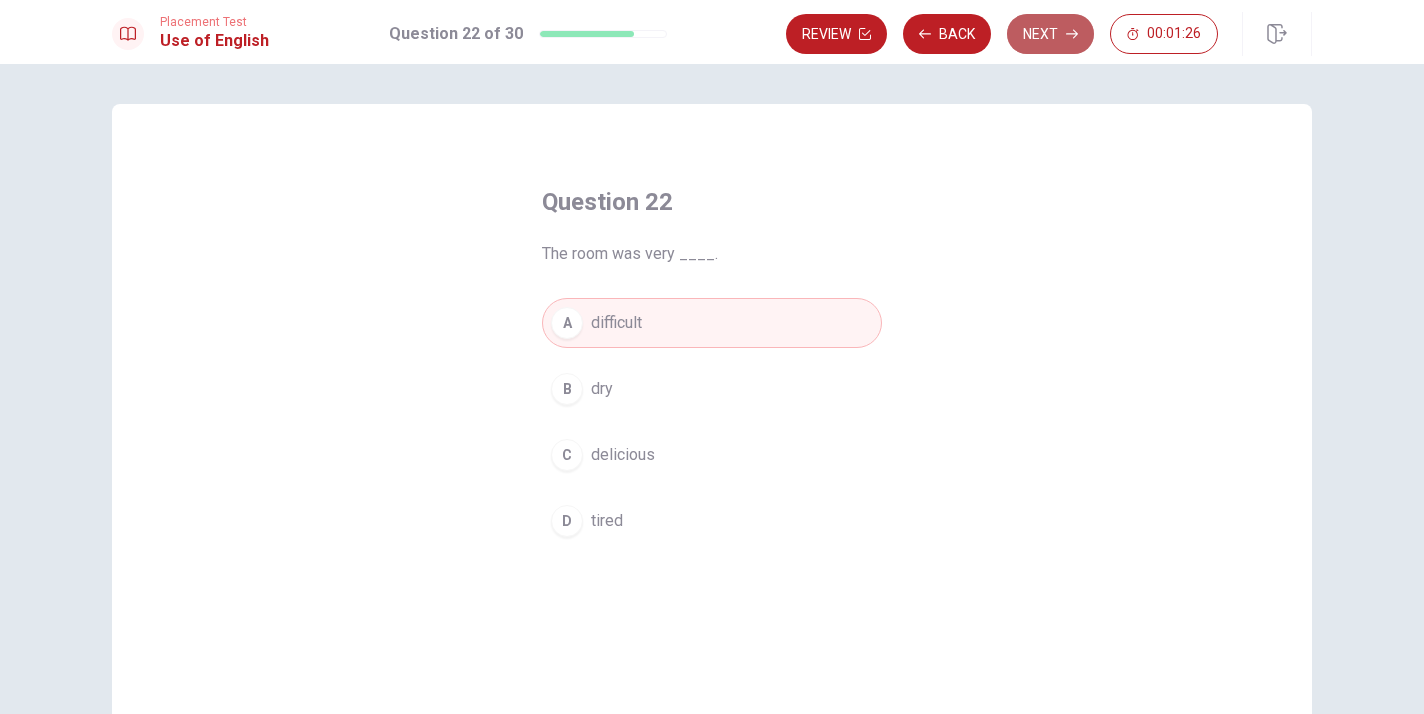click on "Next" at bounding box center [1050, 34] 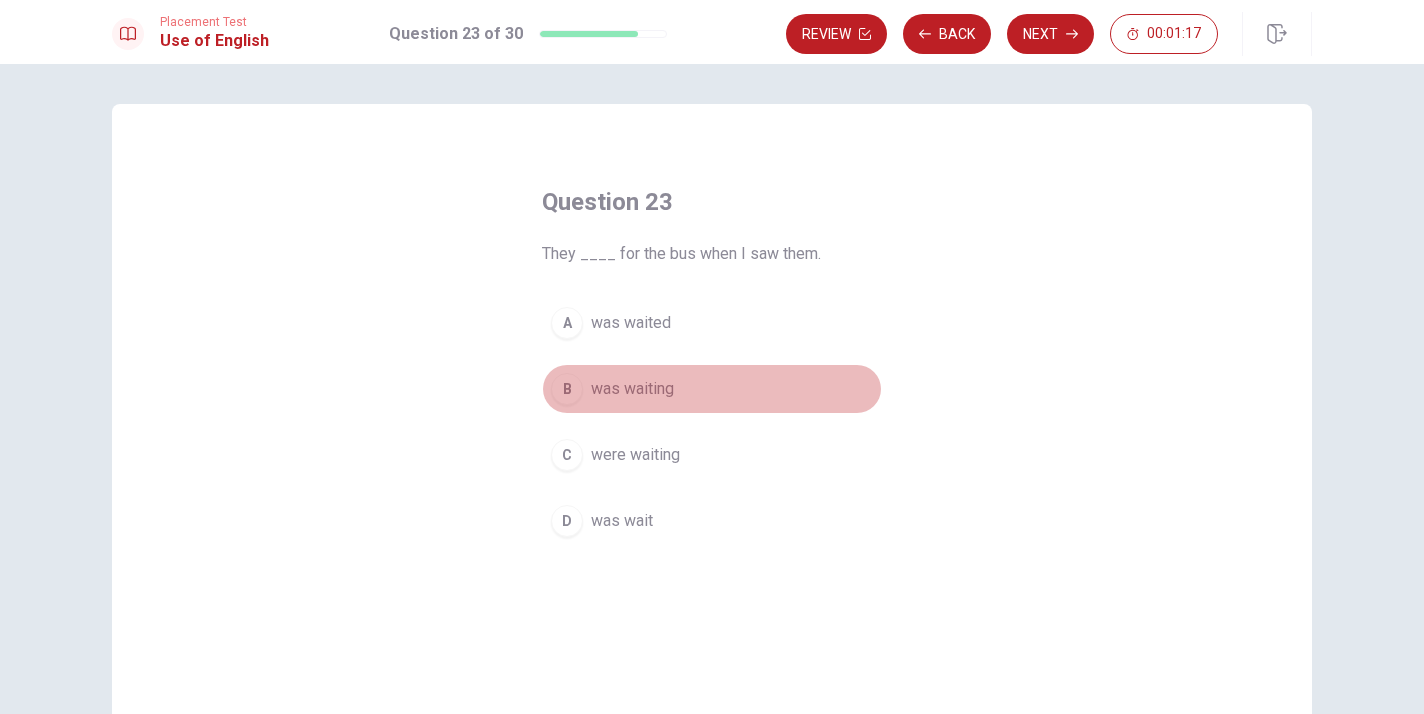 click on "B was waiting" at bounding box center [712, 389] 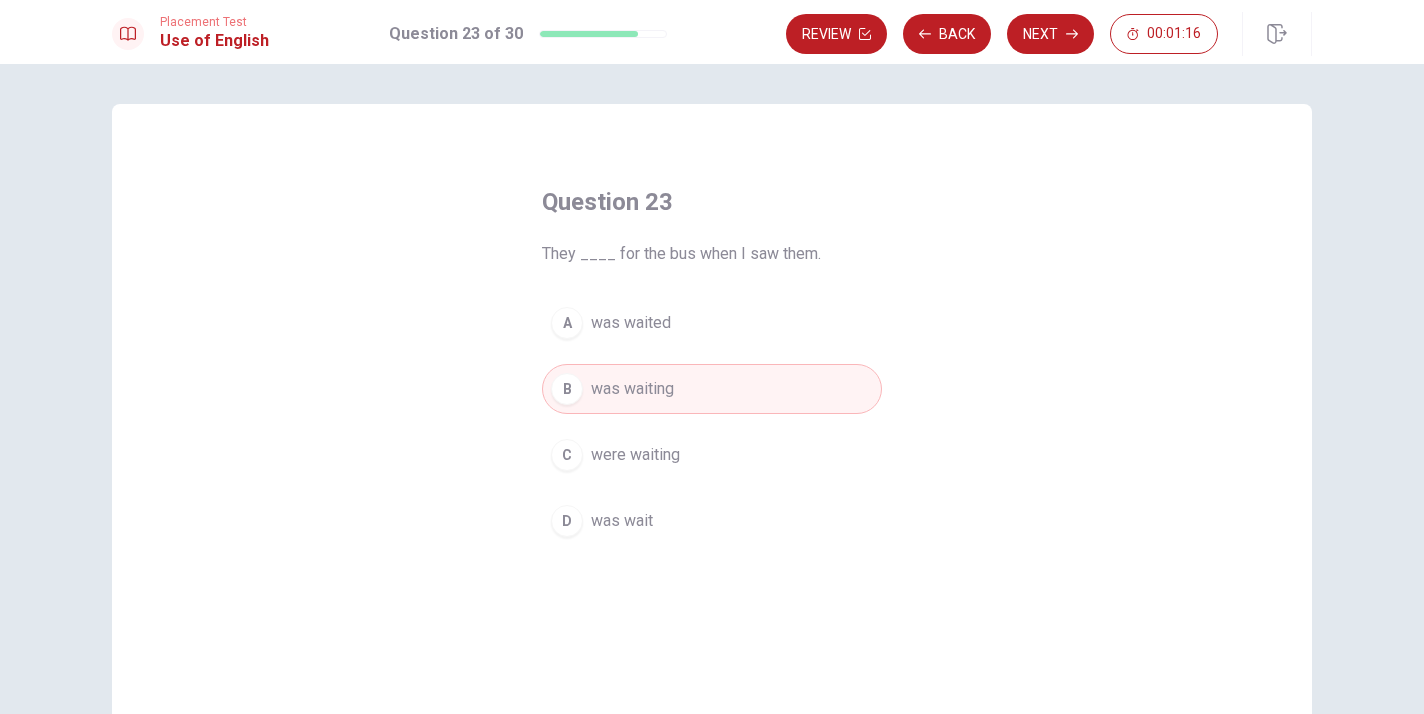 click on "C were waiting" at bounding box center [712, 455] 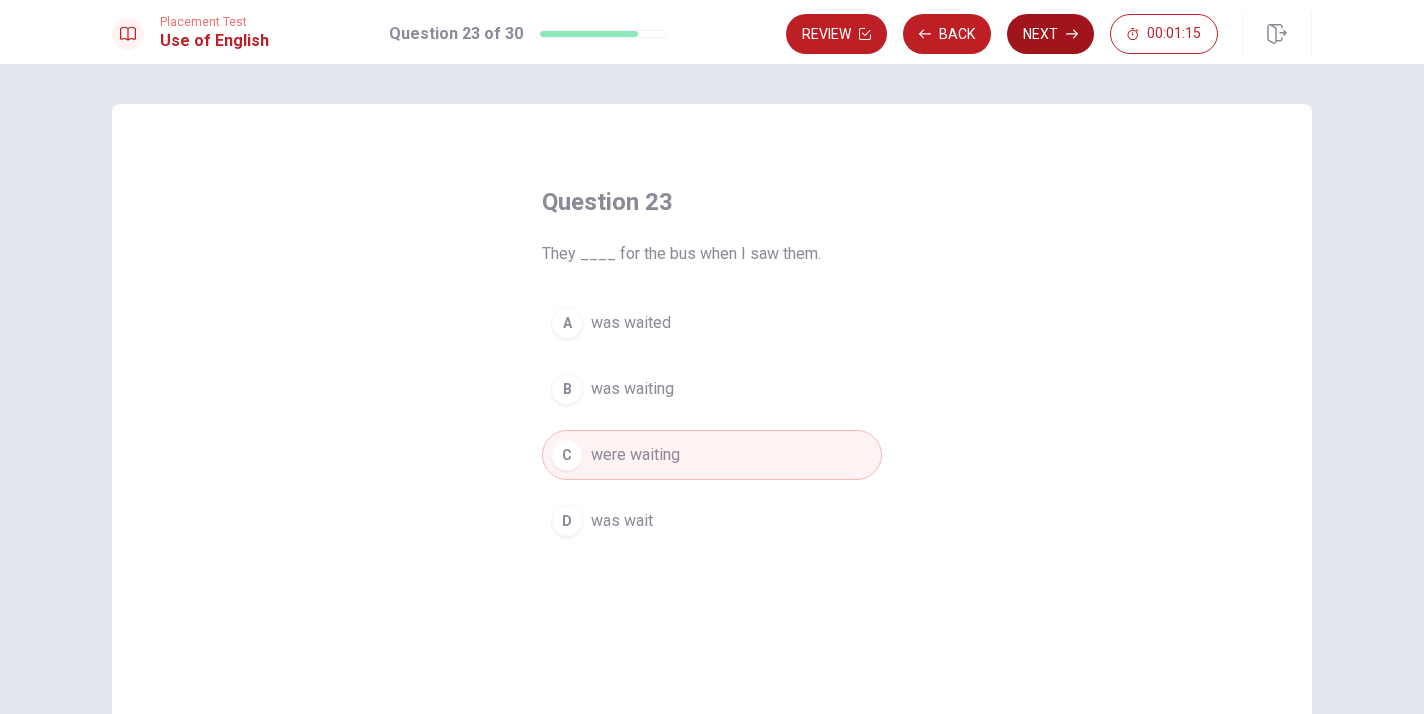 click on "Next" at bounding box center (1050, 34) 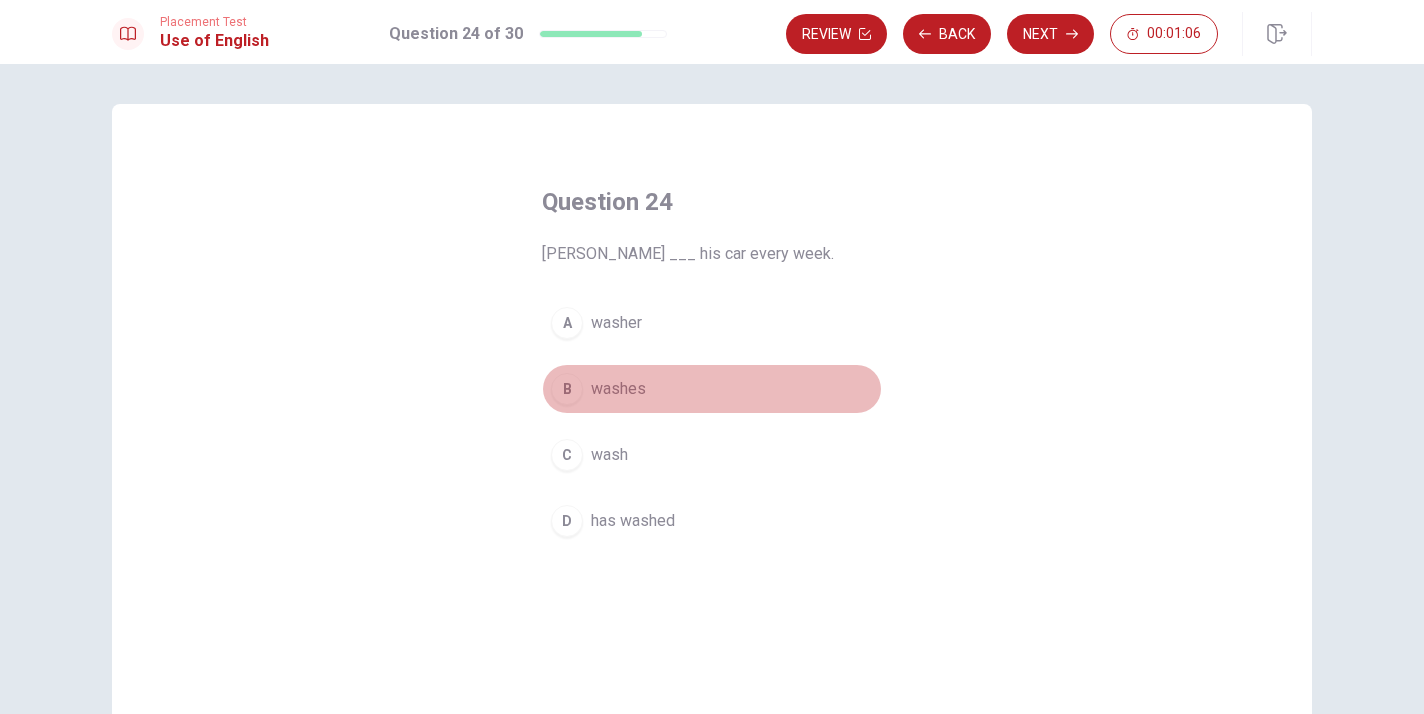 click on "B washes" at bounding box center (712, 389) 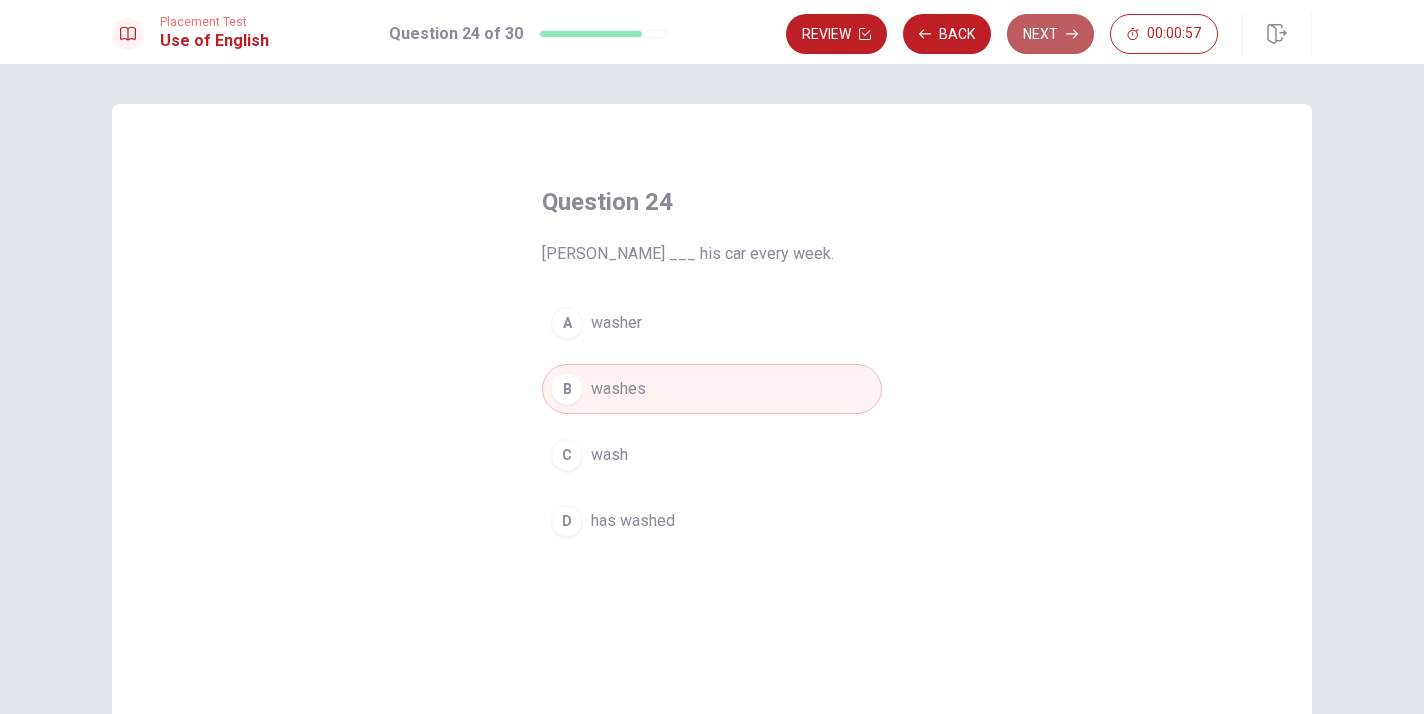 click on "Next" at bounding box center (1050, 34) 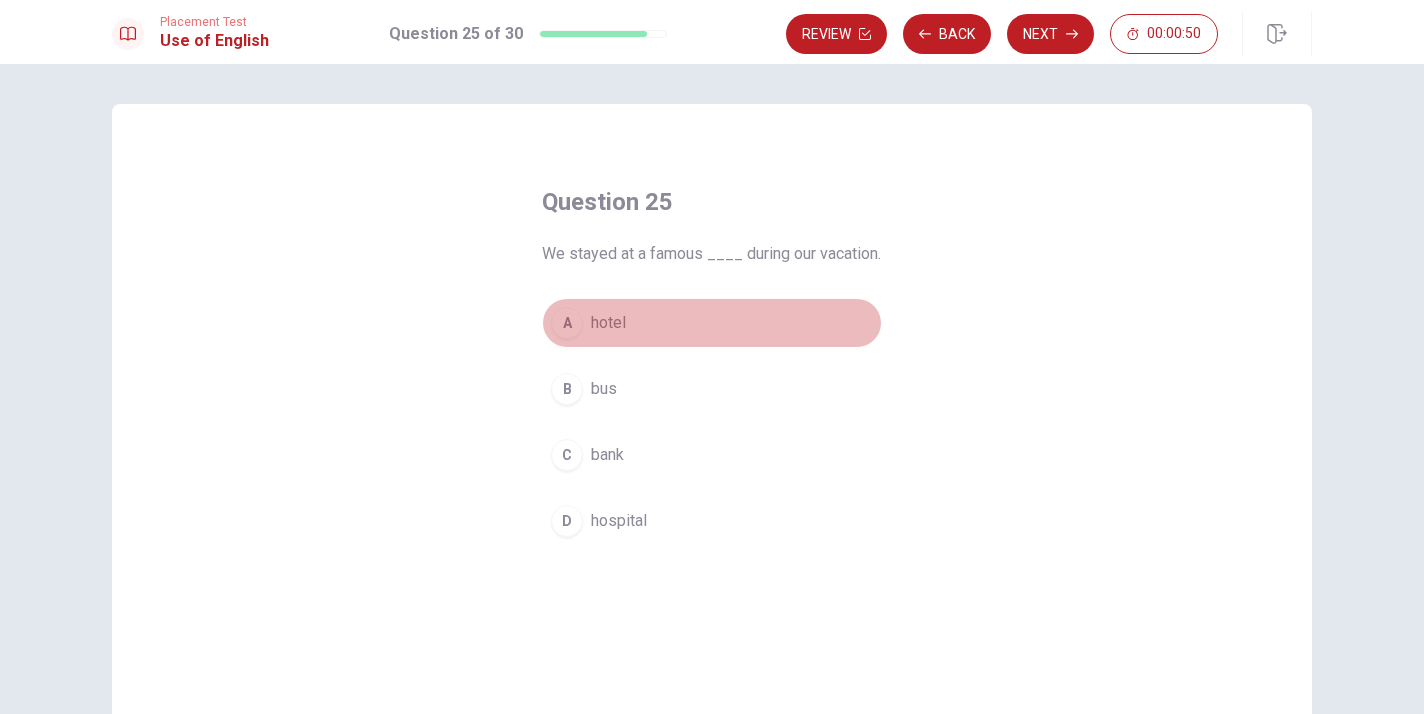 click on "A hotel" at bounding box center [712, 323] 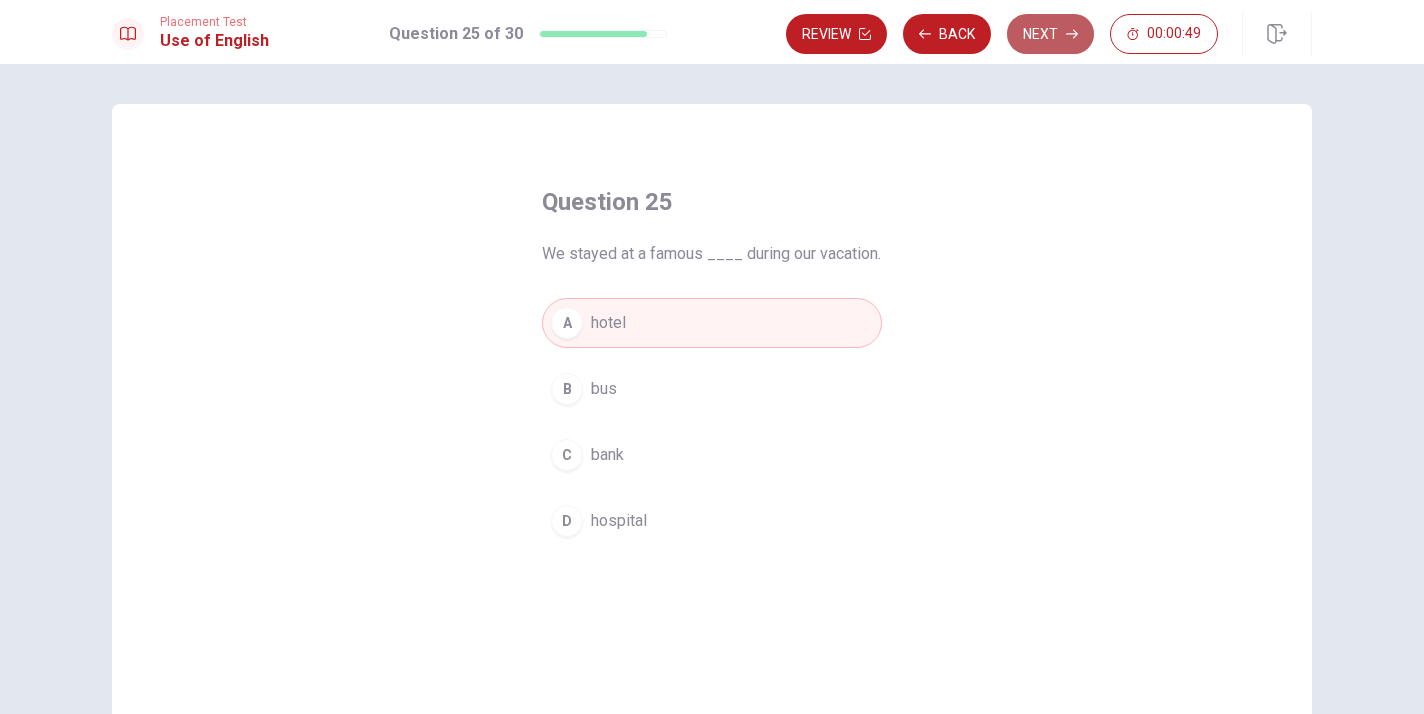 click on "Next" at bounding box center [1050, 34] 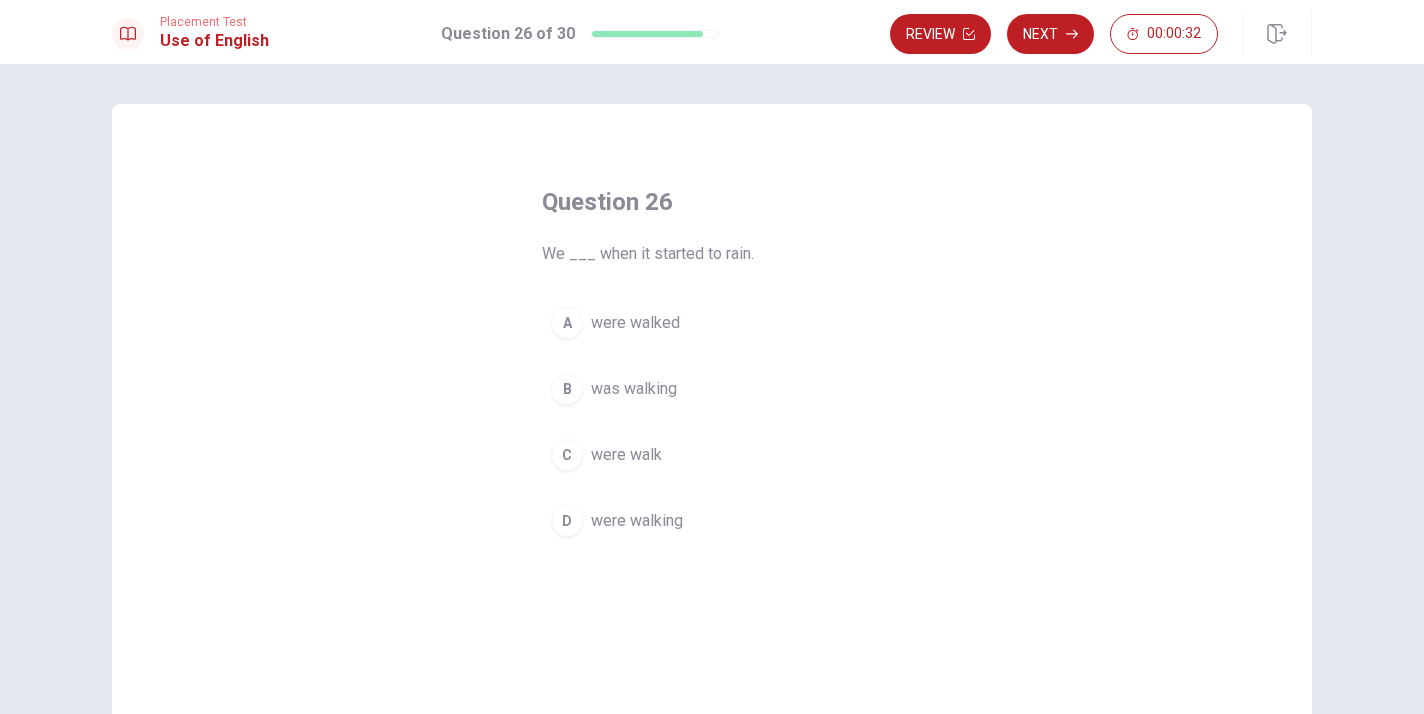 click on "were walking" at bounding box center (637, 521) 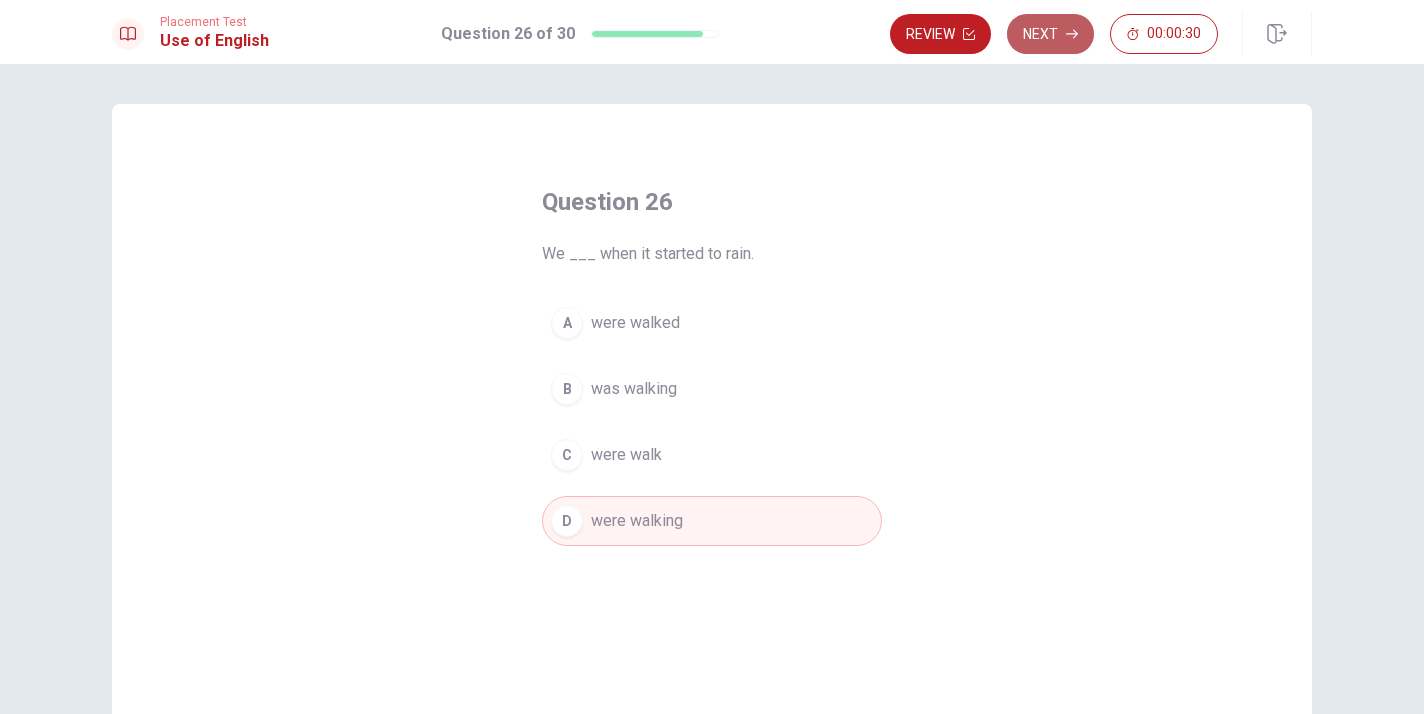 click on "Next" at bounding box center [1050, 34] 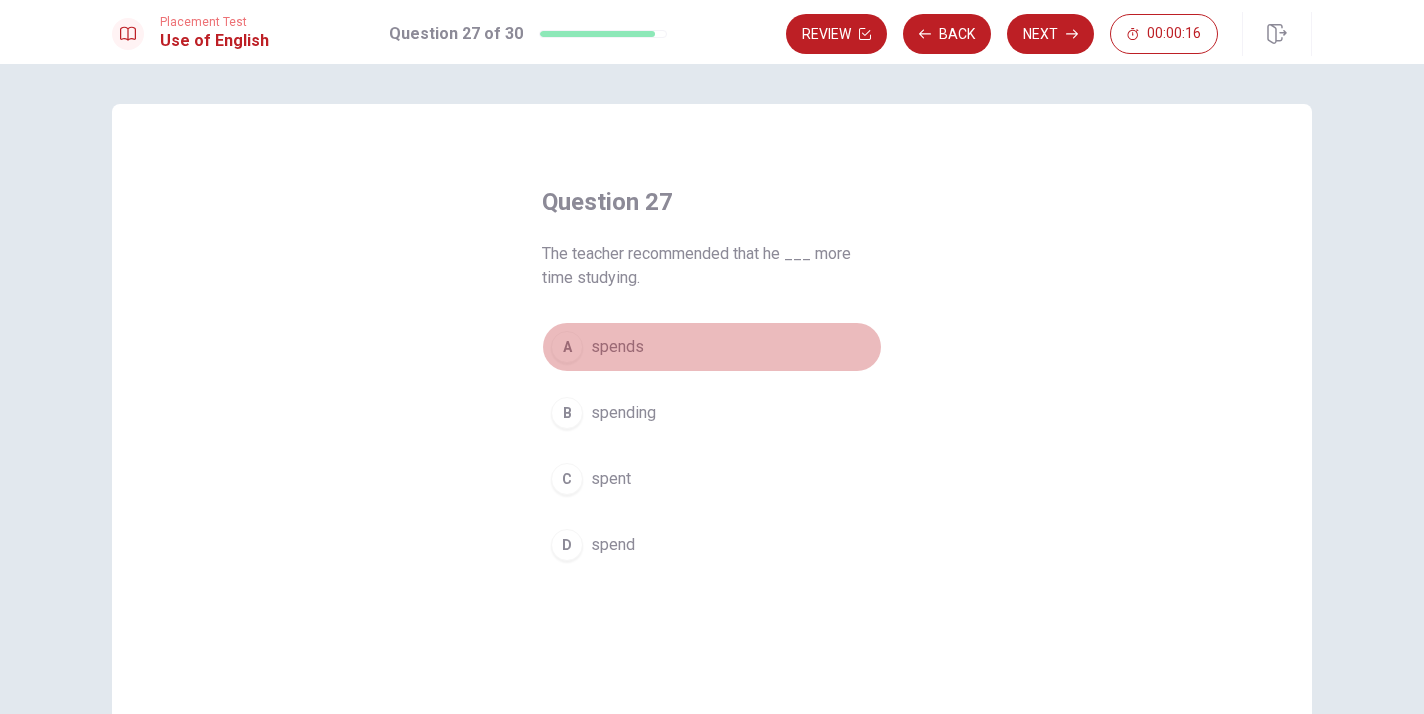 click on "A spends" at bounding box center (712, 347) 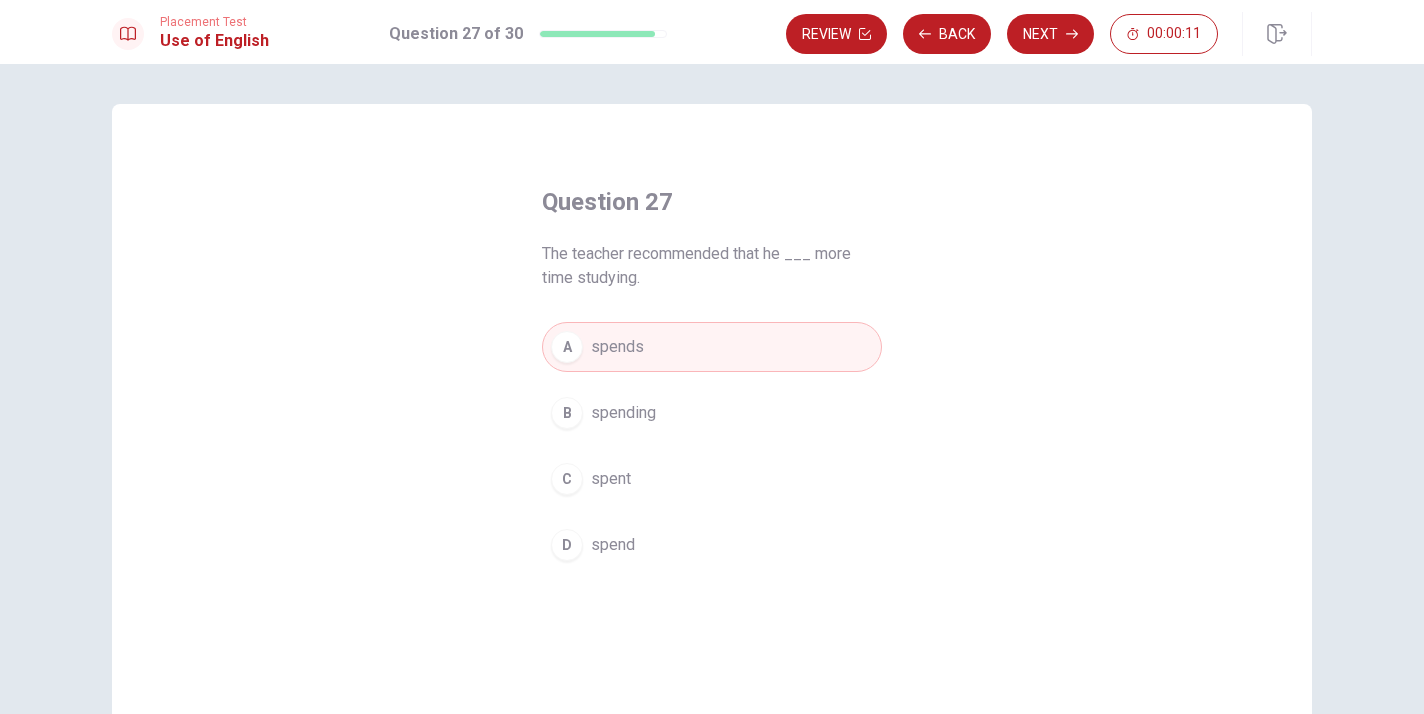 click on "B spending" at bounding box center (712, 413) 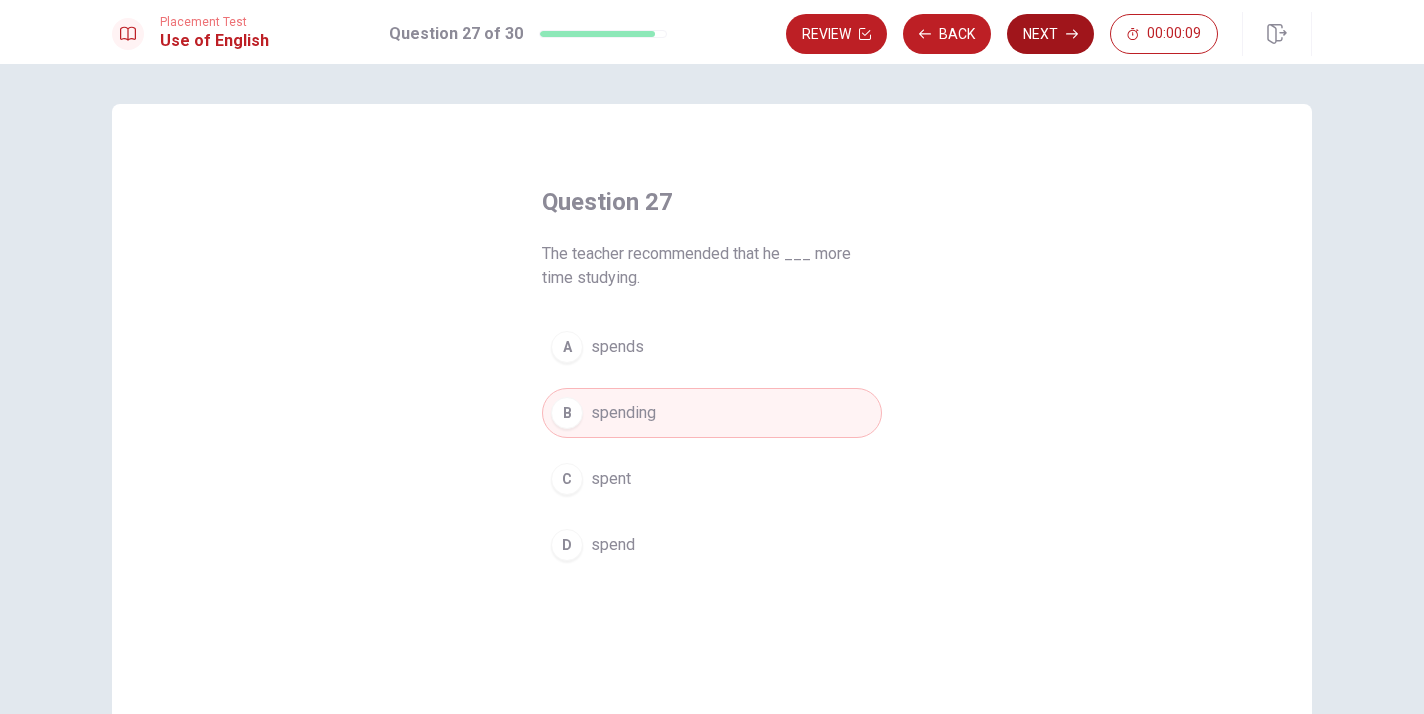 click on "Next" at bounding box center (1050, 34) 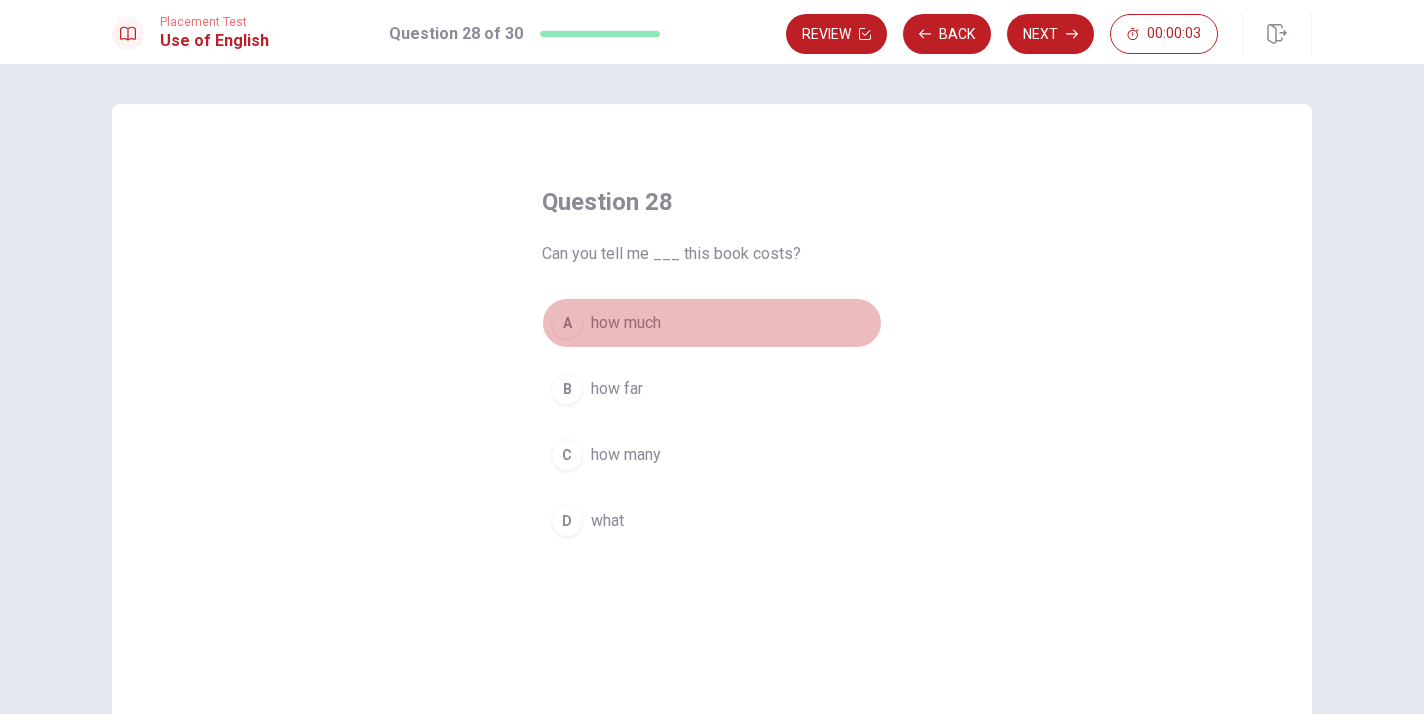 click on "how much" at bounding box center [626, 323] 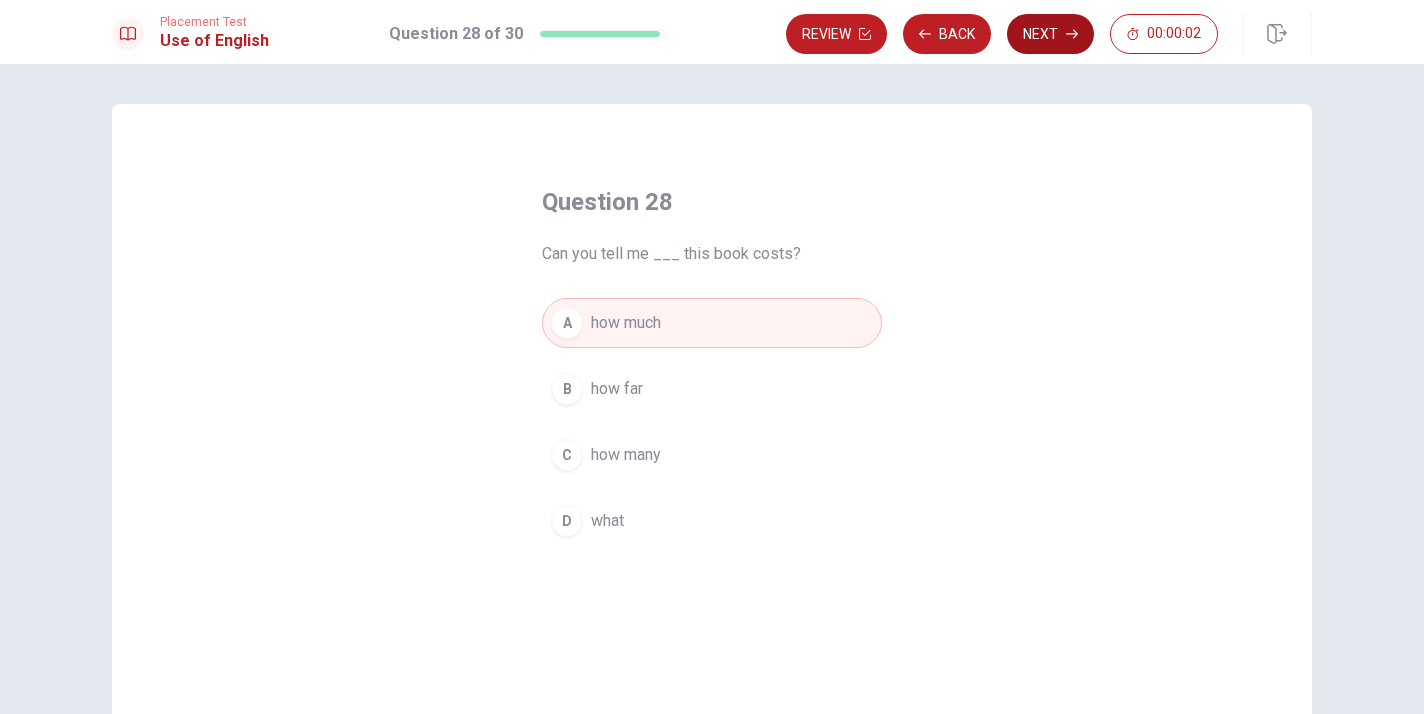 click on "Next" at bounding box center (1050, 34) 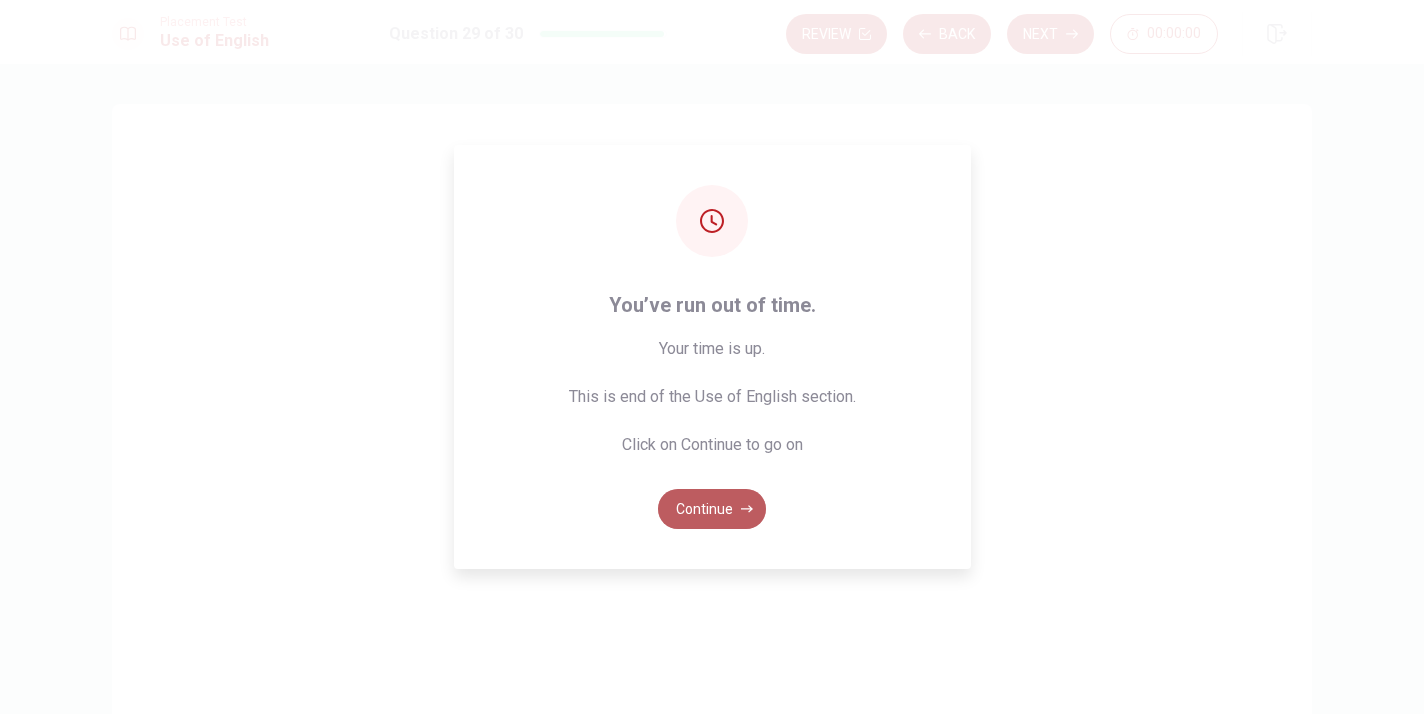 click on "Continue" at bounding box center (712, 509) 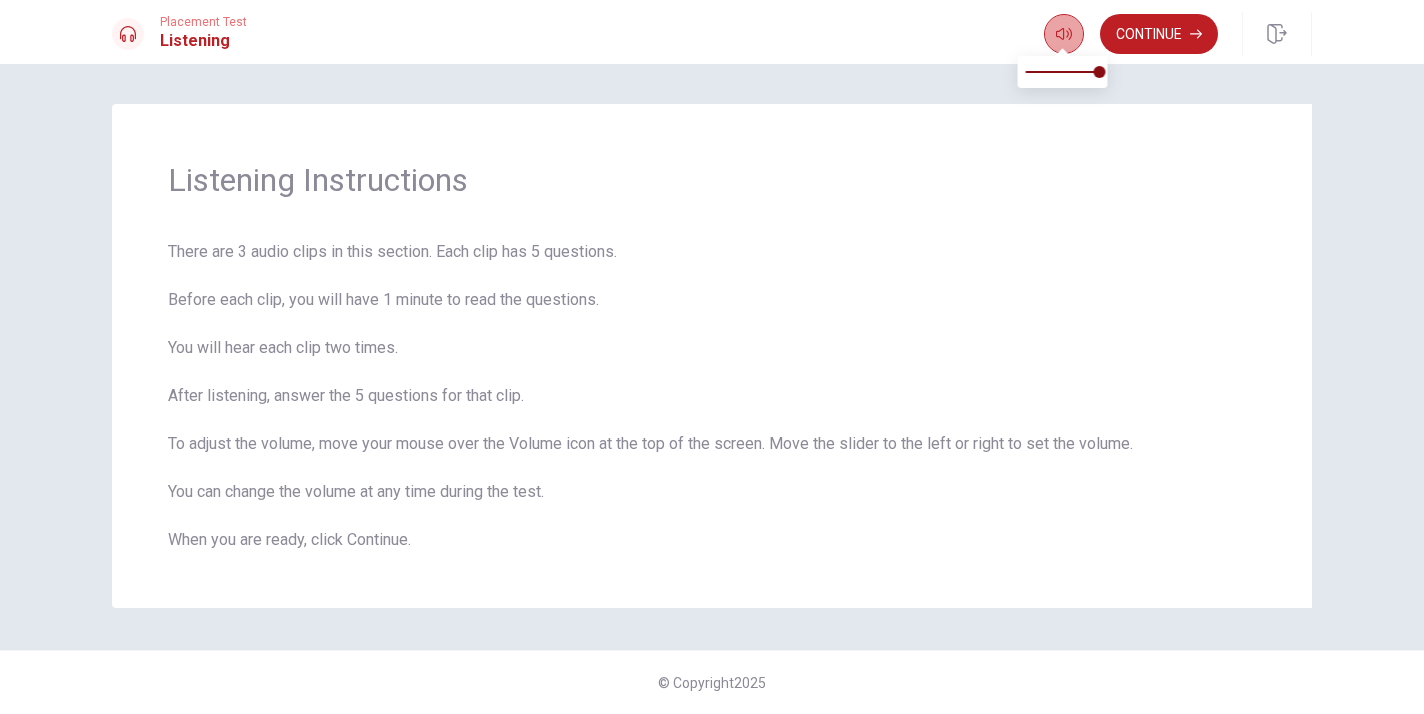 click 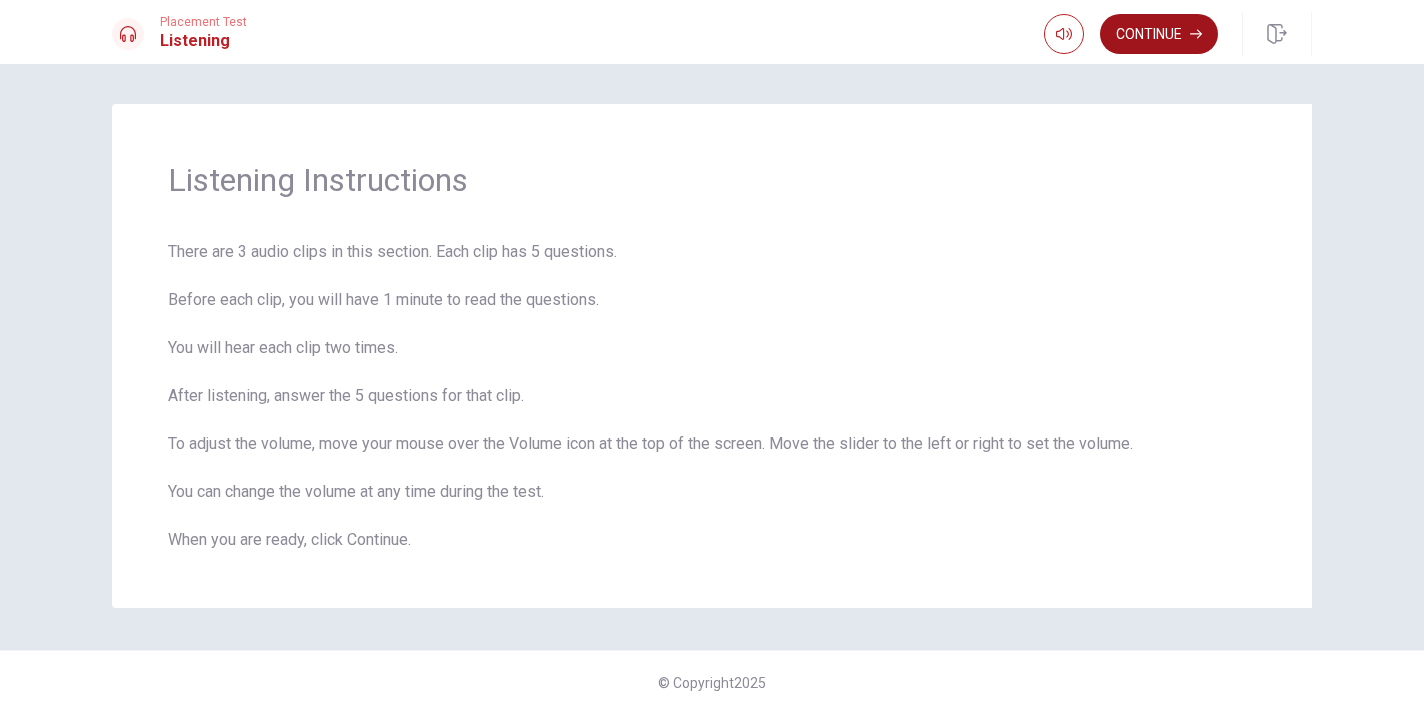 click on "Continue" at bounding box center (1159, 34) 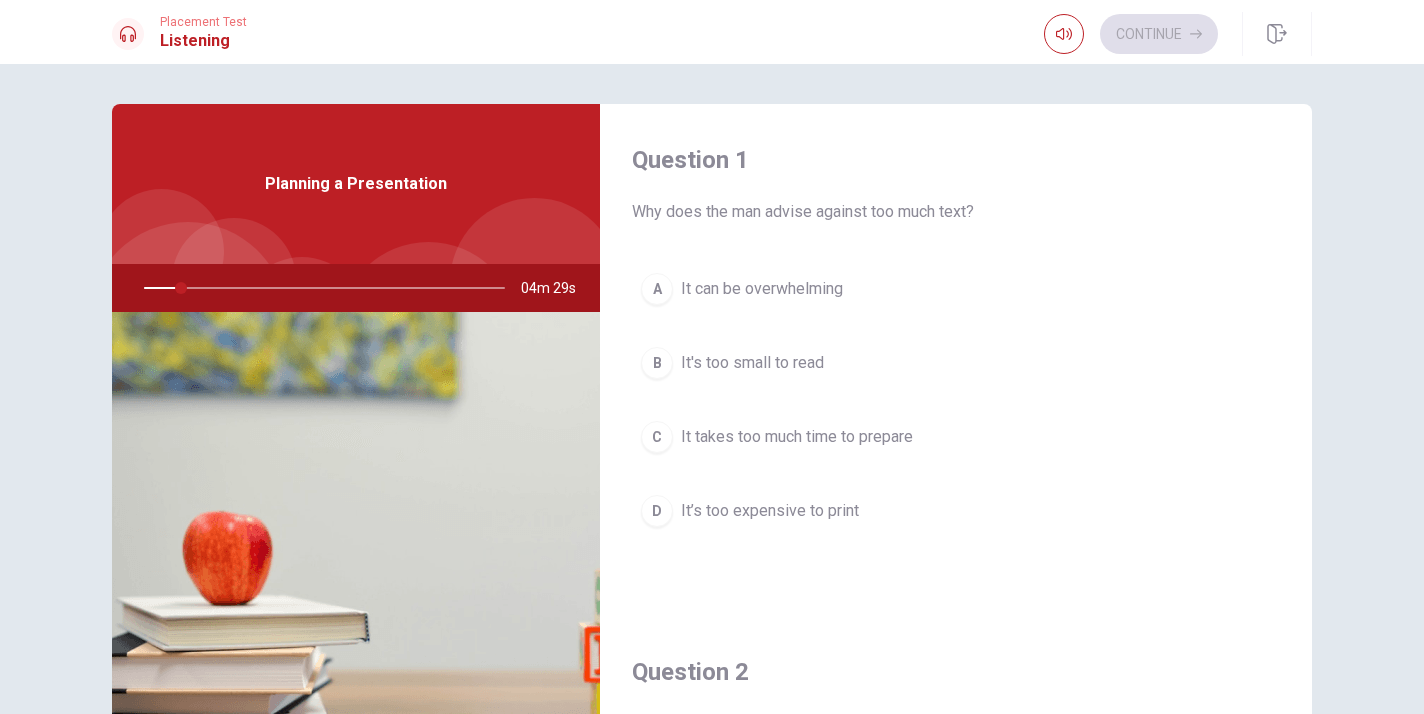 click on "A It can be overwhelming" at bounding box center (956, 289) 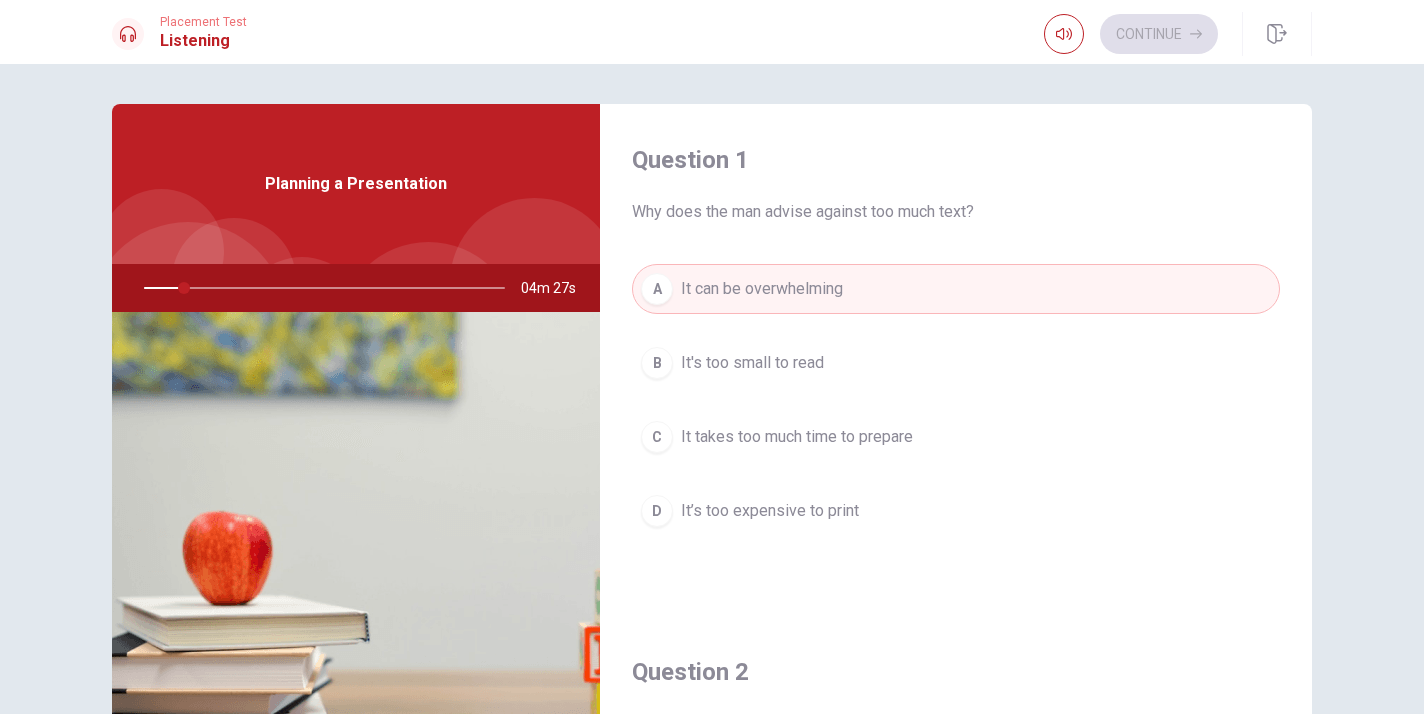 click on "Question 1 Why does the man advise against too much text? A It can be overwhelming B It's too small to read C It takes too much time to prepare D It’s too expensive to print Question 2 How does the woman feel about the man’s advice? A She ignores it B She is confused C She disagrees D She finds it helpful Question 3 What does the man suggest she avoid doing? A Asking questions B Using visuals C Speaking loudly D Reading directly from slides Question 4 What kind of content does the man recommend using? A Only charts B Only text C A mix of visuals and text D Only visuals Question 5 What is the woman preparing for? A A phone call B A report
C A presentation
D A meeting
Planning a Presentation 04m 27s © Copyright  2025" at bounding box center (712, 389) 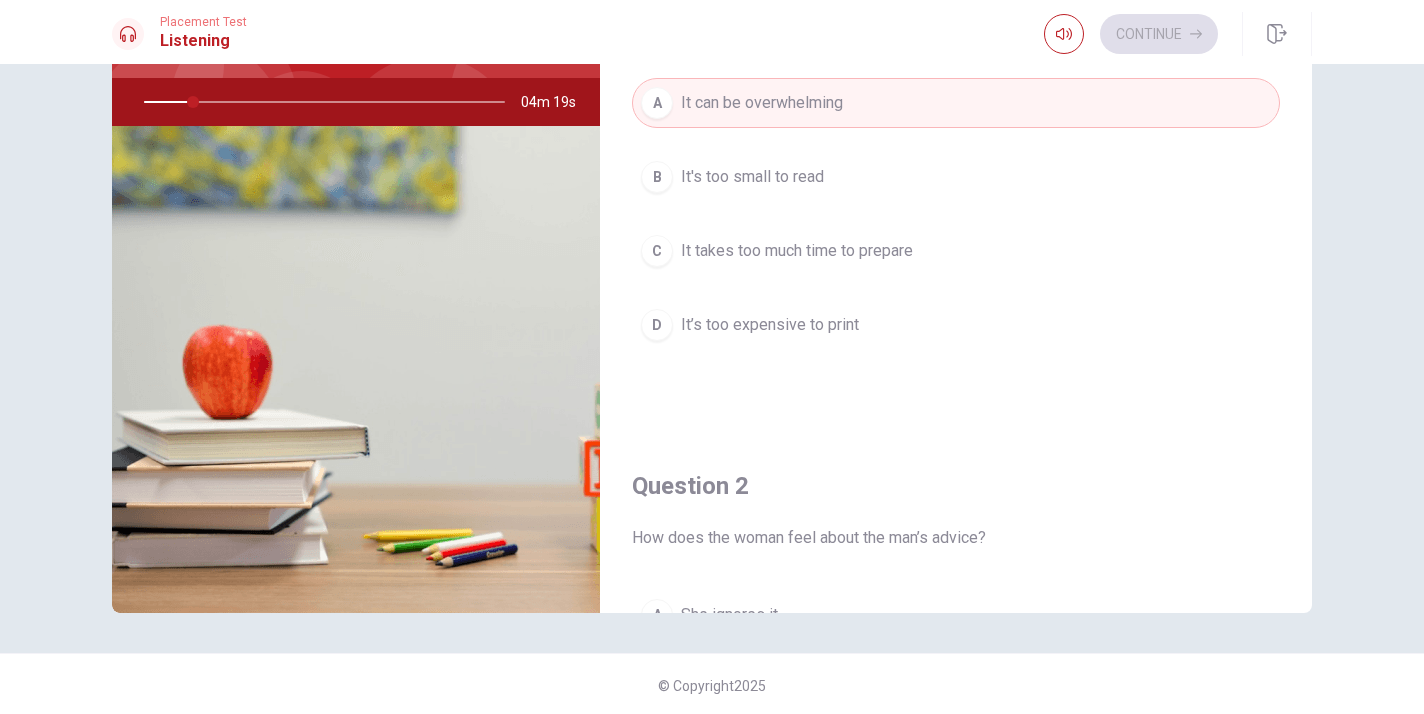scroll, scrollTop: 189, scrollLeft: 0, axis: vertical 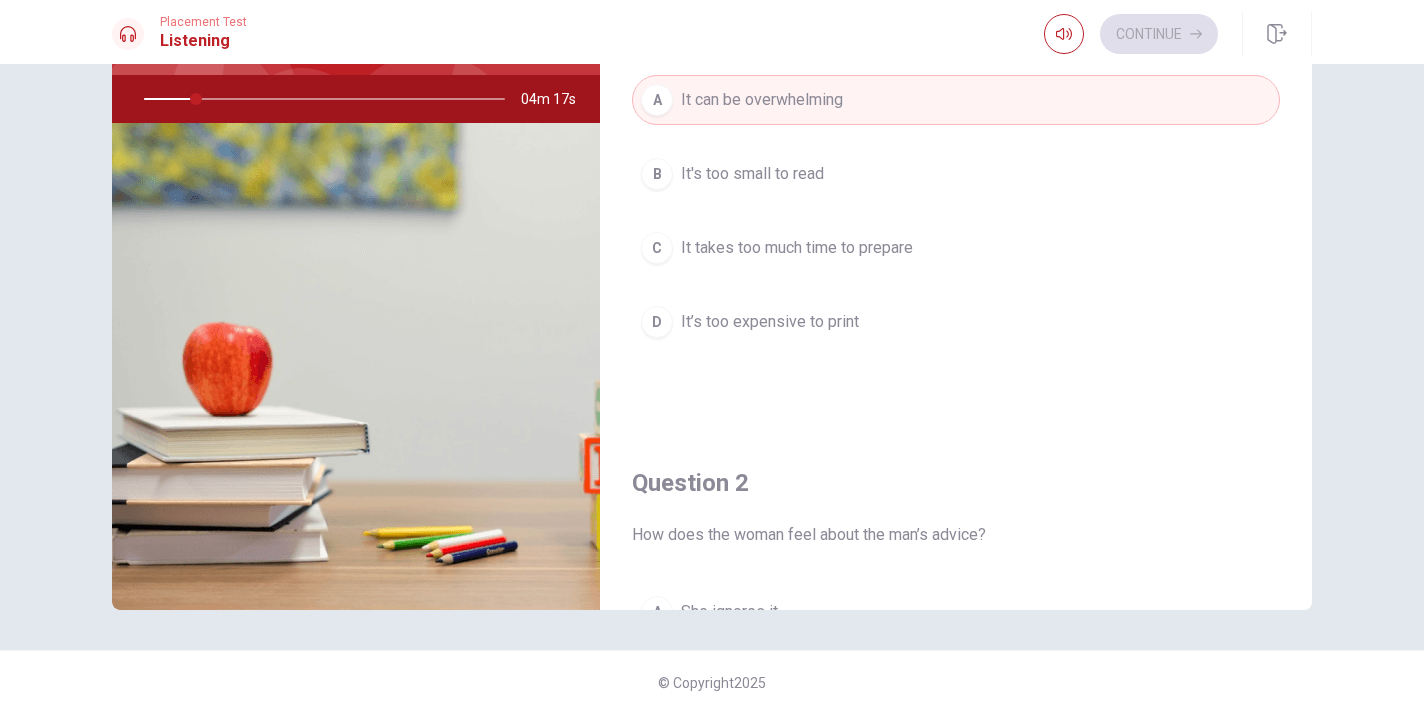 click on "Question 1 Why does the man advise against too much text? A It can be overwhelming B It's too small to read C It takes too much time to prepare D It’s too expensive to print Question 2 How does the woman feel about the man’s advice? A She ignores it B She is confused C She disagrees D She finds it helpful Question 3 What does the man suggest she avoid doing? A Asking questions B Using visuals C Speaking loudly D Reading directly from slides Question 4 What kind of content does the man recommend using? A Only charts B Only text C A mix of visuals and text D Only visuals Question 5 What is the woman preparing for? A A phone call B A report
C A presentation
D A meeting
Planning a Presentation 04m 17s" at bounding box center [712, 262] 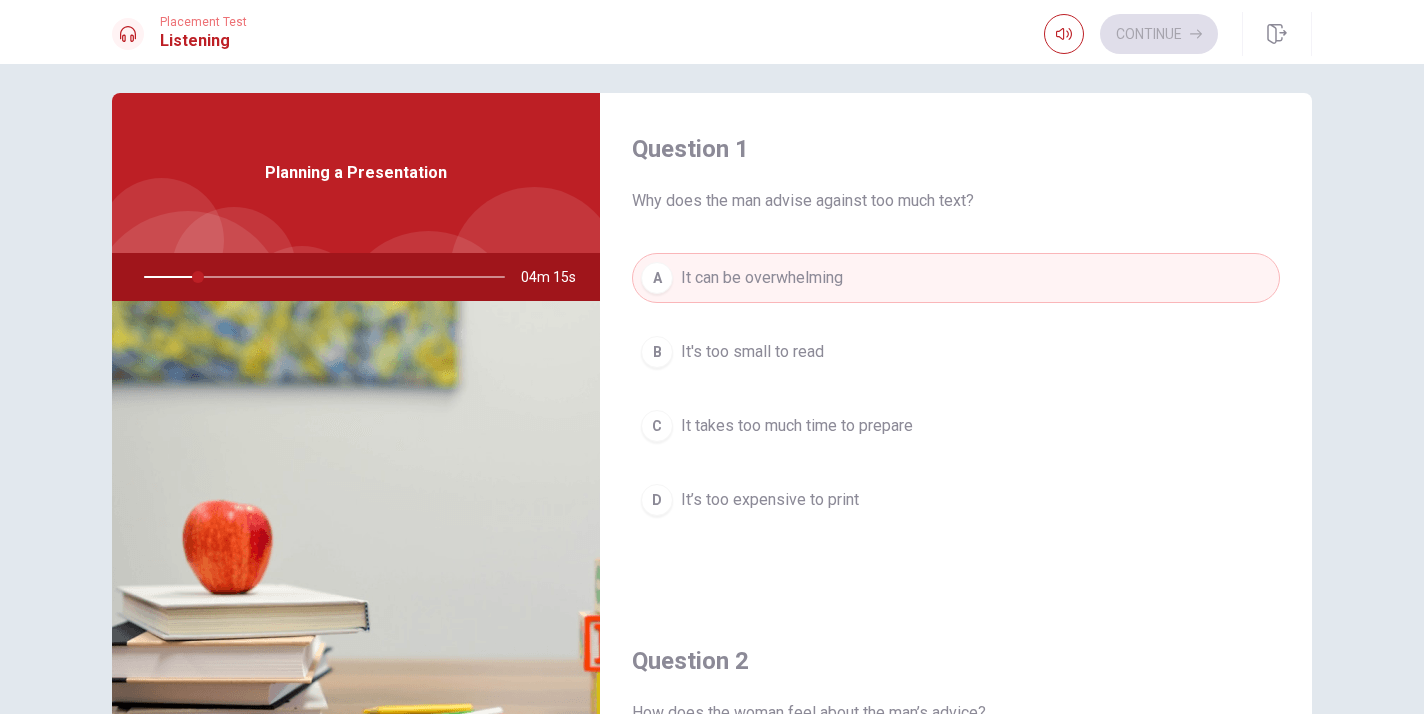 scroll, scrollTop: 6, scrollLeft: 0, axis: vertical 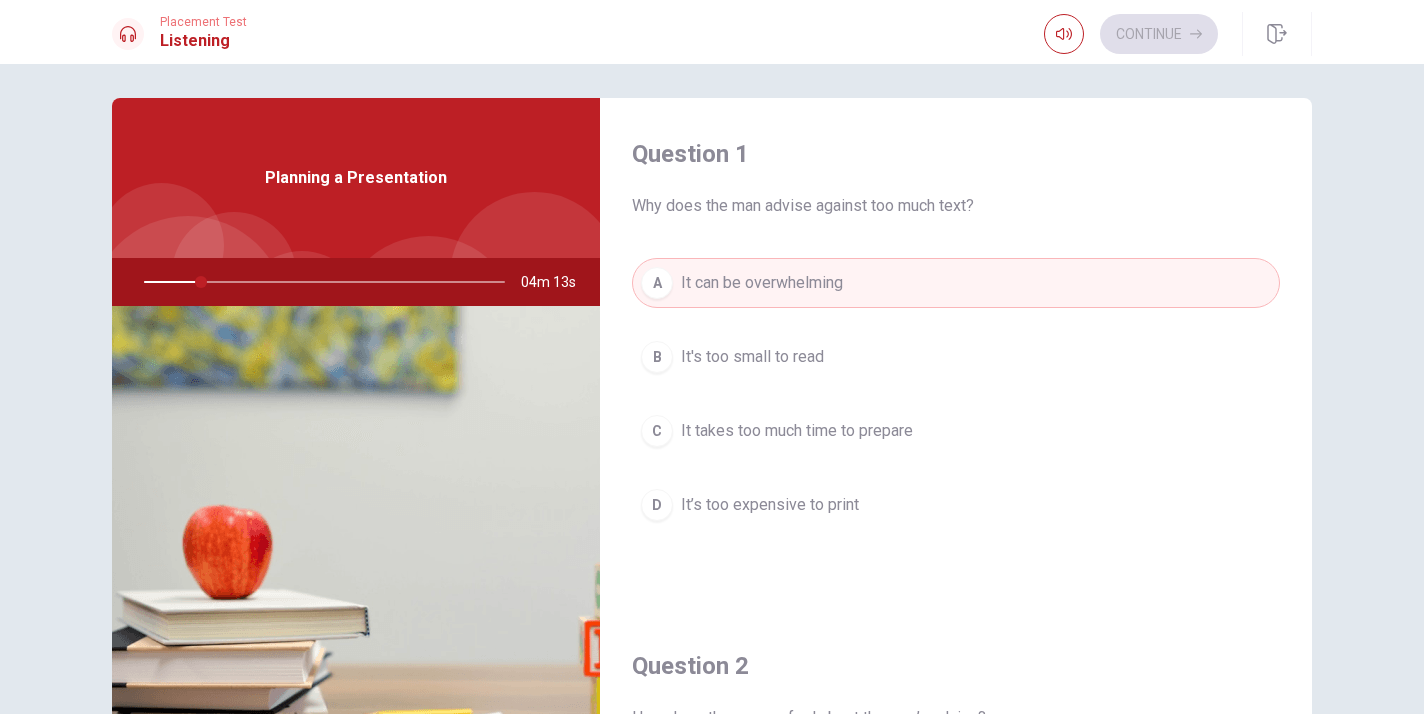 click on "Question 1 Why does the man advise against too much text? A It can be overwhelming B It's too small to read C It takes too much time to prepare D It’s too expensive to print" at bounding box center [956, 354] 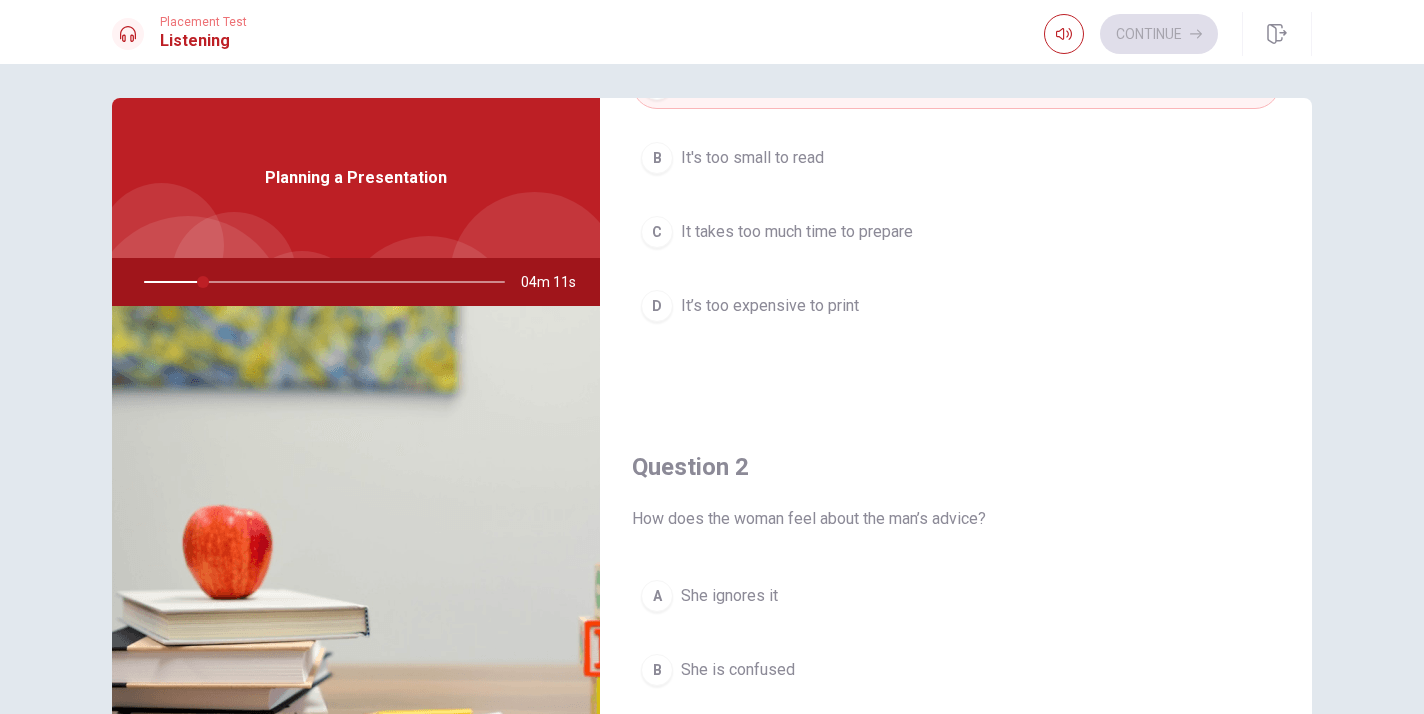 scroll, scrollTop: 201, scrollLeft: 0, axis: vertical 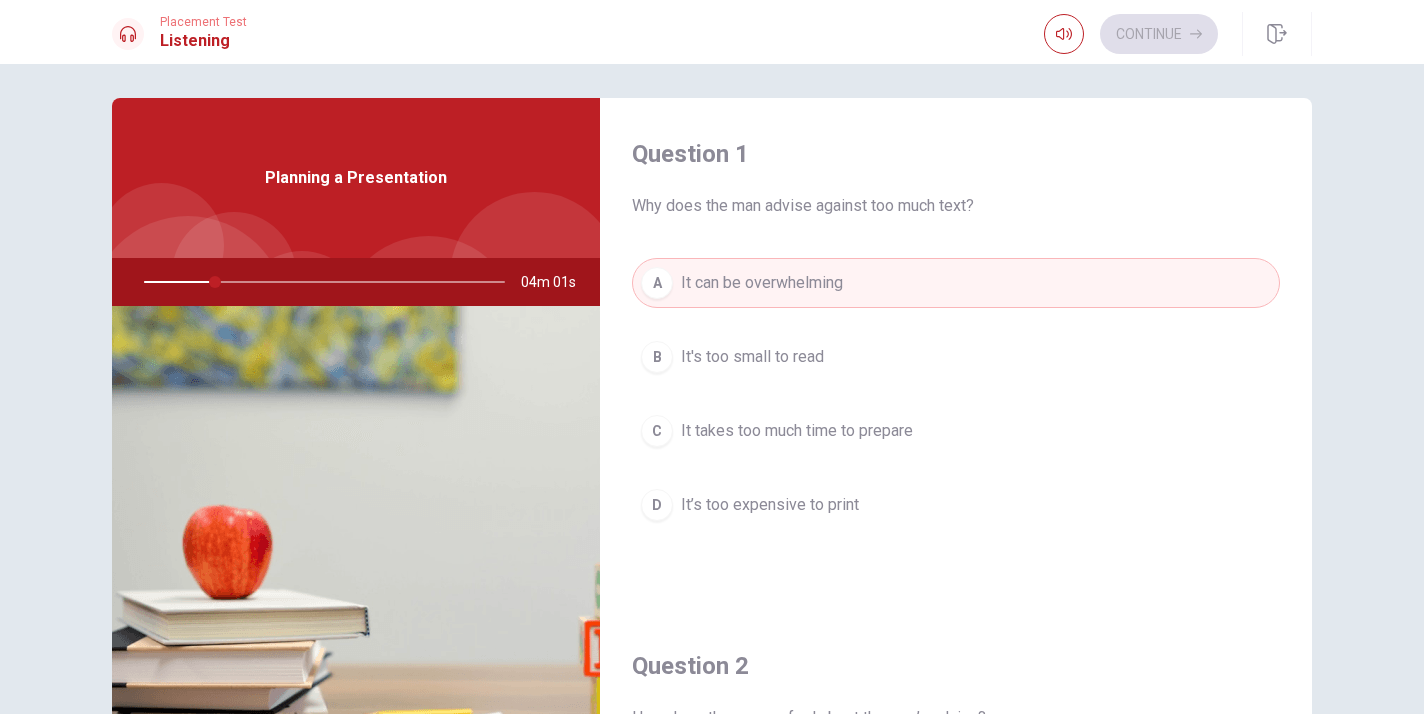 drag, startPoint x: 1304, startPoint y: 259, endPoint x: 1303, endPoint y: 309, distance: 50.01 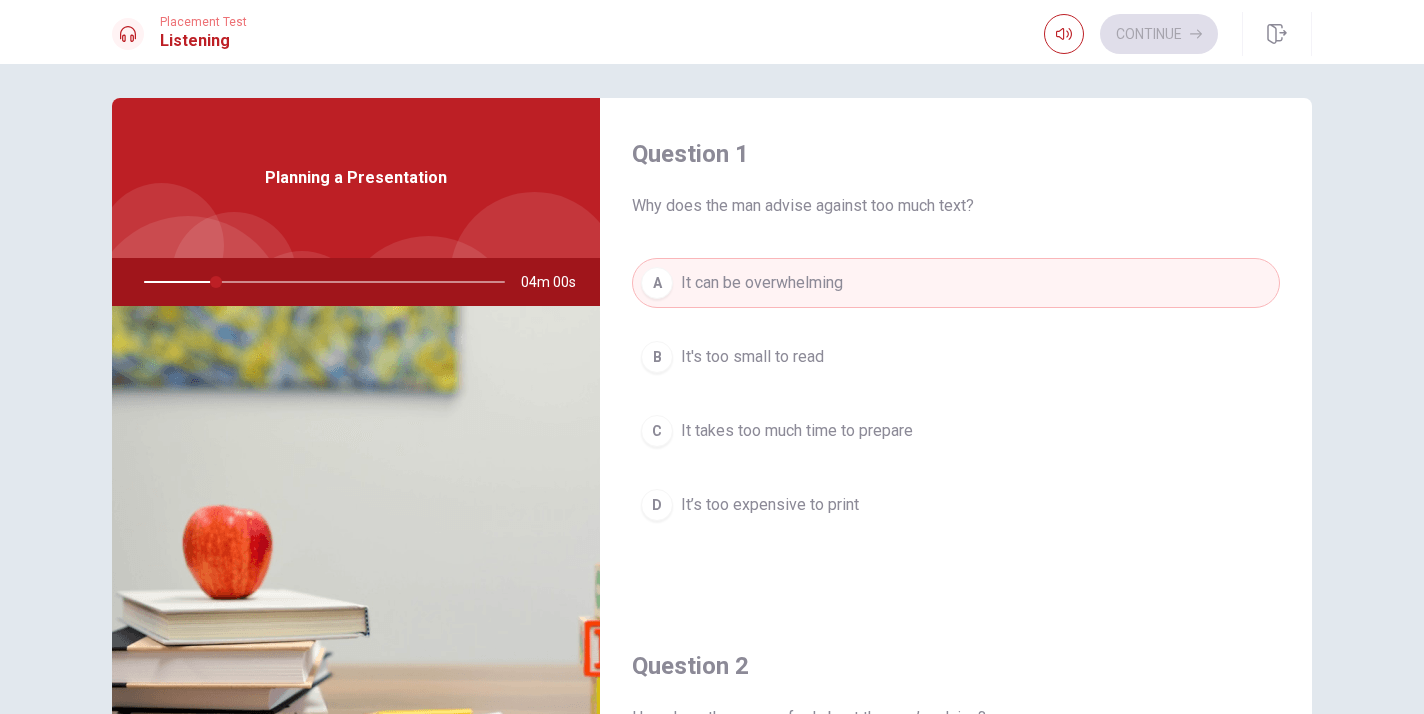 click on "Question 1 Why does the man advise against too much text? A It can be overwhelming B It's too small to read C It takes too much time to prepare D It’s too expensive to print" at bounding box center [956, 354] 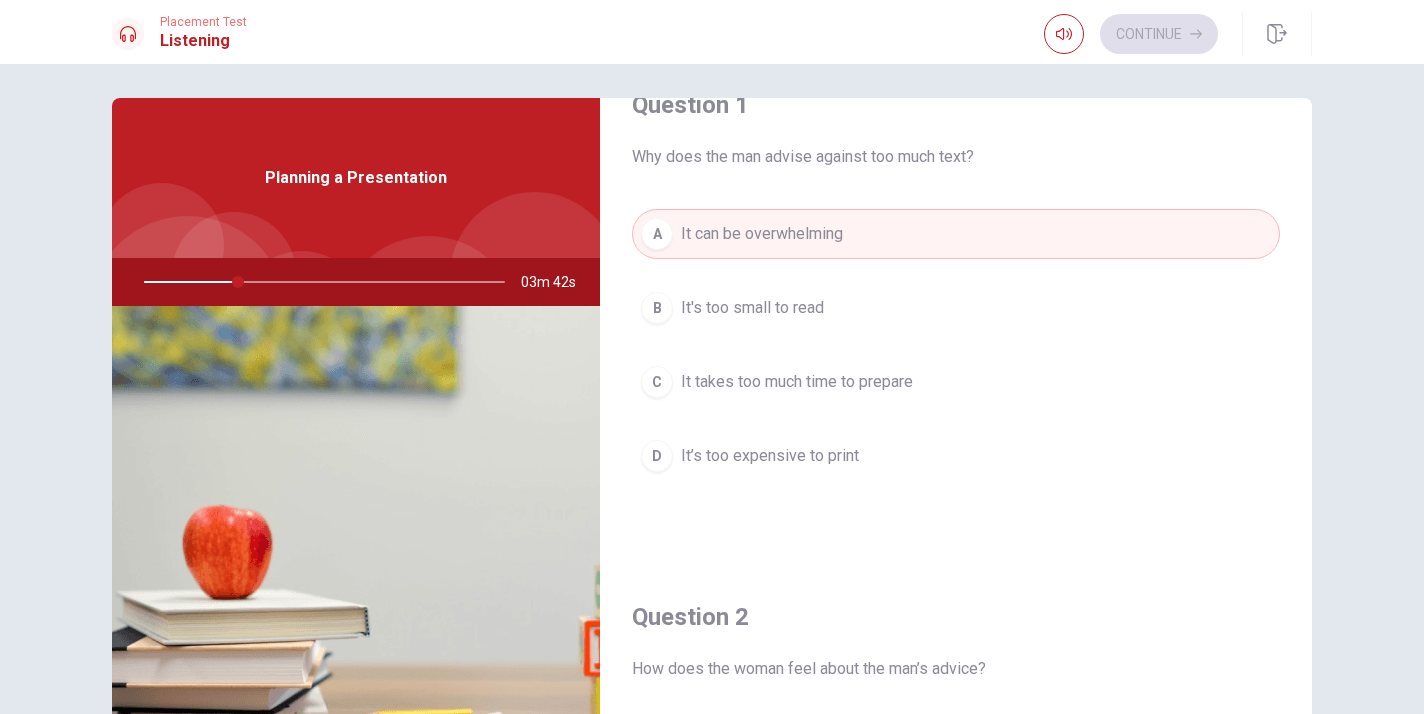 scroll, scrollTop: -1, scrollLeft: 0, axis: vertical 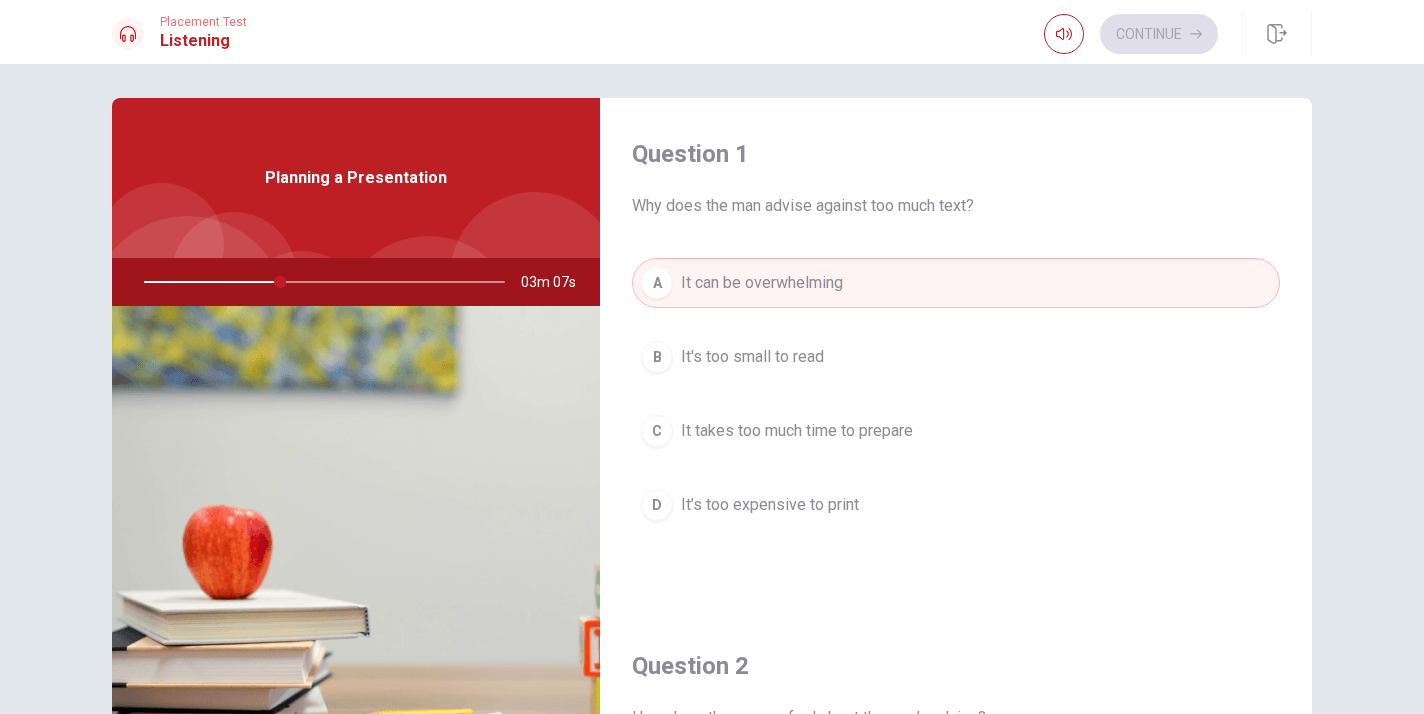 click on "A It can be overwhelming" at bounding box center (956, 283) 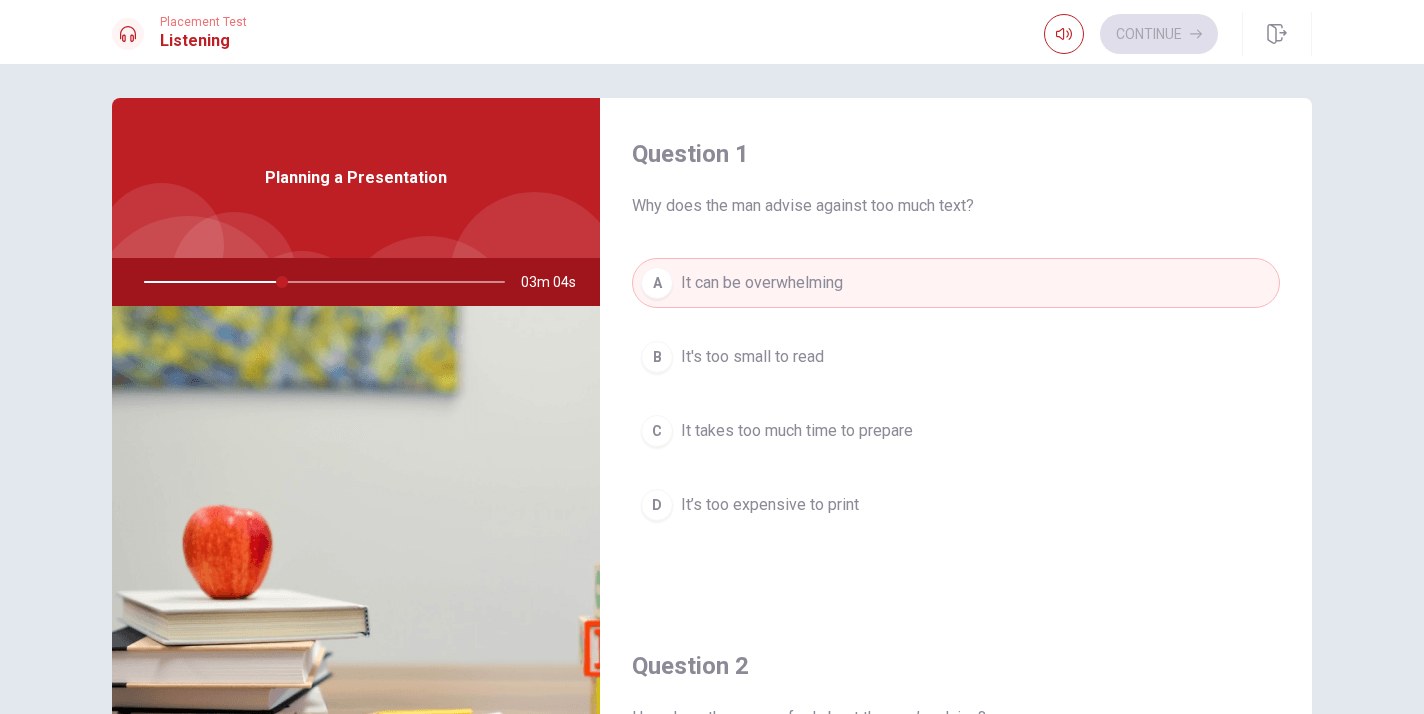 type on "39" 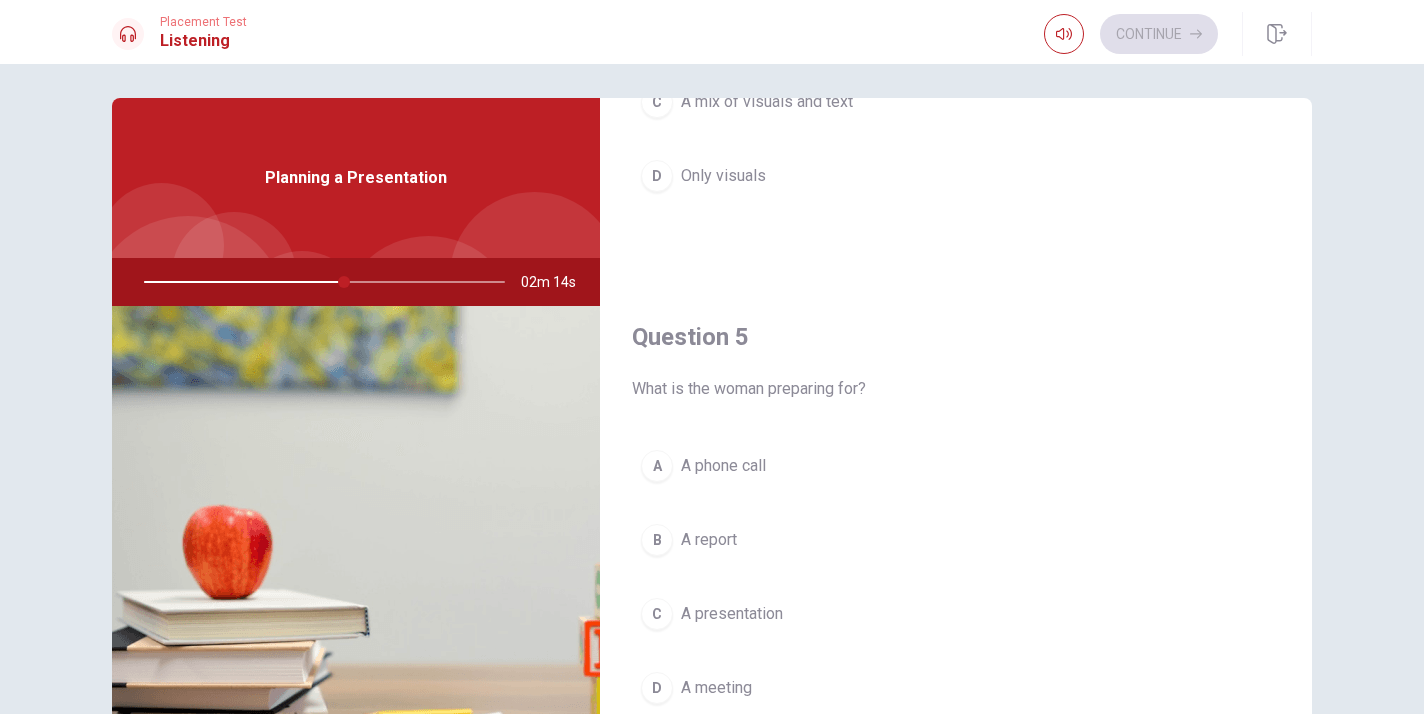 scroll, scrollTop: 1865, scrollLeft: 0, axis: vertical 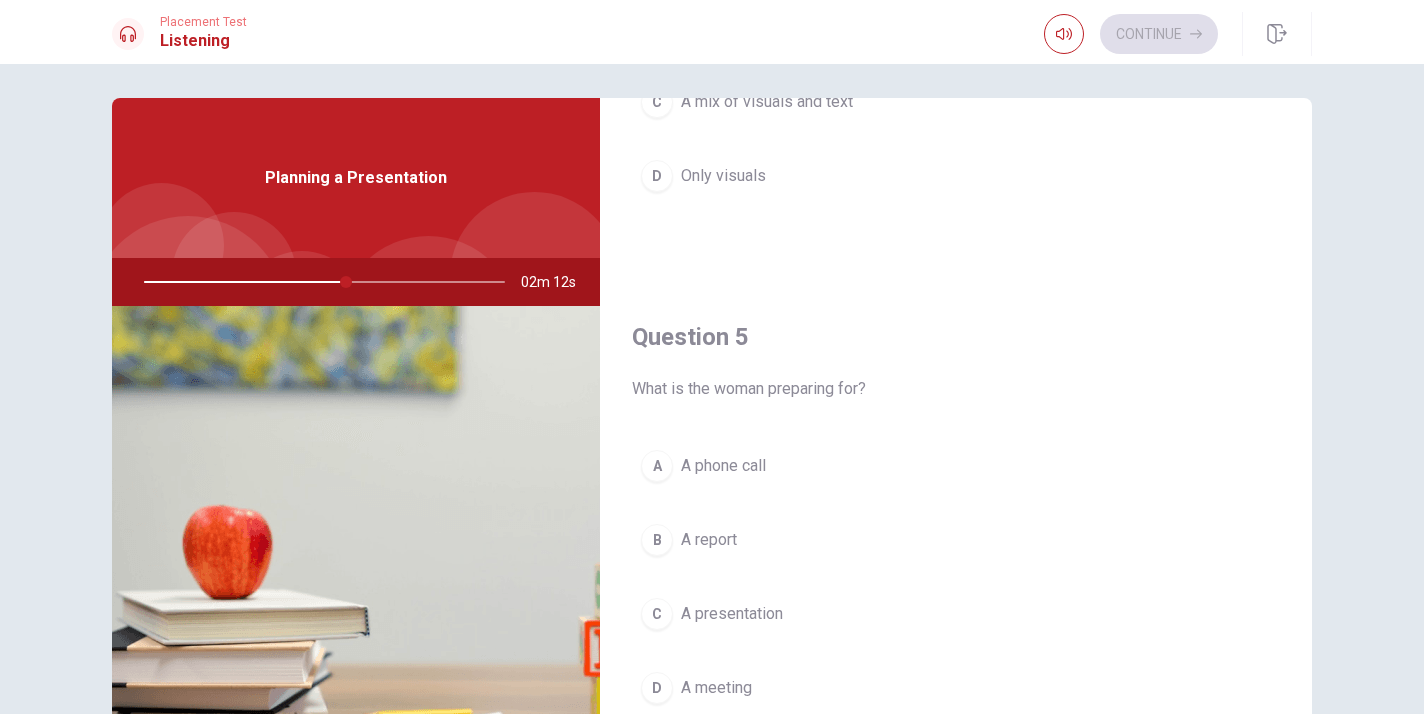 click on "A presentation" at bounding box center (732, 614) 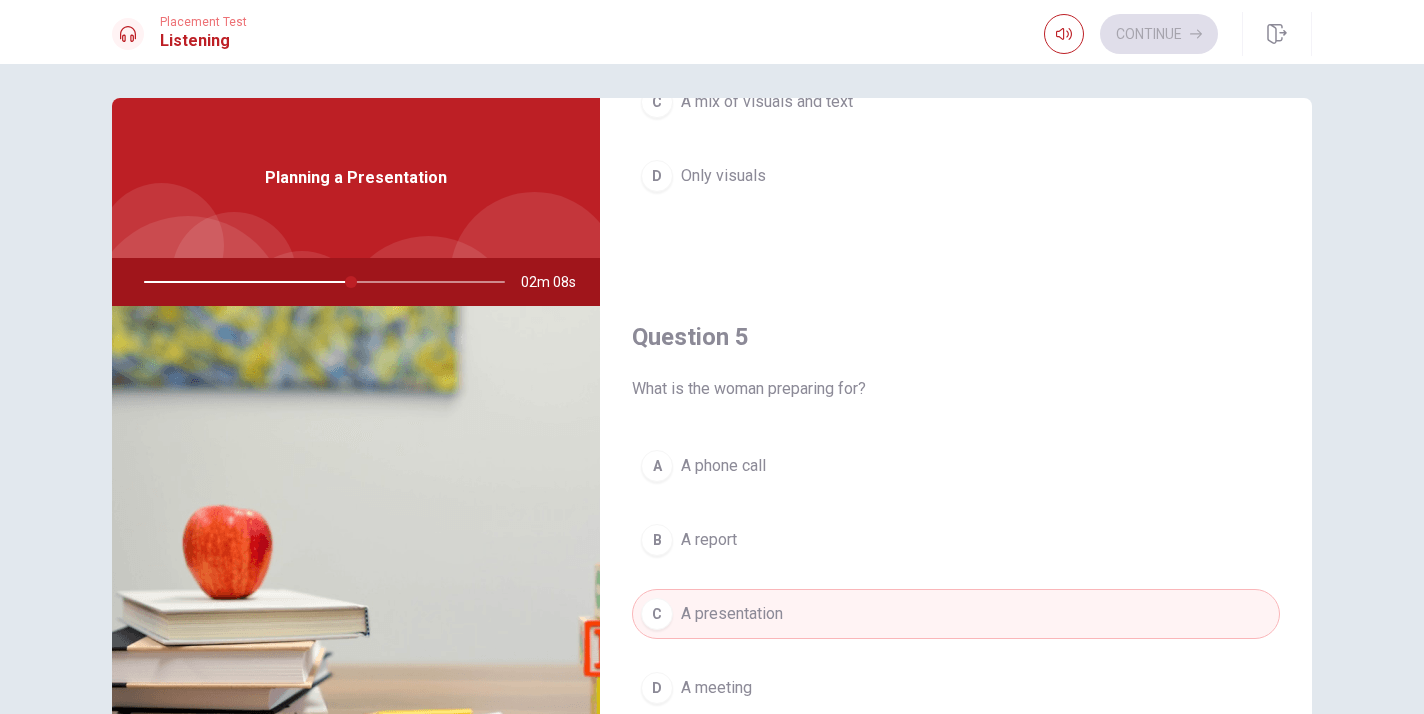 type on "58" 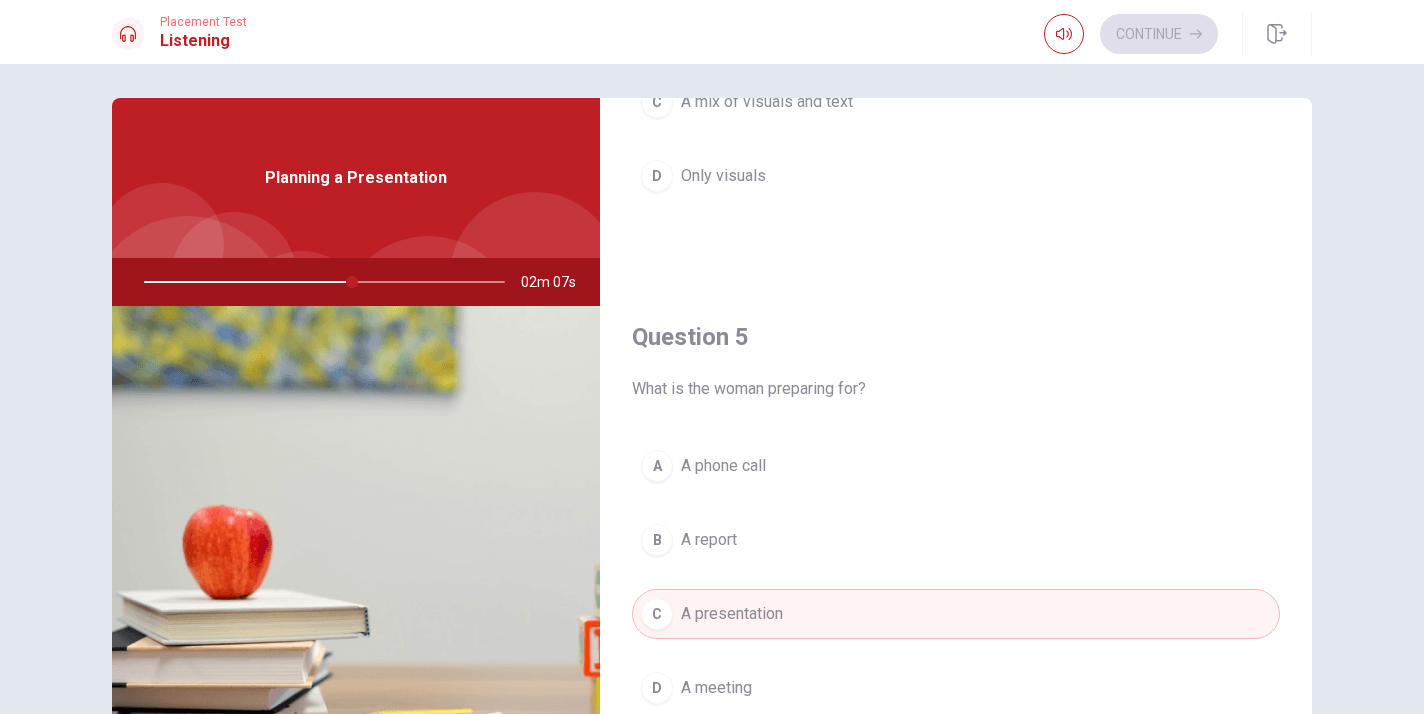 type 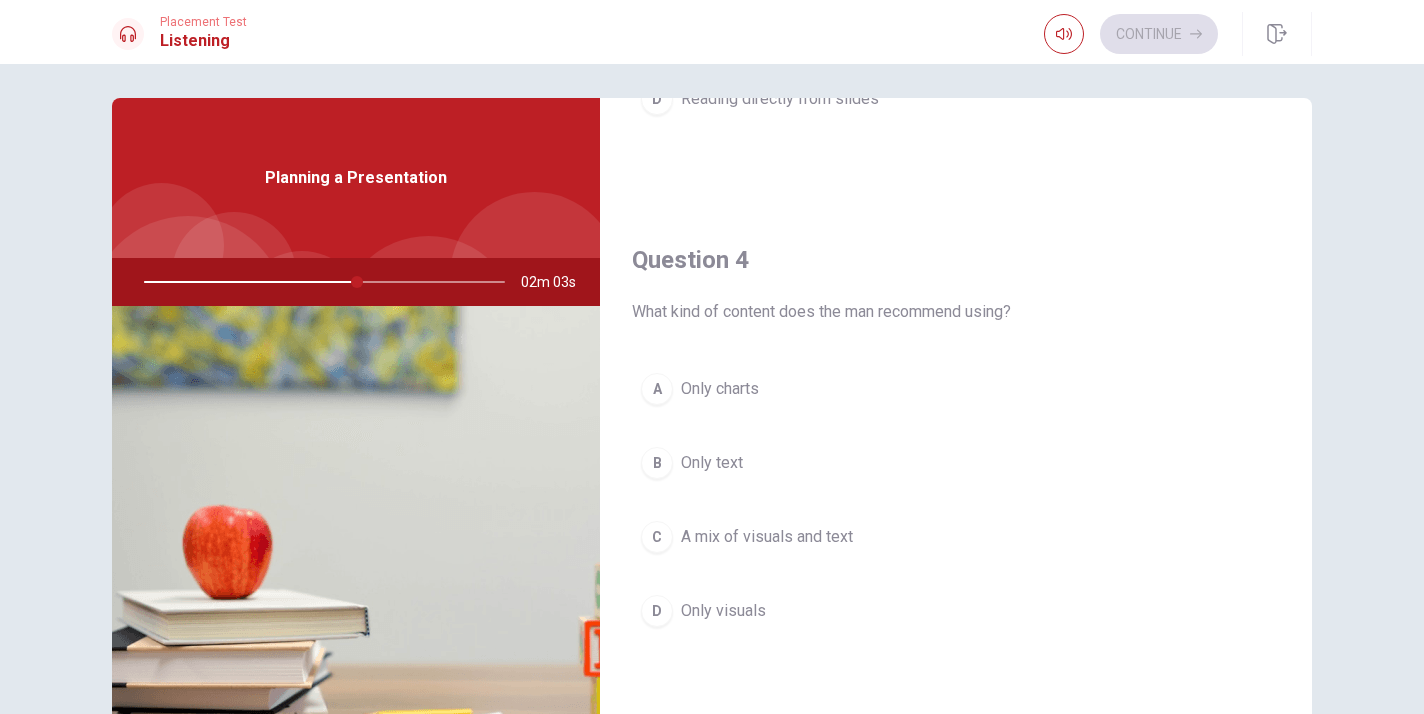 scroll, scrollTop: 1413, scrollLeft: 0, axis: vertical 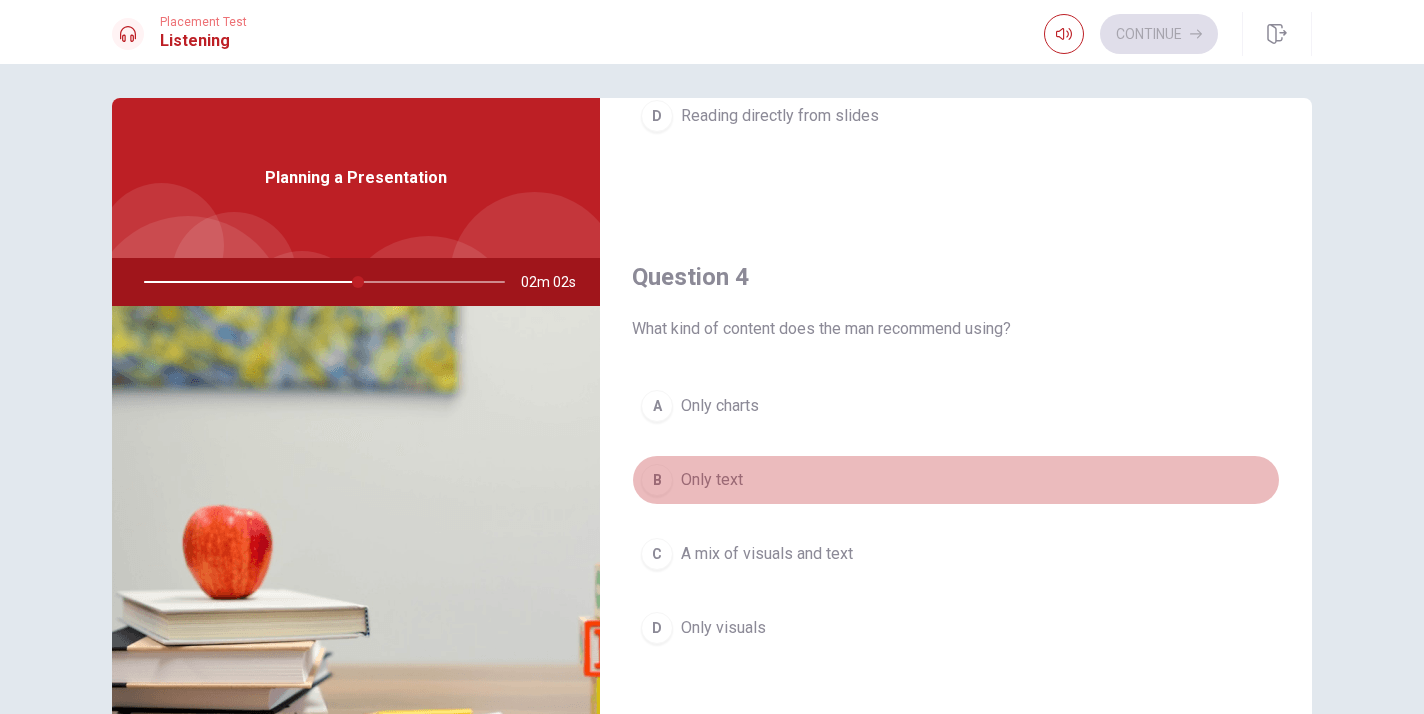 click on "B Only text" at bounding box center [956, 480] 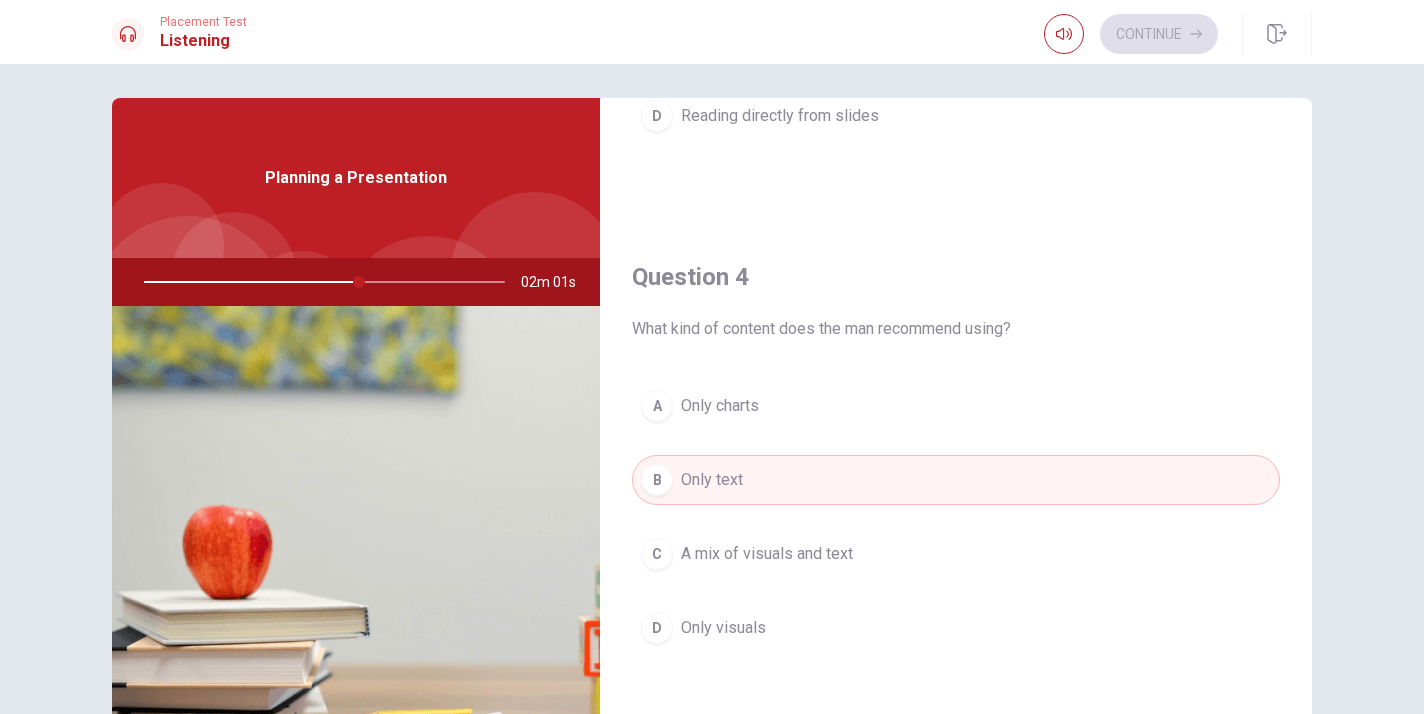 click on "Question 1 Why does the man advise against too much text? A It can be overwhelming B It's too small to read C It takes too much time to prepare D It’s too expensive to print Question 2 How does the woman feel about the man’s advice? A She ignores it B She is confused C She disagrees D She finds it helpful Question 3 What does the man suggest she avoid doing? A Asking questions B Using visuals C Speaking loudly D Reading directly from slides Question 4 What kind of content does the man recommend using? A Only charts B Only text C A mix of visuals and text D Only visuals Question 5 What is the woman preparing for? A A phone call B A report
C A presentation
D A meeting
Planning a Presentation 02m 01s © Copyright  2025" at bounding box center [712, 389] 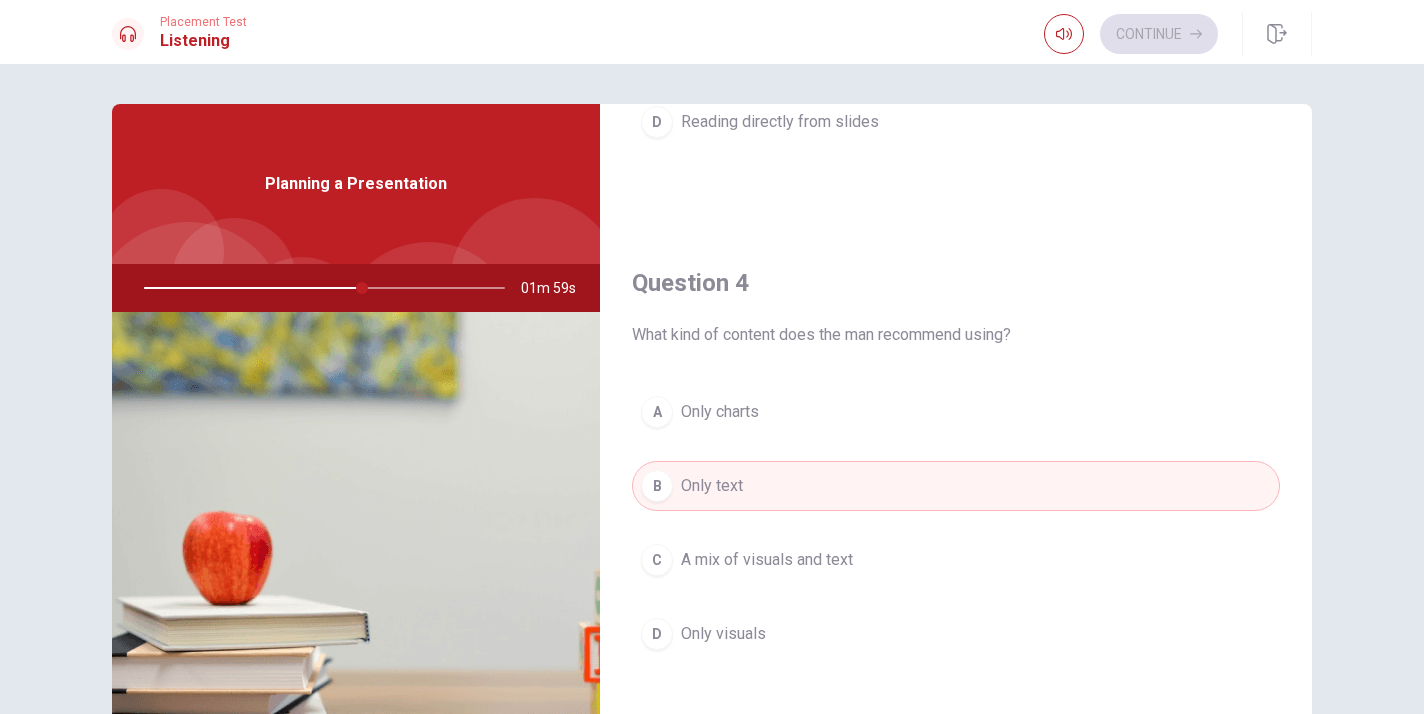 scroll, scrollTop: 0, scrollLeft: 0, axis: both 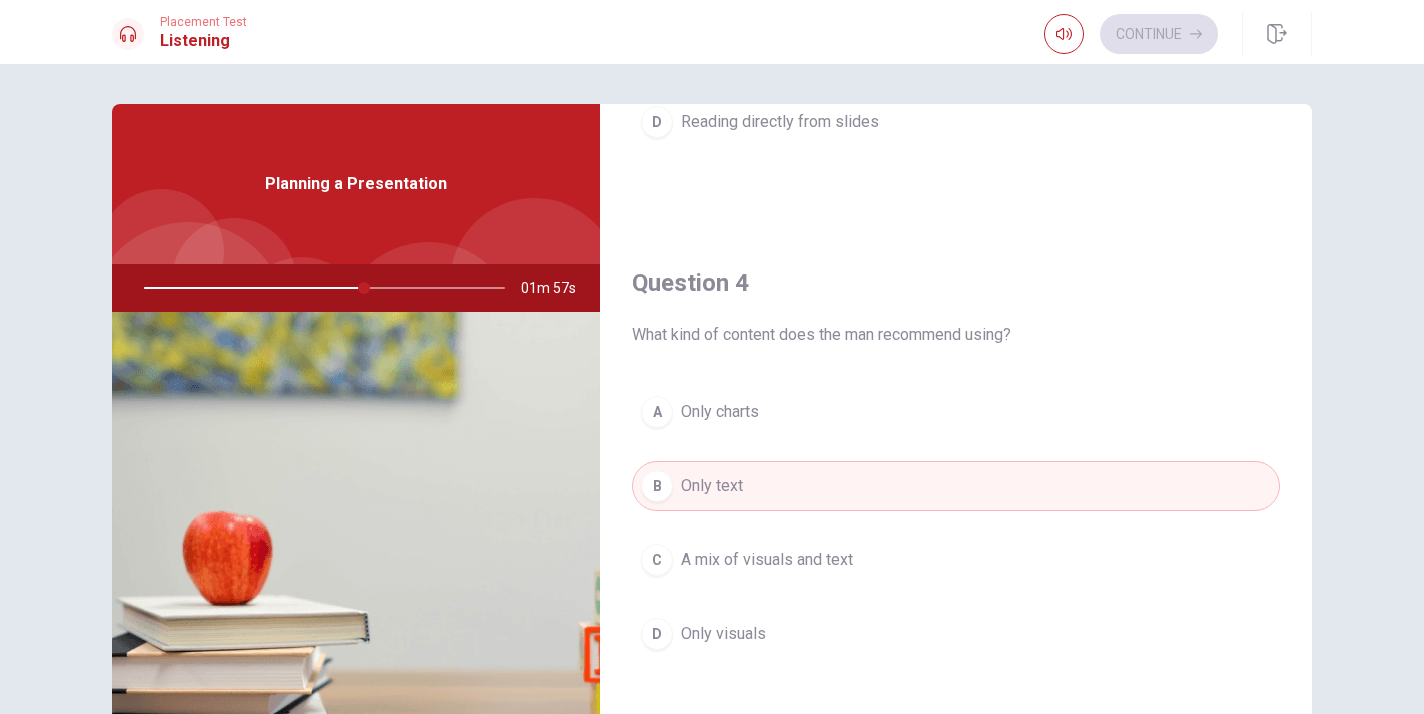 click on "Question 4 What kind of content does the man recommend using? A Only charts B Only text C A mix of visuals and text D Only visuals" at bounding box center (956, 483) 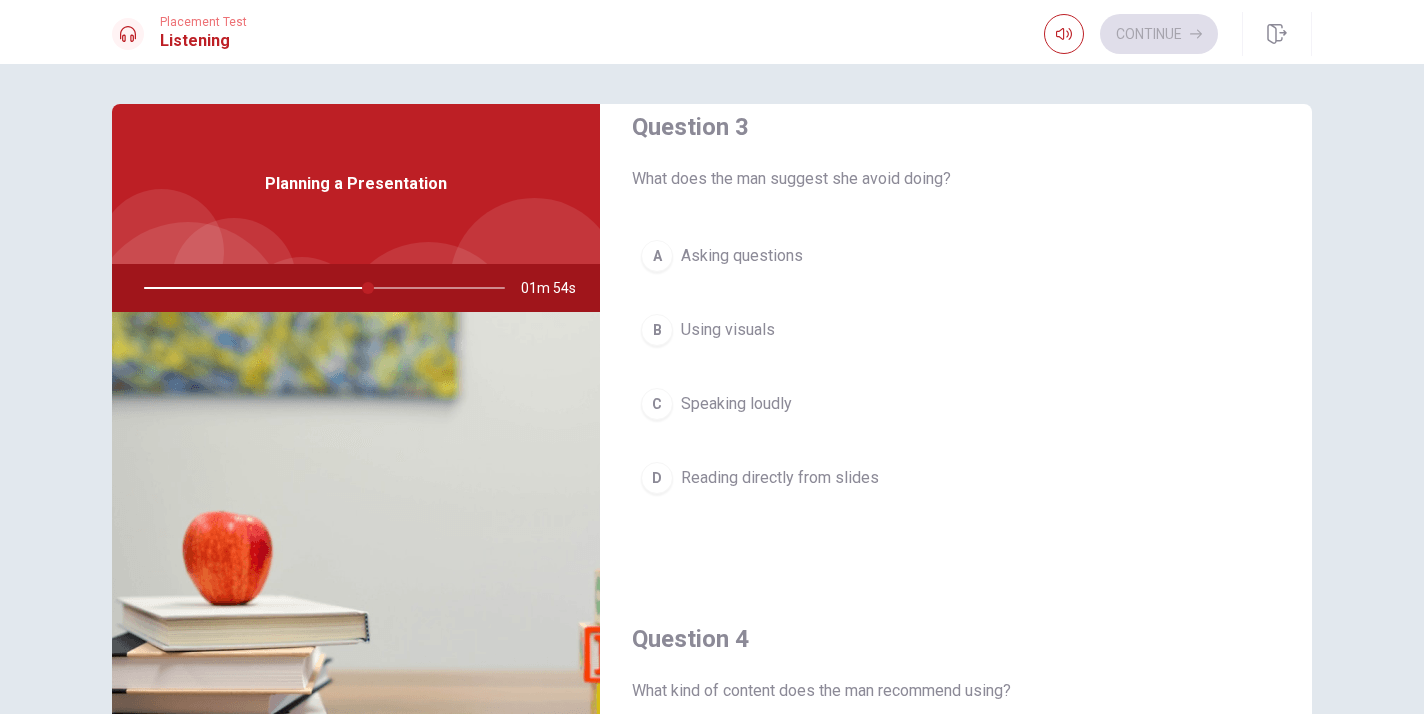 scroll, scrollTop: 1049, scrollLeft: 0, axis: vertical 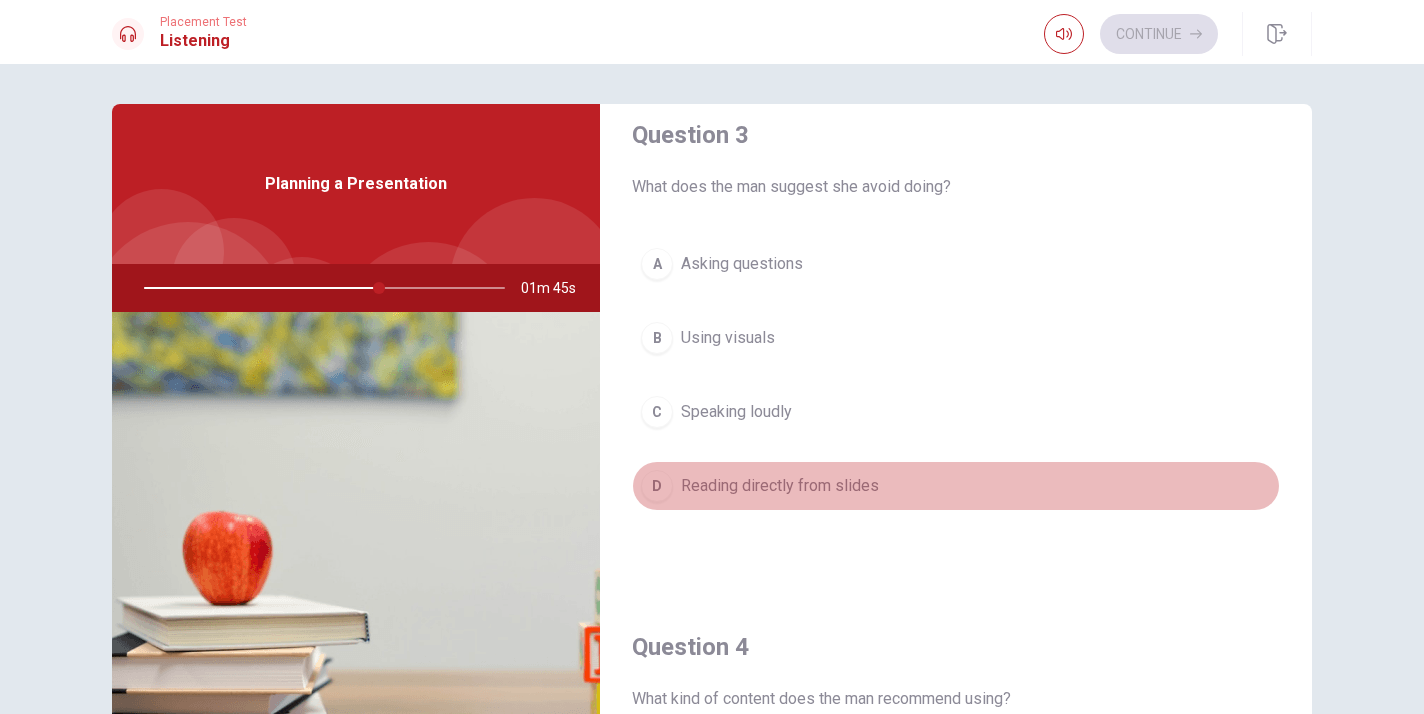 click on "Reading directly from slides" at bounding box center (780, 486) 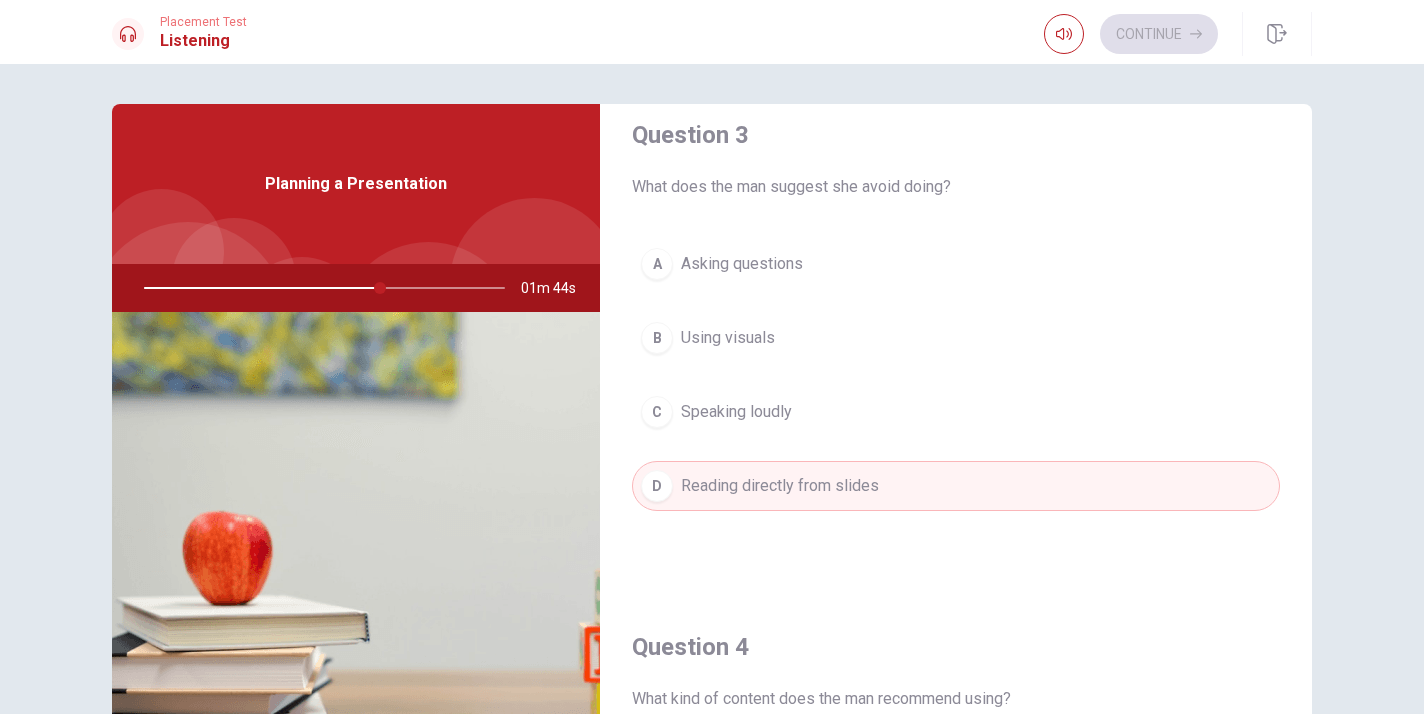 click on "Question 3 What does the man suggest she avoid doing? A Asking questions B Using visuals C Speaking loudly D Reading directly from slides" at bounding box center (956, 335) 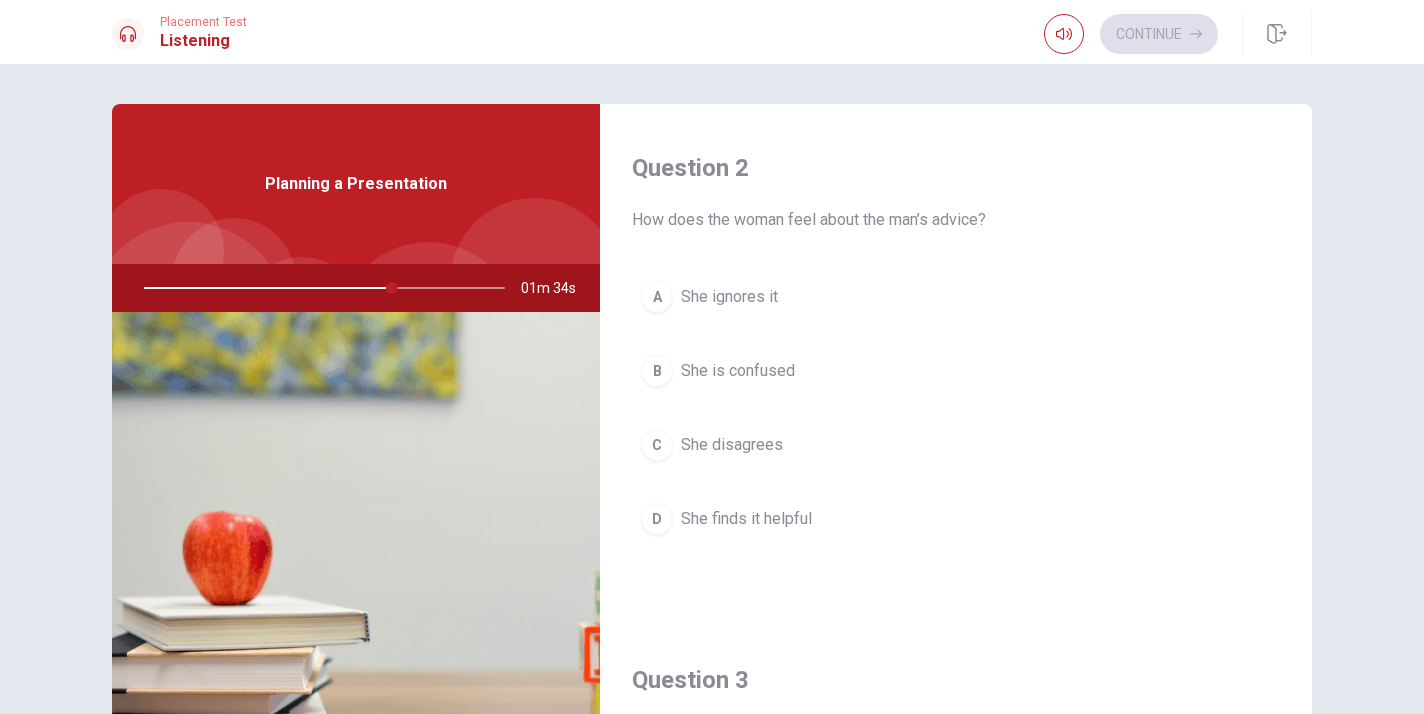 scroll, scrollTop: 492, scrollLeft: 0, axis: vertical 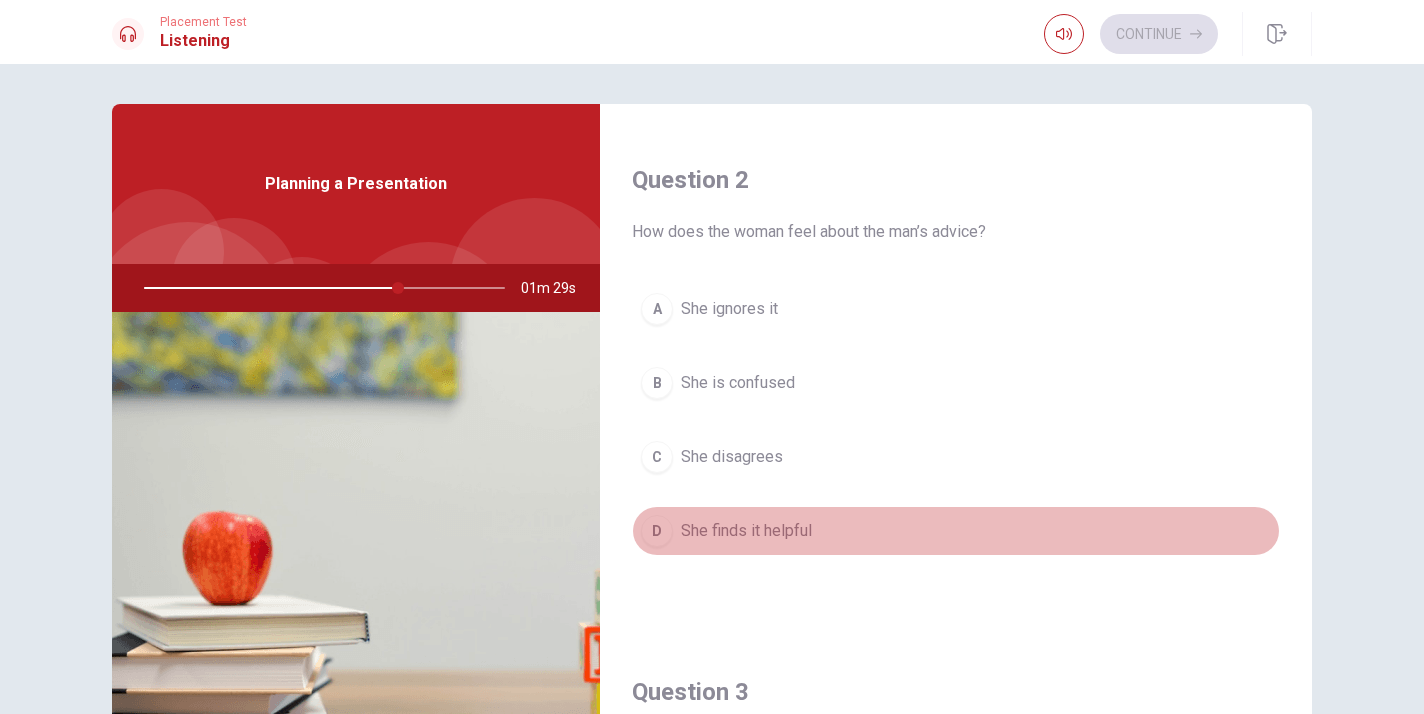 click on "D She finds it helpful" at bounding box center [956, 531] 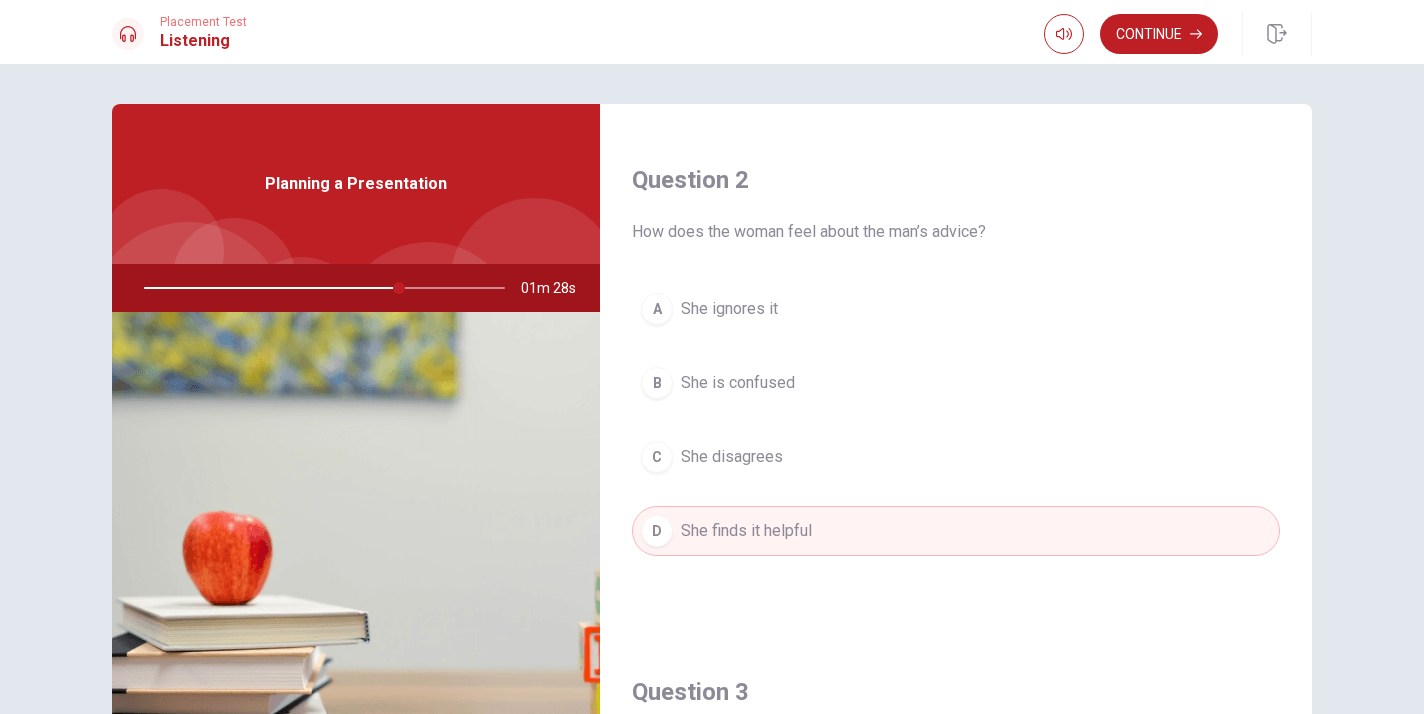 click on "Question 2 How does the woman feel about the man’s advice? A She ignores it B She is confused C She disagrees D She finds it helpful" at bounding box center [956, 380] 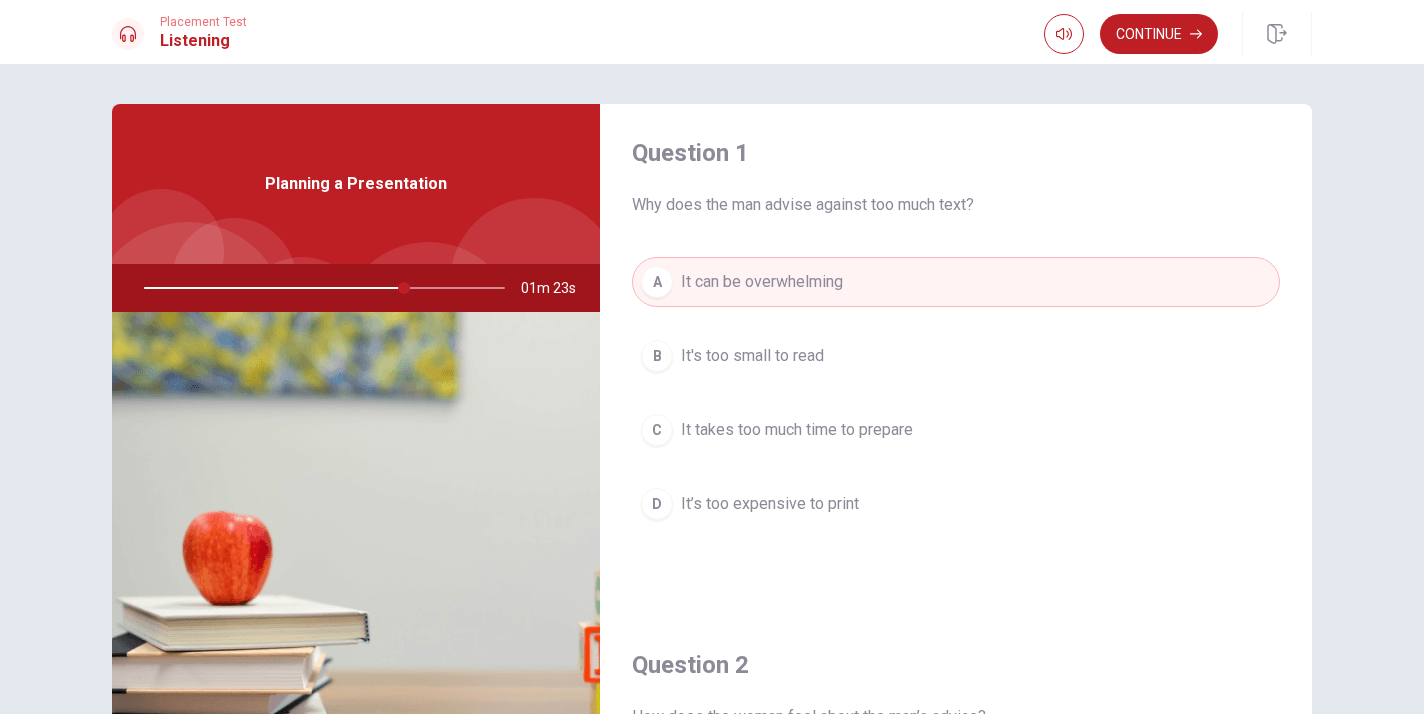 scroll, scrollTop: -7, scrollLeft: 0, axis: vertical 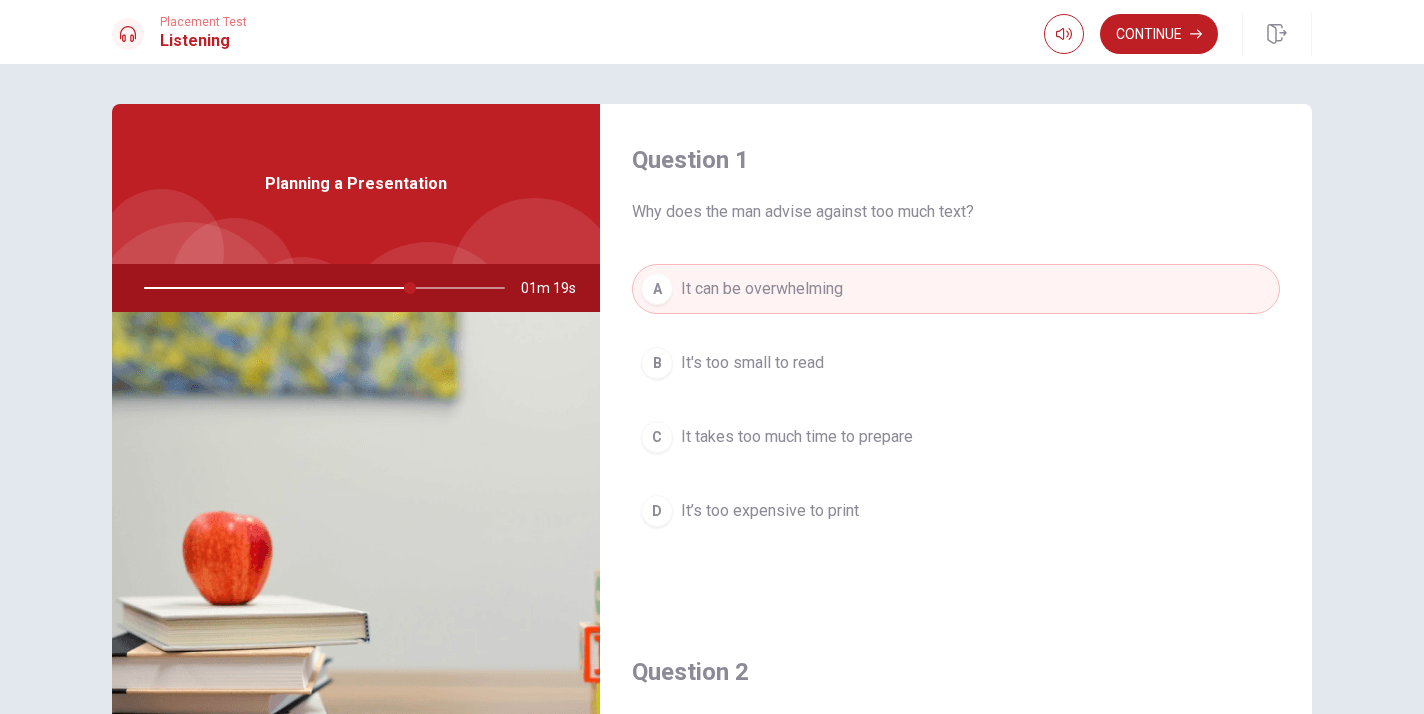 click at bounding box center [320, 288] 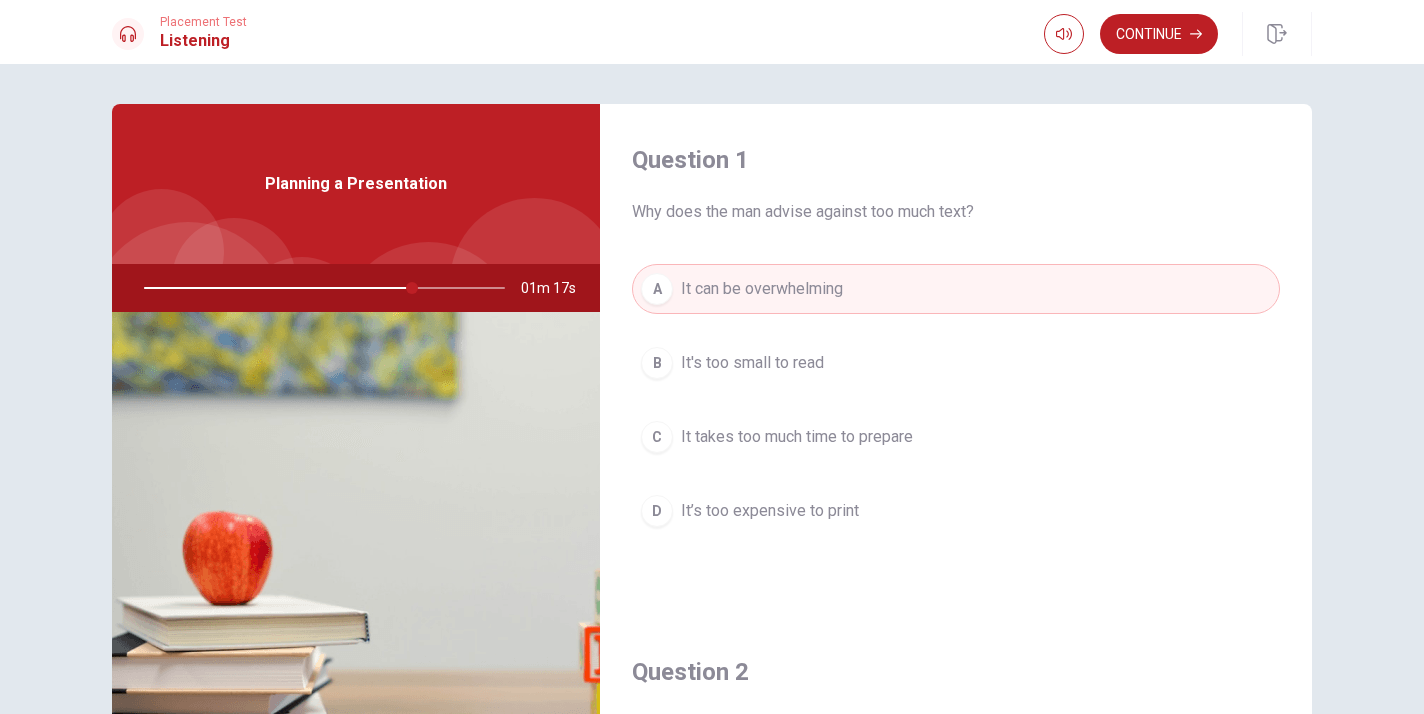 click on "Question 1 Why does the man advise against too much text? A It can be overwhelming B It's too small to read C It takes too much time to prepare D It’s too expensive to print" at bounding box center (956, 360) 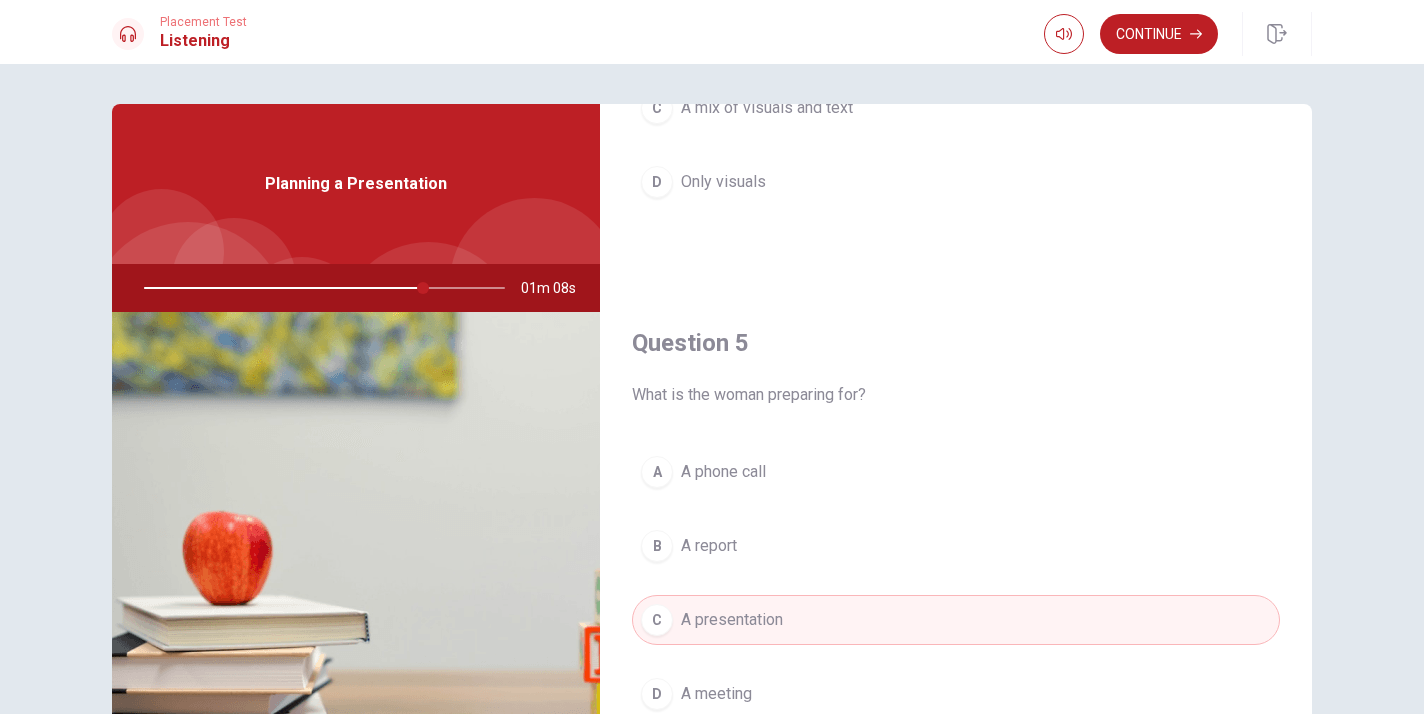 scroll, scrollTop: 1865, scrollLeft: 0, axis: vertical 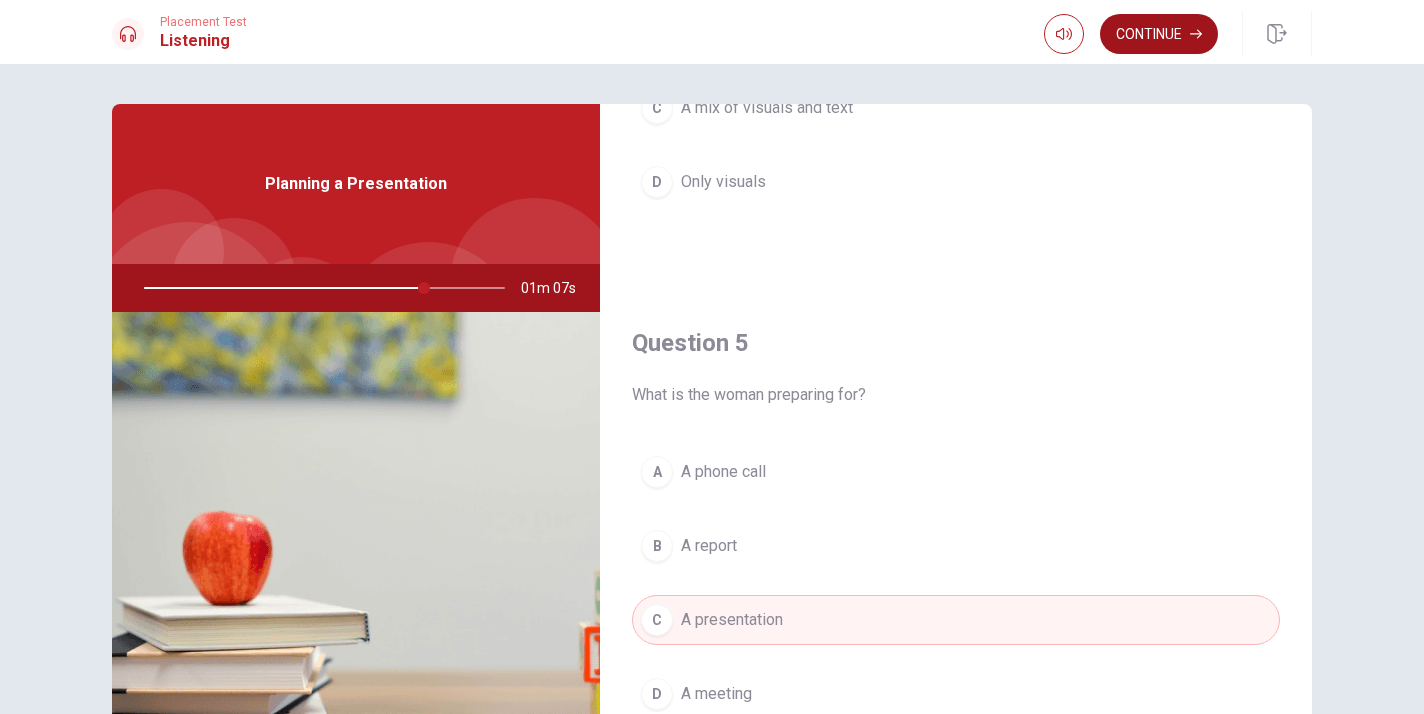 click on "Continue" at bounding box center [1159, 34] 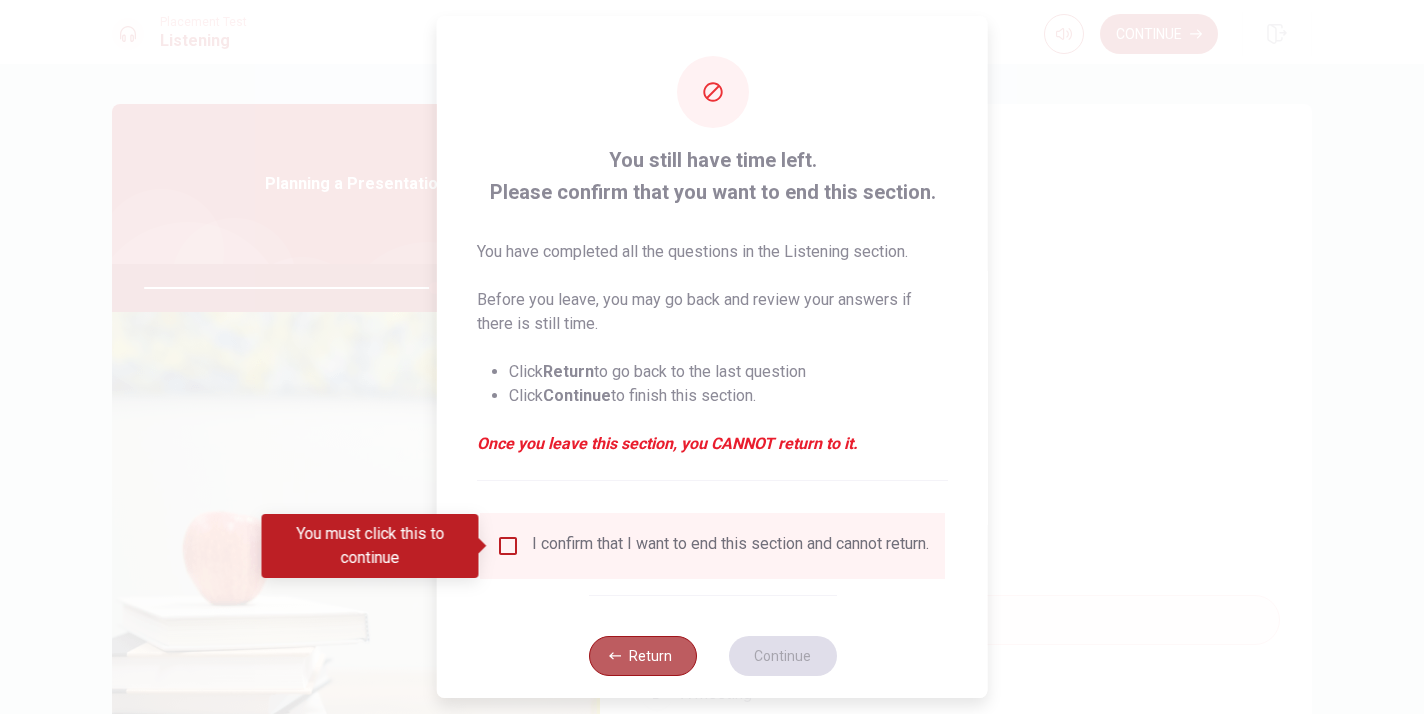 click on "Return" at bounding box center (642, 656) 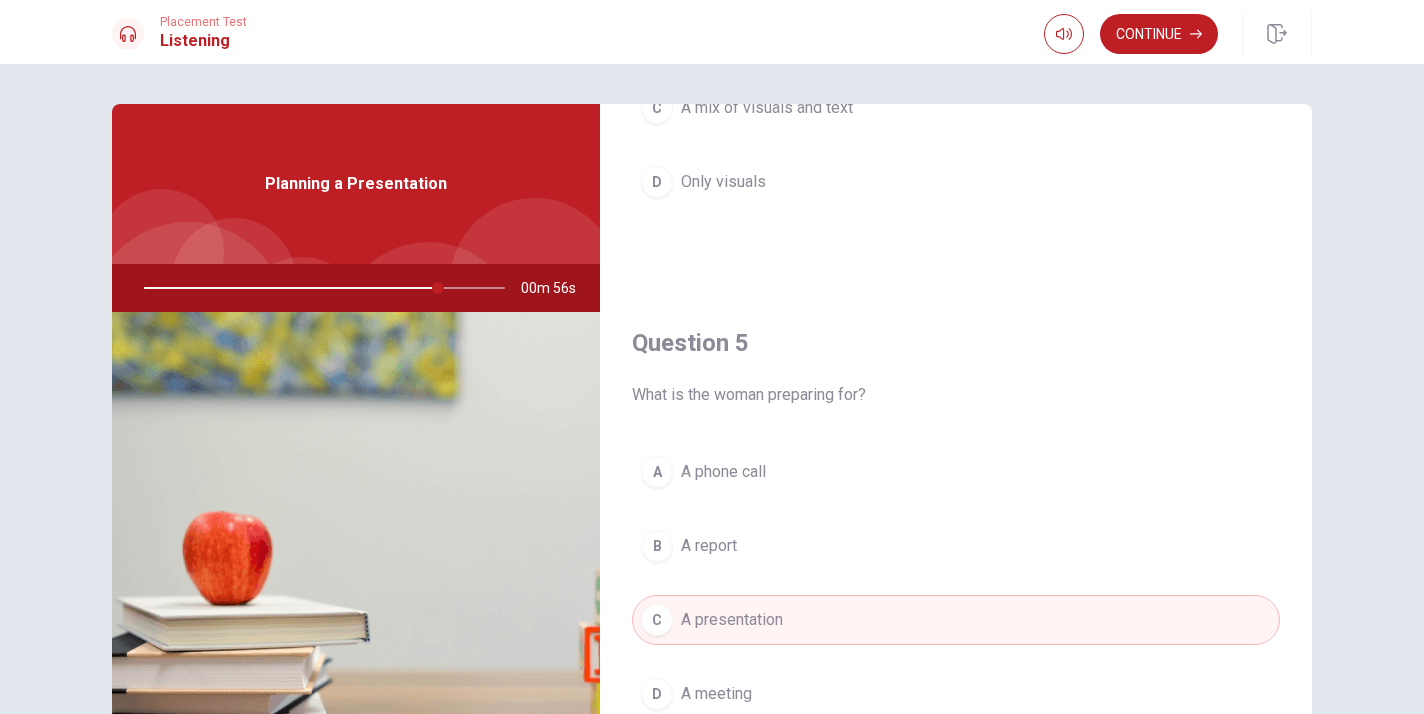 click on "Question 1 Why does the man advise against too much text? A It can be overwhelming B It's too small to read C It takes too much time to prepare D It’s too expensive to print Question 2 How does the woman feel about the man’s advice? A She ignores it B She is confused C She disagrees D She finds it helpful Question 3 What does the man suggest she avoid doing? A Asking questions B Using visuals C Speaking loudly D Reading directly from slides Question 4 What kind of content does the man recommend using? A Only charts B Only text C A mix of visuals and text D Only visuals Question 5 What is the woman preparing for? A A phone call B A report
C A presentation
D A meeting
Planning a Presentation 00m 56s" at bounding box center (712, 451) 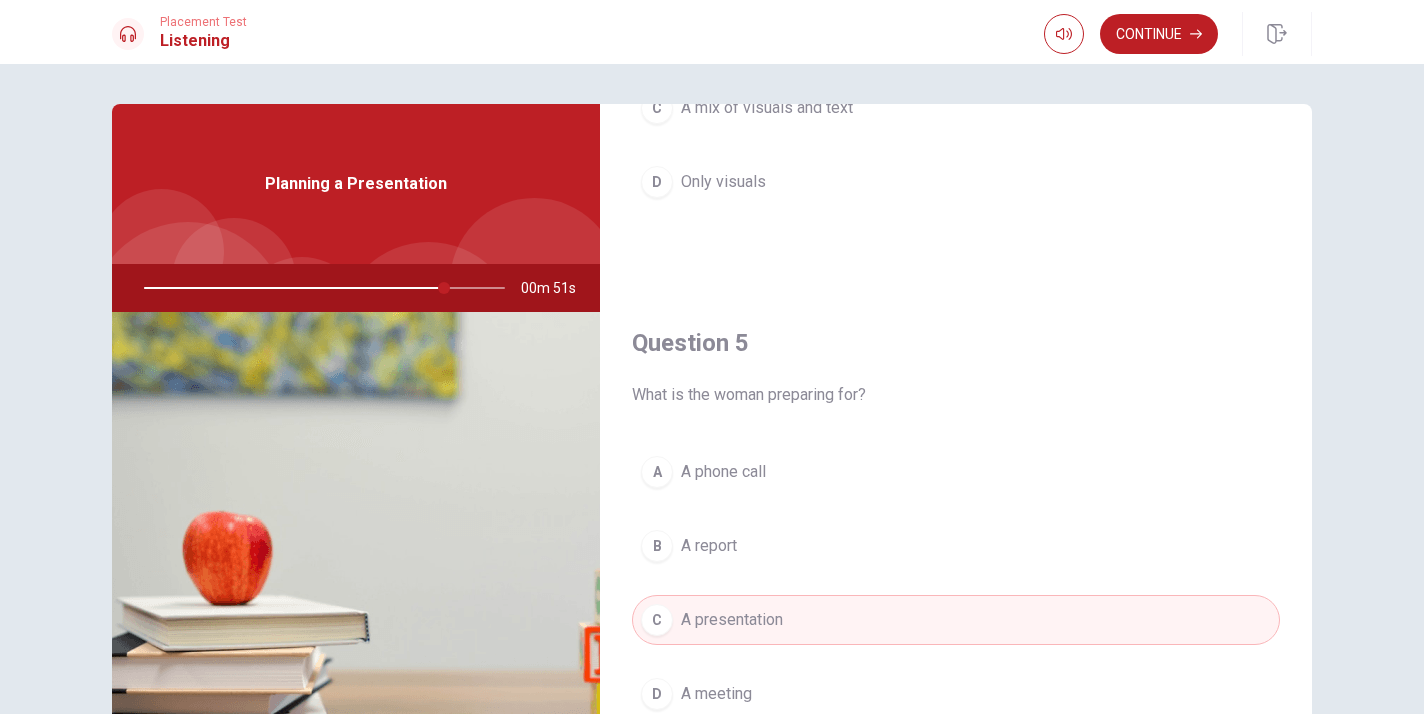 scroll, scrollTop: 0, scrollLeft: 0, axis: both 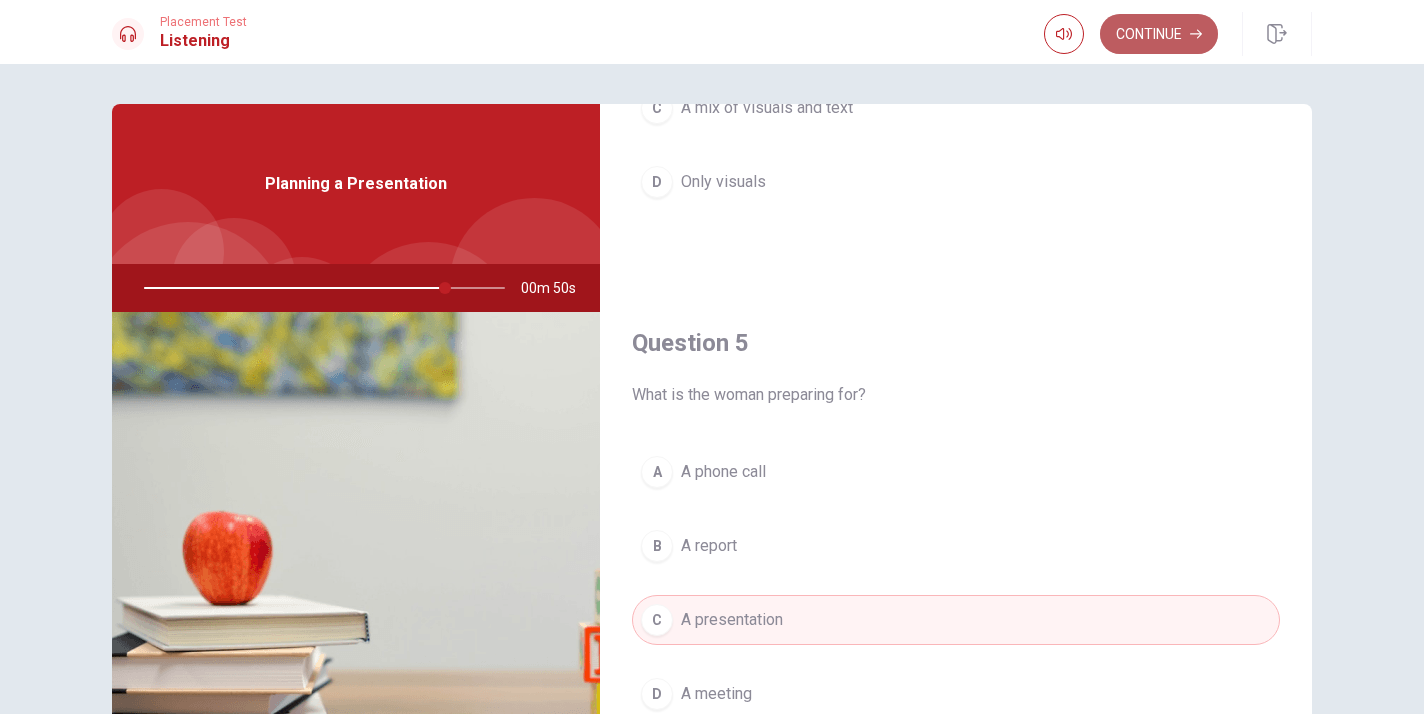 click on "Continue" at bounding box center (1159, 34) 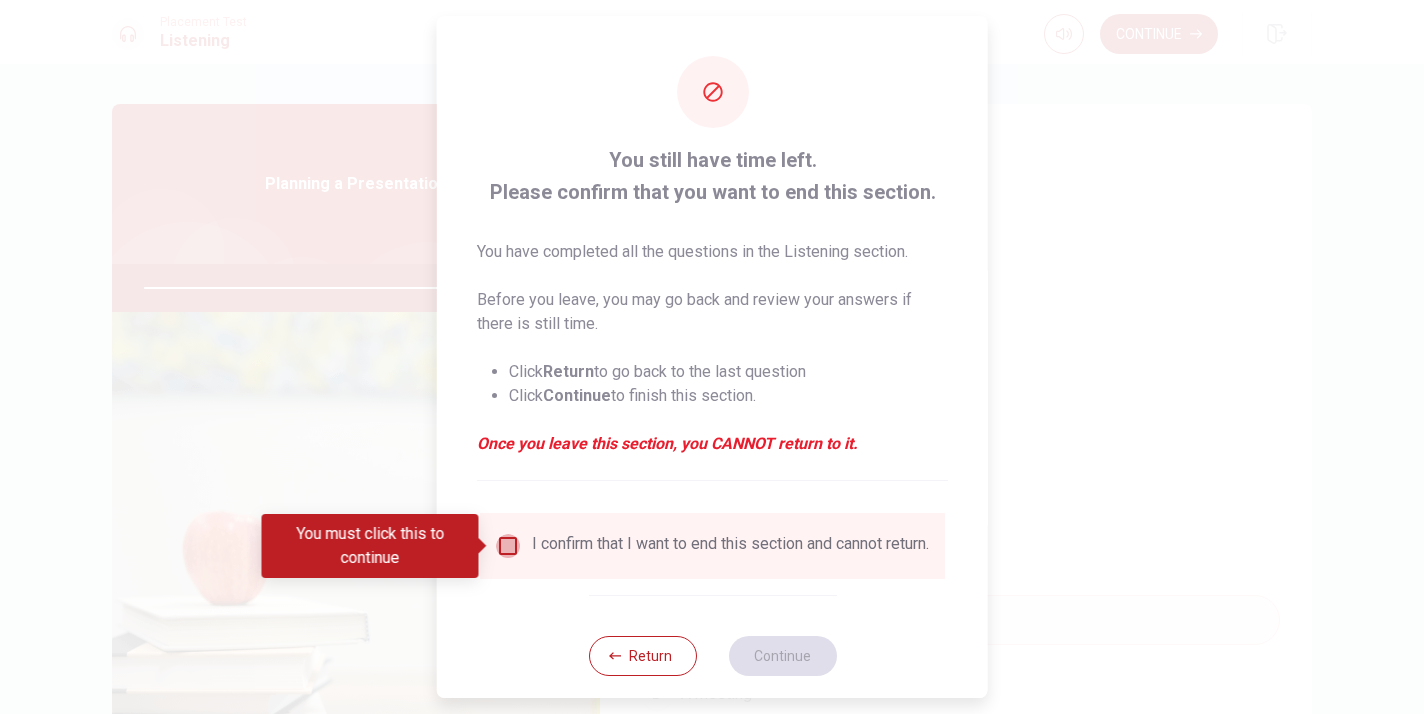 click at bounding box center [508, 546] 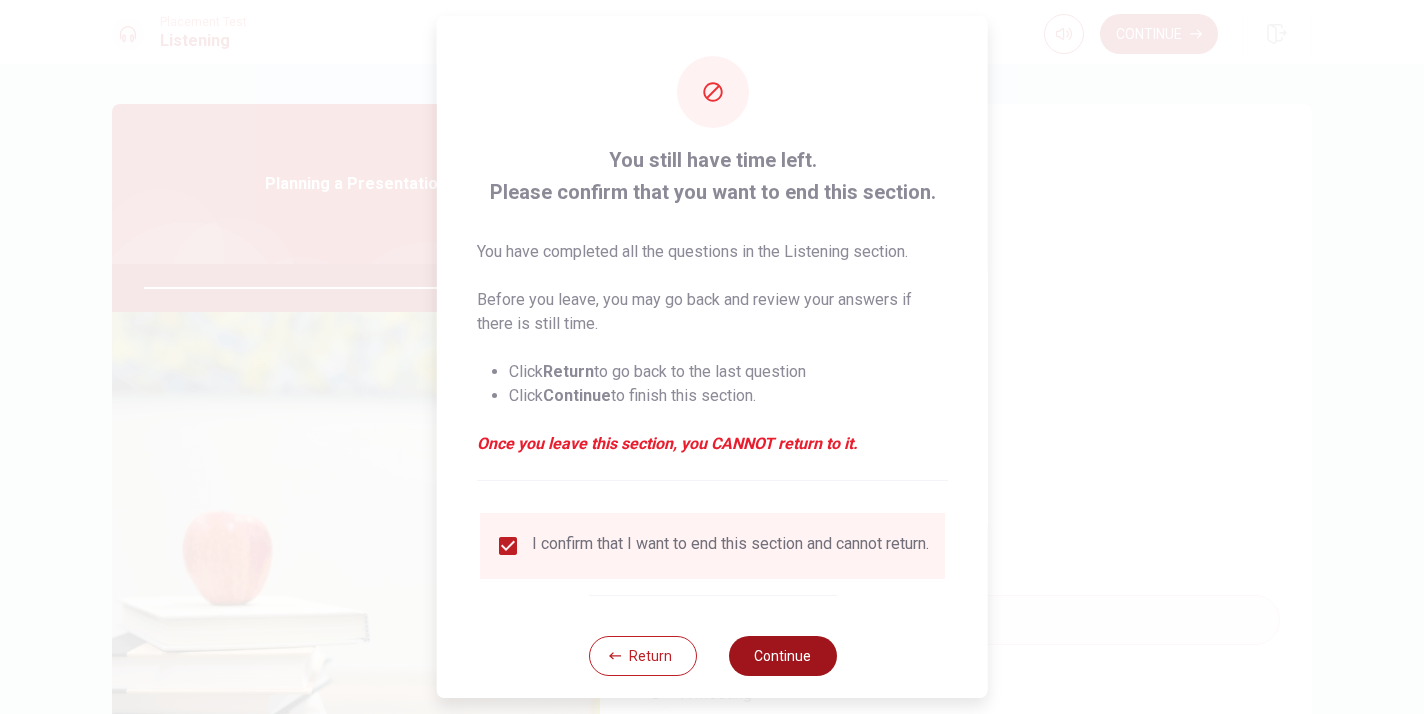 click on "Continue" at bounding box center [782, 656] 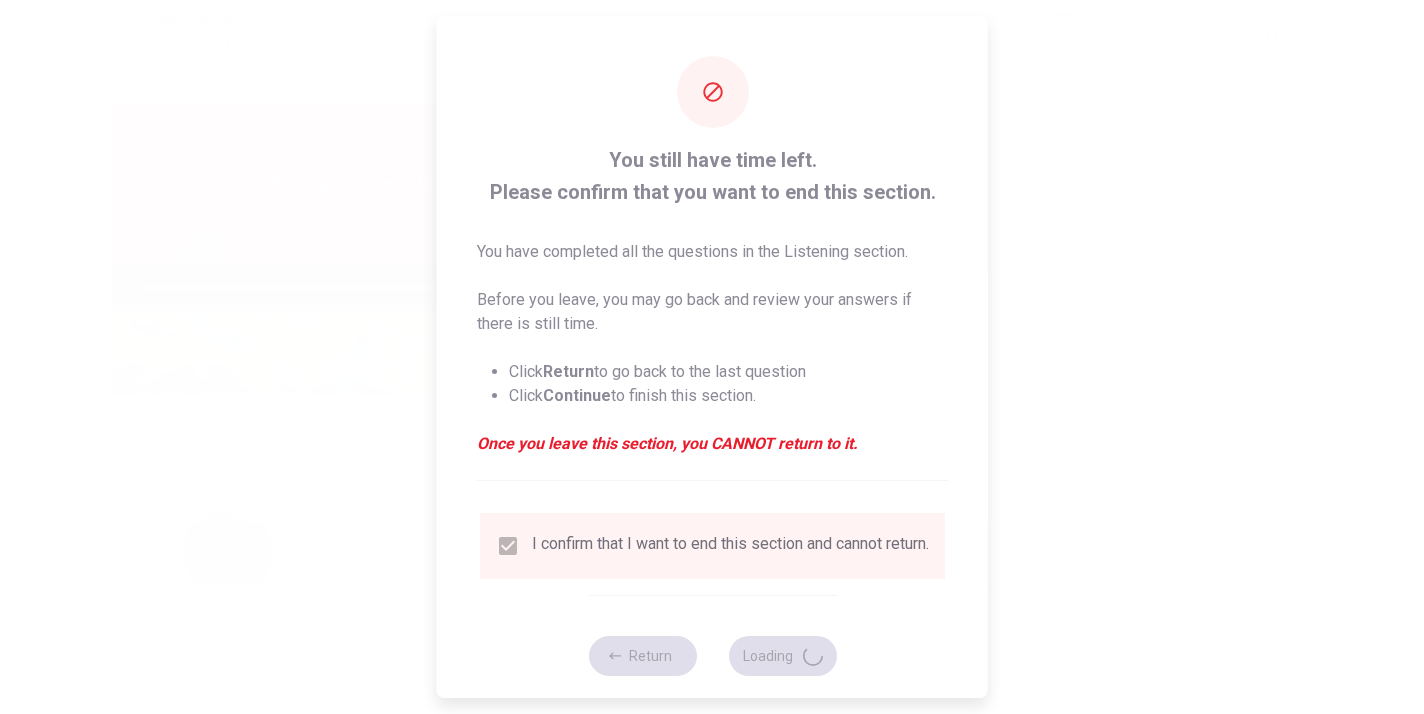 type on "85" 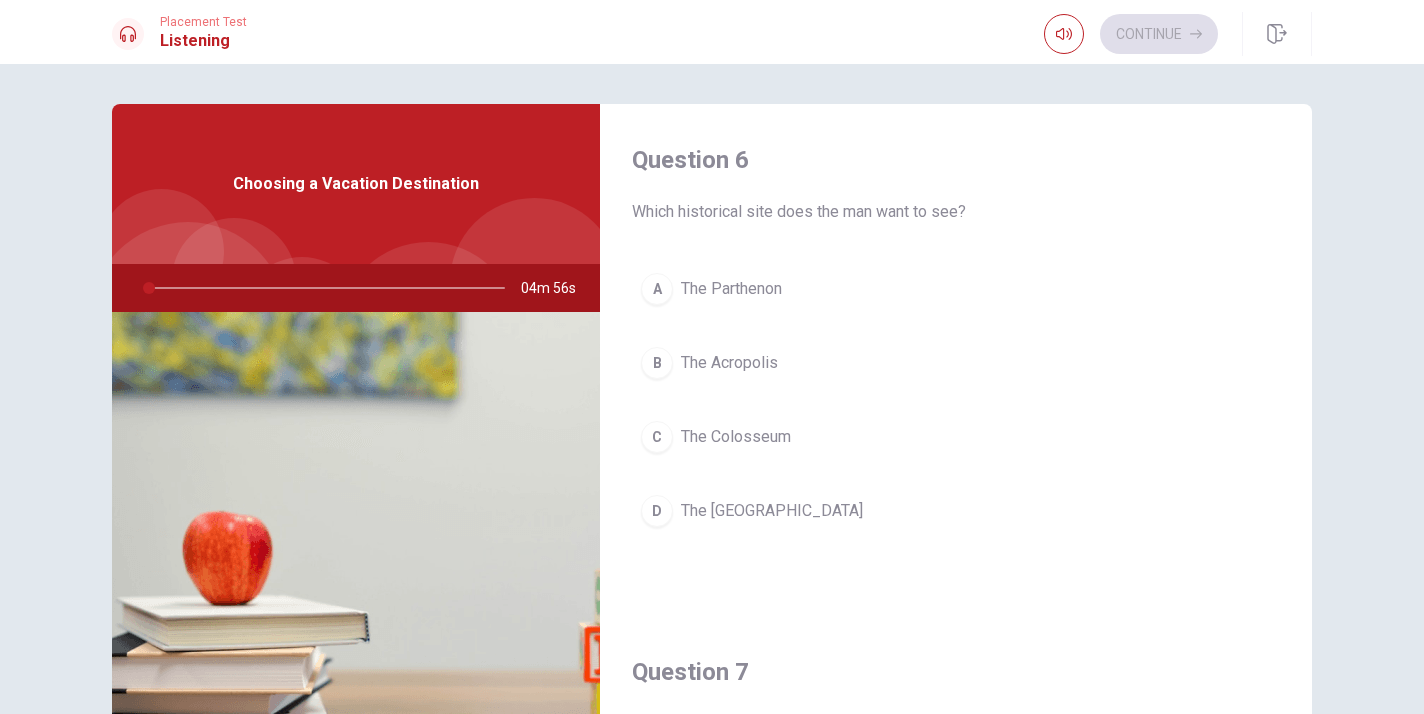 click on "Question 6 Which historical site does the man want to see? A The Parthenon B The Acropolis C The Colosseum D The [GEOGRAPHIC_DATA]" at bounding box center (956, 360) 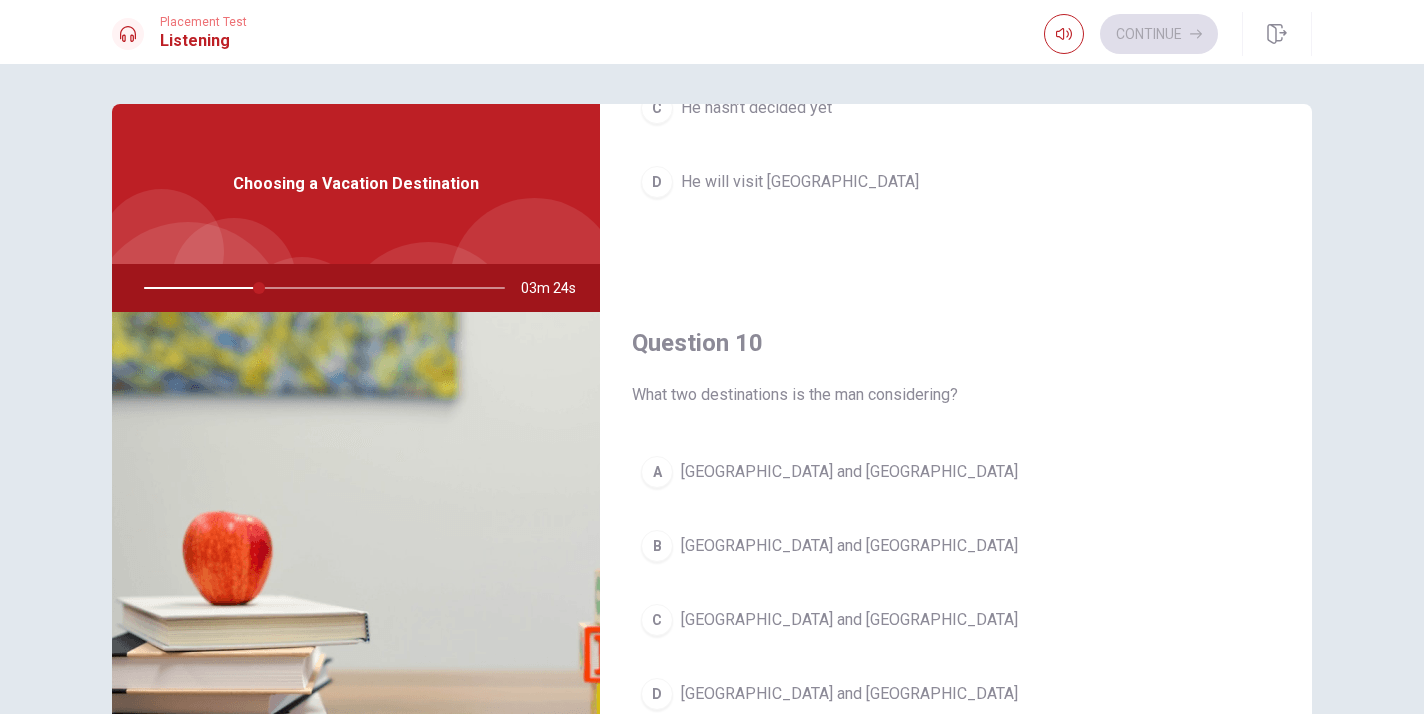 scroll, scrollTop: 1865, scrollLeft: 0, axis: vertical 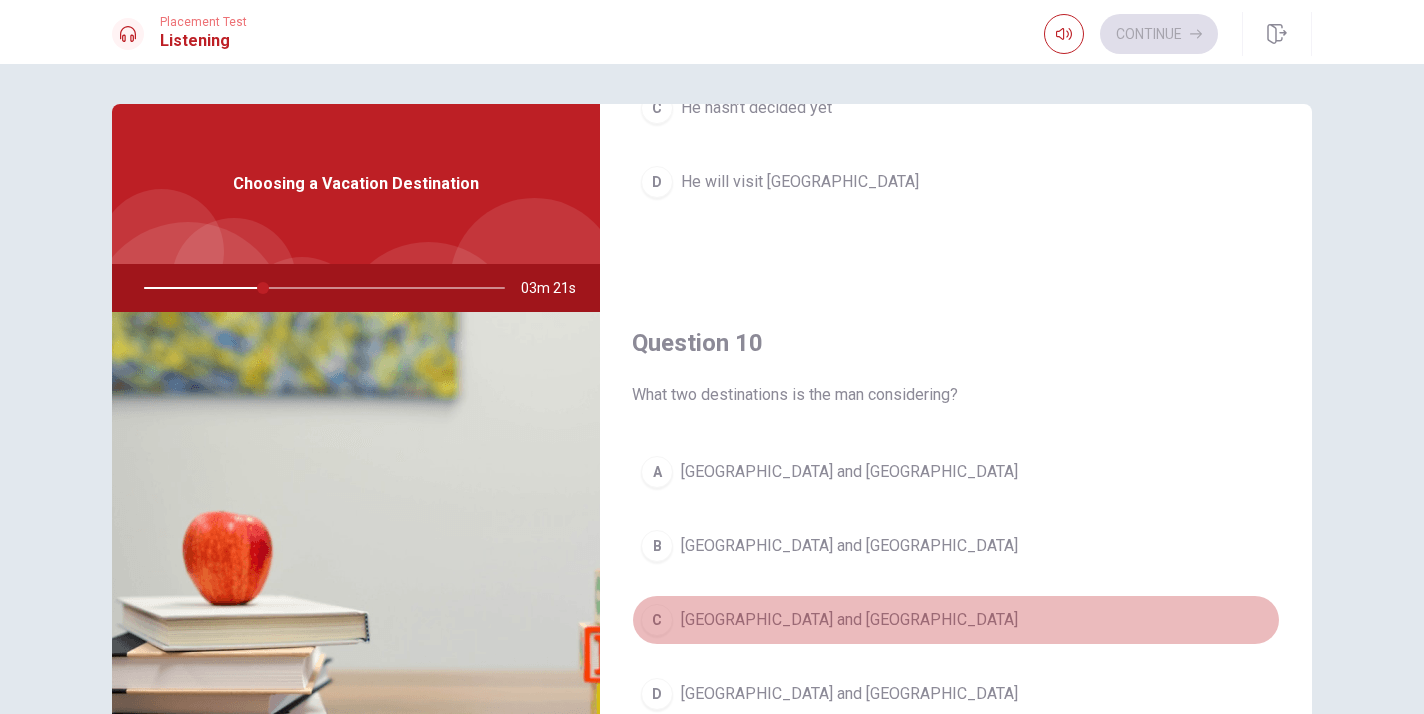 click on "[GEOGRAPHIC_DATA] and [GEOGRAPHIC_DATA]" at bounding box center [849, 620] 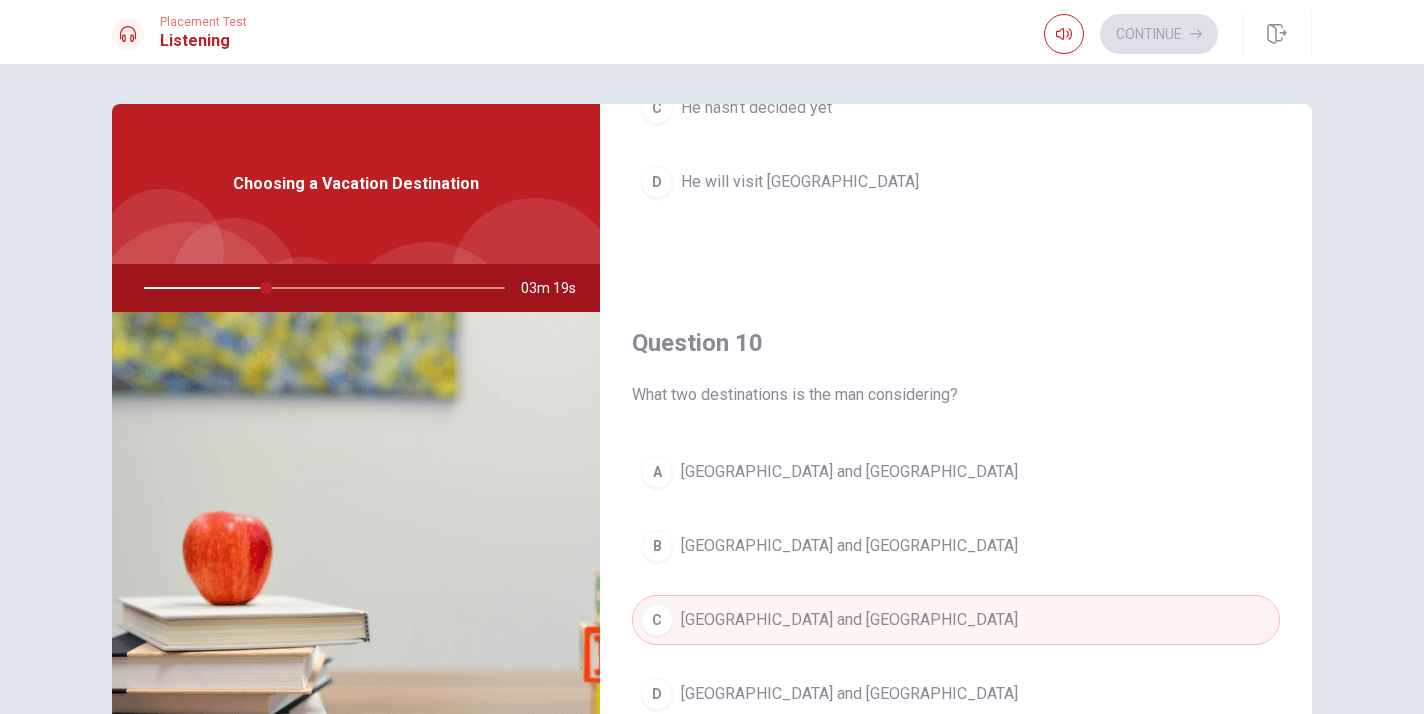 click on "Question 10 What two destinations is the man considering?" at bounding box center [956, 367] 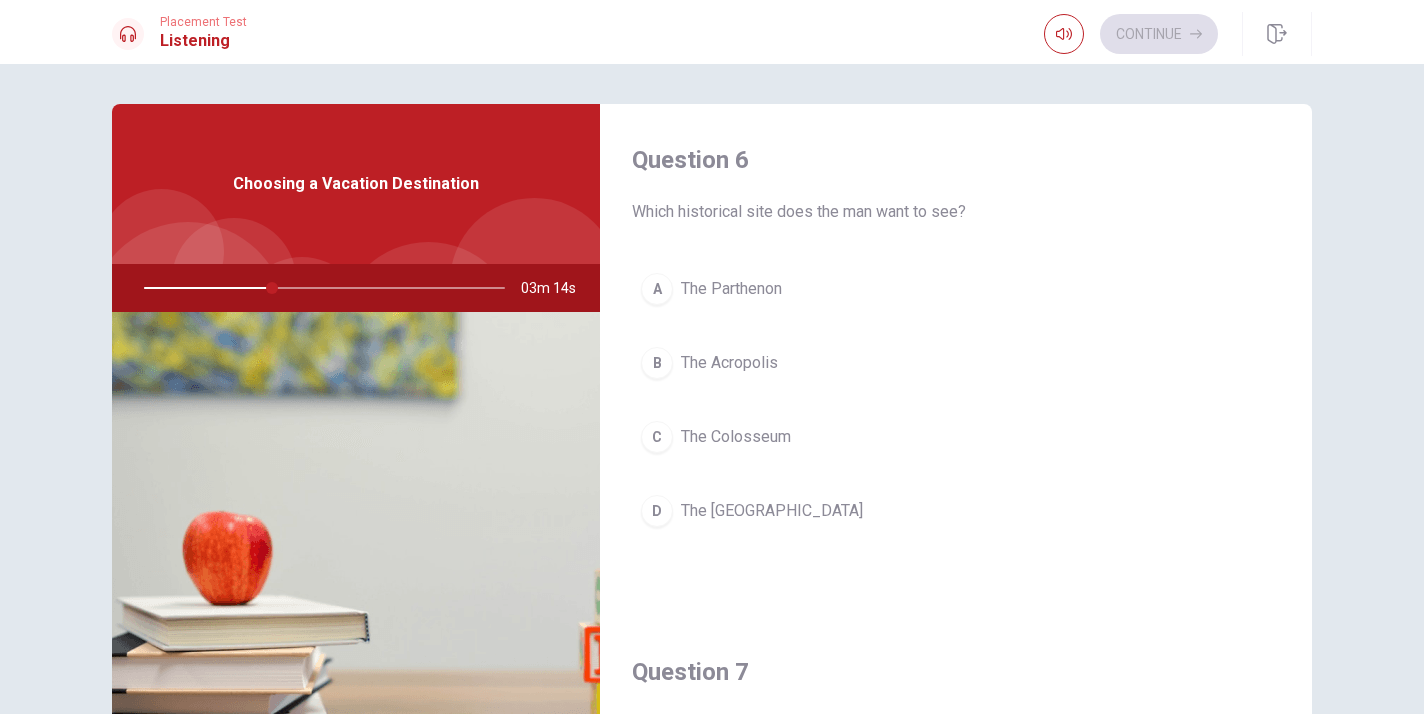 scroll, scrollTop: 0, scrollLeft: 0, axis: both 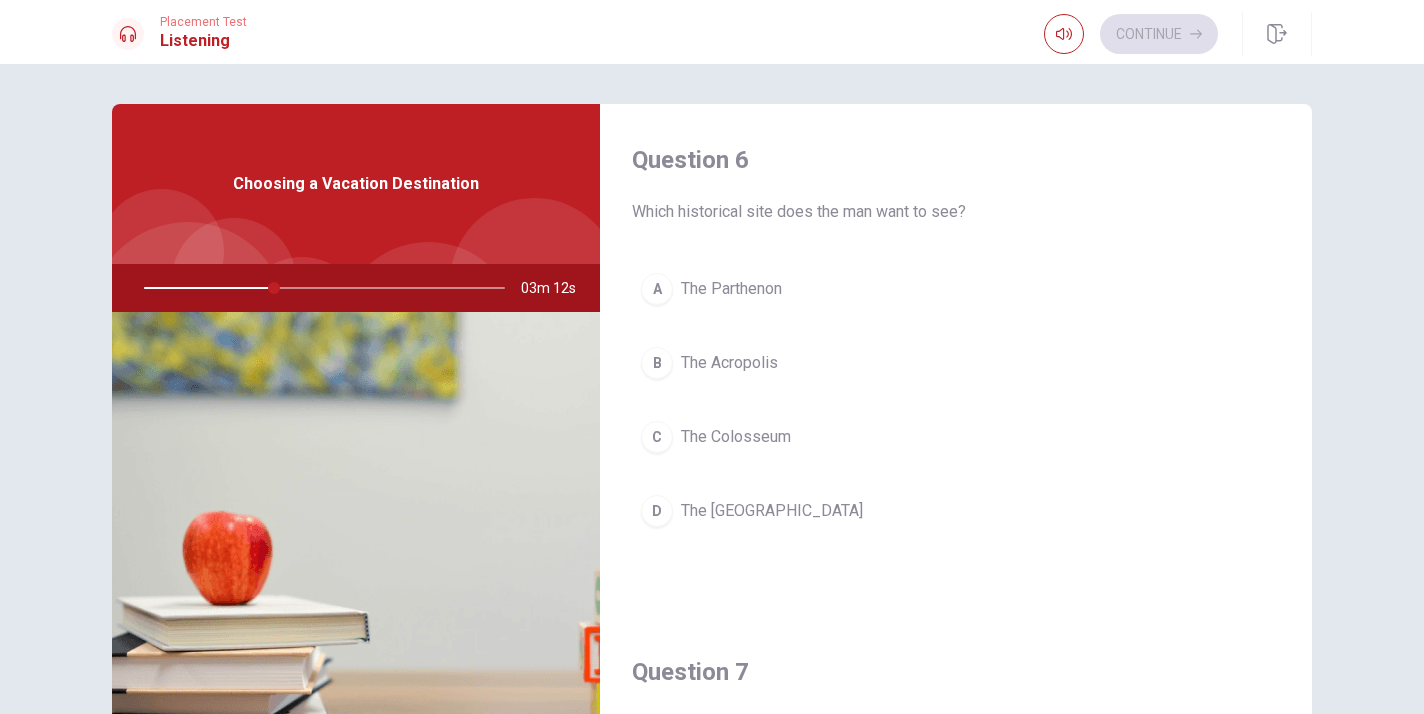 click on "A The Parthenon" at bounding box center (956, 289) 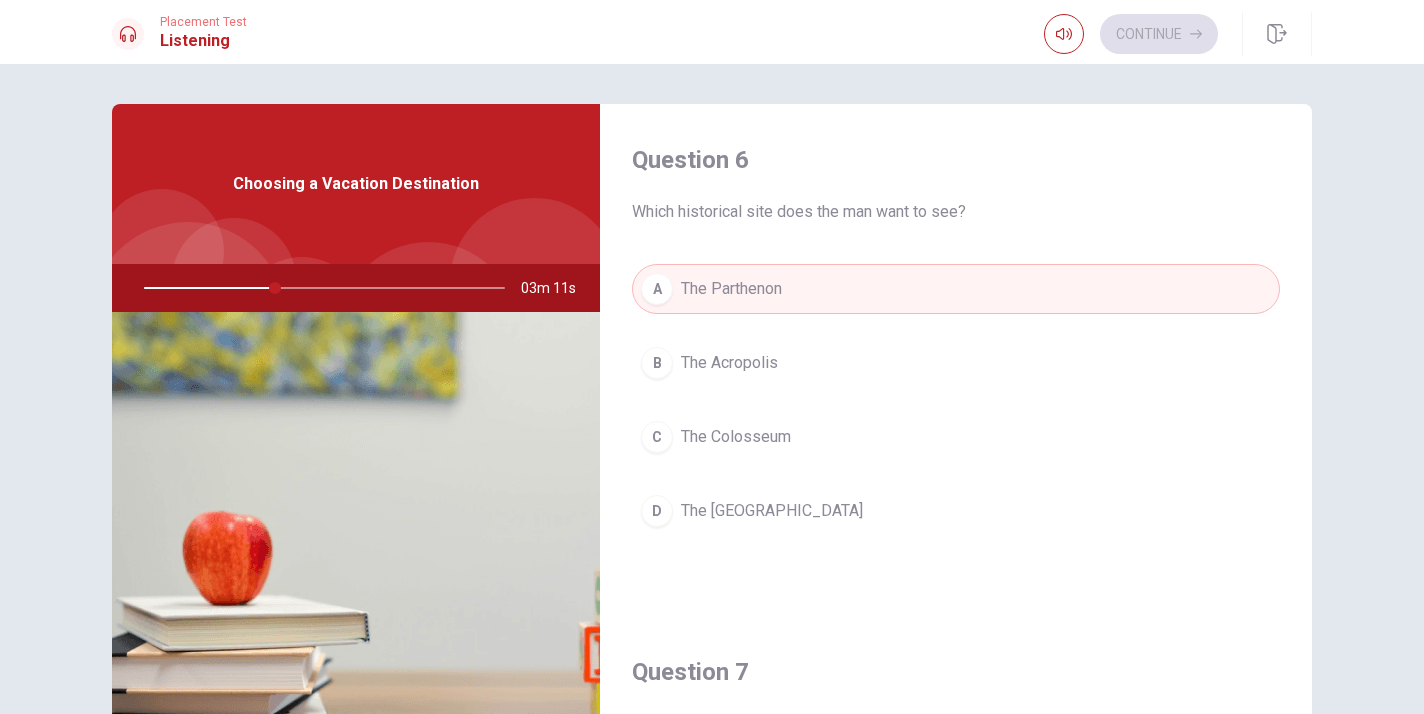 click on "Question 6 Which historical site does the man want to see? A The Parthenon B The Acropolis C The Colosseum D The [GEOGRAPHIC_DATA]" at bounding box center (956, 360) 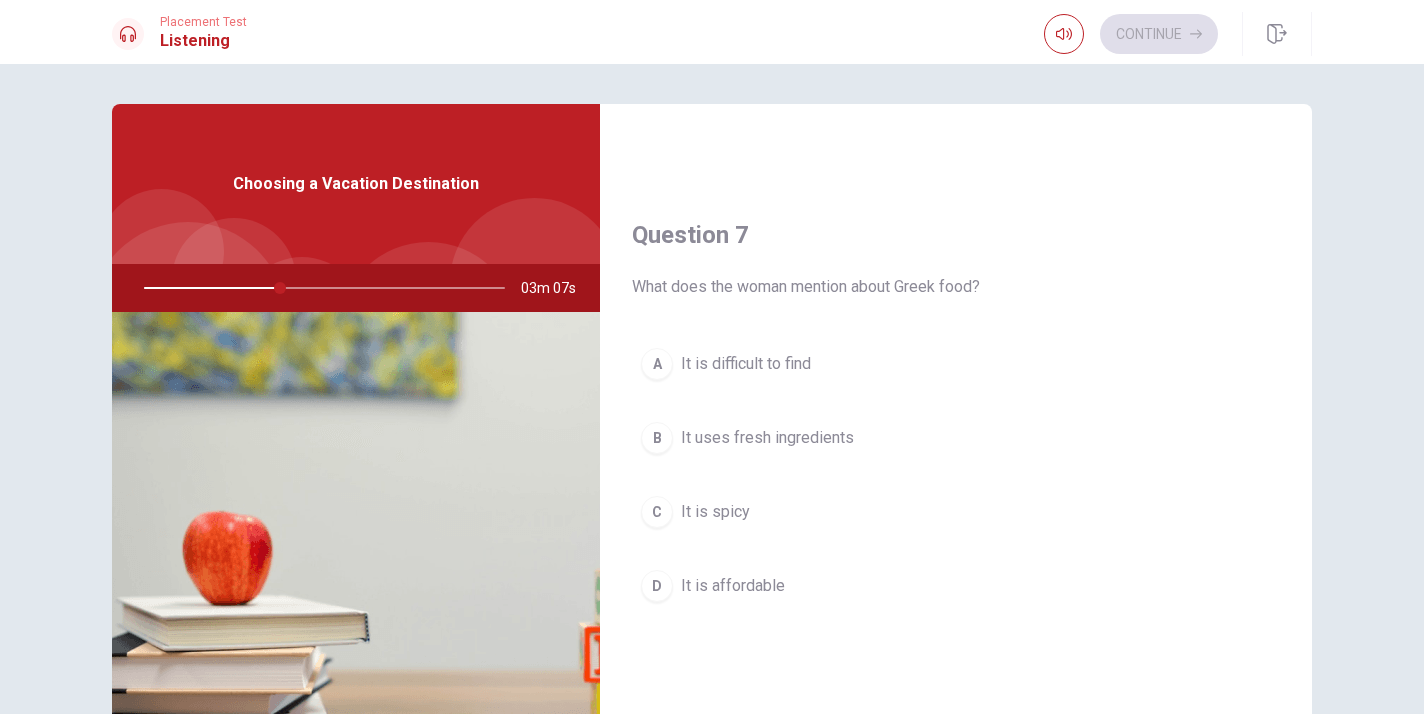 scroll, scrollTop: 448, scrollLeft: 0, axis: vertical 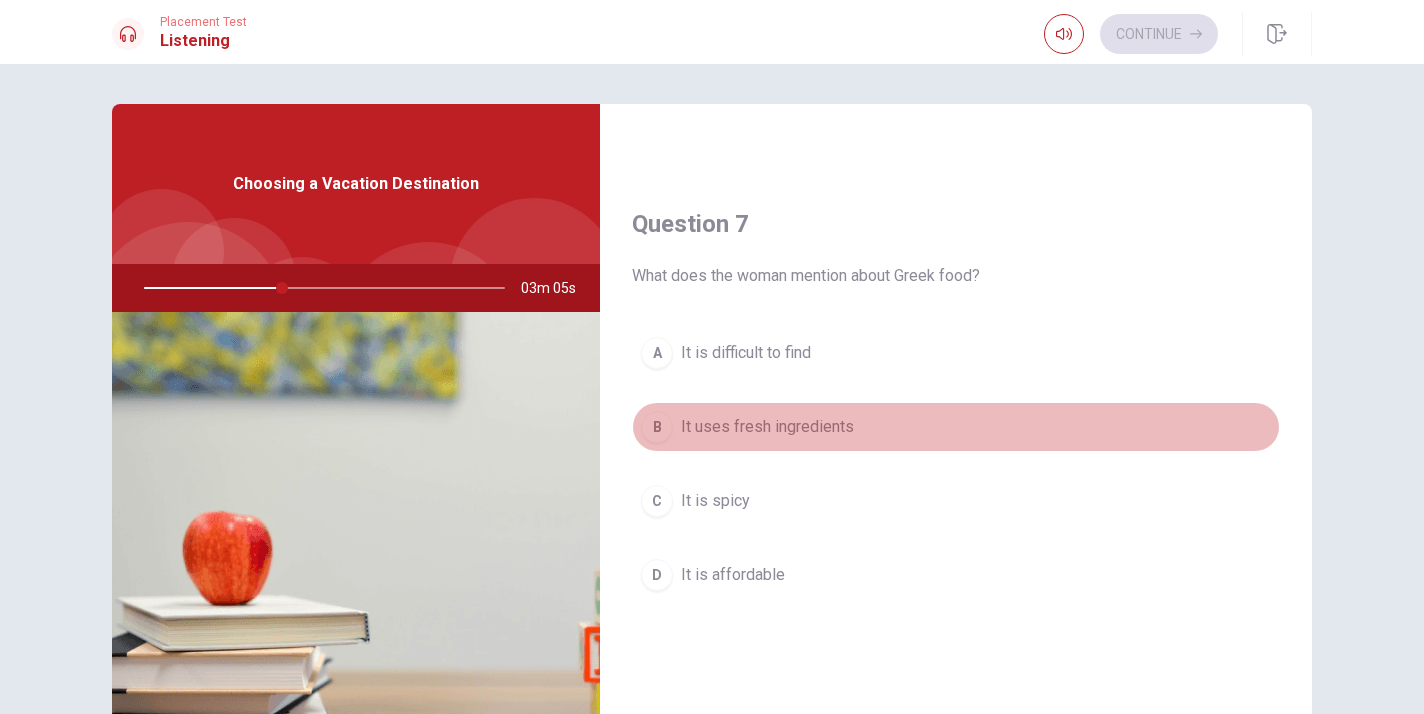 click on "It uses fresh ingredients" at bounding box center (767, 427) 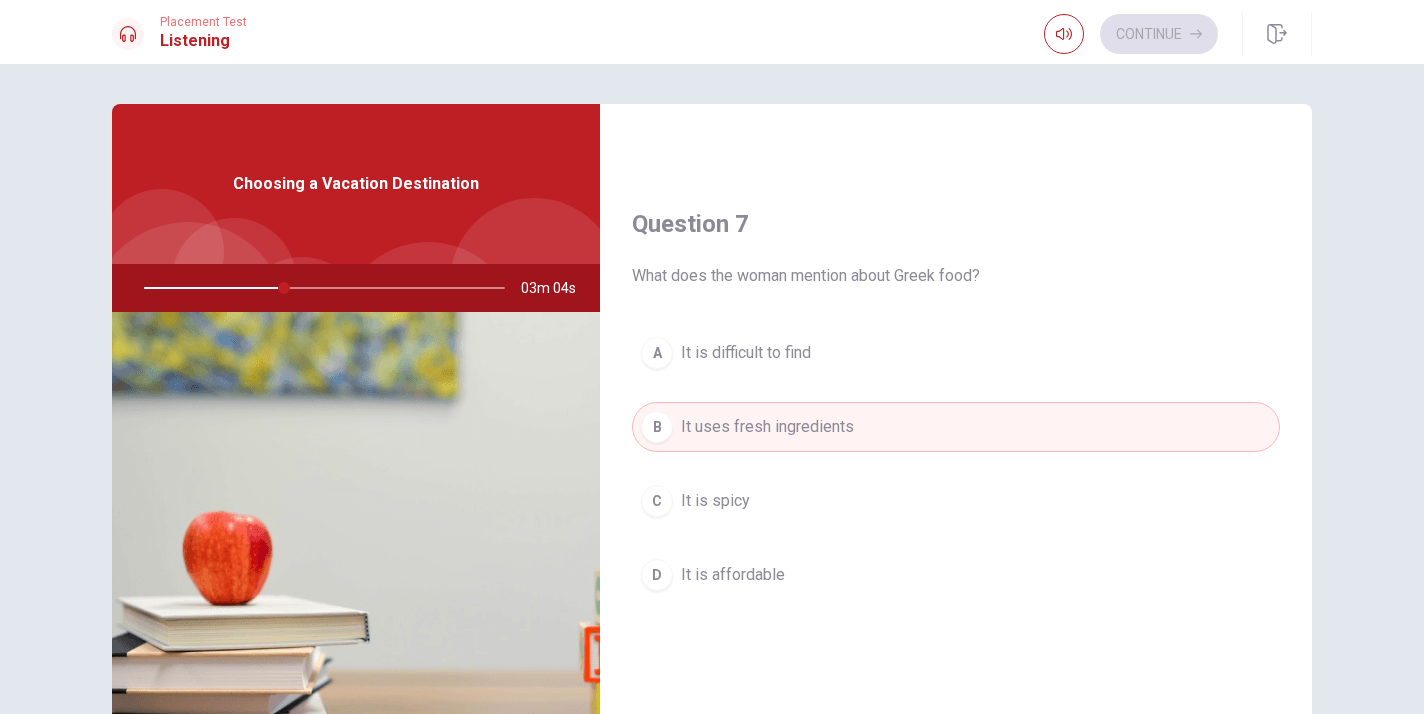 click on "Question 7 What does the woman mention about Greek food? A It is difficult to find B It uses fresh ingredients C It is spicy D It is affordable" at bounding box center [956, 424] 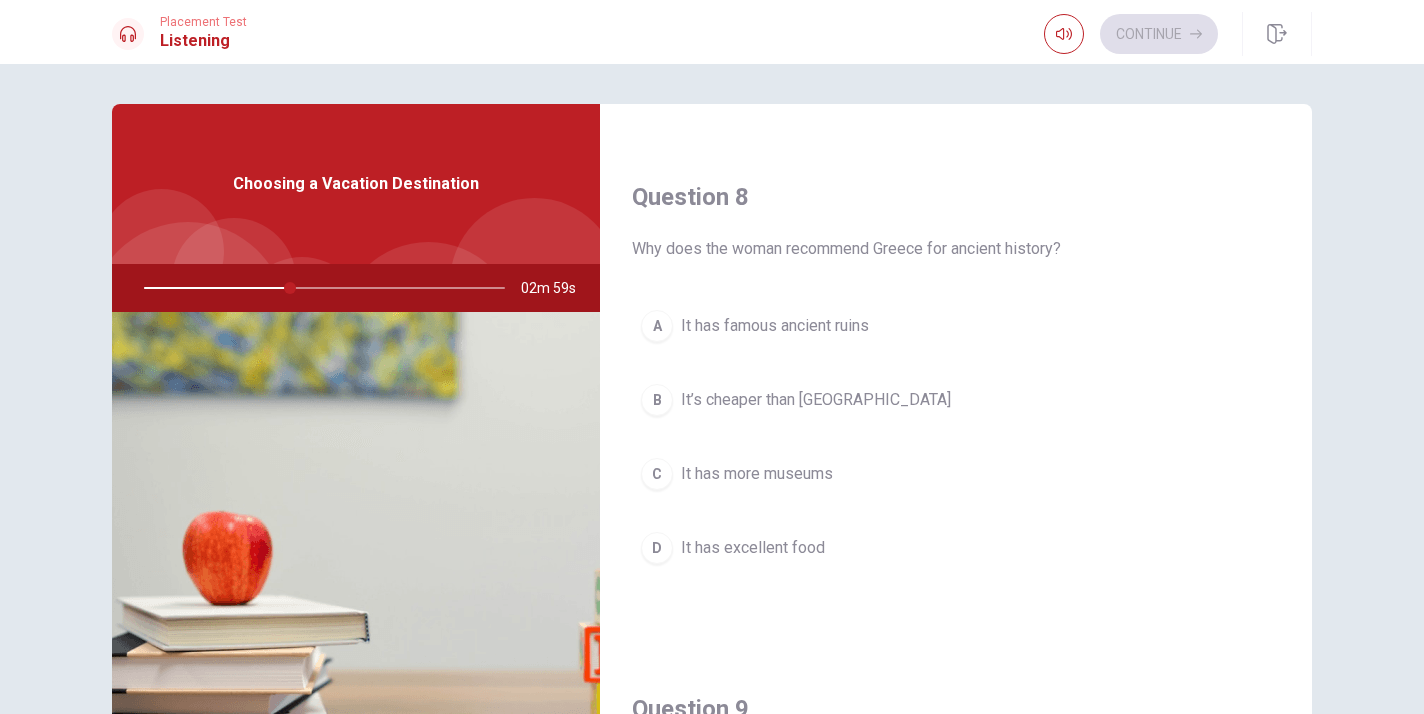 scroll, scrollTop: 994, scrollLeft: 0, axis: vertical 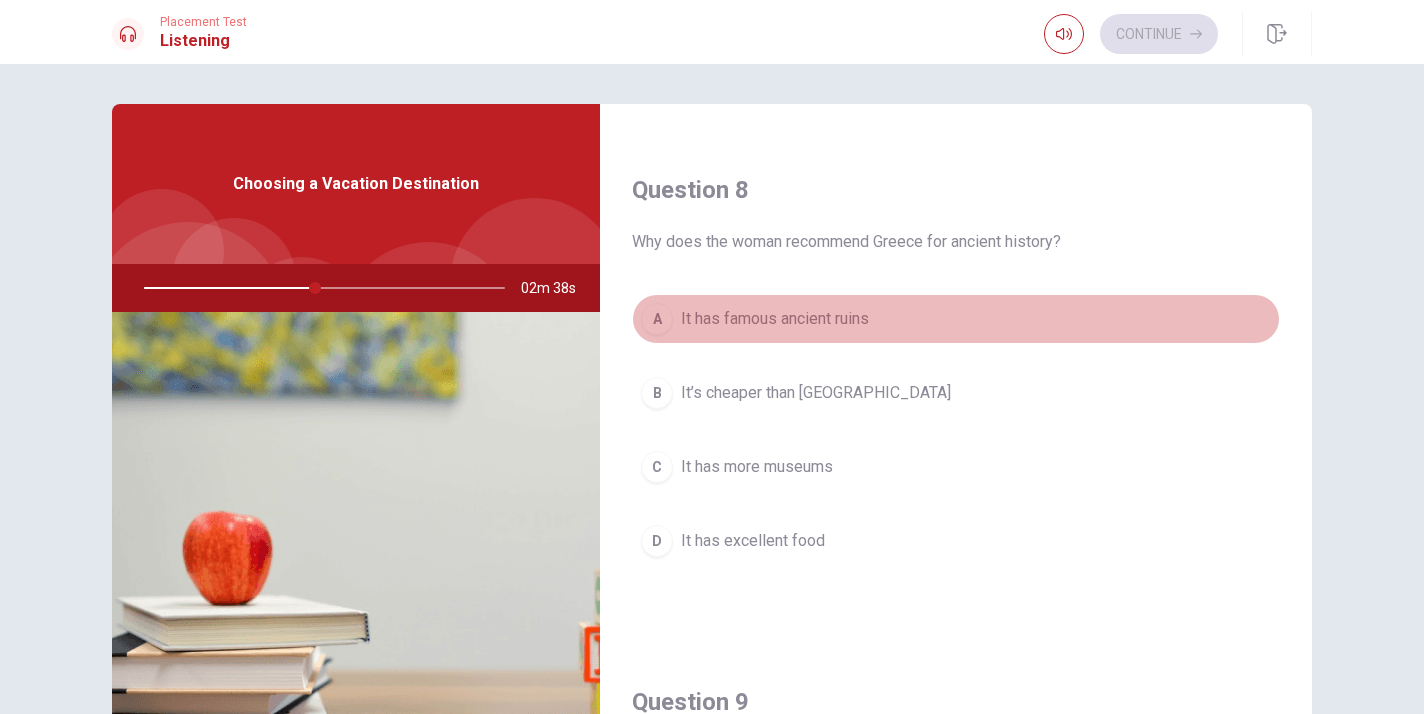 click on "It has famous ancient ruins" at bounding box center (775, 319) 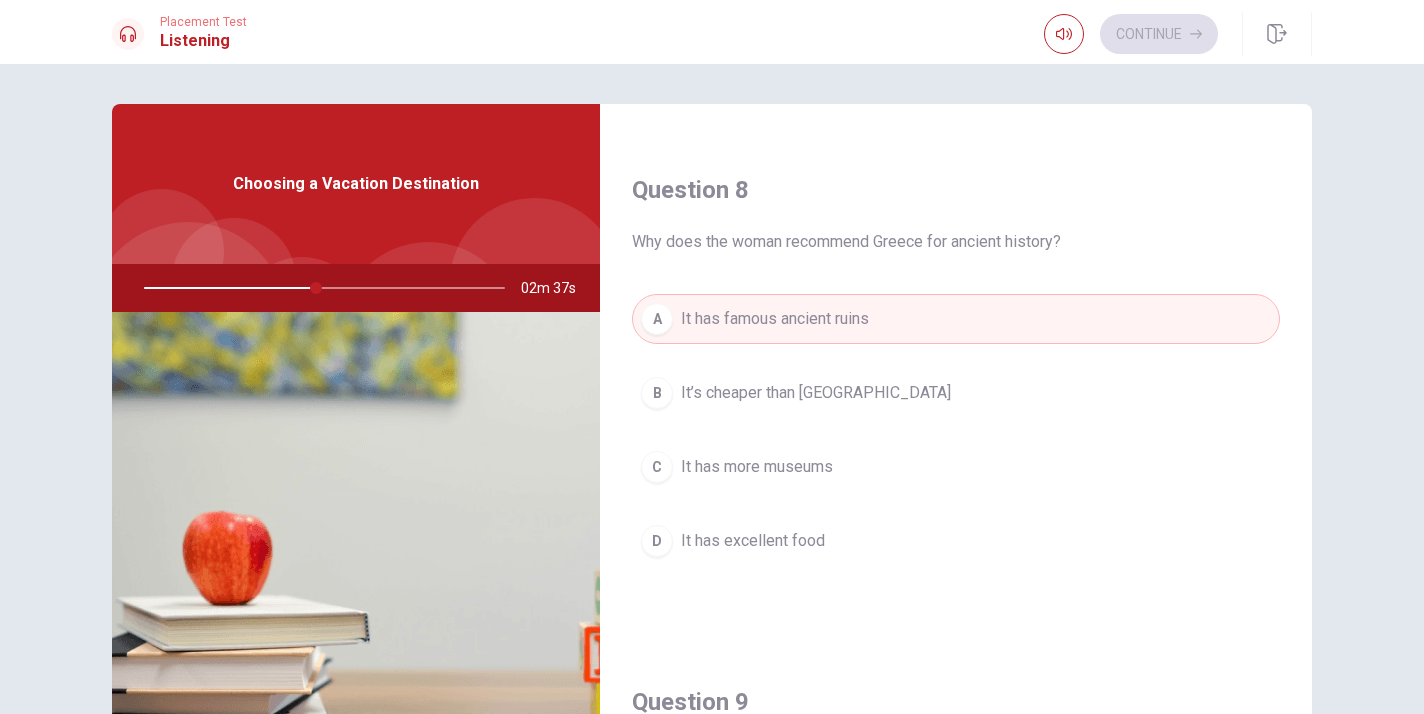 click on "Question 8 Why does the woman recommend Greece for ancient history? A It has famous ancient ruins B It’s cheaper than [GEOGRAPHIC_DATA] C It has more museums D It has excellent food" at bounding box center [956, 390] 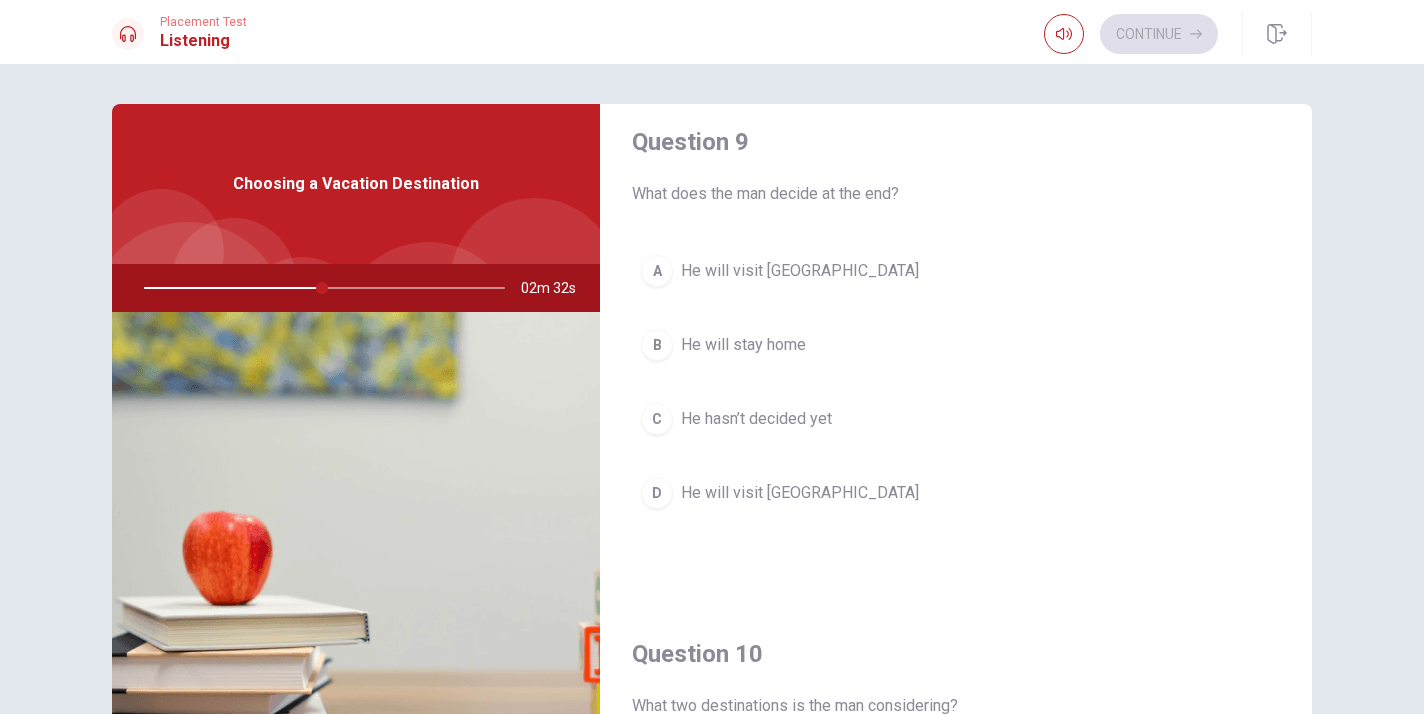 scroll, scrollTop: 1565, scrollLeft: 0, axis: vertical 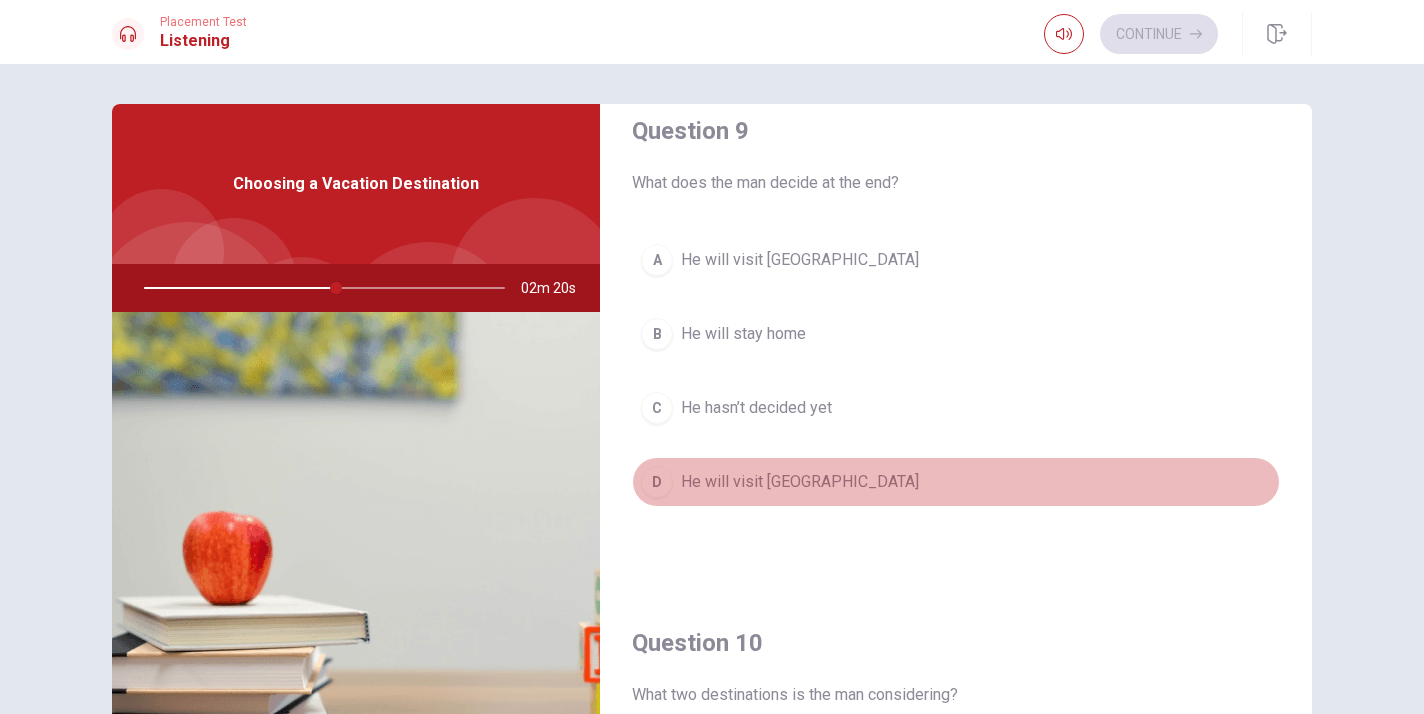 click on "He will visit [GEOGRAPHIC_DATA]" at bounding box center [800, 482] 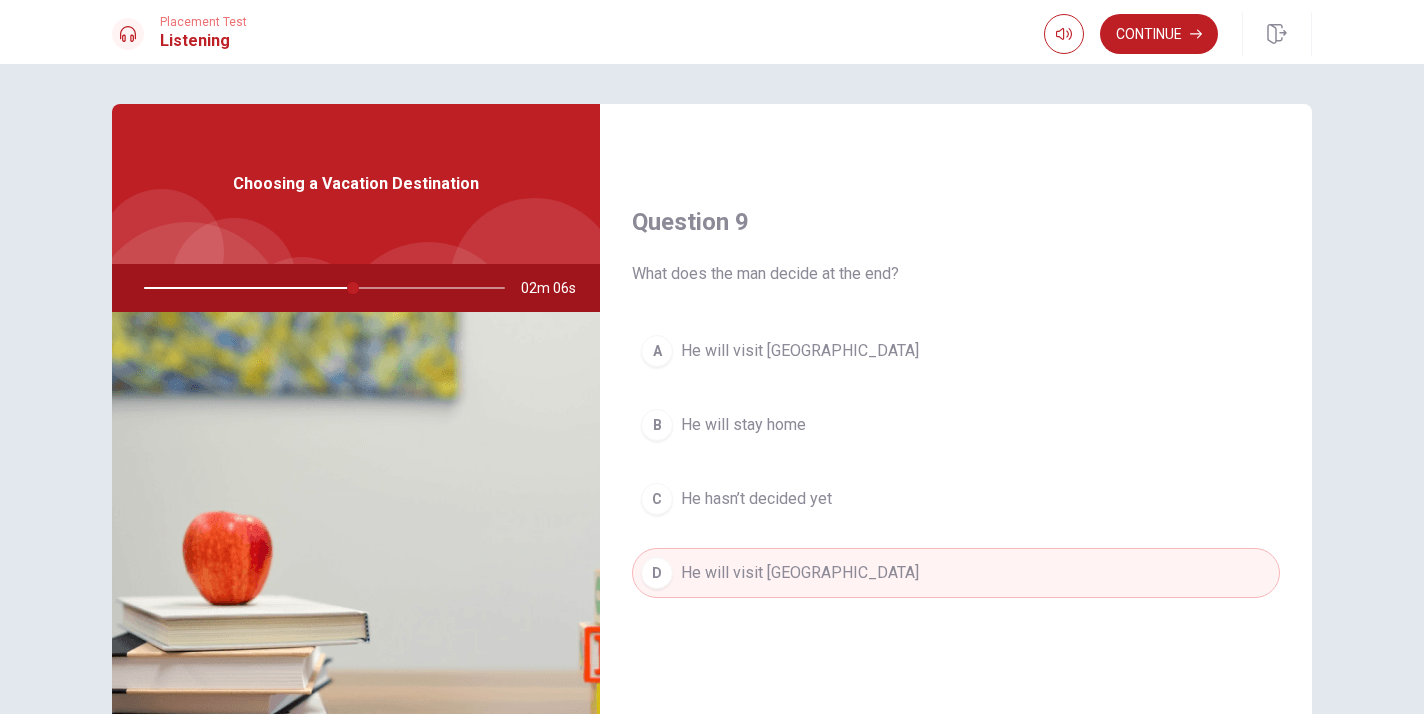 scroll, scrollTop: 1475, scrollLeft: 0, axis: vertical 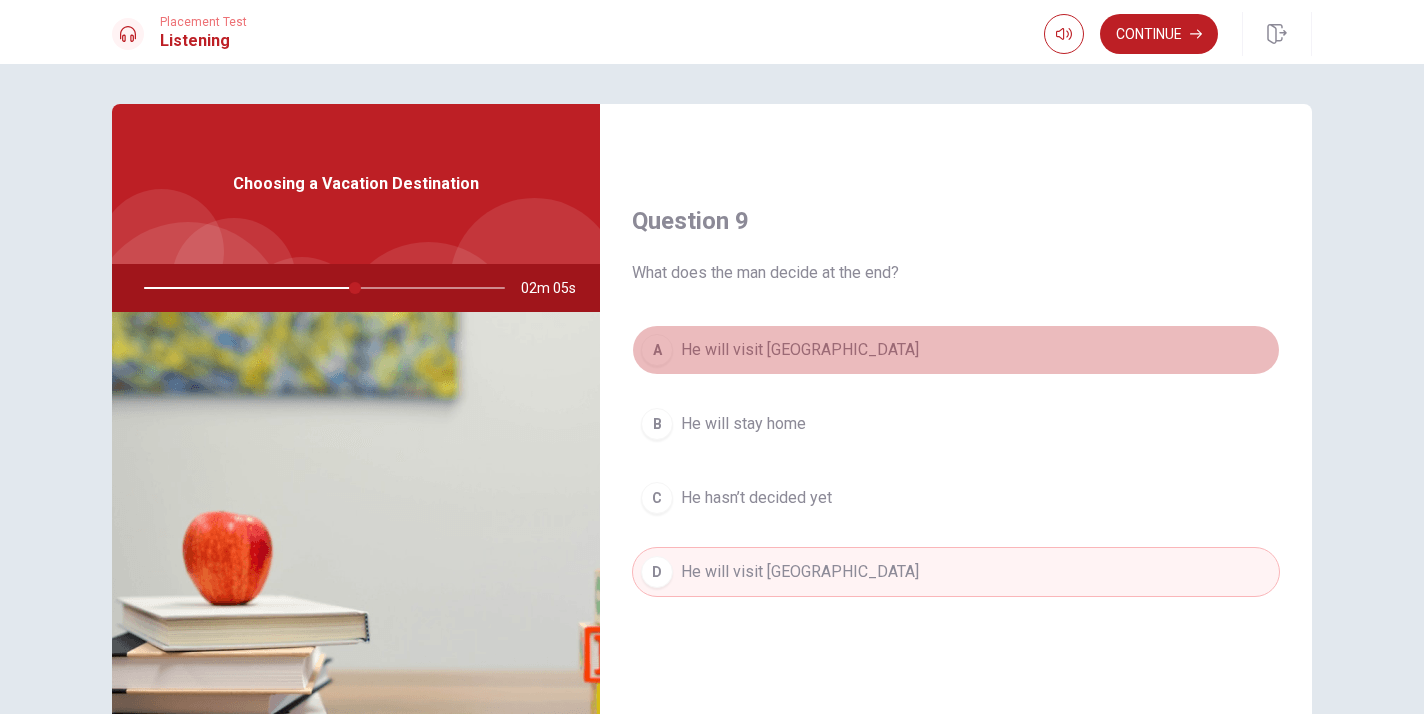 click on "He will visit [GEOGRAPHIC_DATA]" at bounding box center [800, 350] 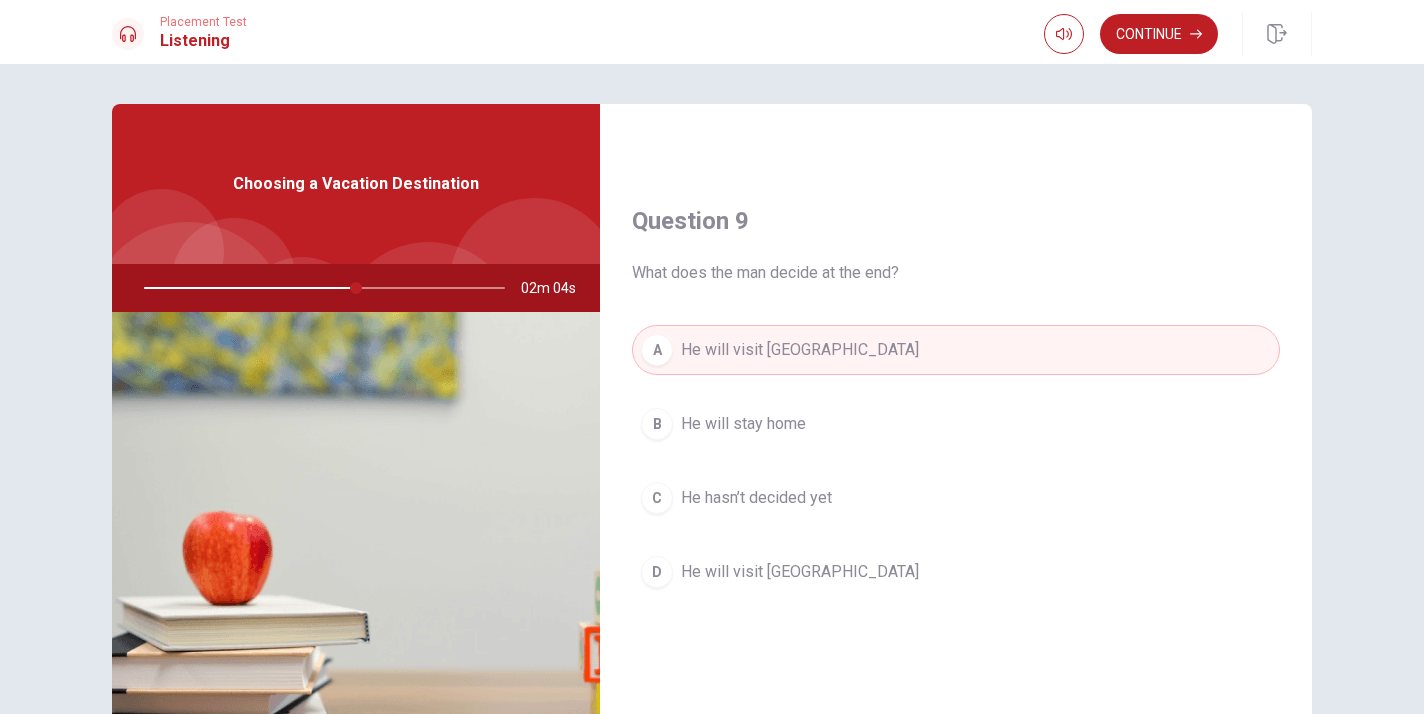 click on "Question 9 What does the man decide at the end? A He will visit [GEOGRAPHIC_DATA] B He will stay home C He hasn’t decided yet D He will visit [GEOGRAPHIC_DATA]" at bounding box center [956, 421] 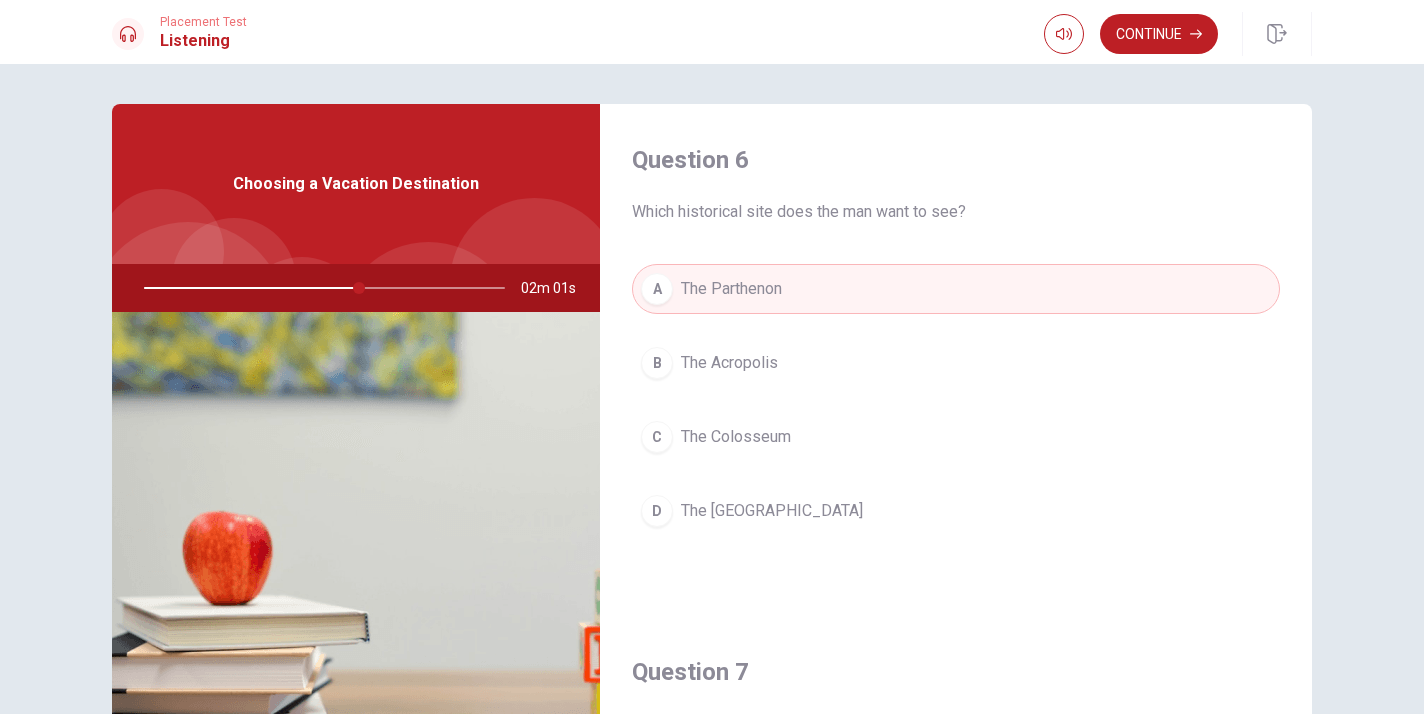 scroll, scrollTop: 0, scrollLeft: 0, axis: both 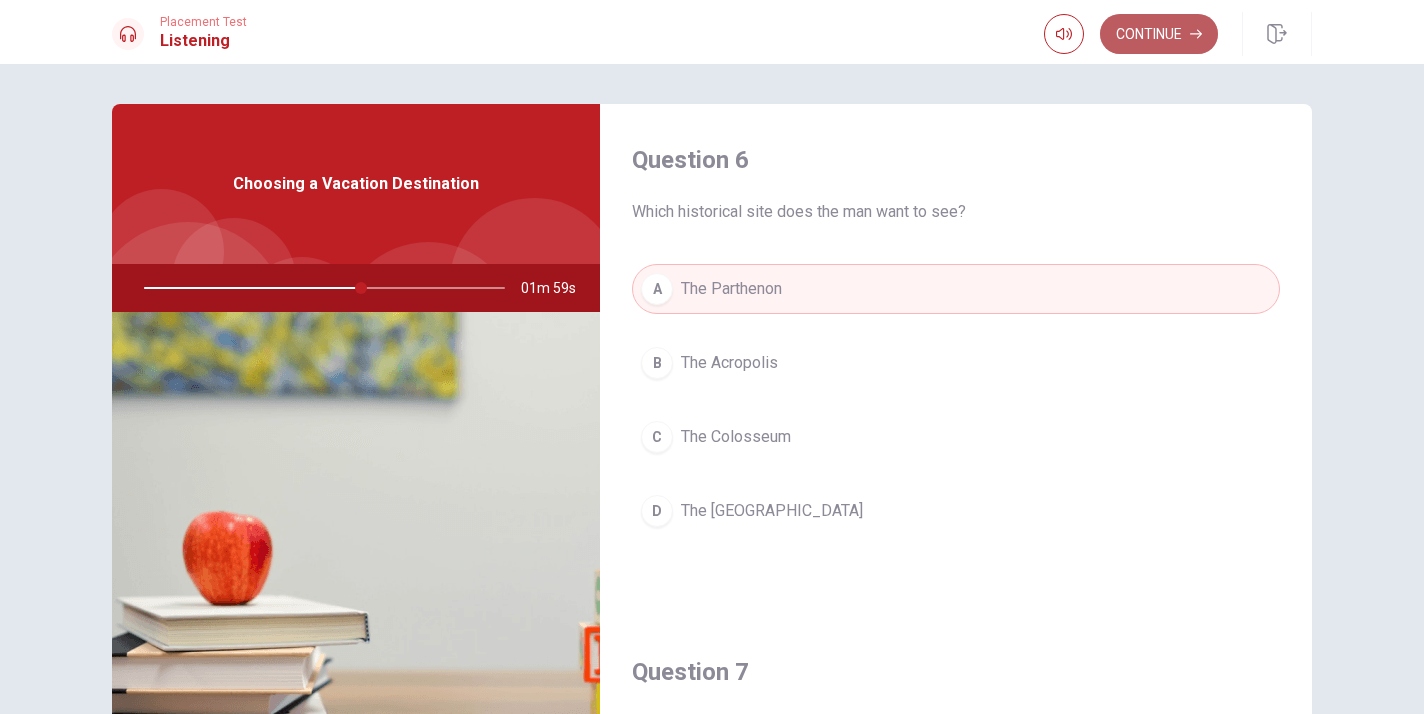 click on "Continue" at bounding box center (1159, 34) 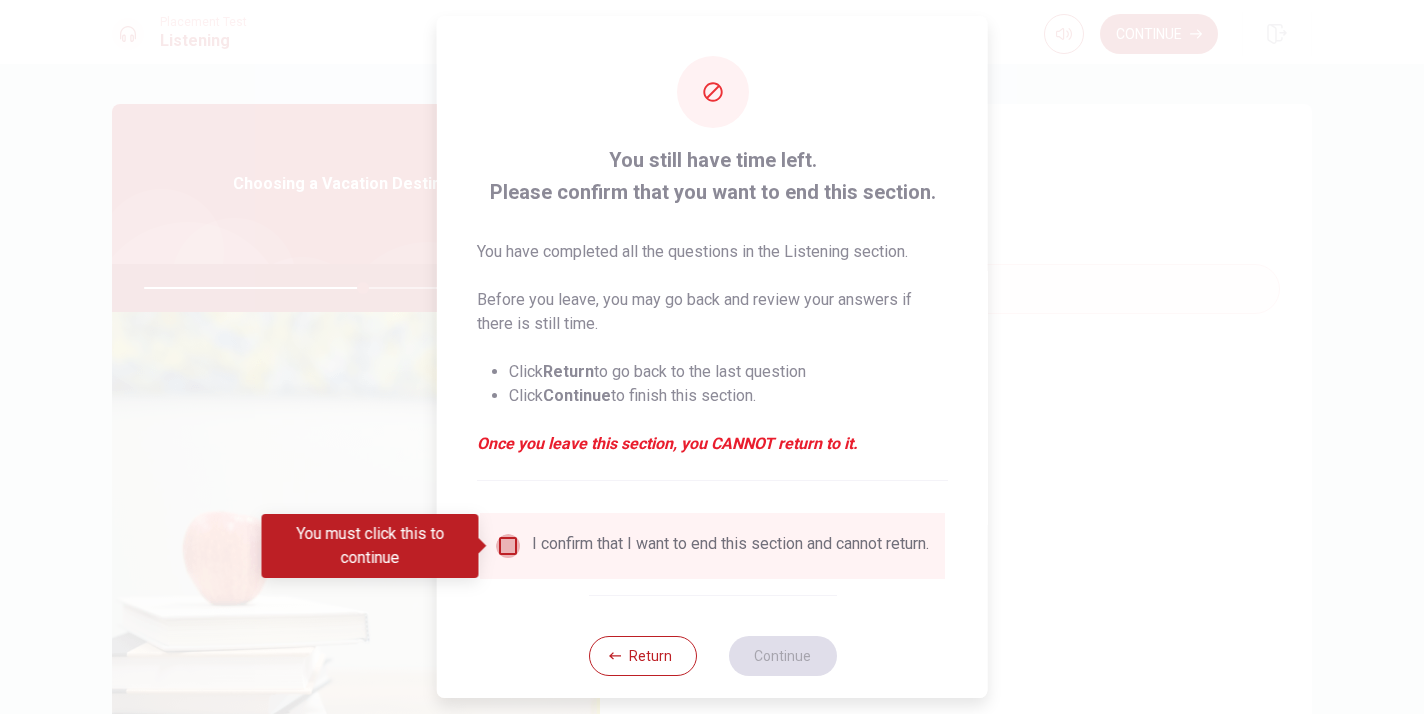 click at bounding box center (508, 546) 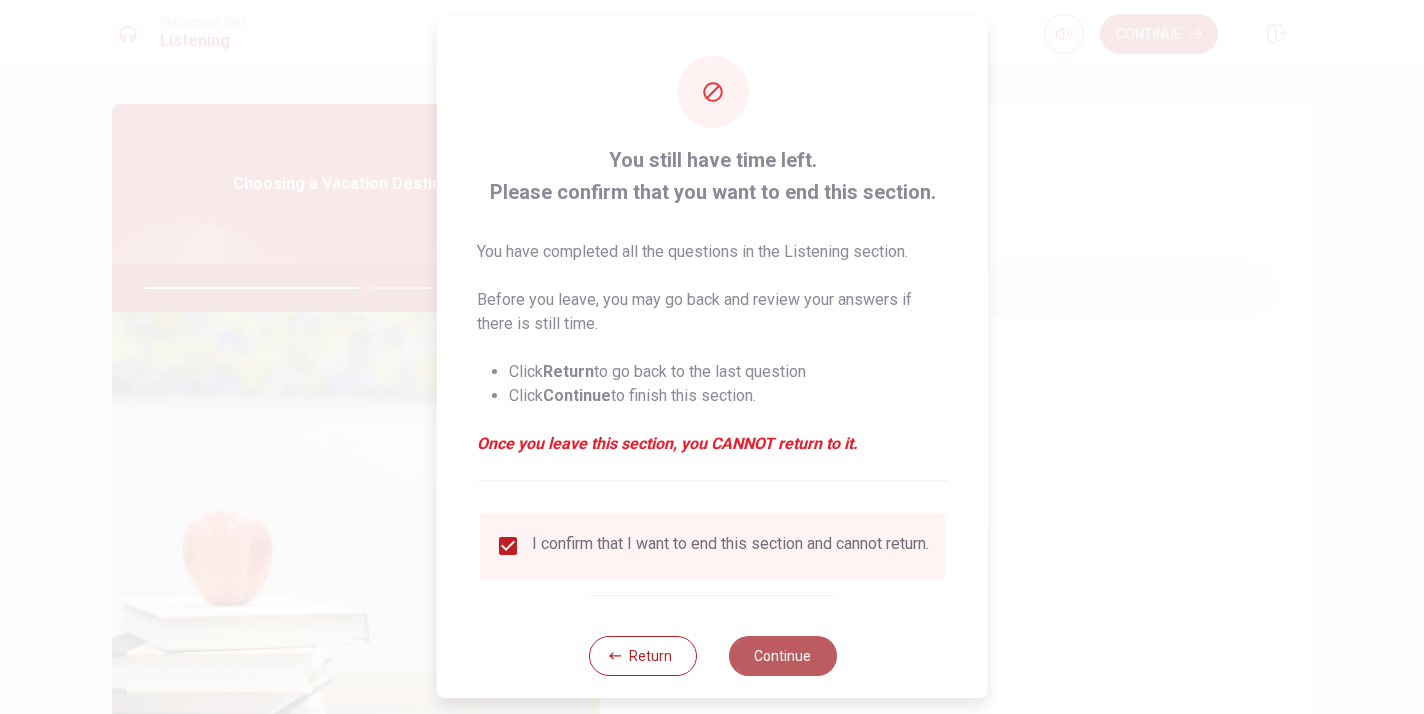 click on "Continue" at bounding box center (782, 656) 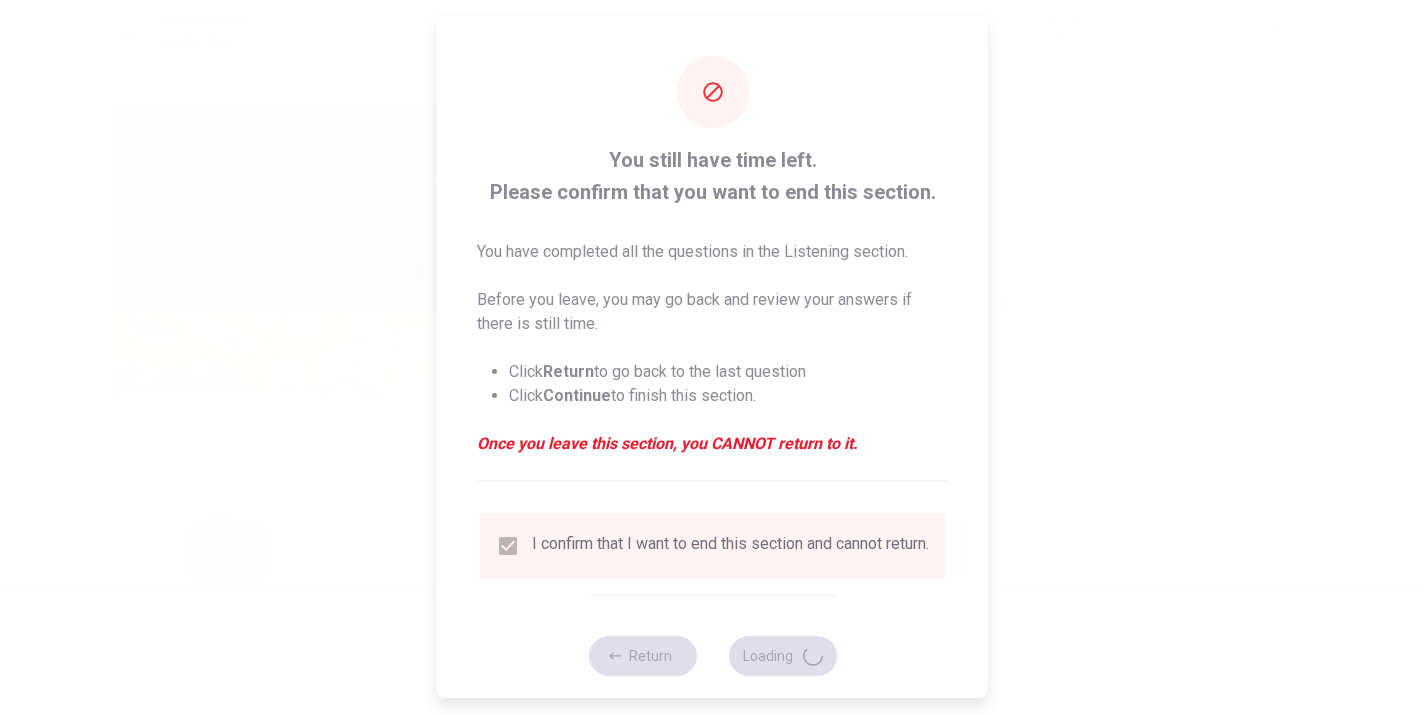 type on "62" 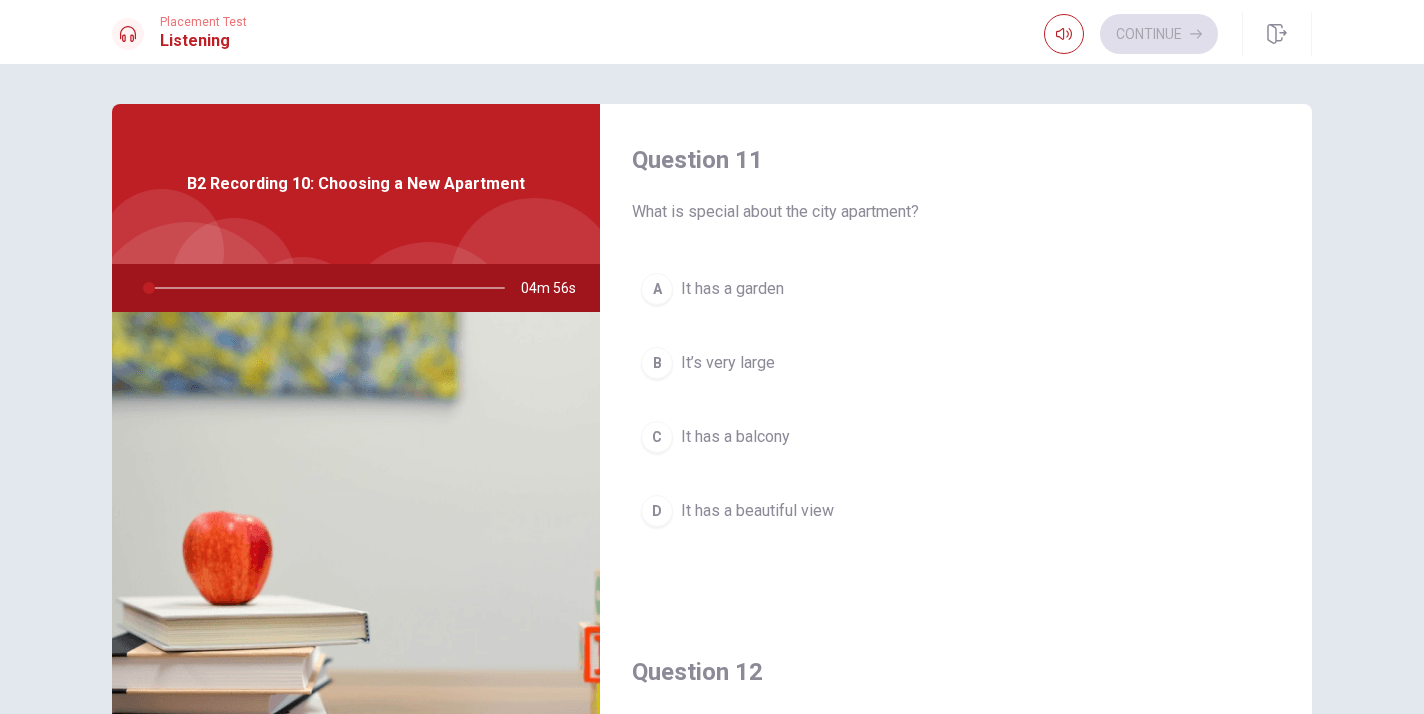 click on "Question 11 What is special about the city apartment? A It has a garden B It’s very large C It has a balcony D It has a beautiful view" at bounding box center (956, 360) 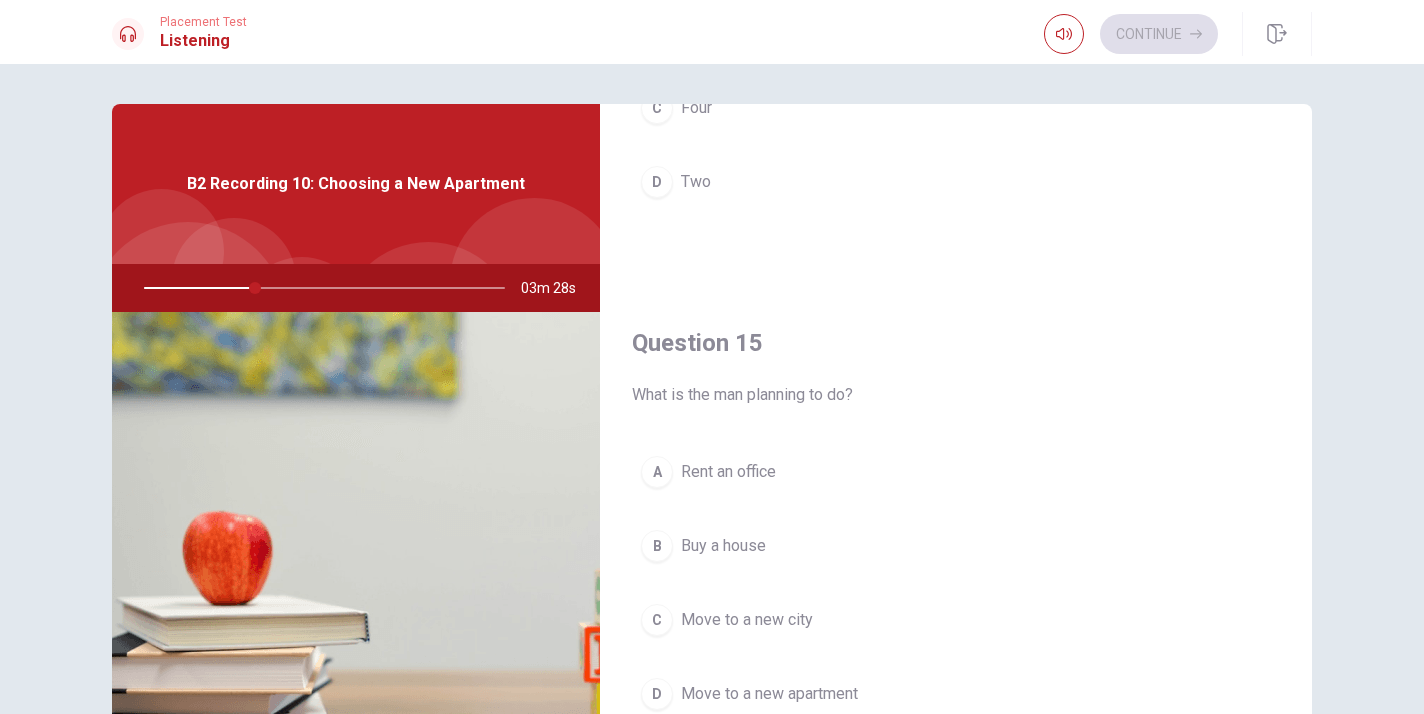 scroll, scrollTop: 1865, scrollLeft: 0, axis: vertical 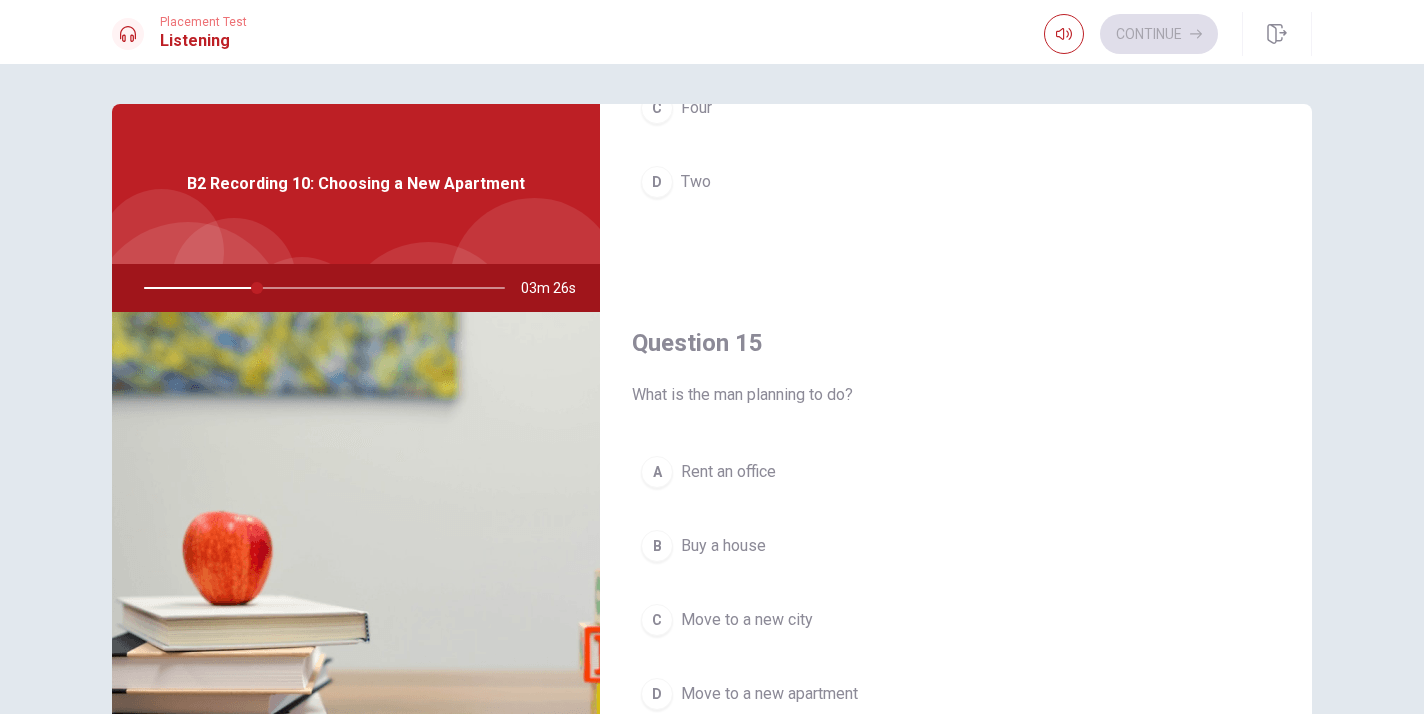 click on "Move to a new apartment" at bounding box center [769, 694] 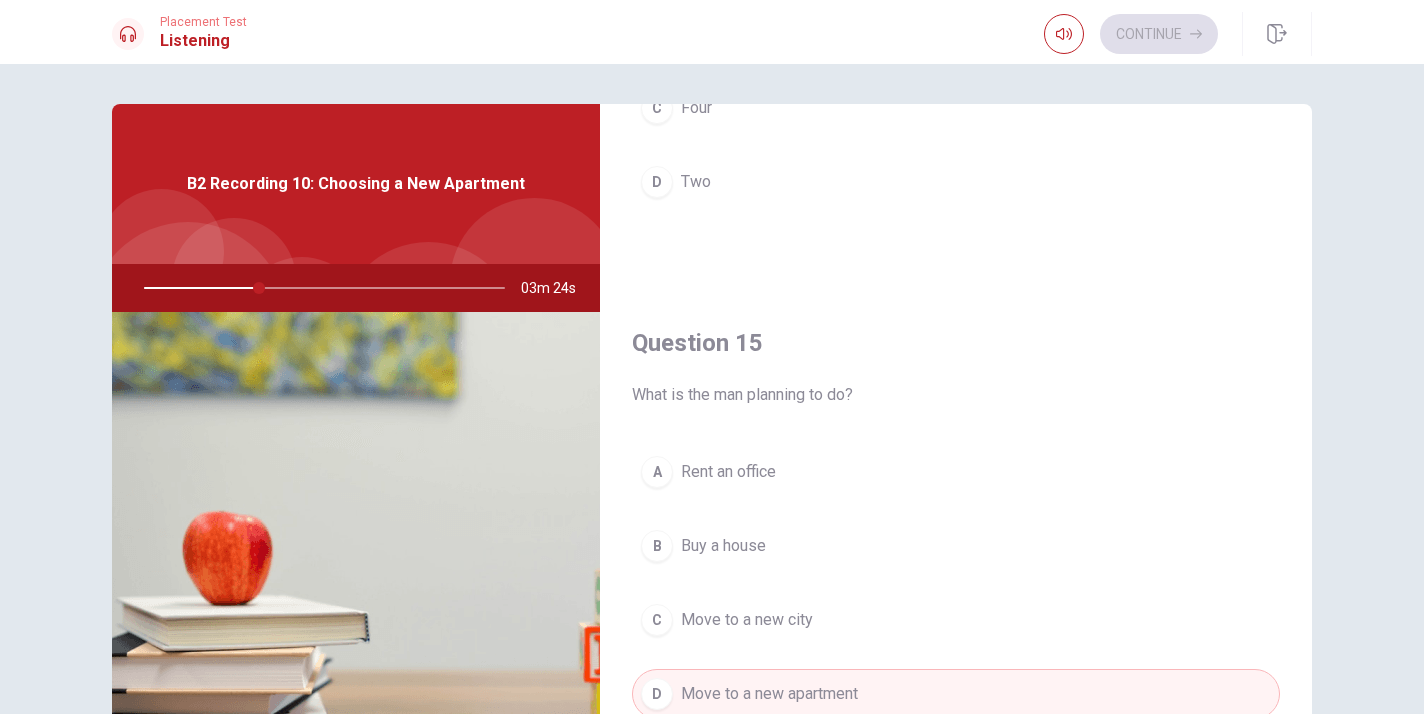 click on "Question 15 What is the man planning to do? A Rent an office B Buy a house C Move to a new city D Move to a new apartment" at bounding box center (956, 543) 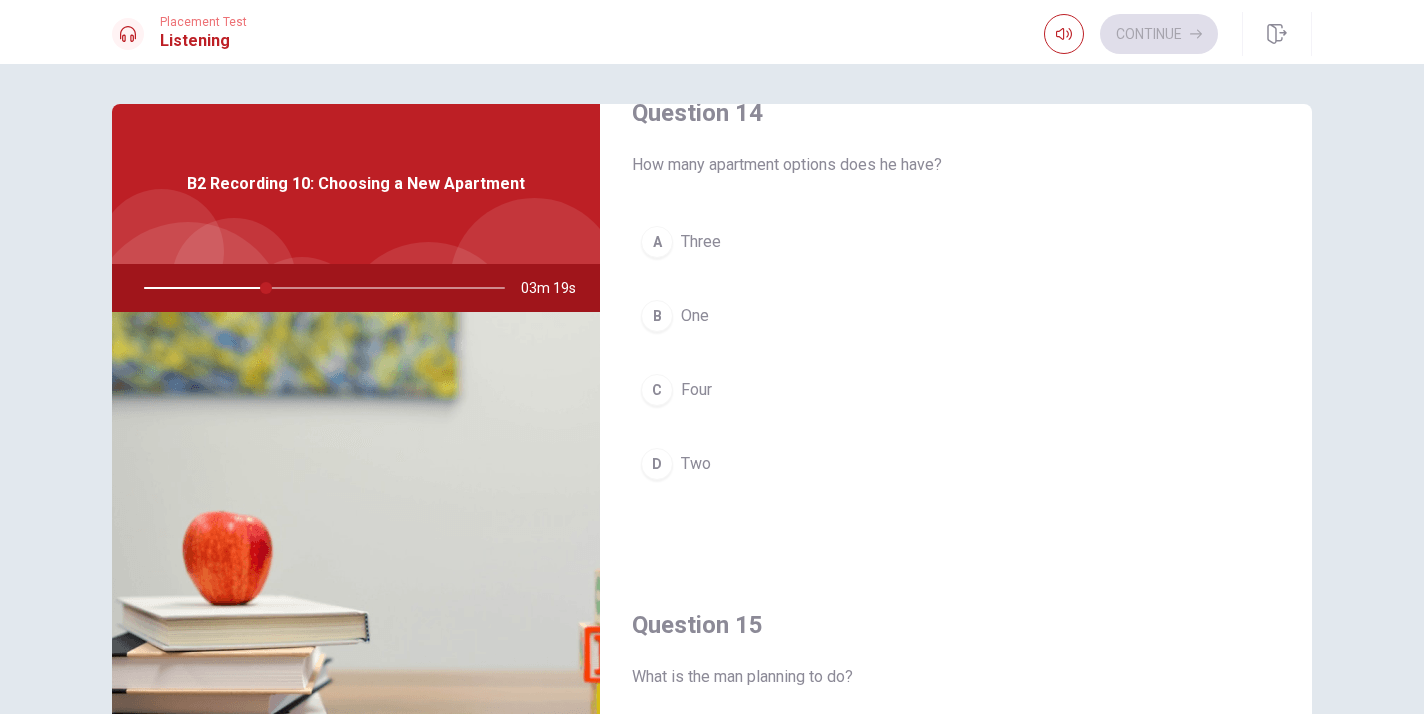 scroll, scrollTop: 1578, scrollLeft: 0, axis: vertical 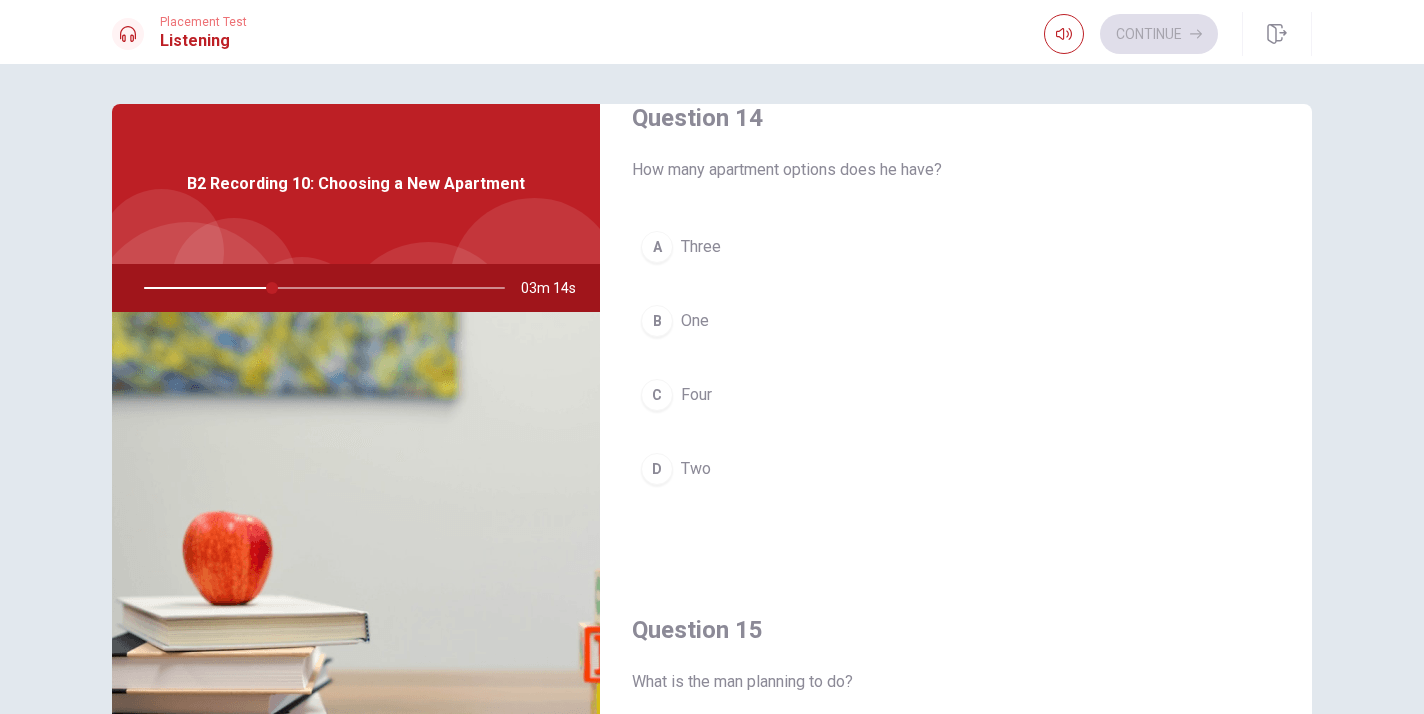 click on "D Two" at bounding box center [956, 469] 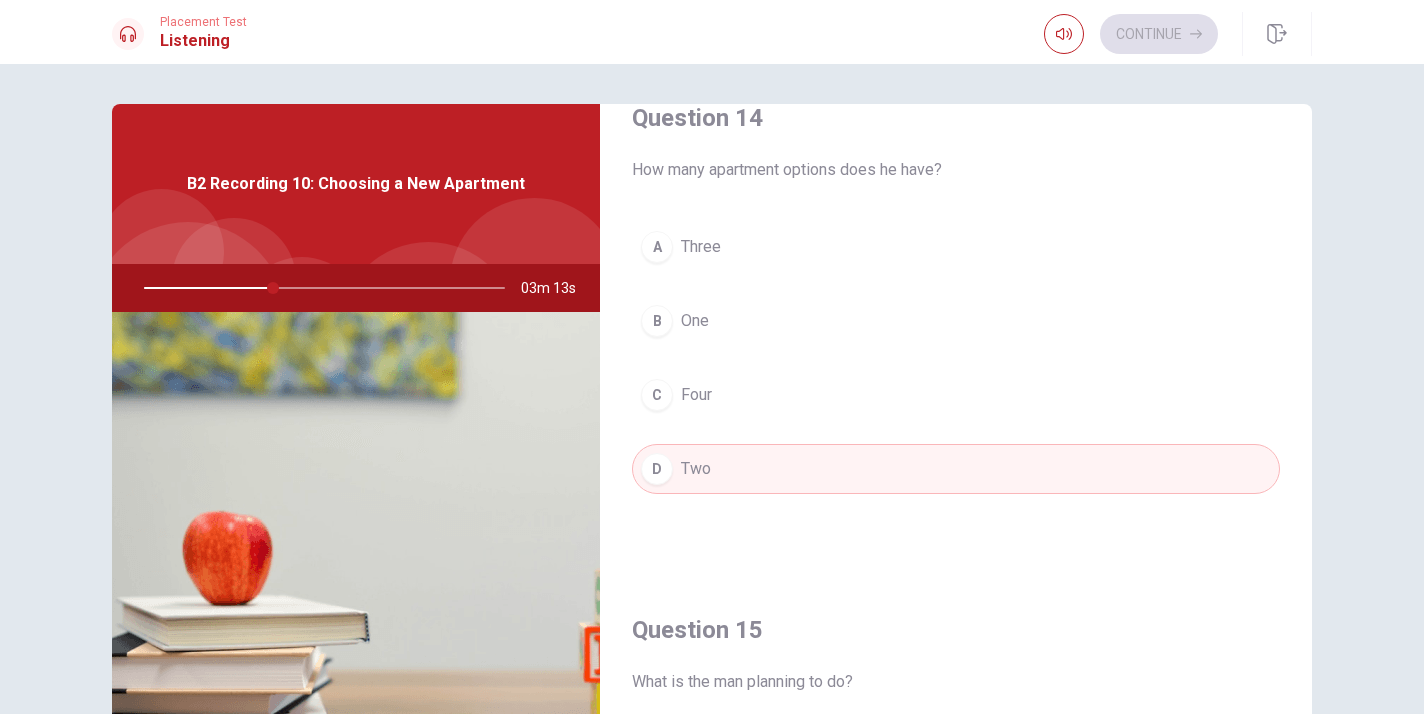 click on "Question 14 How many apartment options does he have? A Three B One C Four D Two" at bounding box center [956, 318] 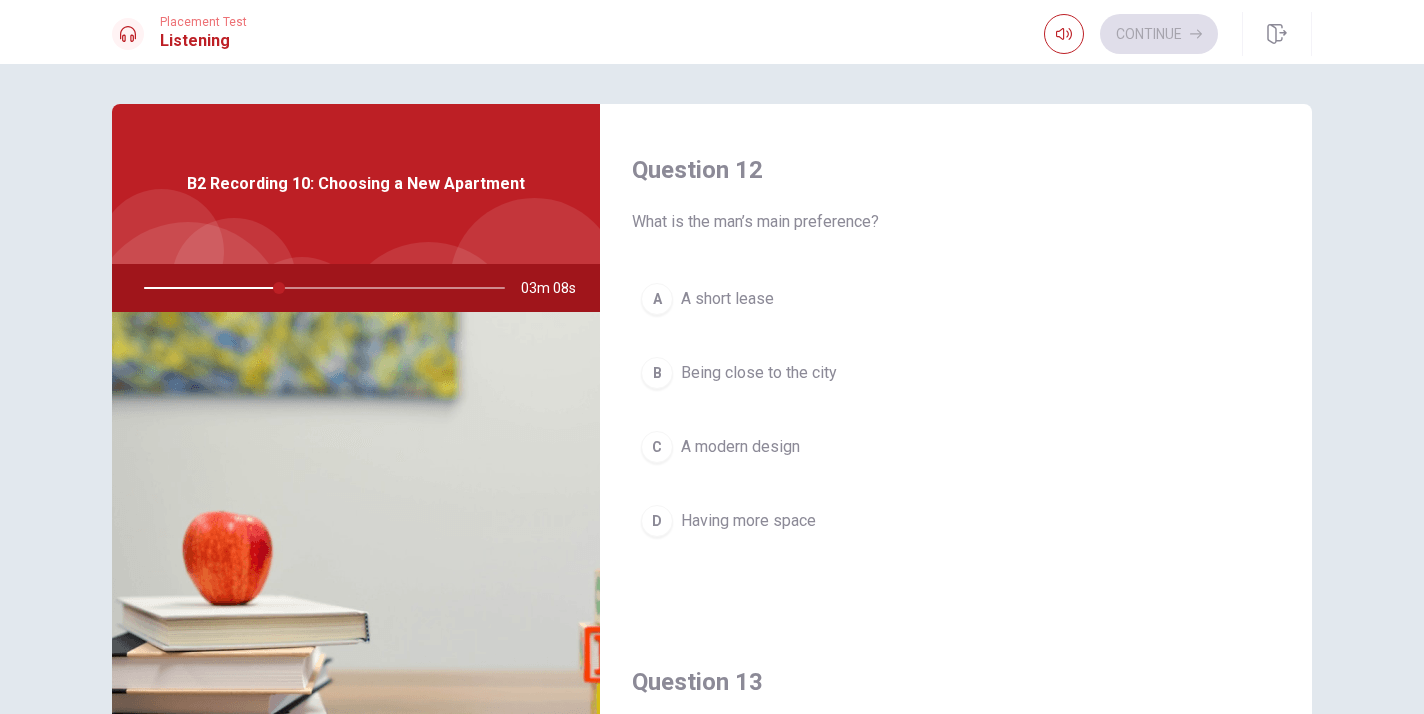 scroll, scrollTop: 485, scrollLeft: 0, axis: vertical 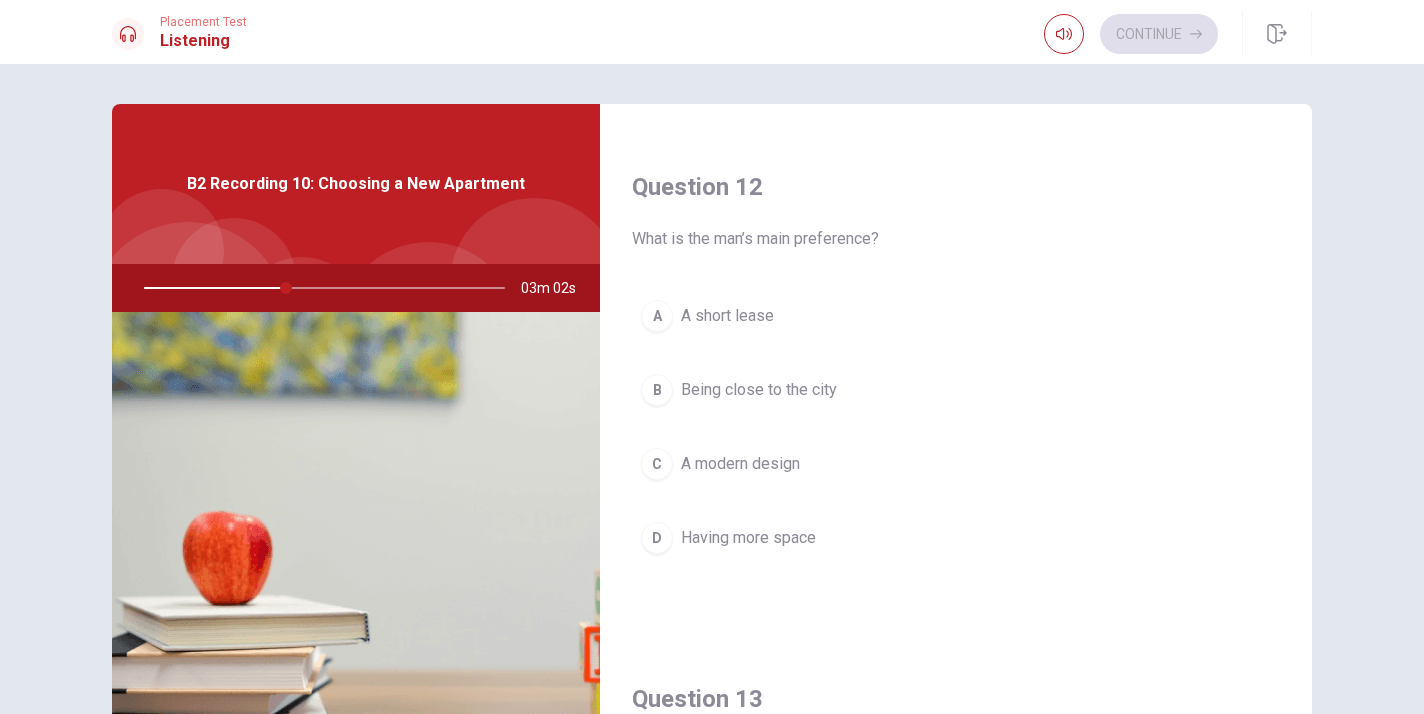 click on "Being close to the city" at bounding box center (759, 390) 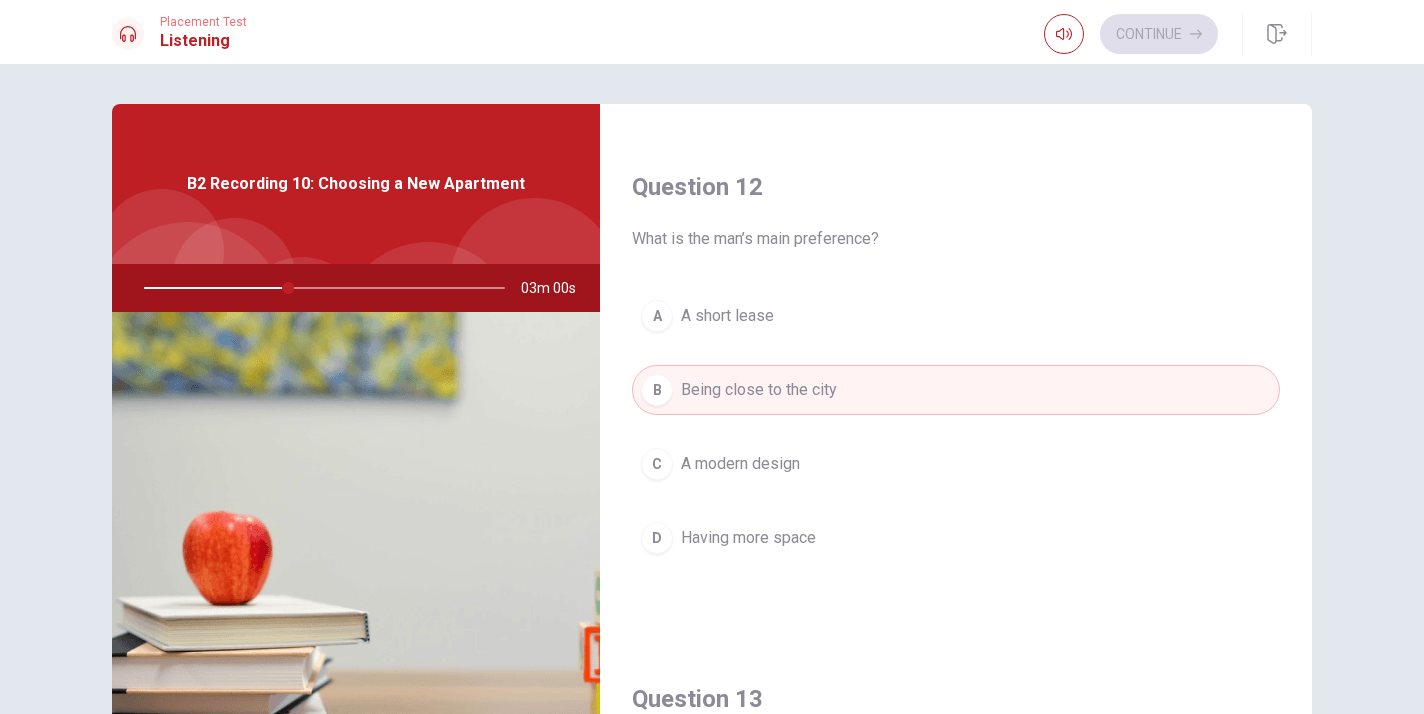click on "Question 12 What is the man’s main preference? A A short lease B Being close to the city C A modern design D Having more space" at bounding box center [956, 387] 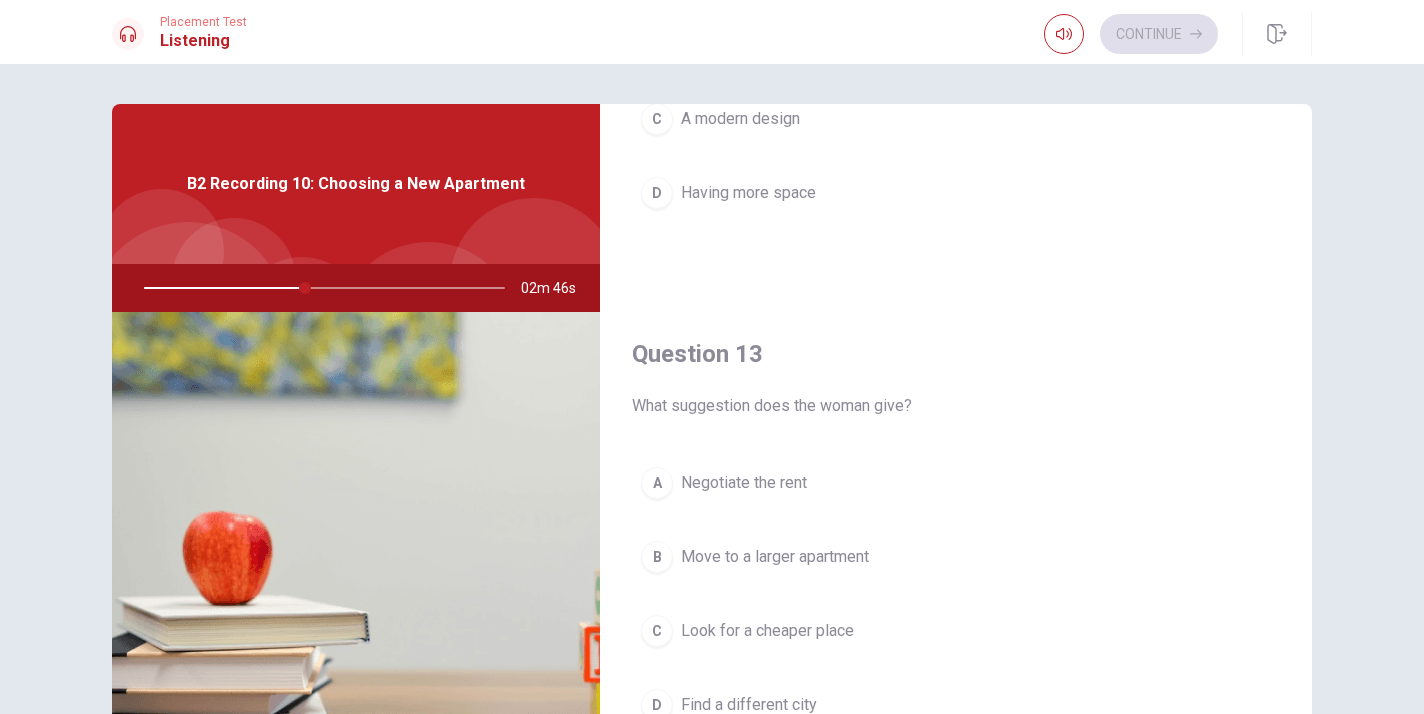 scroll, scrollTop: 912, scrollLeft: 0, axis: vertical 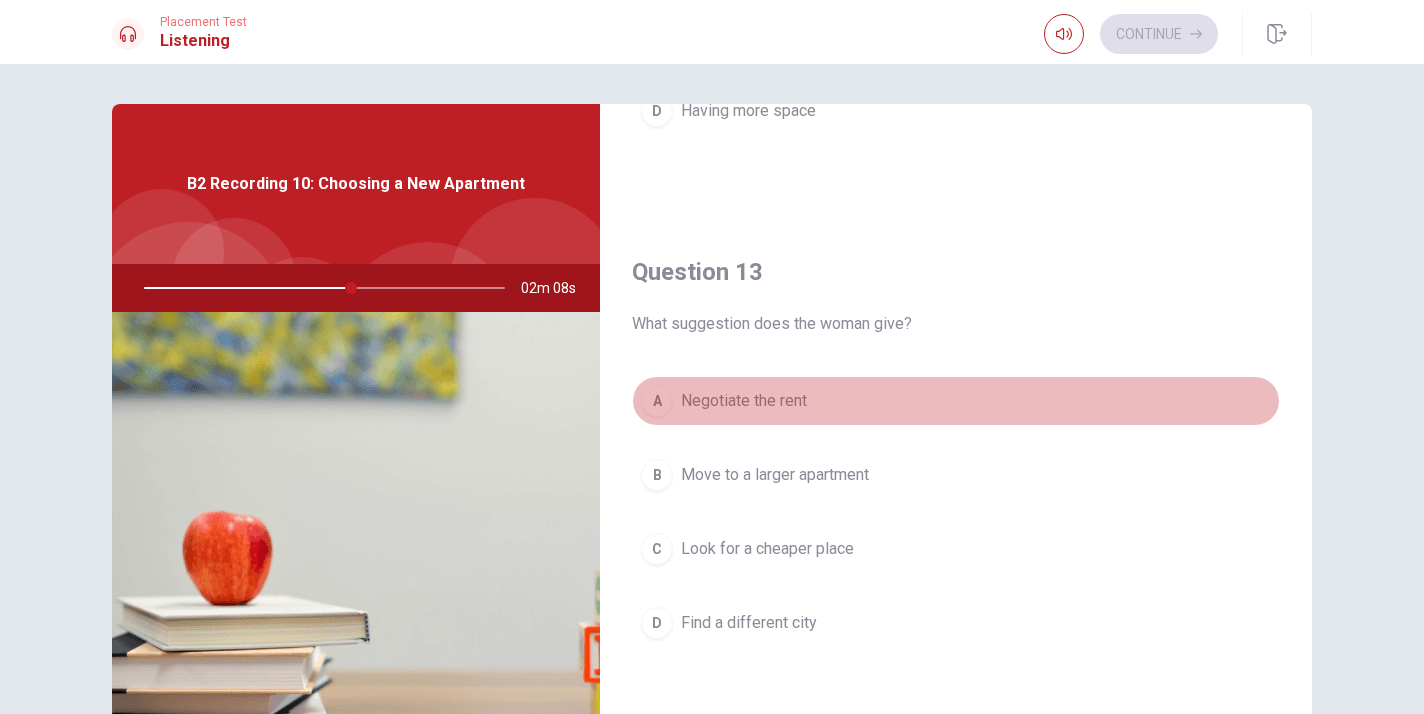 click on "Negotiate the rent" at bounding box center (744, 401) 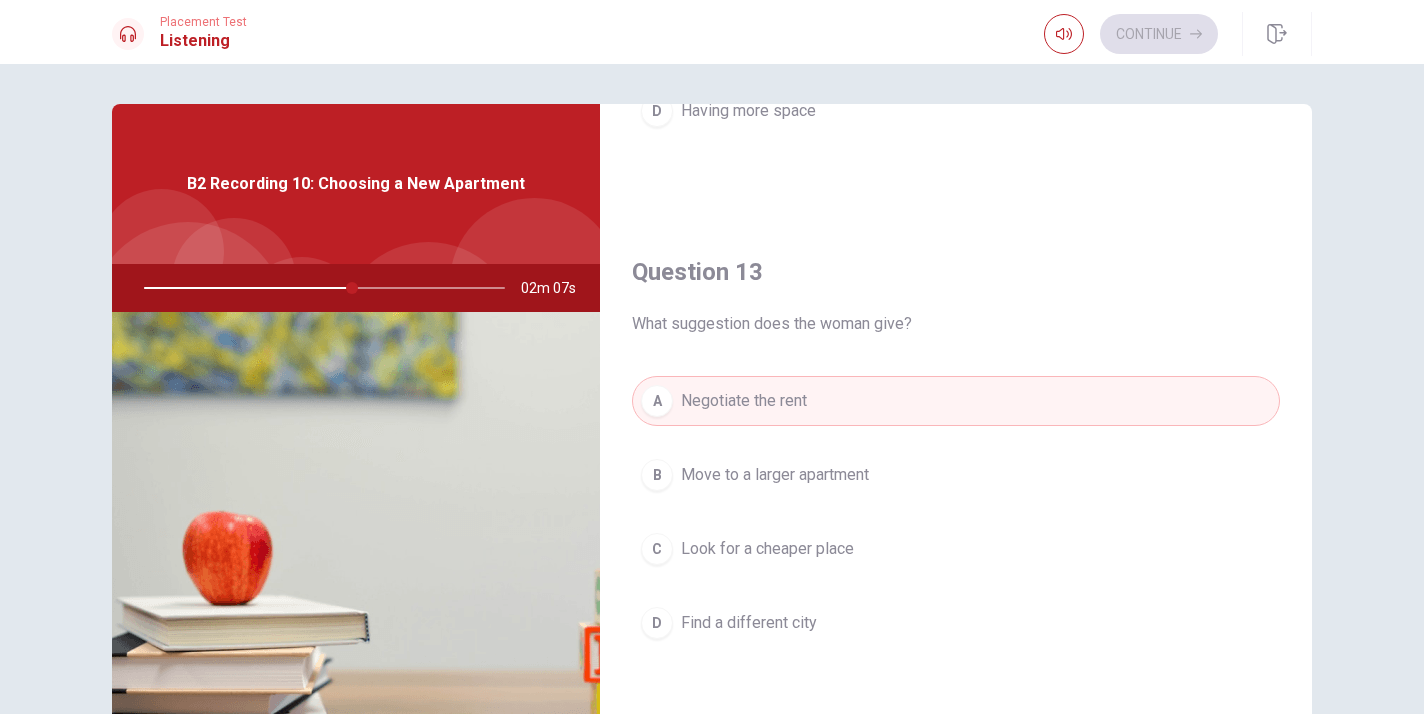 click on "Question 13 What suggestion does the woman give? A Negotiate the rent B Move to a larger apartment C Look for a cheaper place D Find a different city" at bounding box center (956, 472) 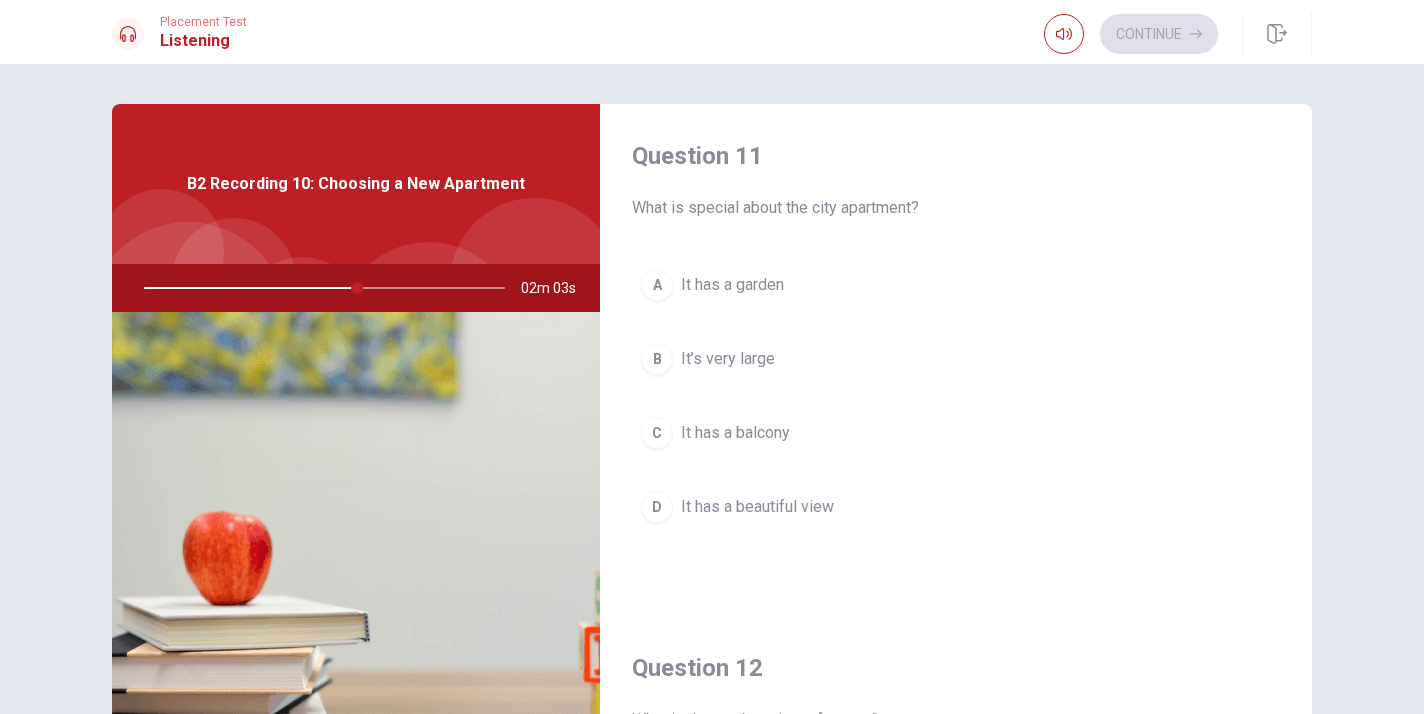 scroll, scrollTop: 0, scrollLeft: 0, axis: both 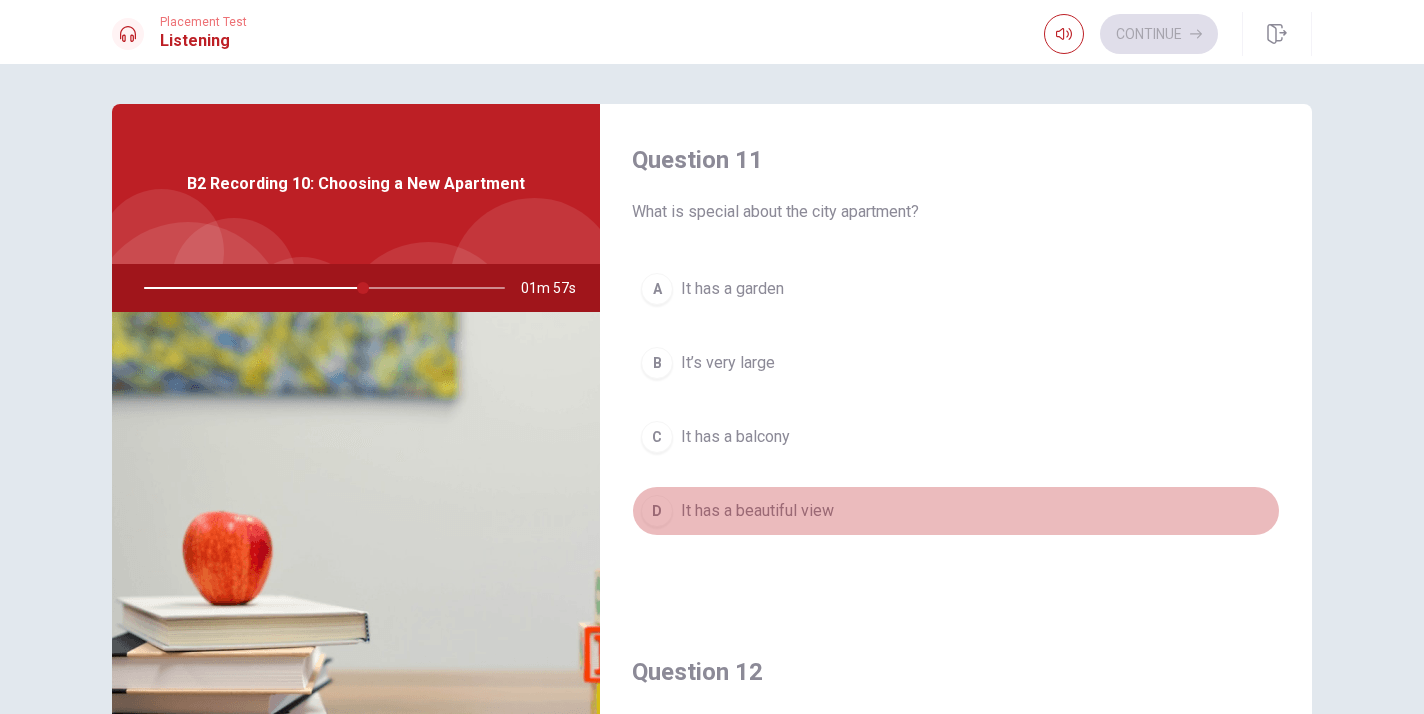 click on "D It has a beautiful view" at bounding box center [956, 511] 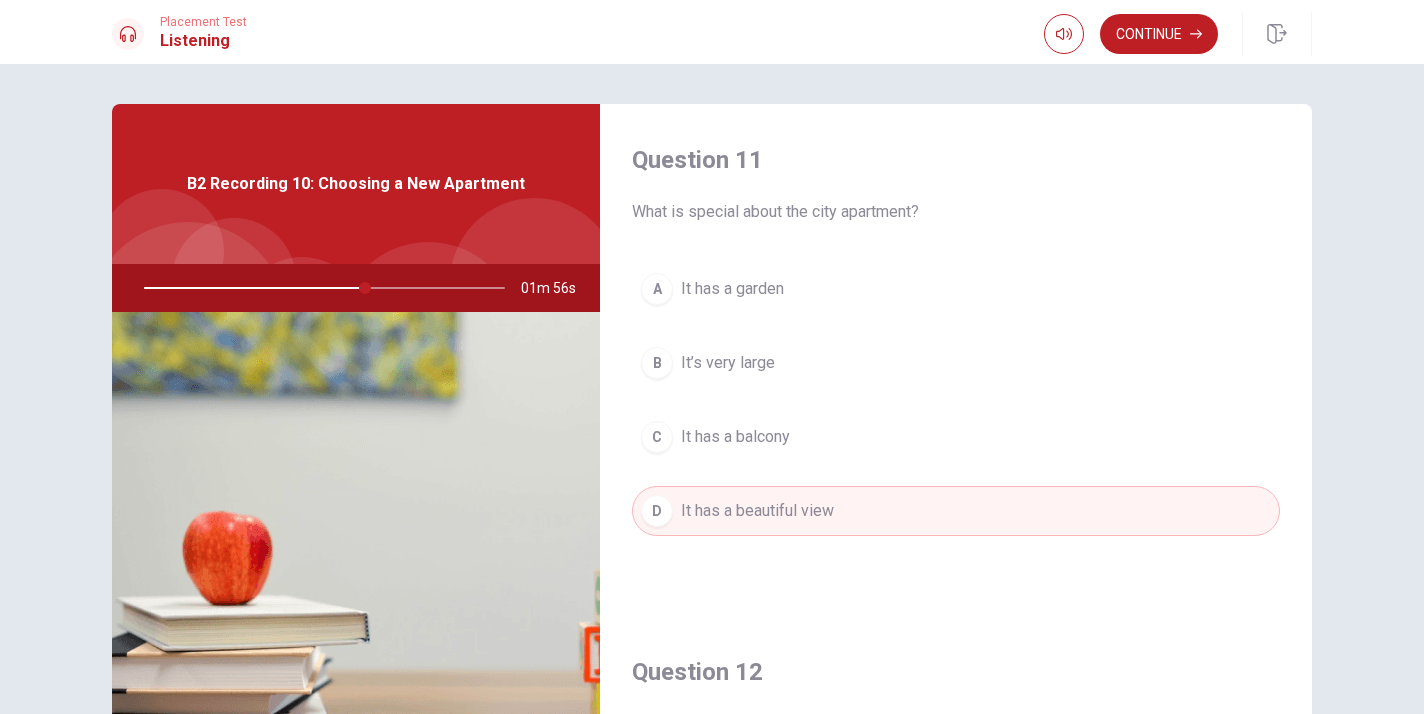 click on "Question 11 What is special about the city apartment? A It has a garden B It’s very large C It has a balcony D It has a beautiful view" at bounding box center (956, 360) 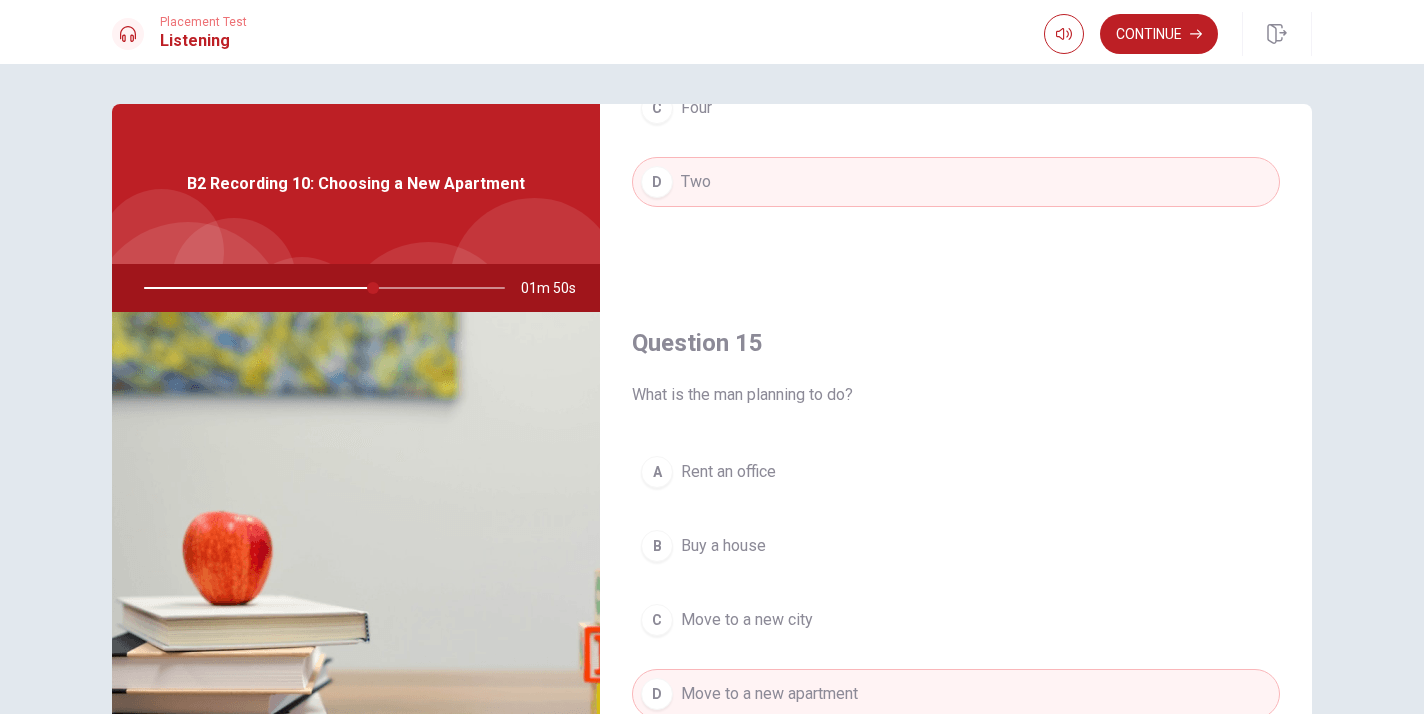 scroll, scrollTop: 1865, scrollLeft: 0, axis: vertical 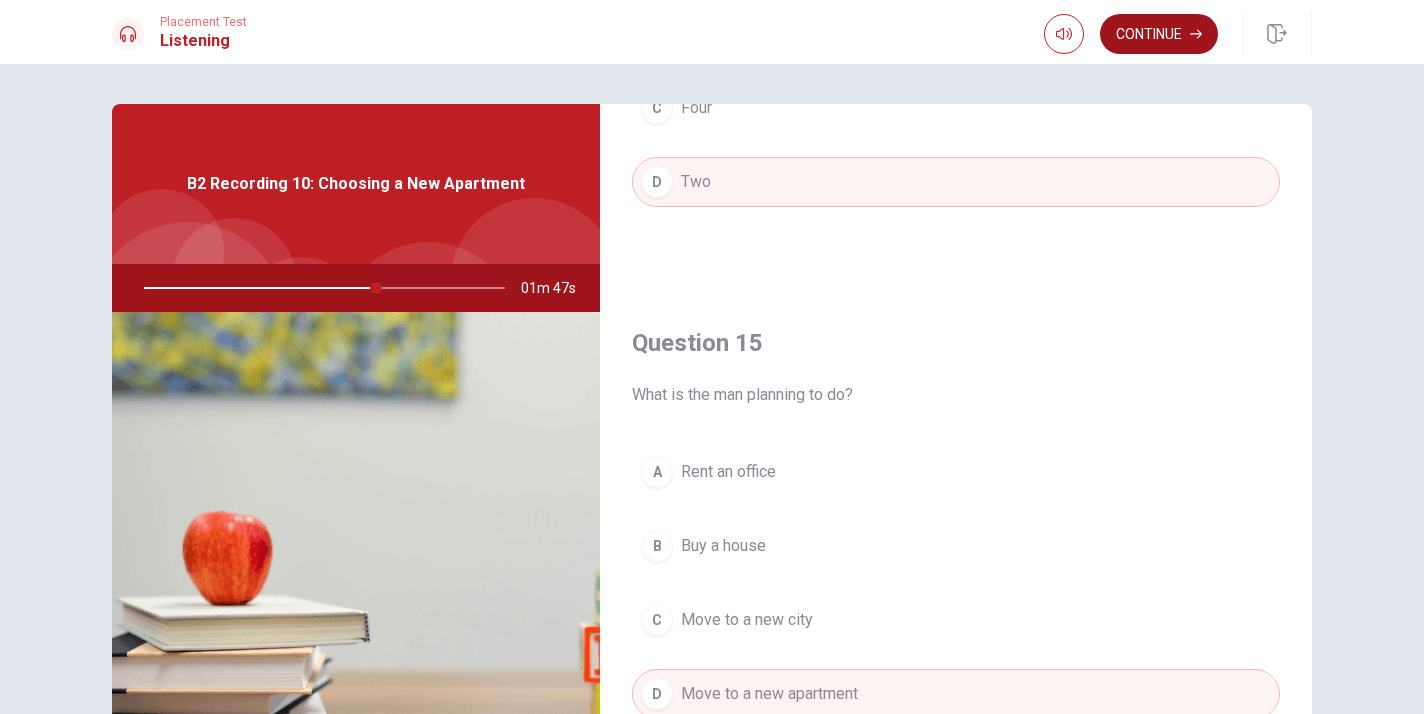 click on "Continue" at bounding box center [1159, 34] 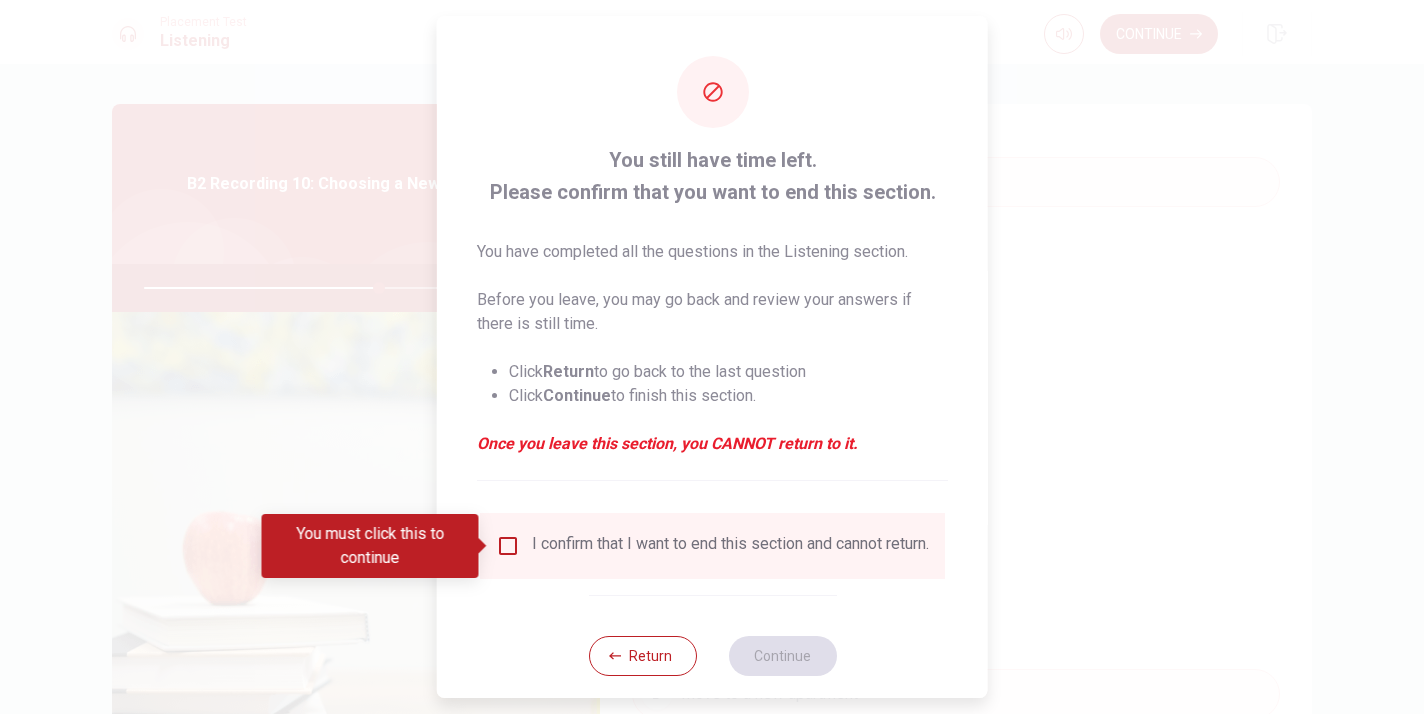 click at bounding box center [508, 546] 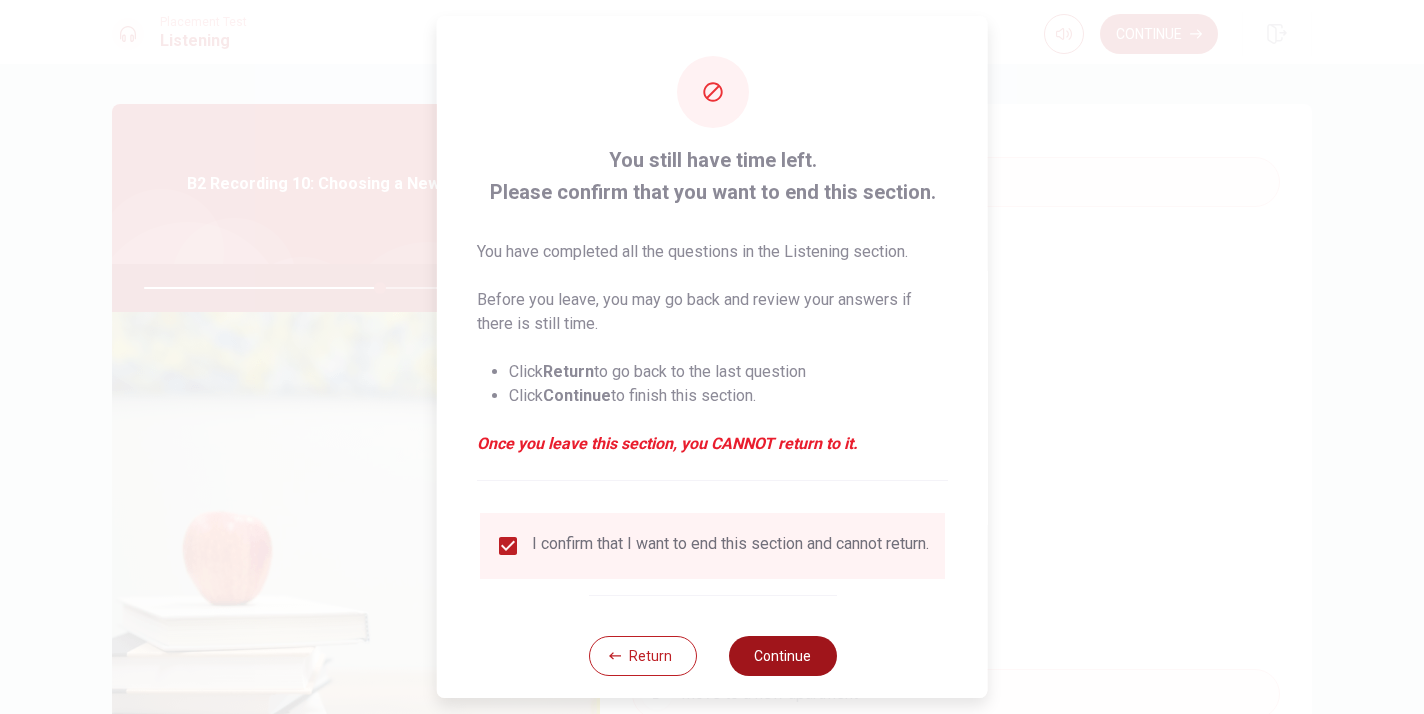 click on "Continue" at bounding box center (782, 656) 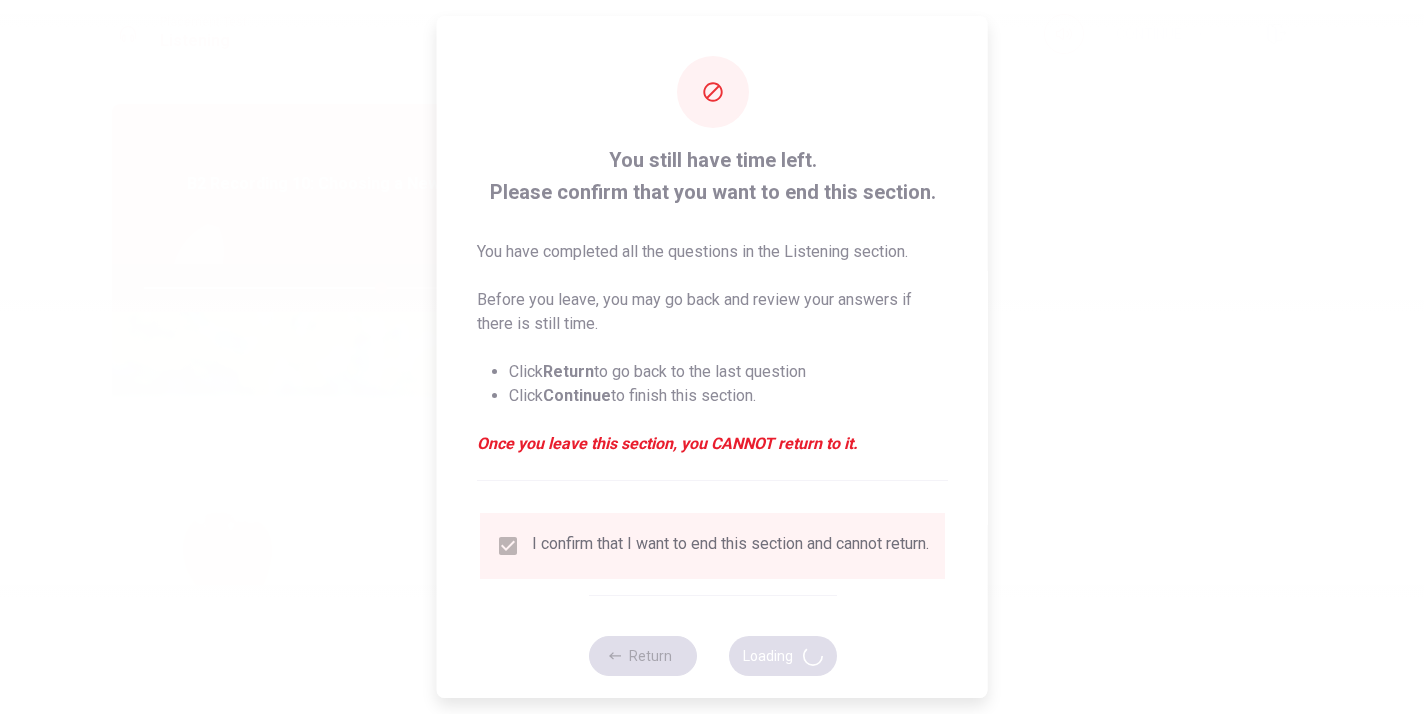 type on "66" 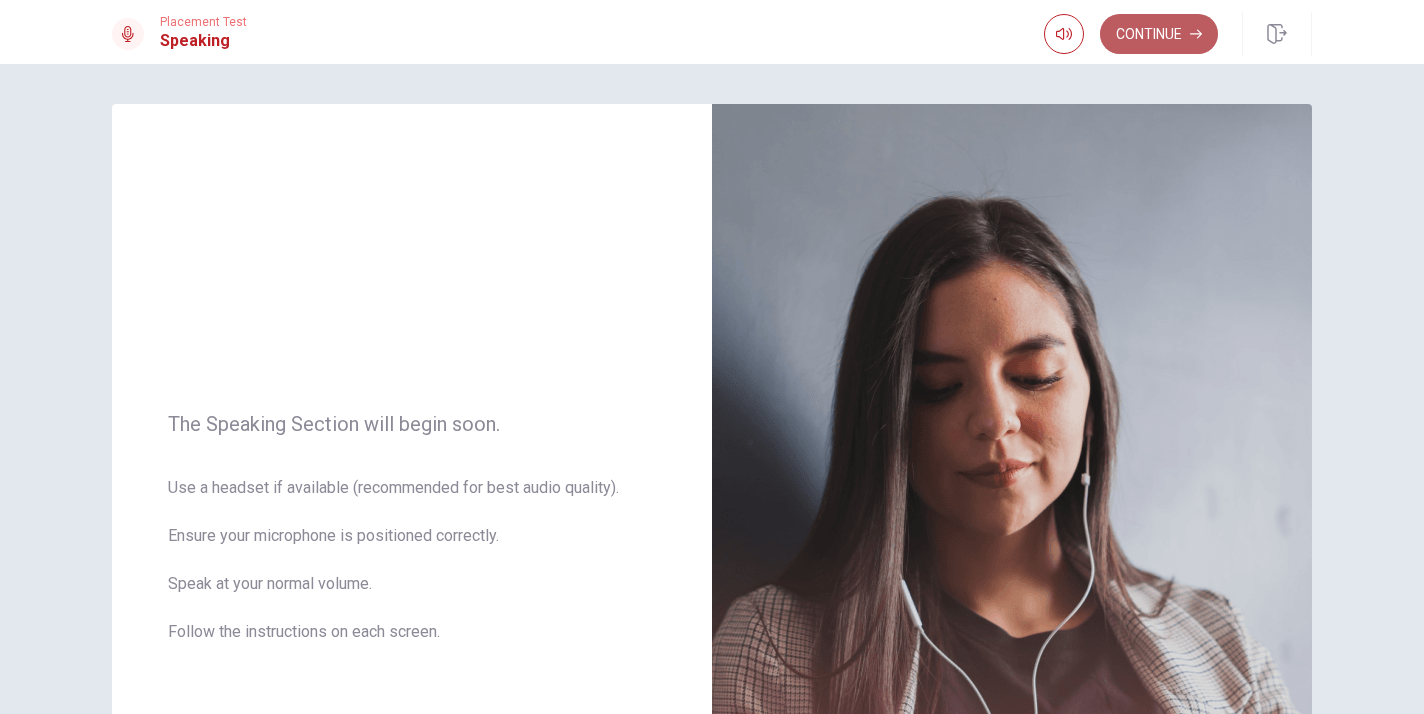 click on "Continue" at bounding box center (1159, 34) 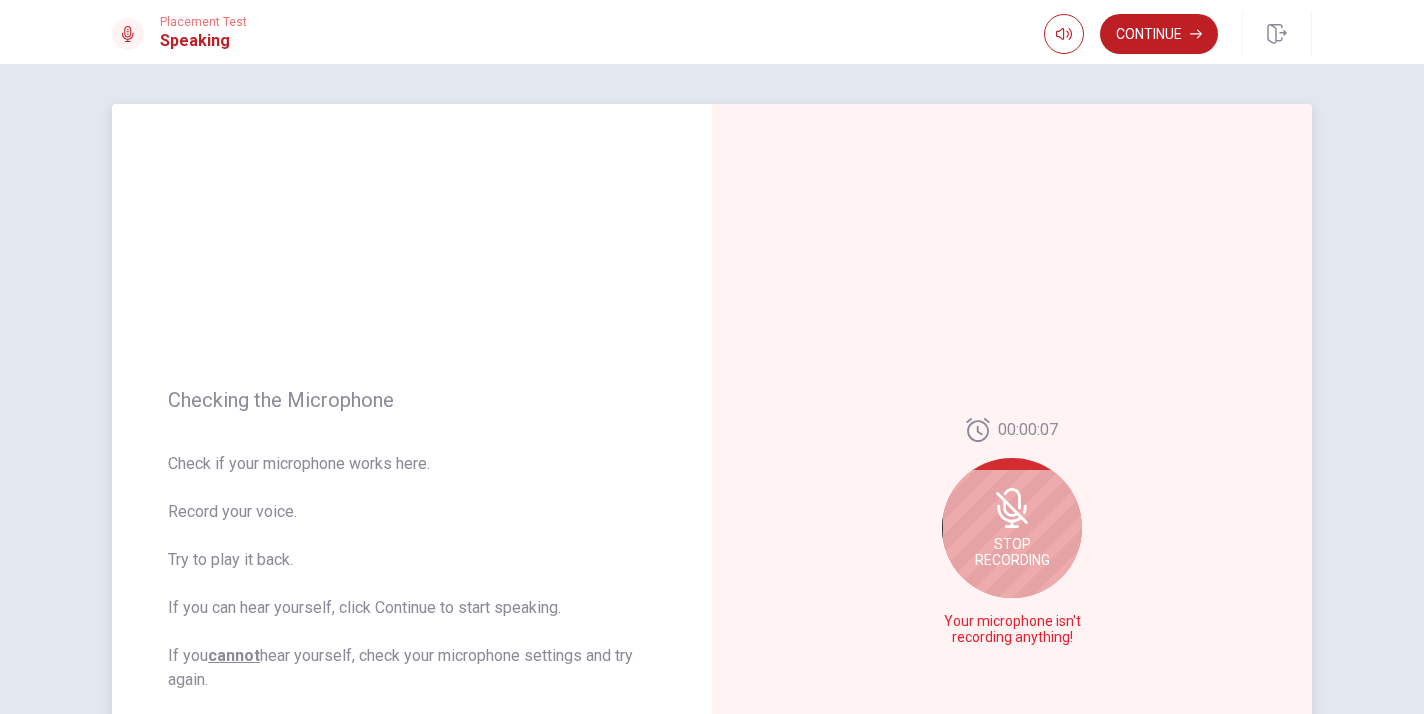 click on "Stop   Recording" at bounding box center (1012, 528) 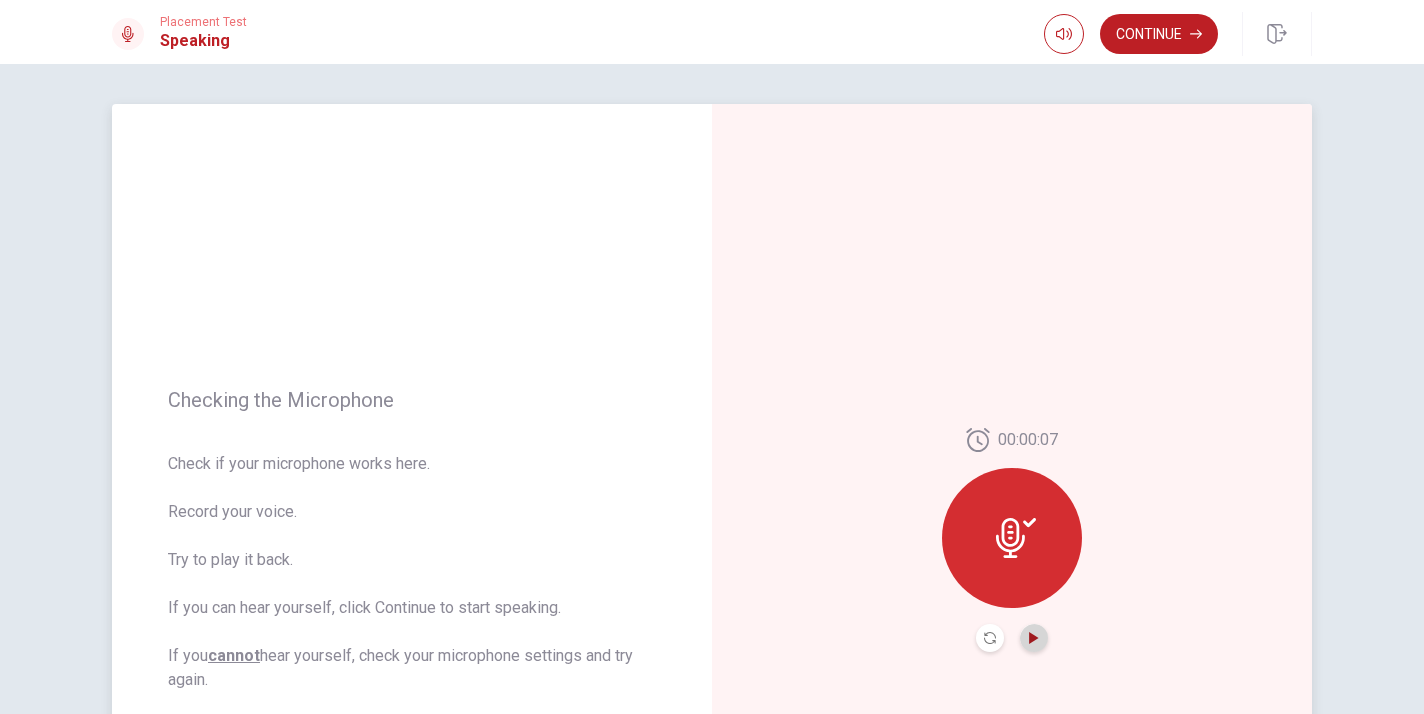 click 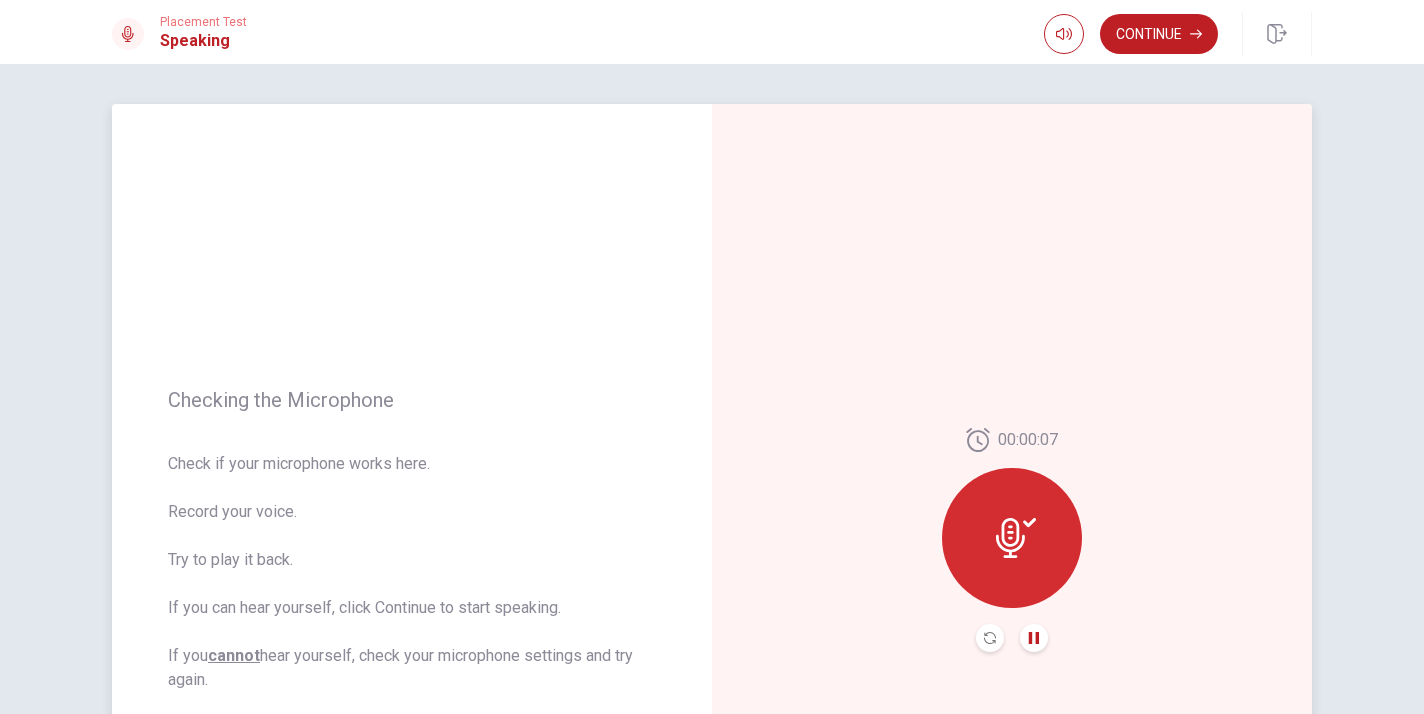 click 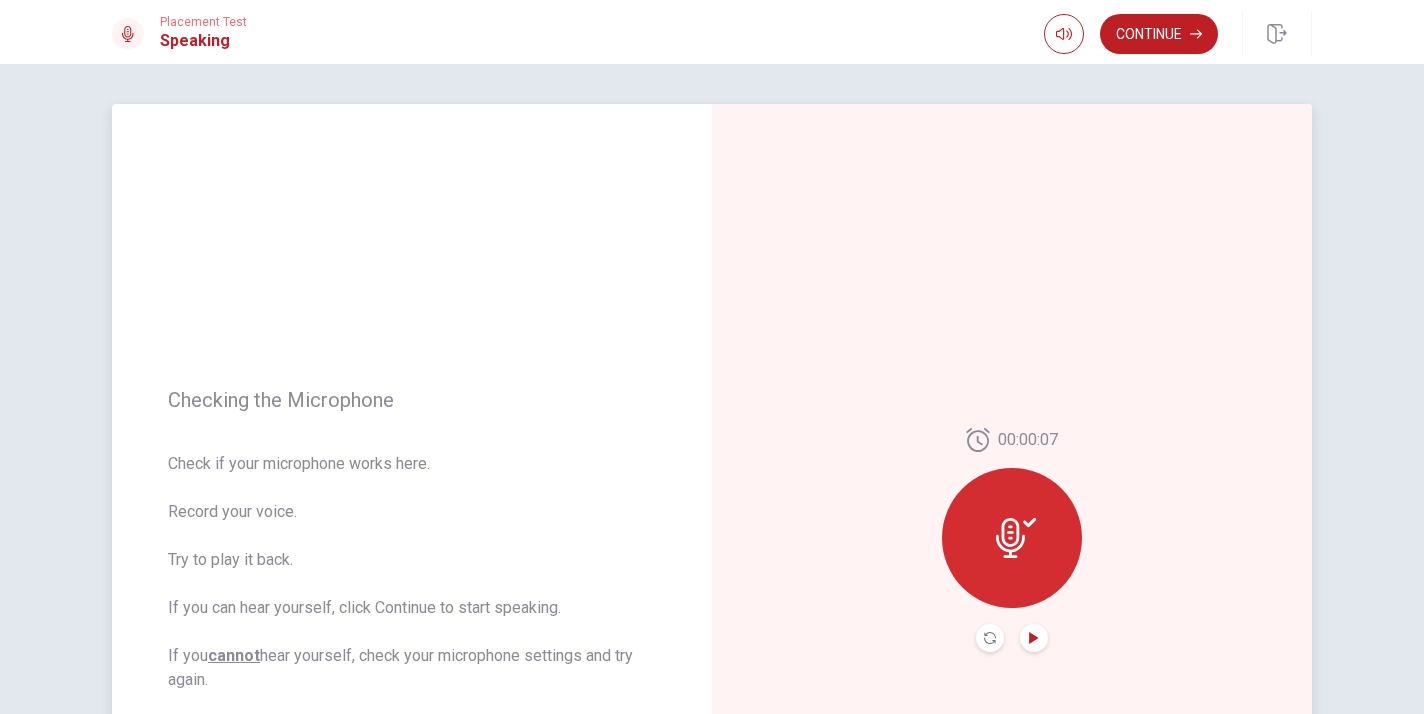 click 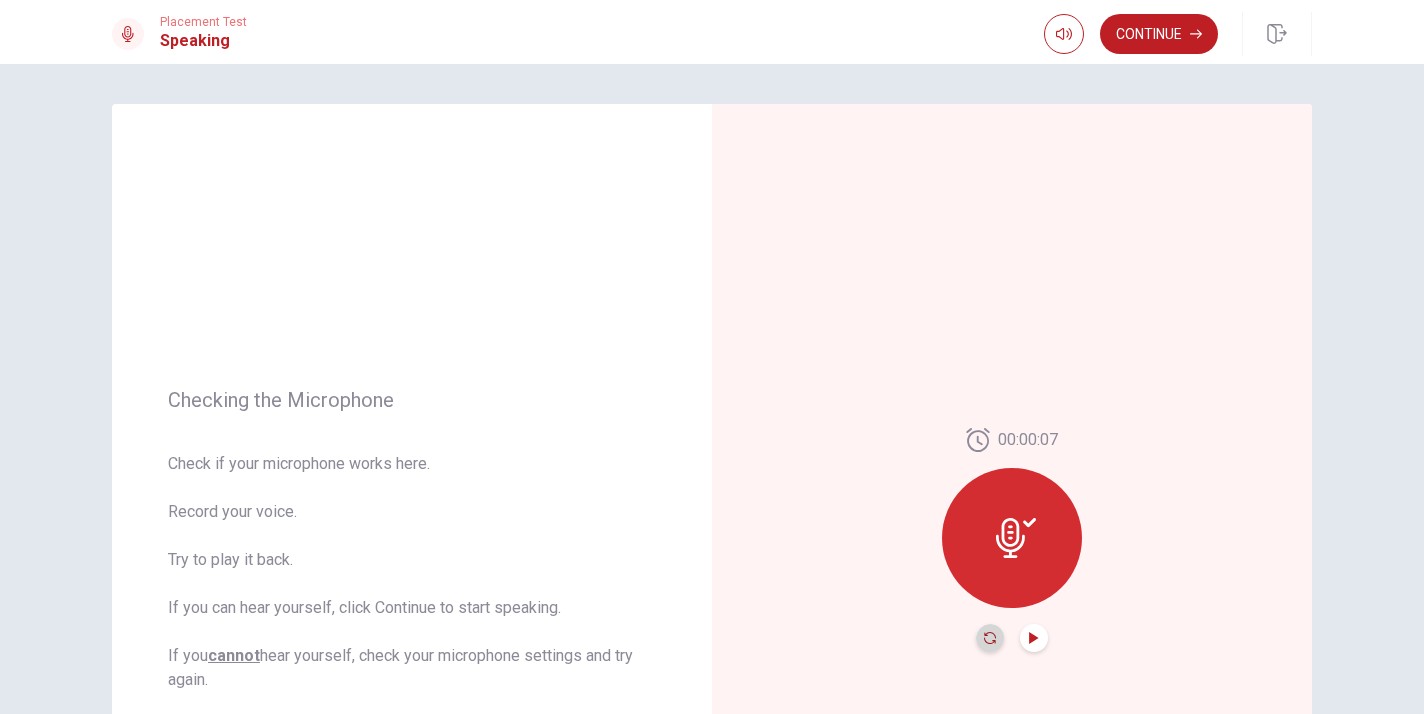 click 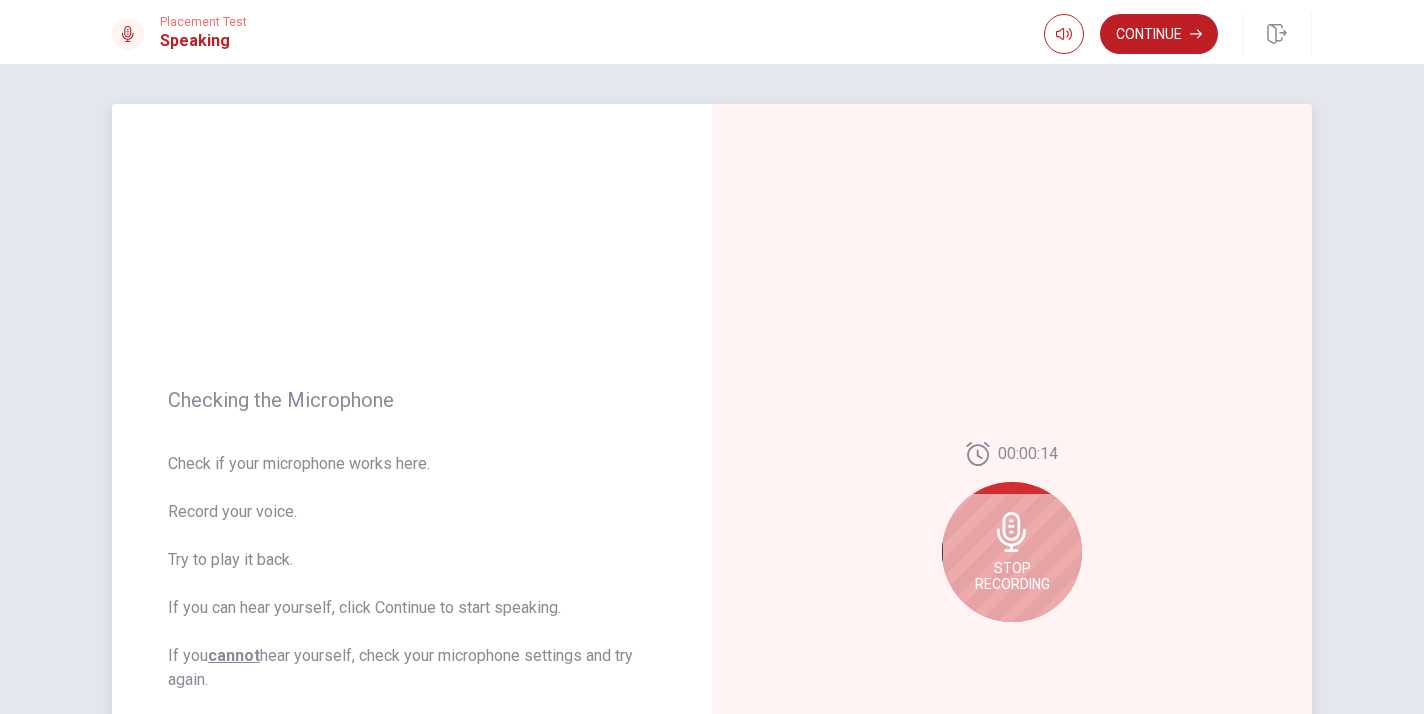 click on "Stop   Recording" at bounding box center (1012, 576) 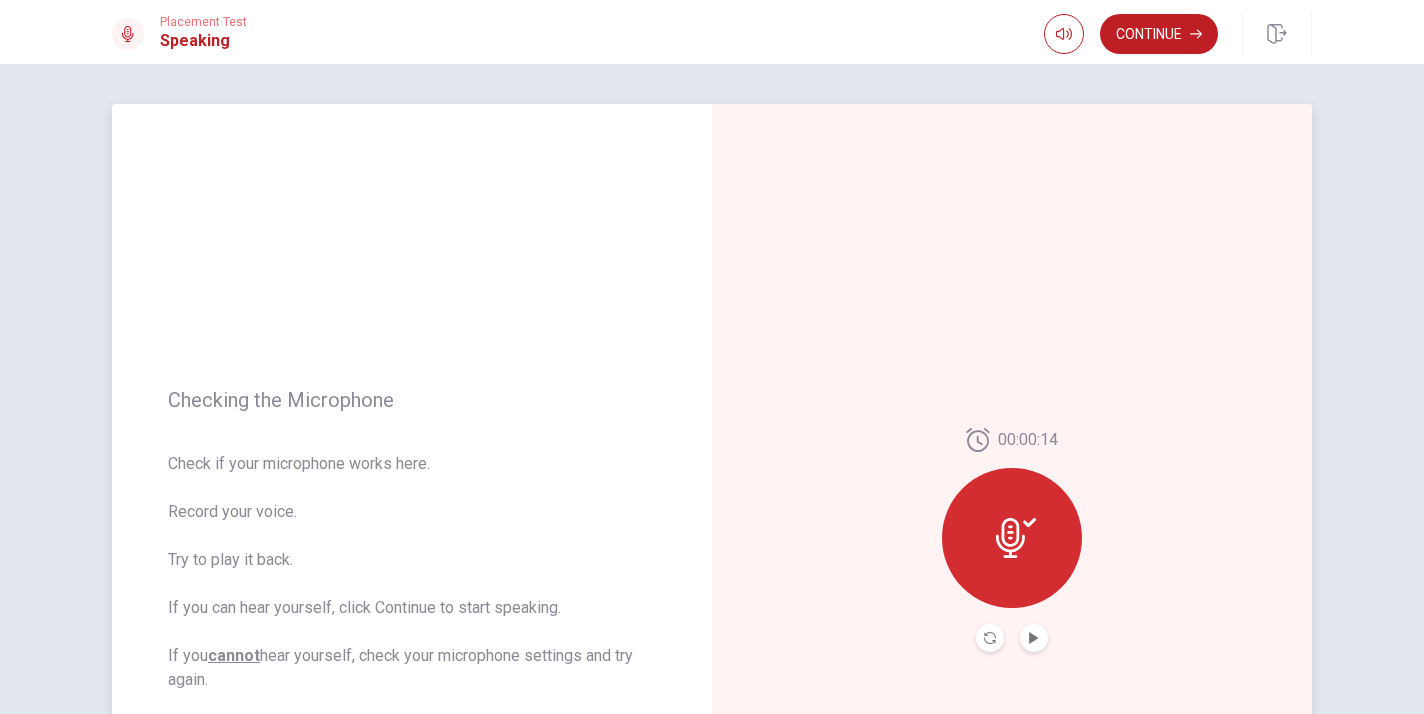 click 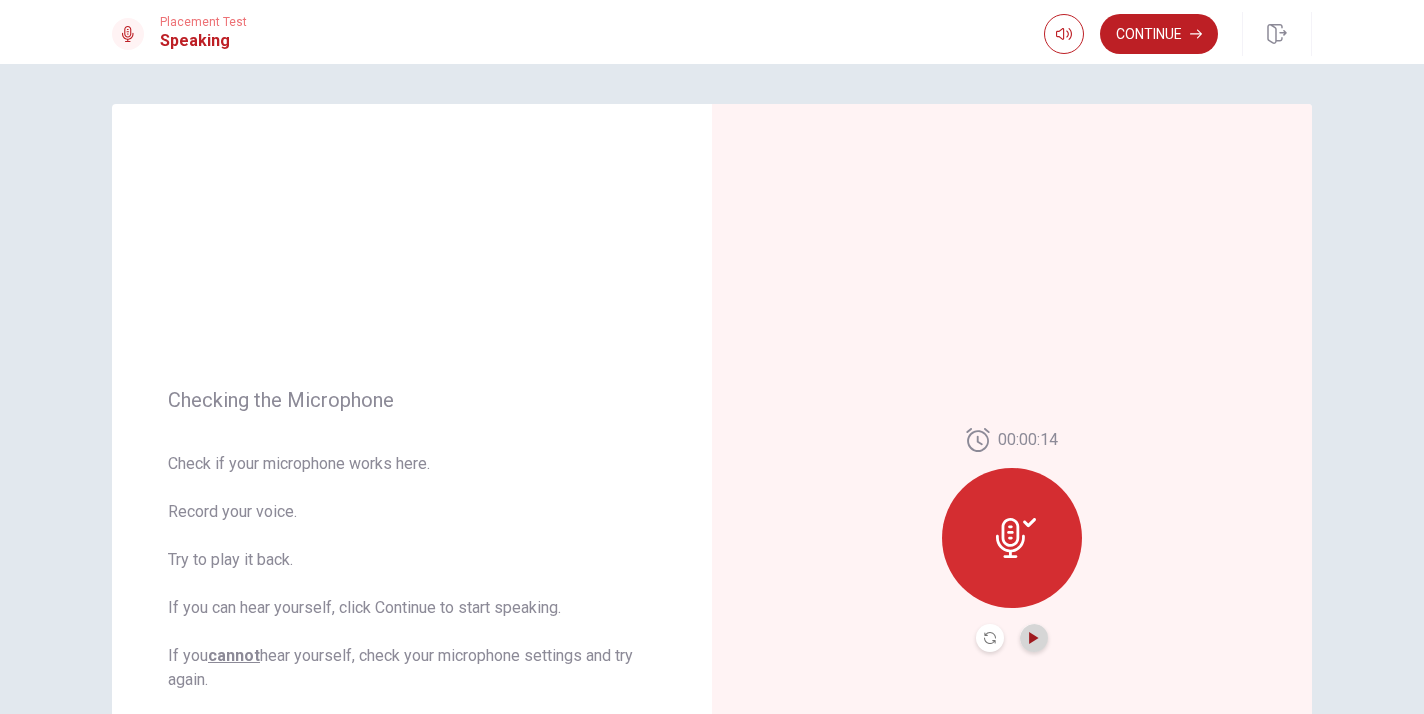 click 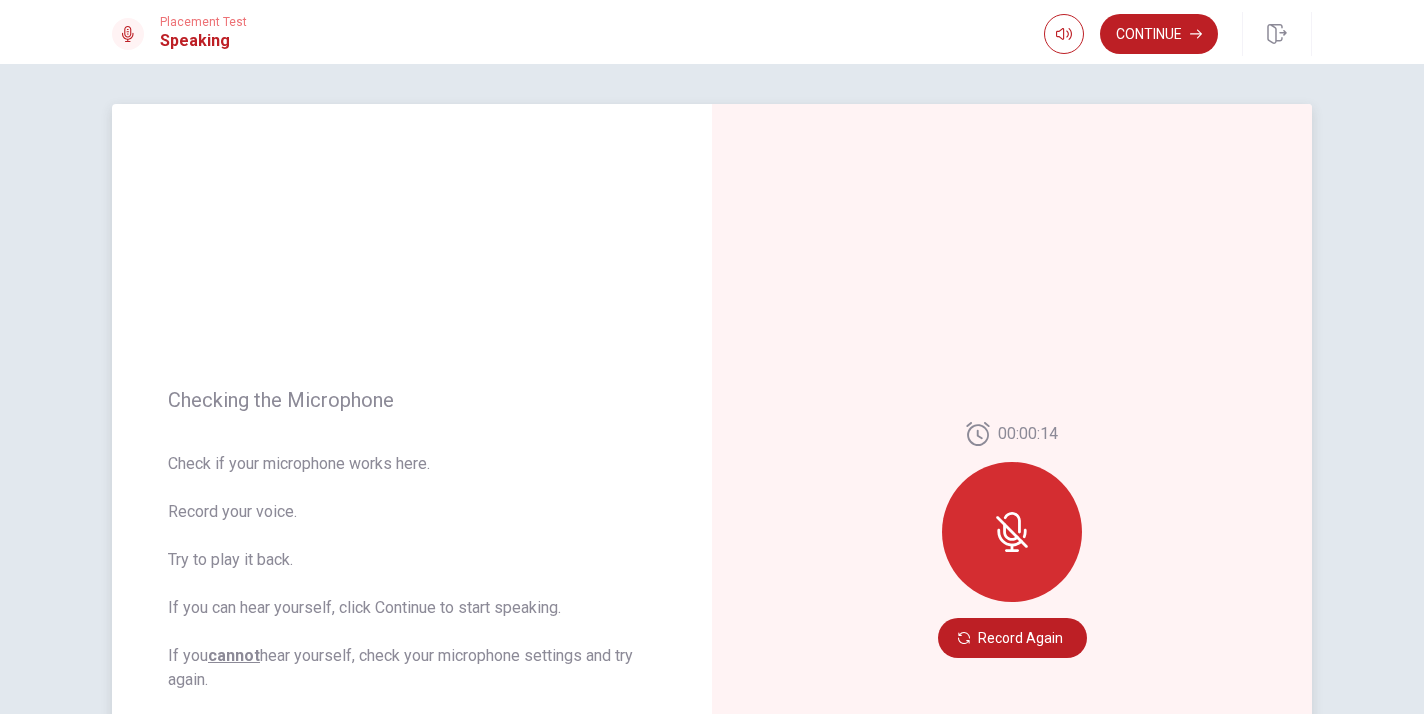 click on "00:00:14 Record Again" at bounding box center [1012, 540] 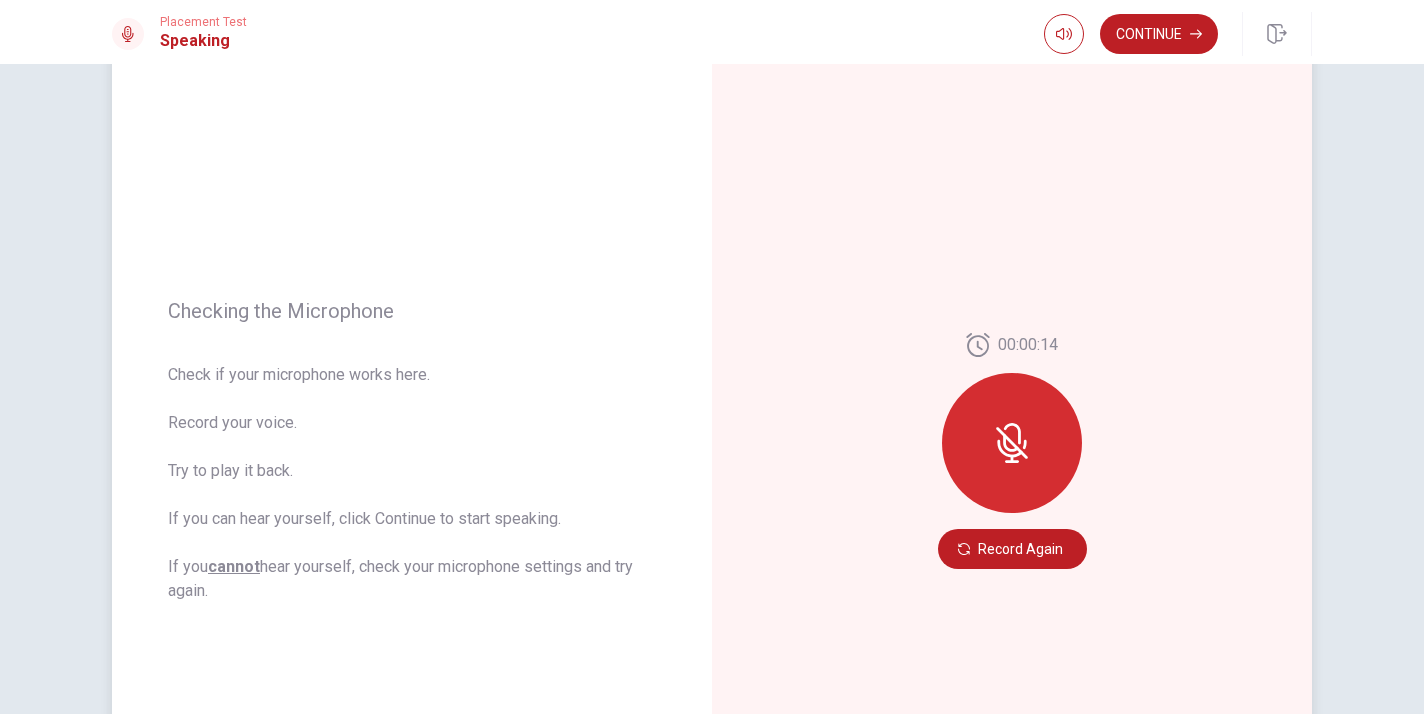scroll, scrollTop: 99, scrollLeft: 0, axis: vertical 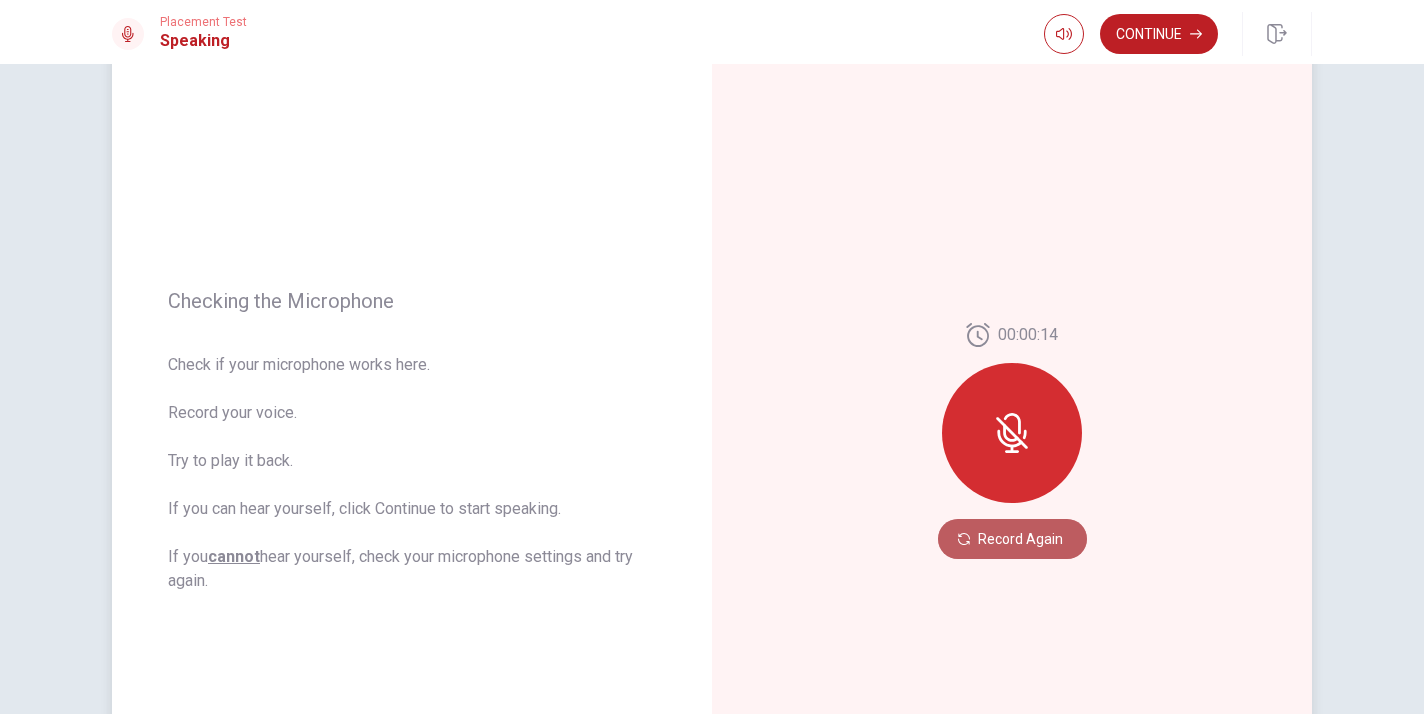click on "Record Again" at bounding box center (1012, 539) 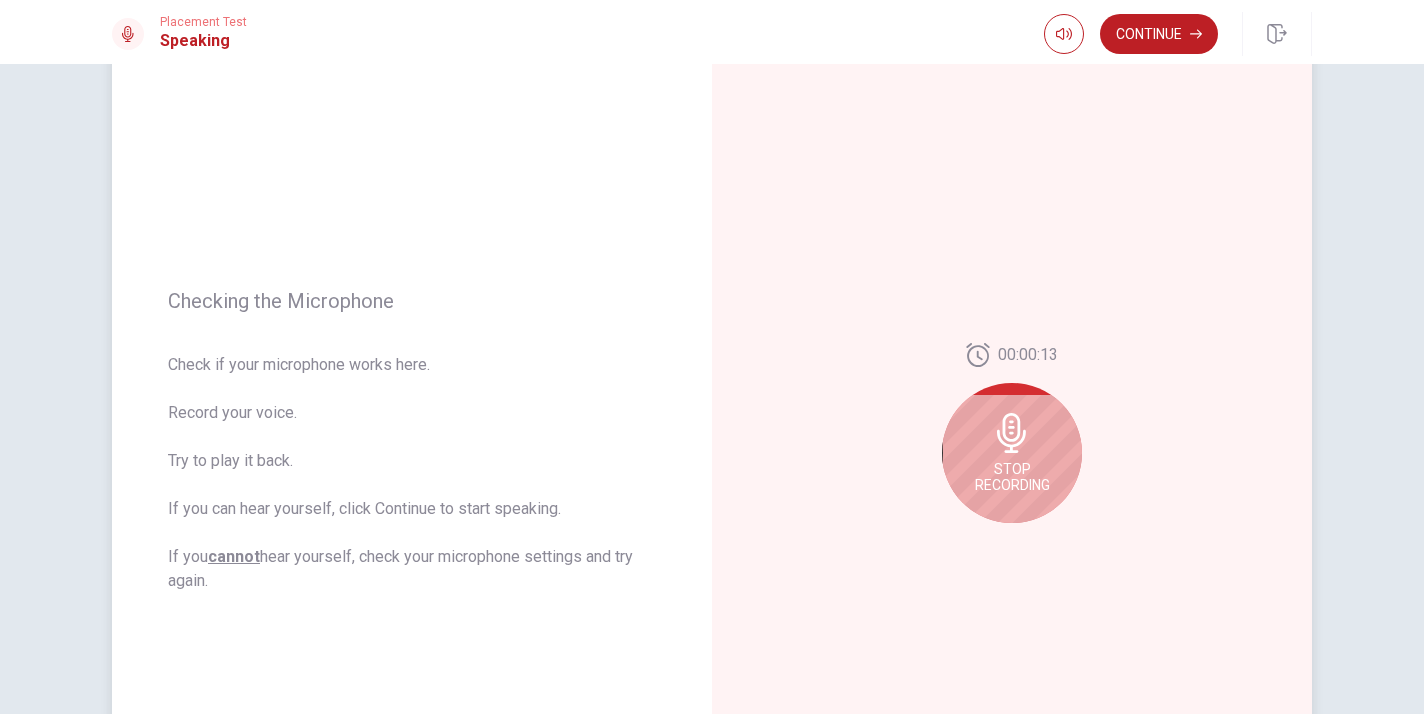 click on "Stop   Recording" at bounding box center [1012, 477] 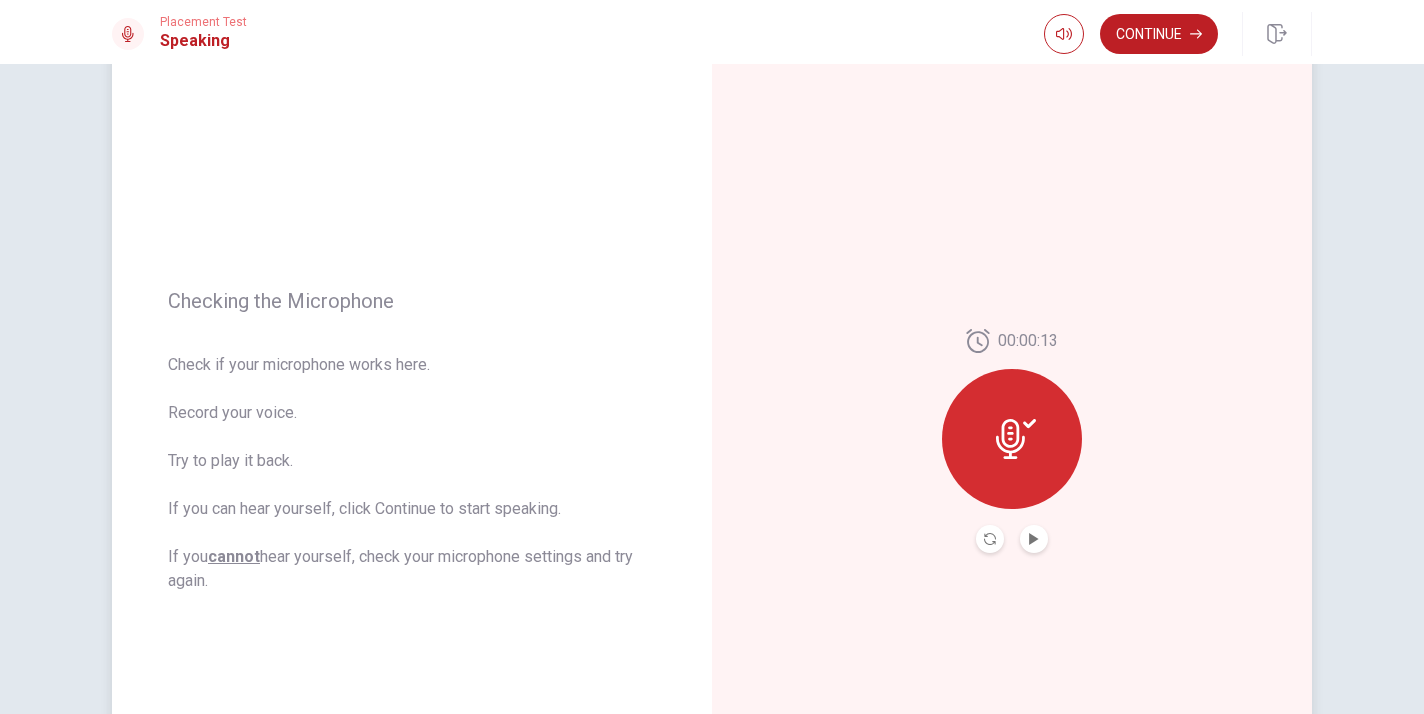 click at bounding box center [1012, 439] 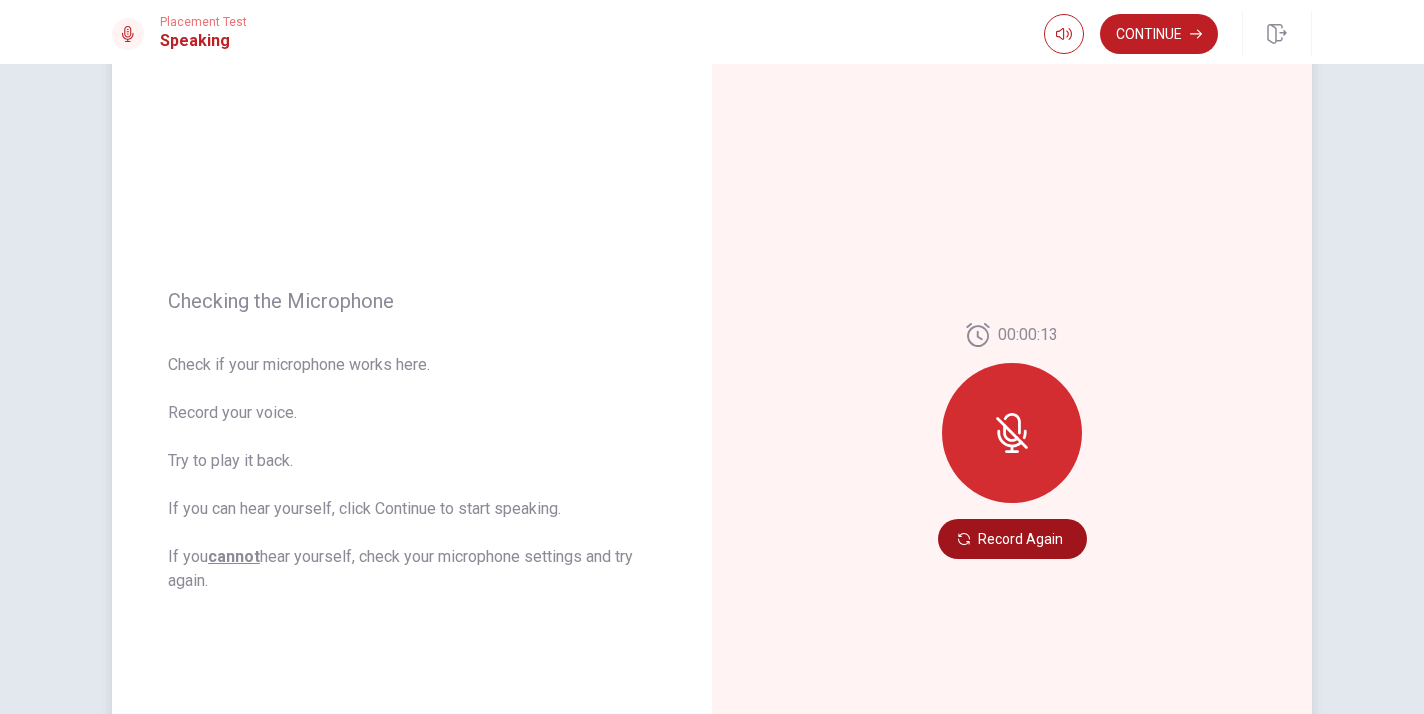 click on "Record Again" at bounding box center (1012, 539) 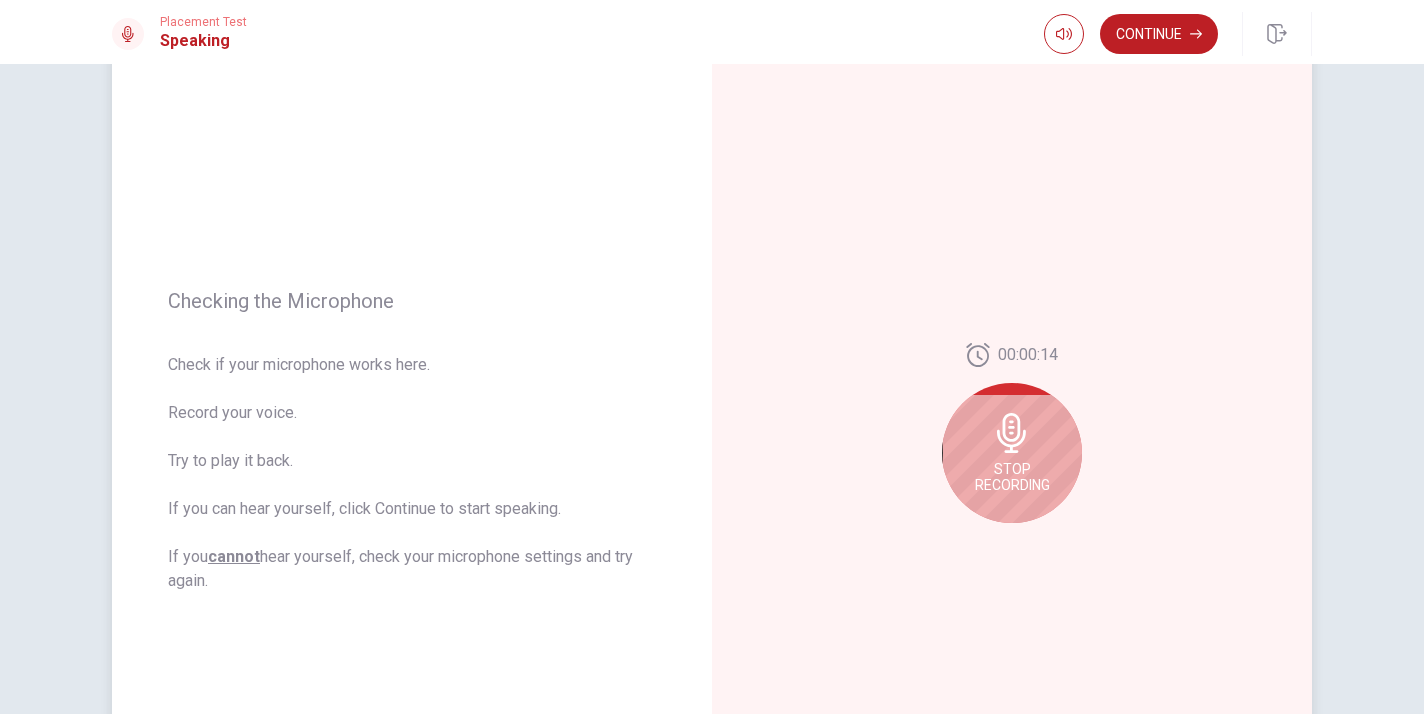 click on "Stop   Recording" at bounding box center [1012, 477] 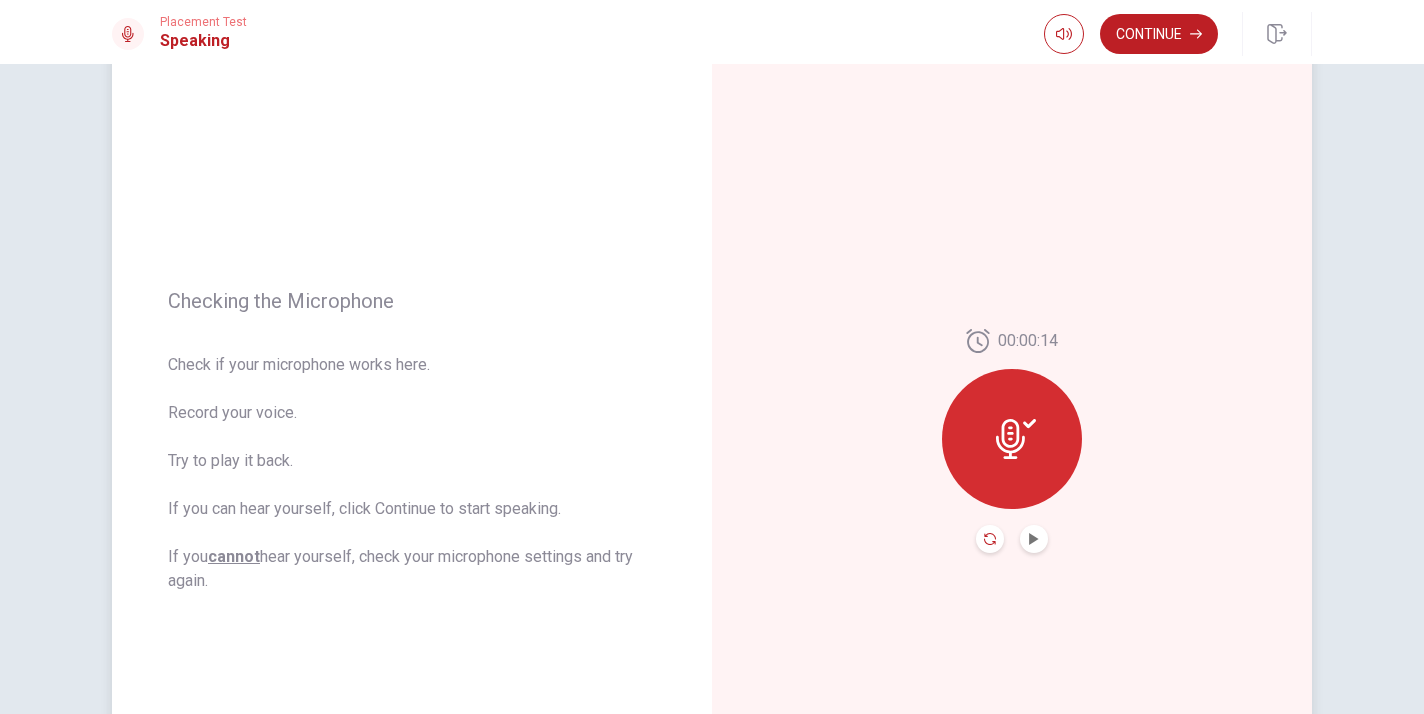 click 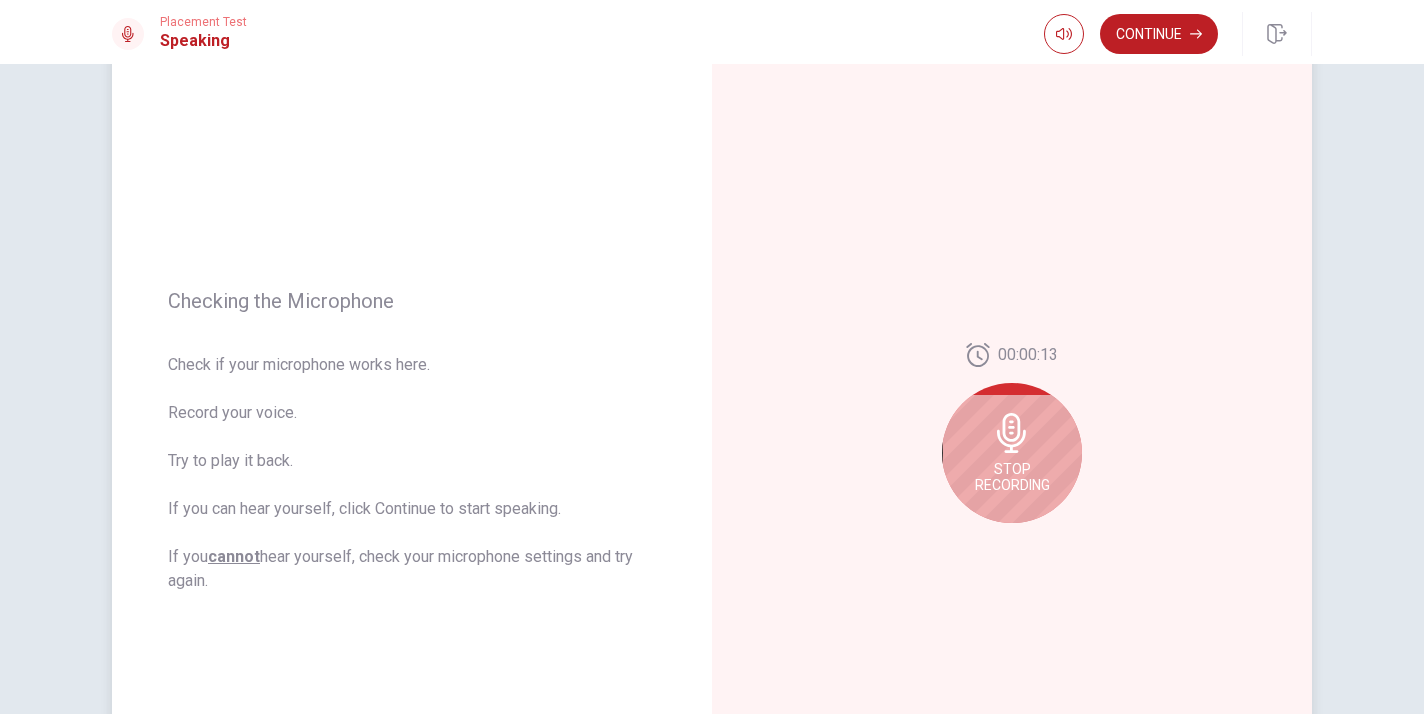 click 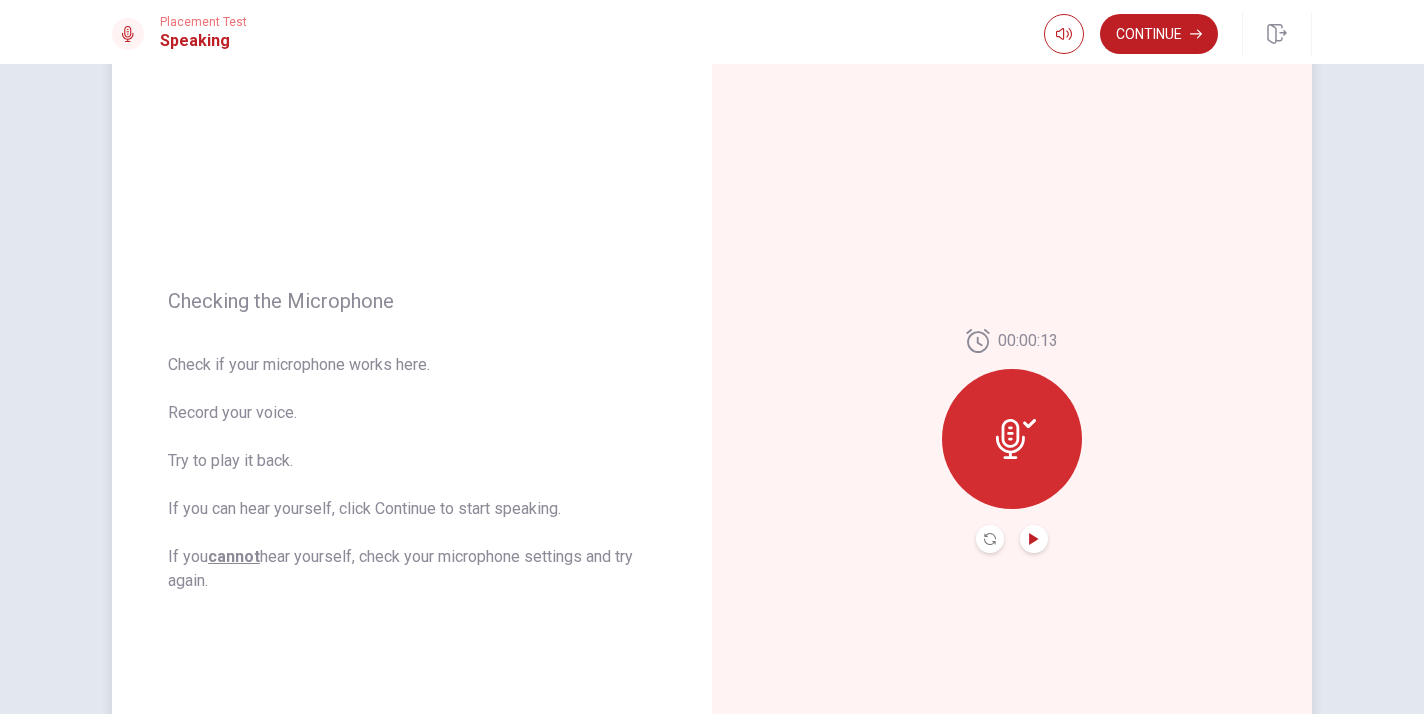 click 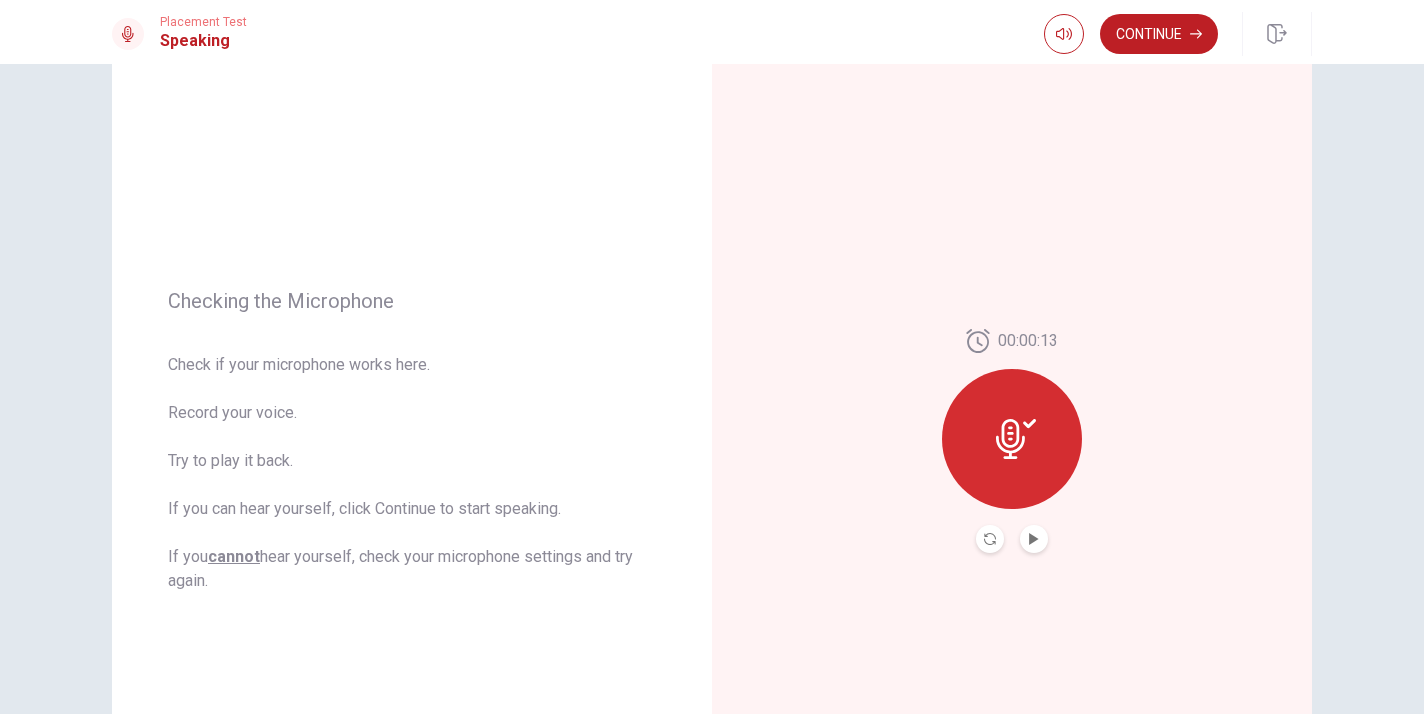 click 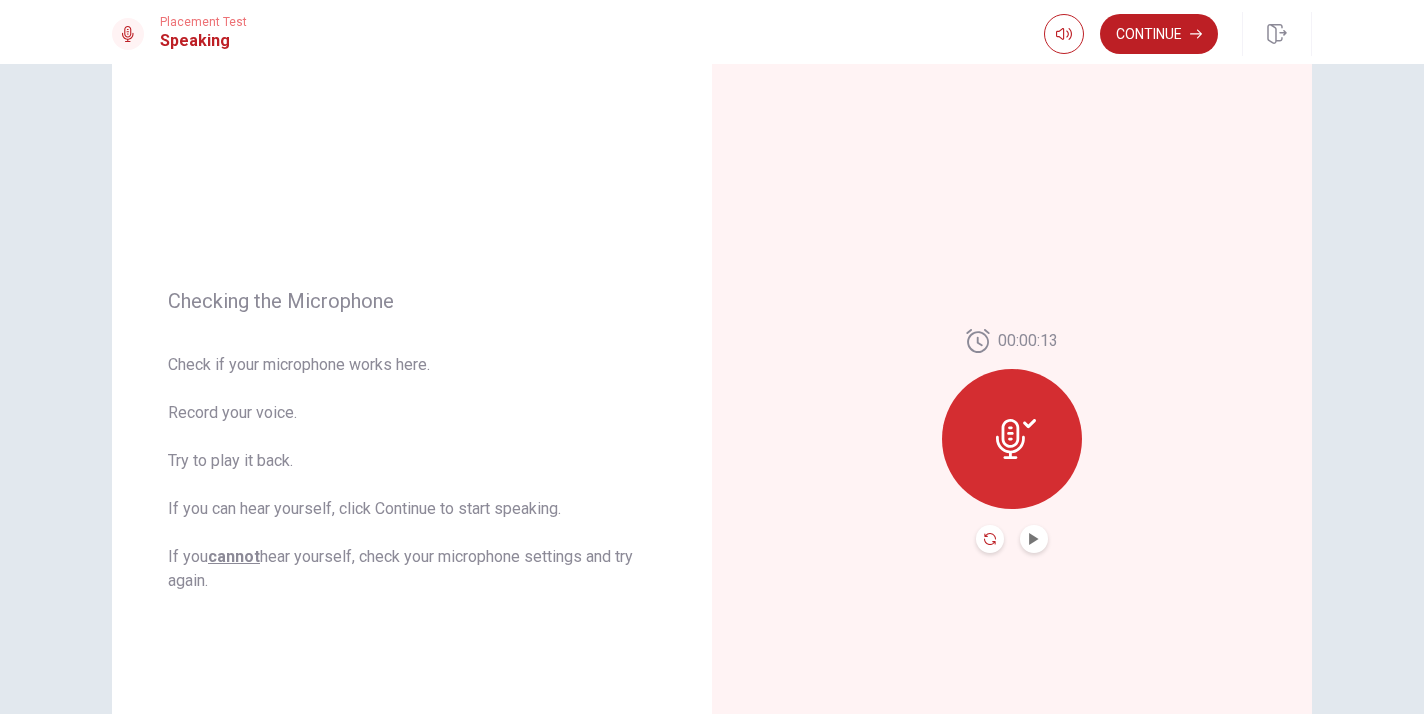 click 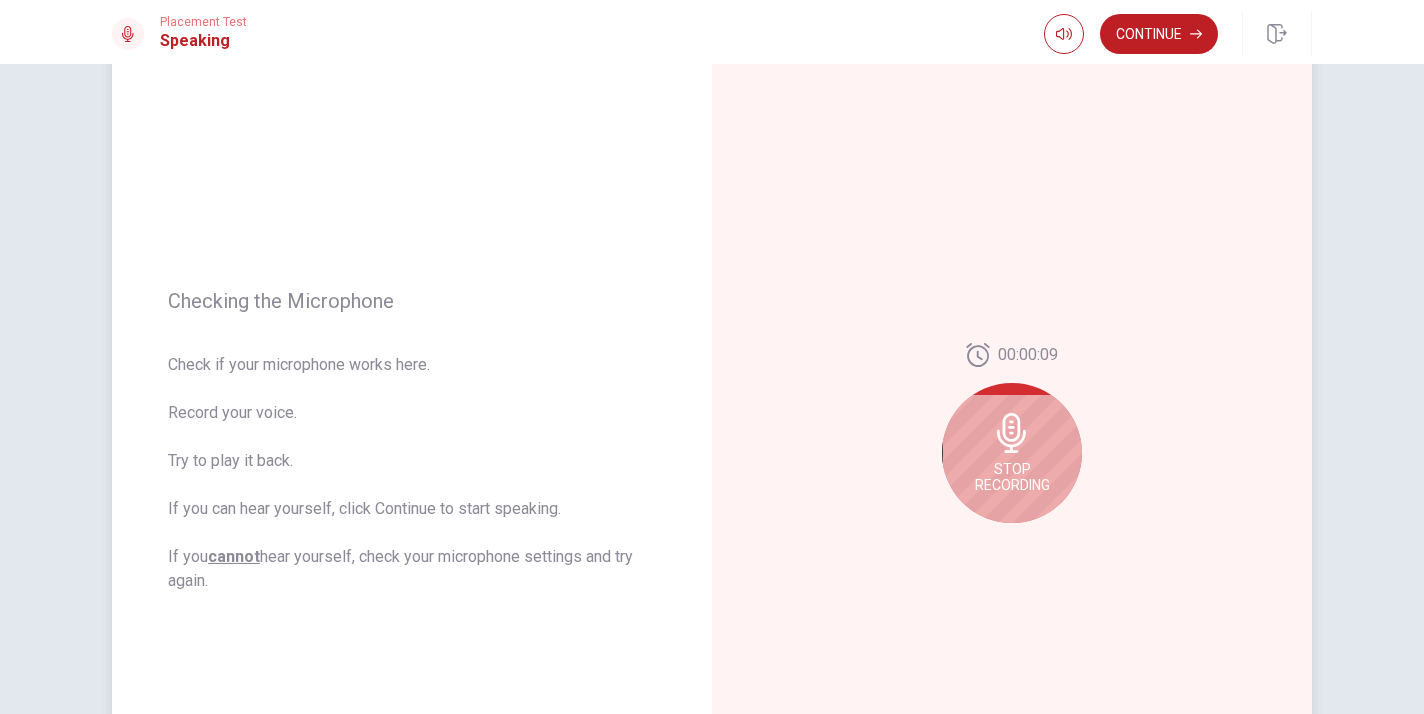 click 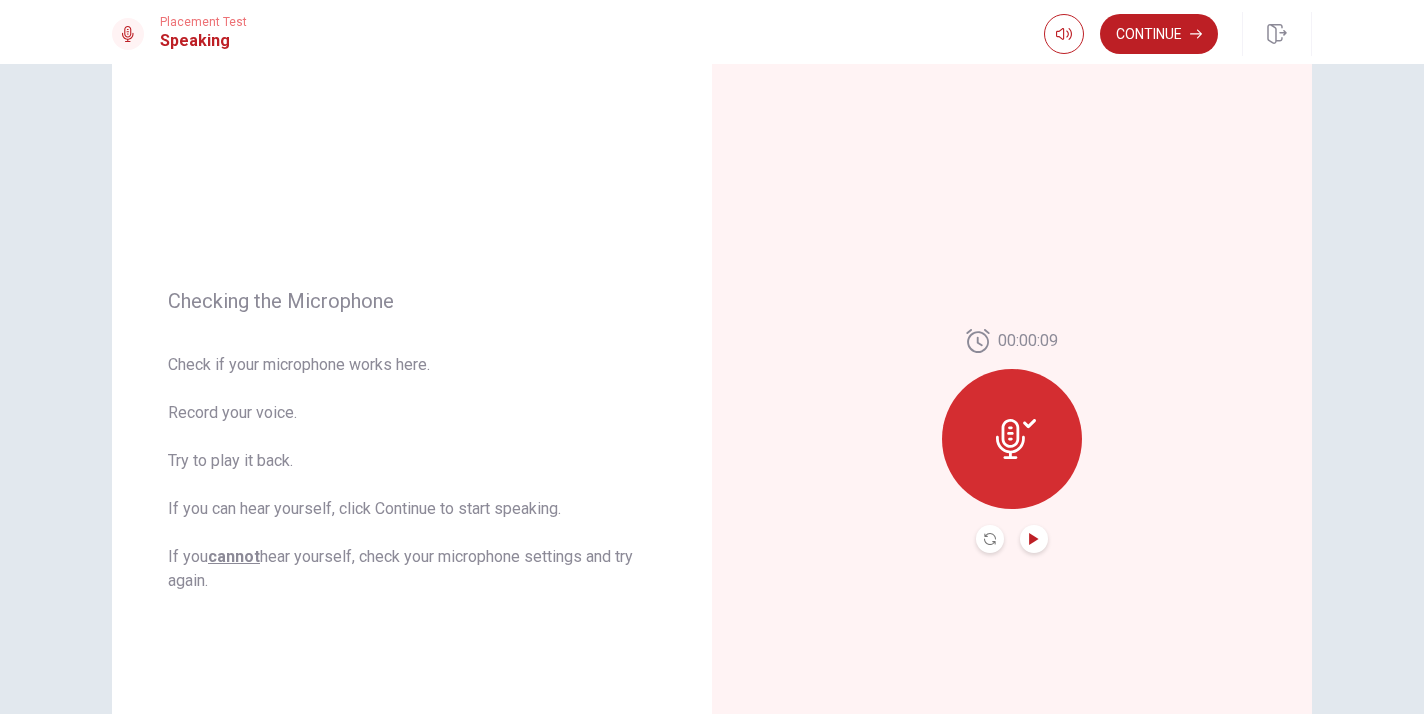 click 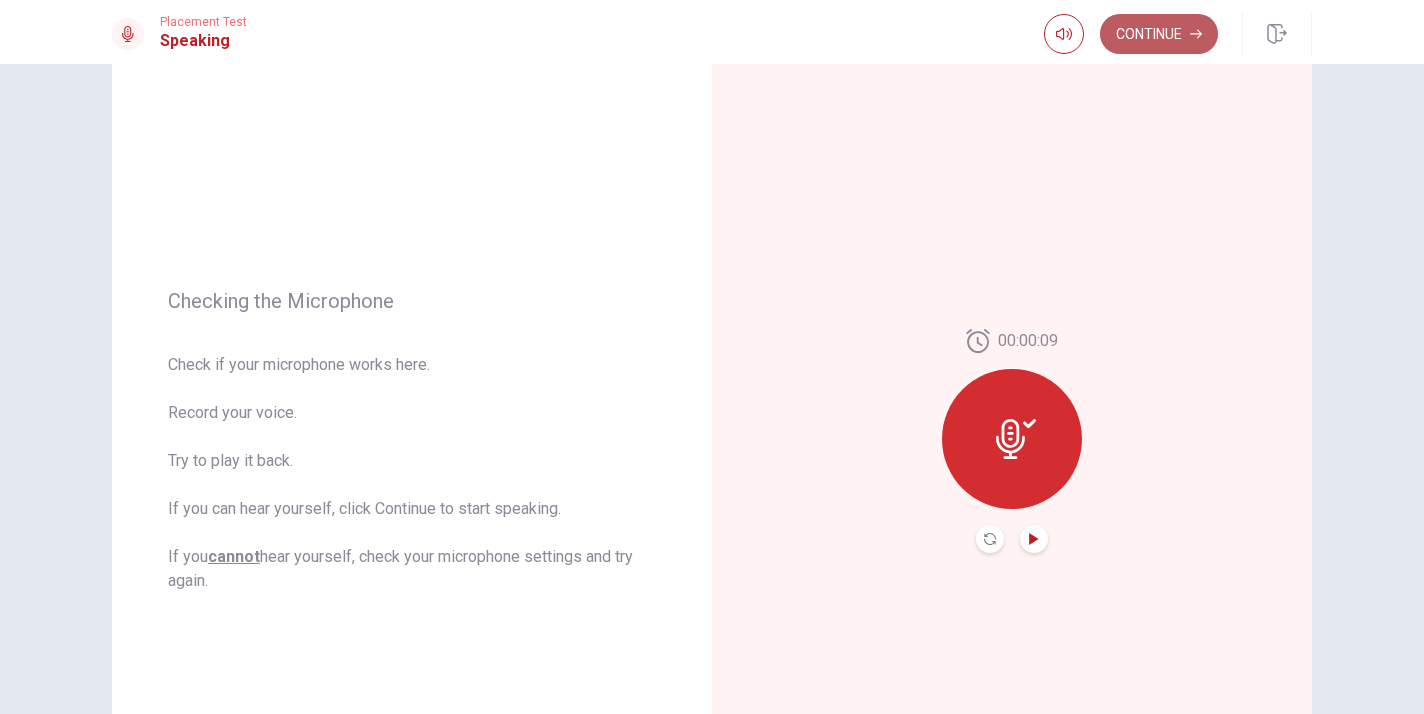 click on "Continue" at bounding box center [1159, 34] 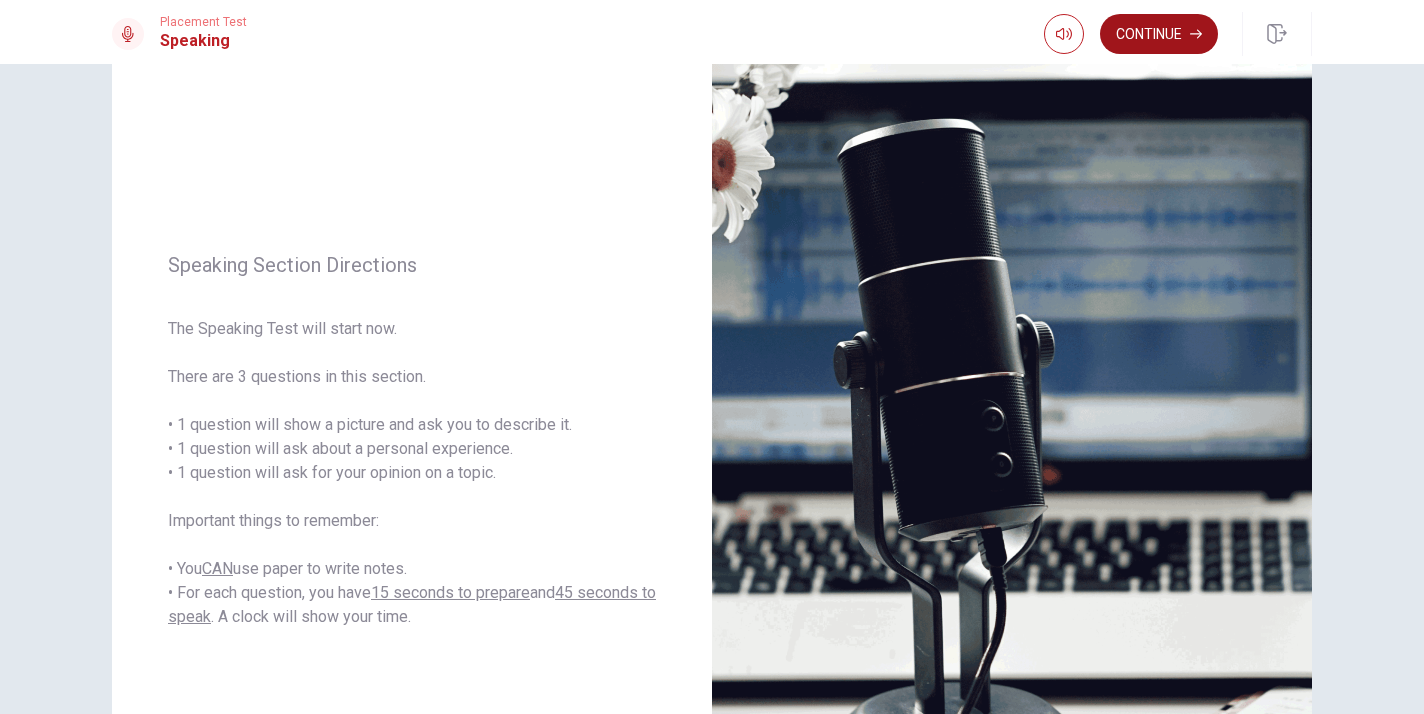 click on "Continue" at bounding box center (1159, 34) 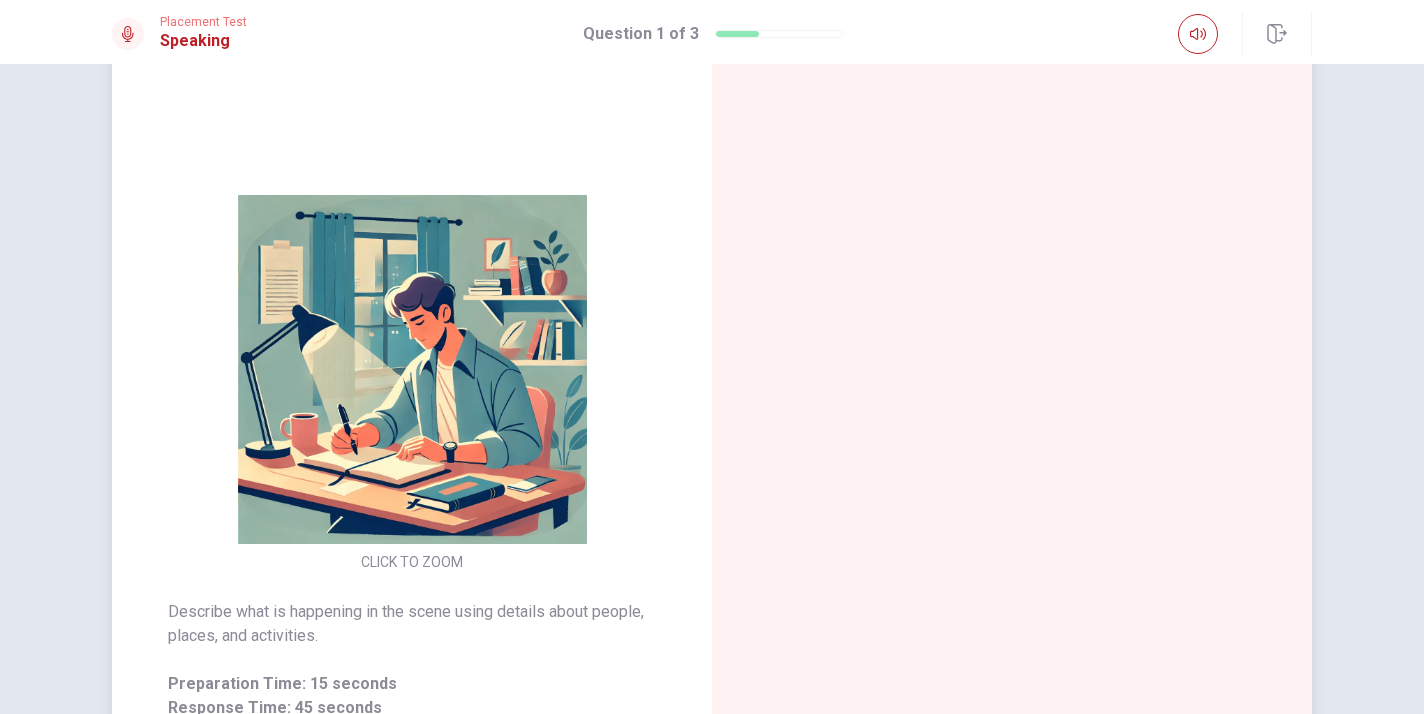 click at bounding box center (1012, 441) 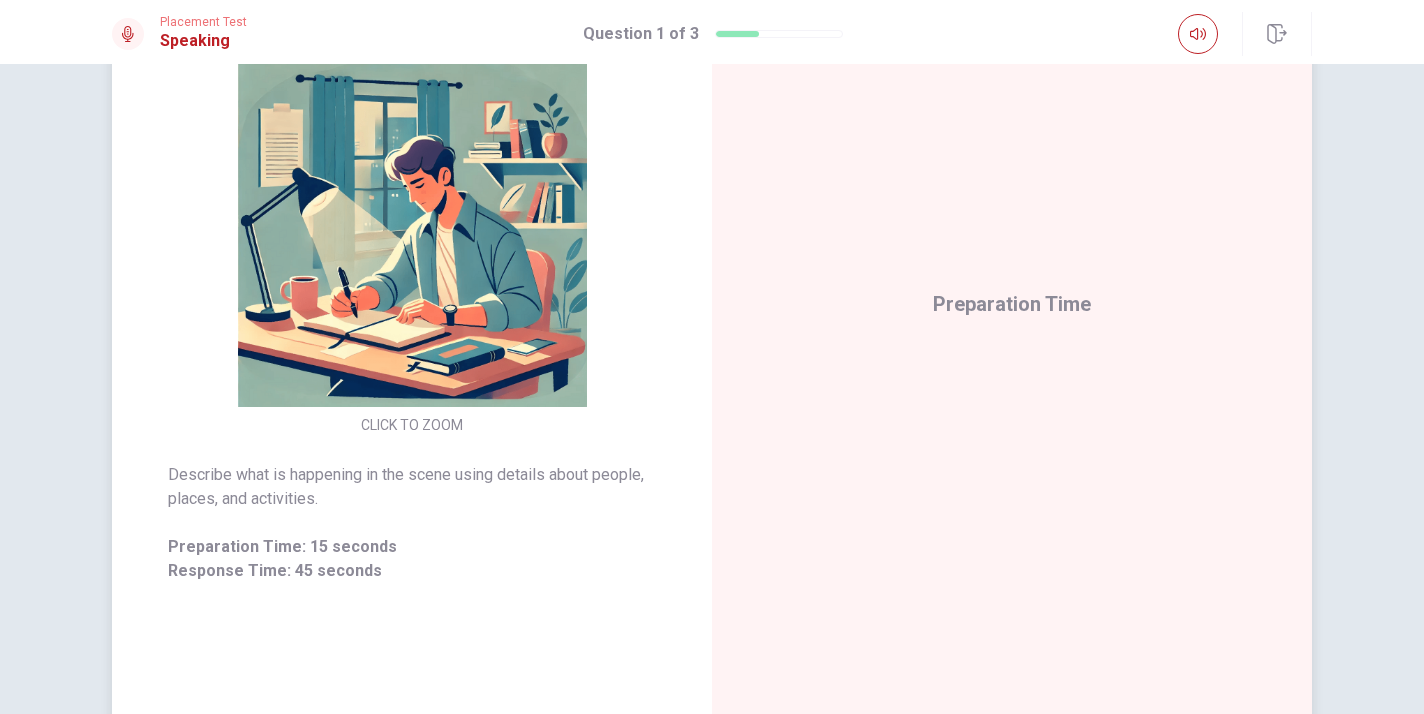 scroll, scrollTop: 238, scrollLeft: 0, axis: vertical 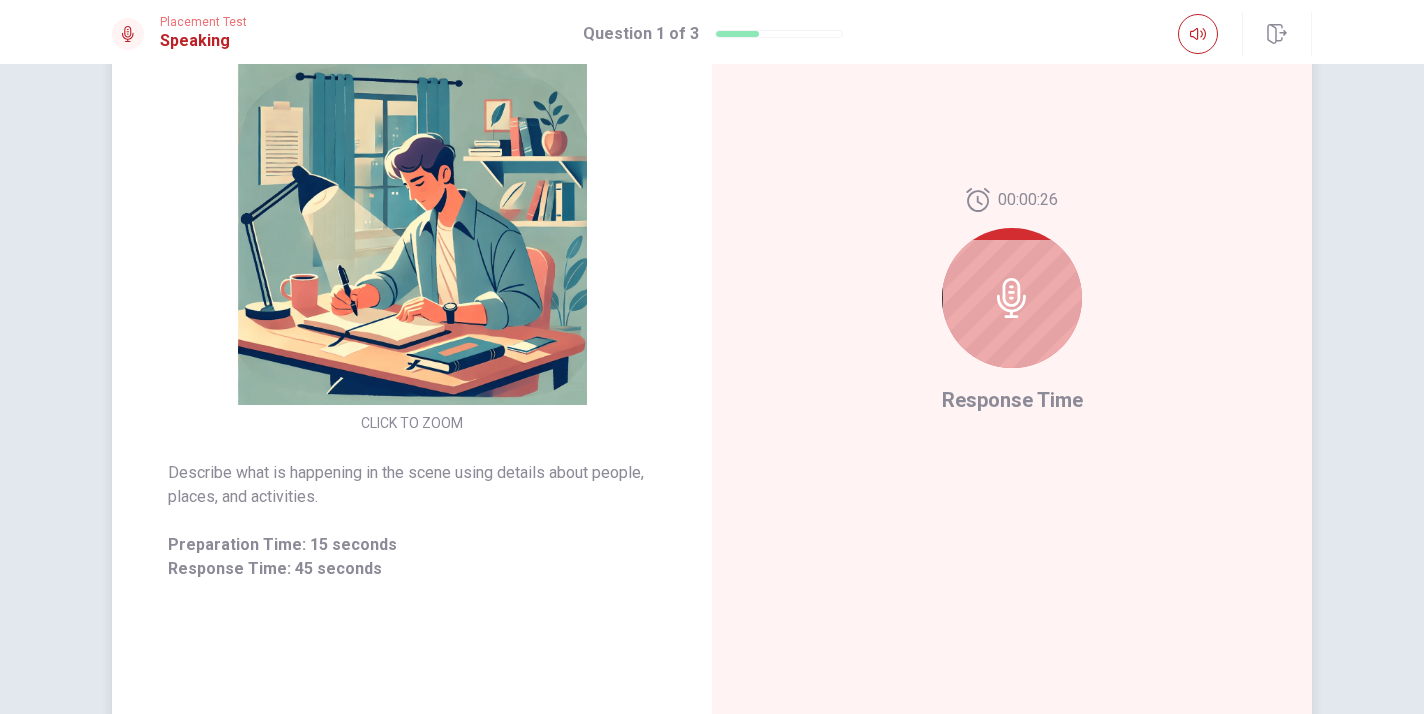 click at bounding box center (1012, 298) 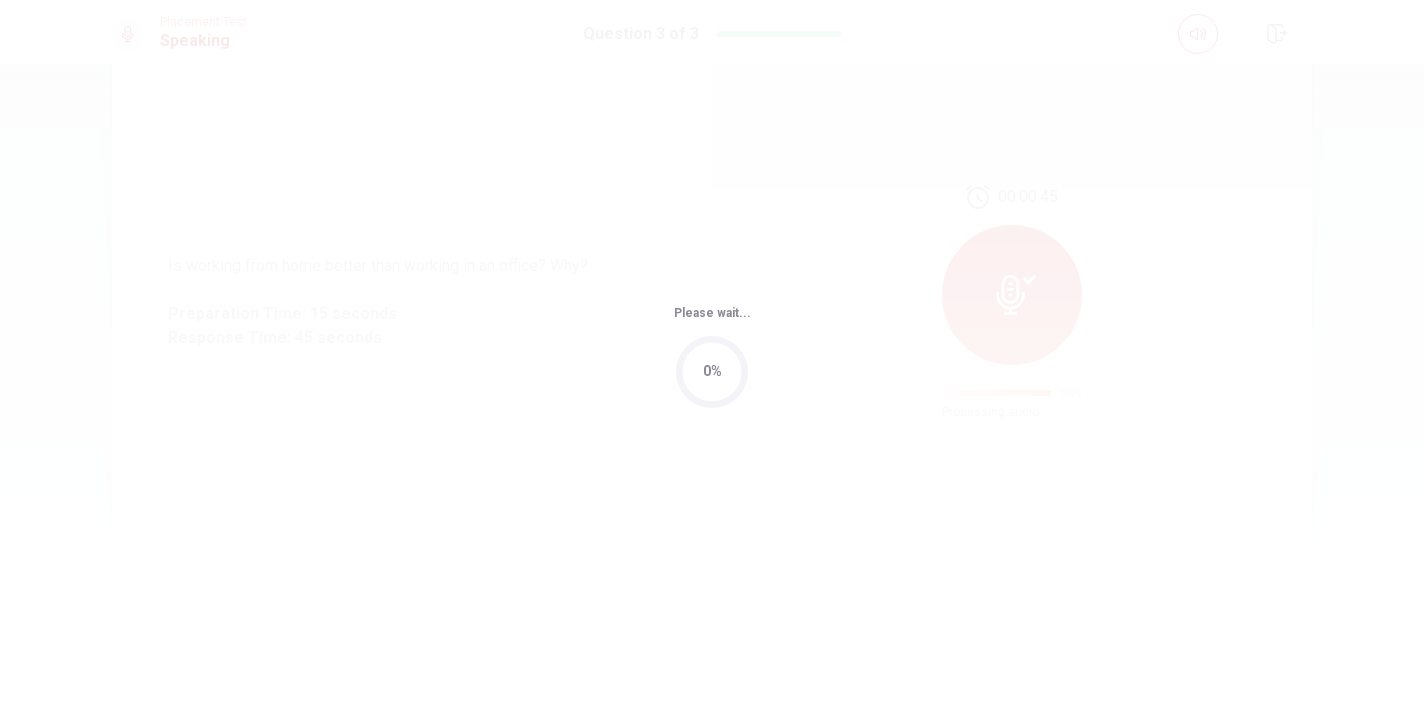 scroll, scrollTop: 0, scrollLeft: 0, axis: both 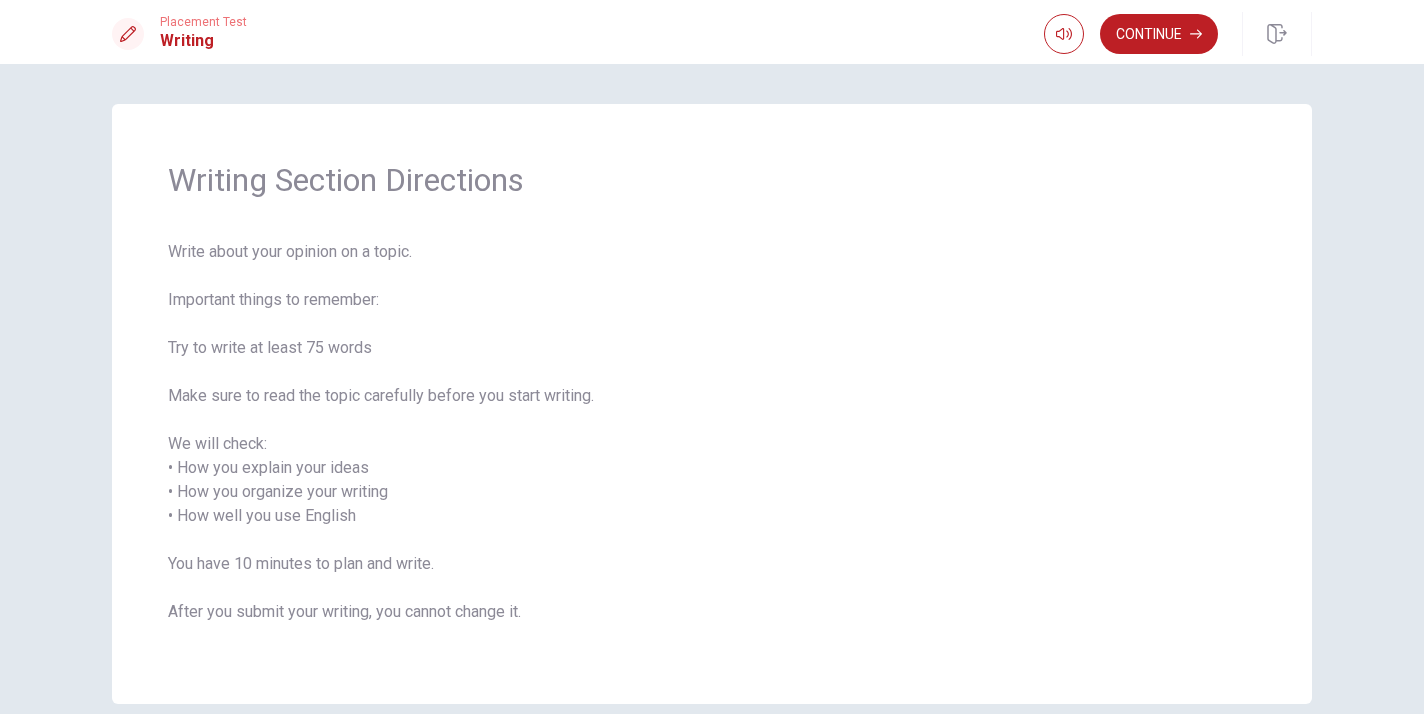 click on "Writing Section Directions Write about your opinion on a topic.
Important things to remember:
Try to write at least 75 words
Make sure to read the topic carefully before you start writing.
We will check:
• How you explain your ideas
• How you organize your writing
• How well you use English
You have 10 minutes to plan and write.
After you submit your writing, you cannot change it." at bounding box center [712, 404] 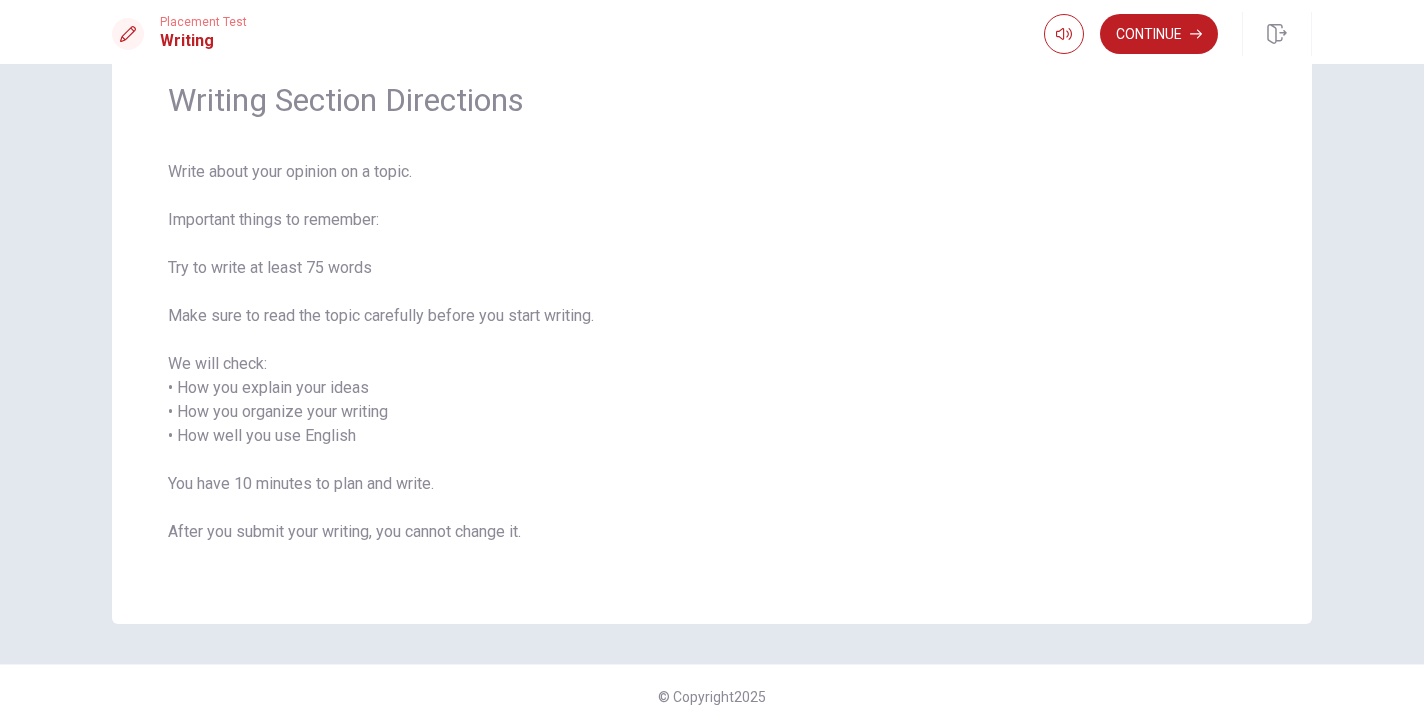 scroll, scrollTop: 93, scrollLeft: 0, axis: vertical 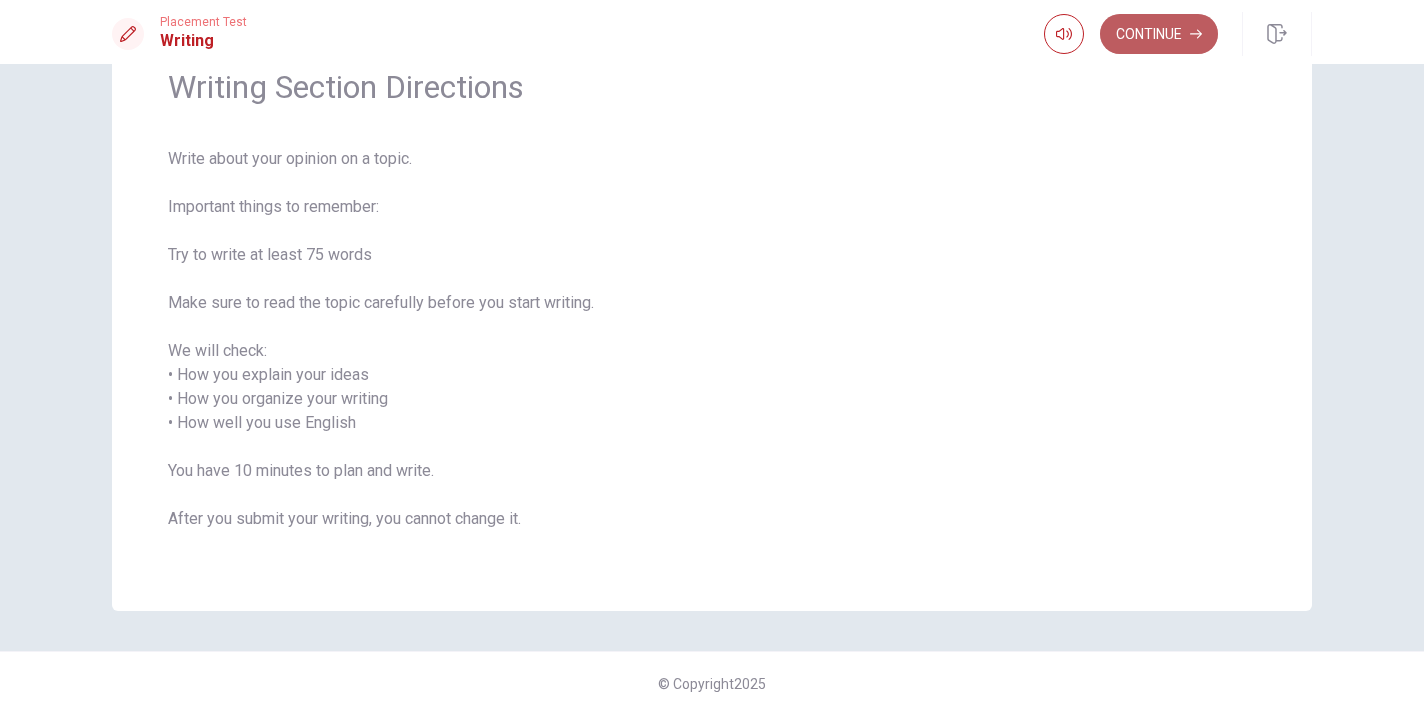 click on "Continue" at bounding box center [1159, 34] 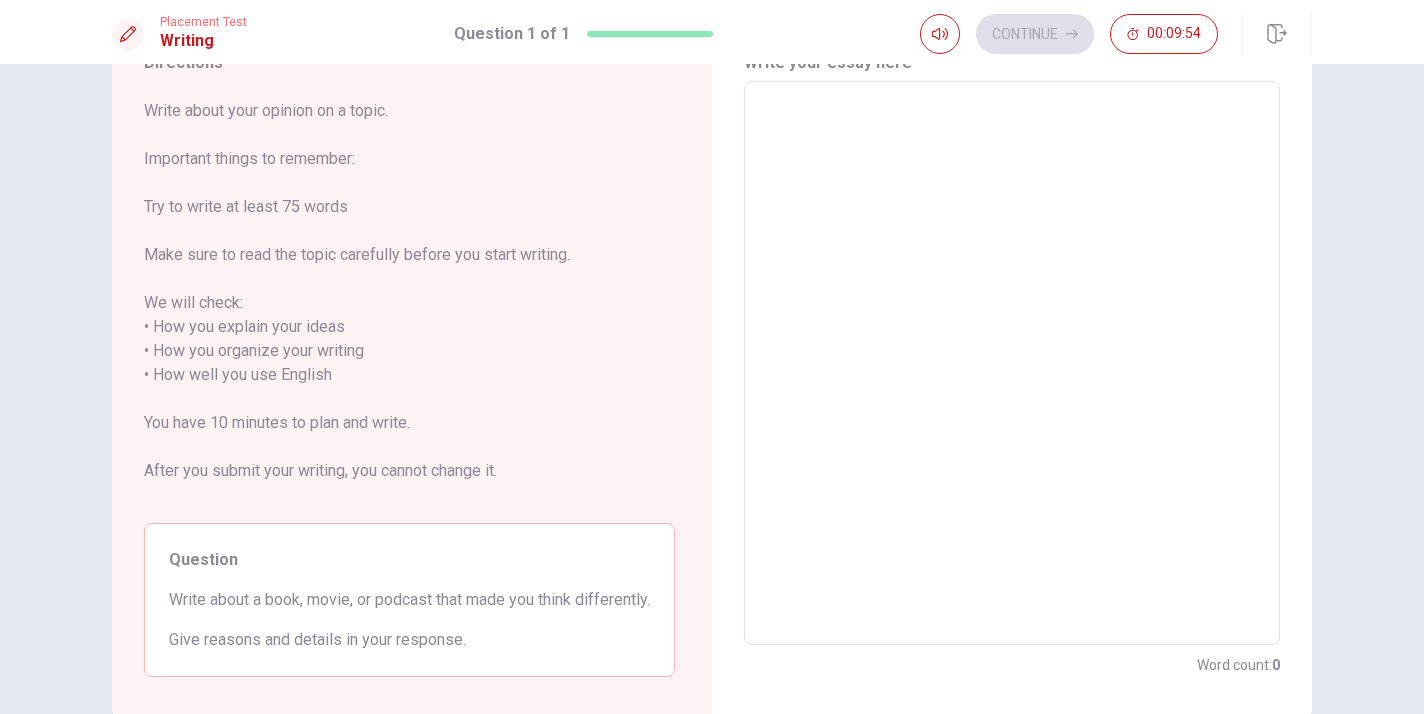 click on "Write about your opinion on a topic.
Important things to remember:
Try to write at least 75 words
Make sure to read the topic carefully before you start writing.
We will check:
• How you explain your ideas
• How you organize your writing
• How well you use English
You have 10 minutes to plan and write.
After you submit your writing, you cannot change it." at bounding box center [409, 303] 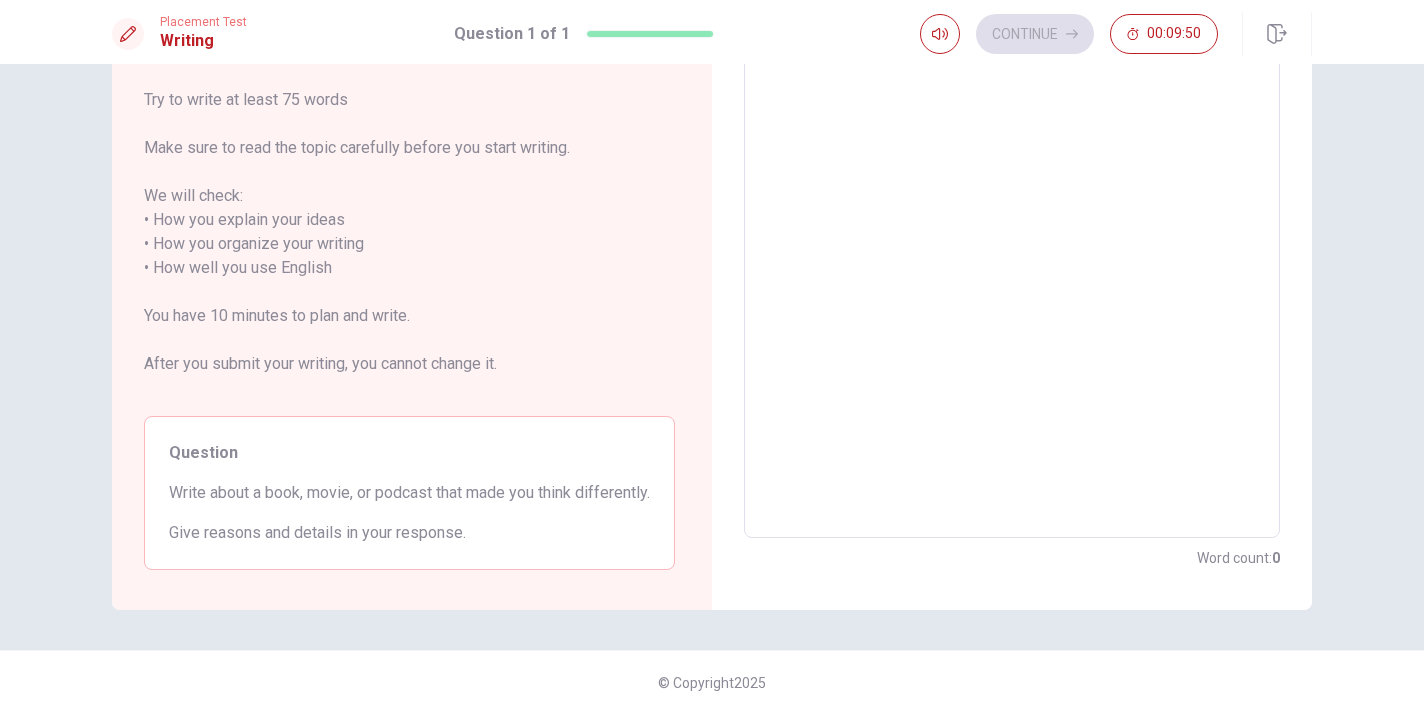 scroll, scrollTop: 216, scrollLeft: 0, axis: vertical 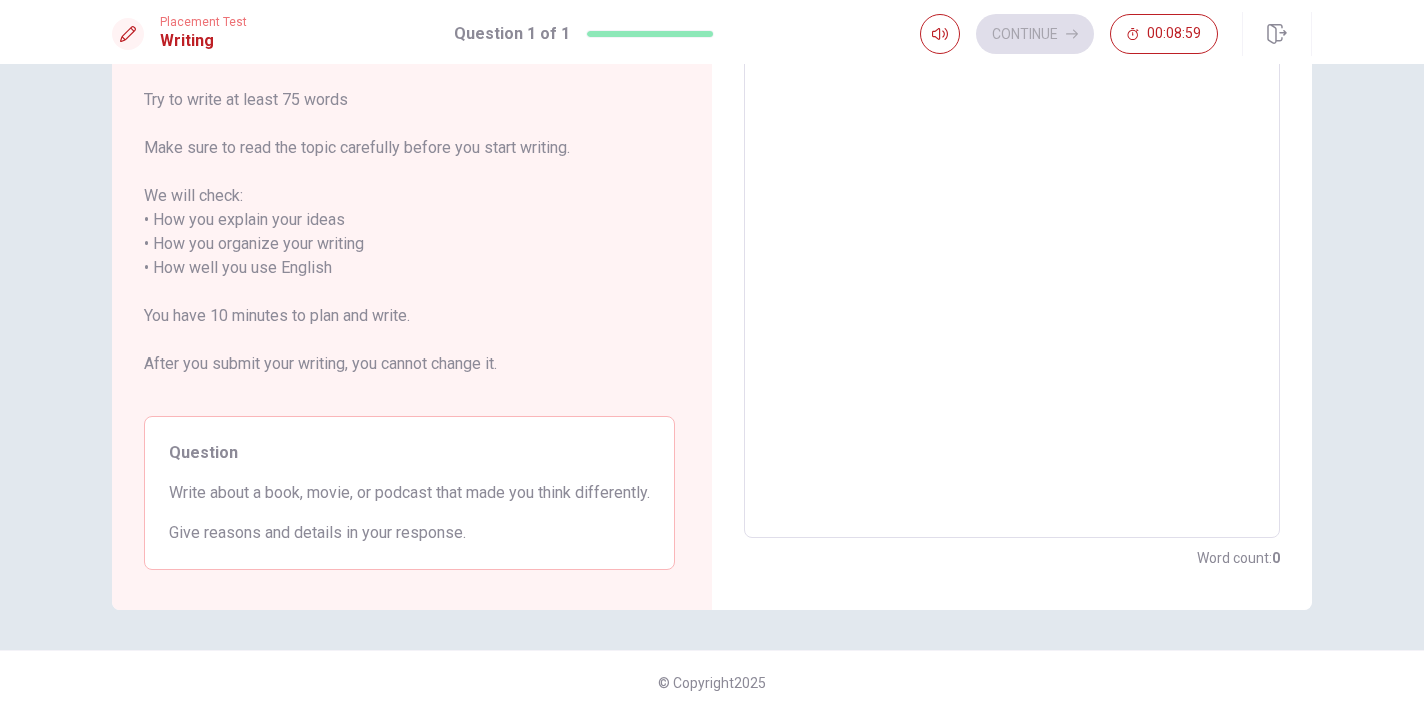 click at bounding box center [1012, 256] 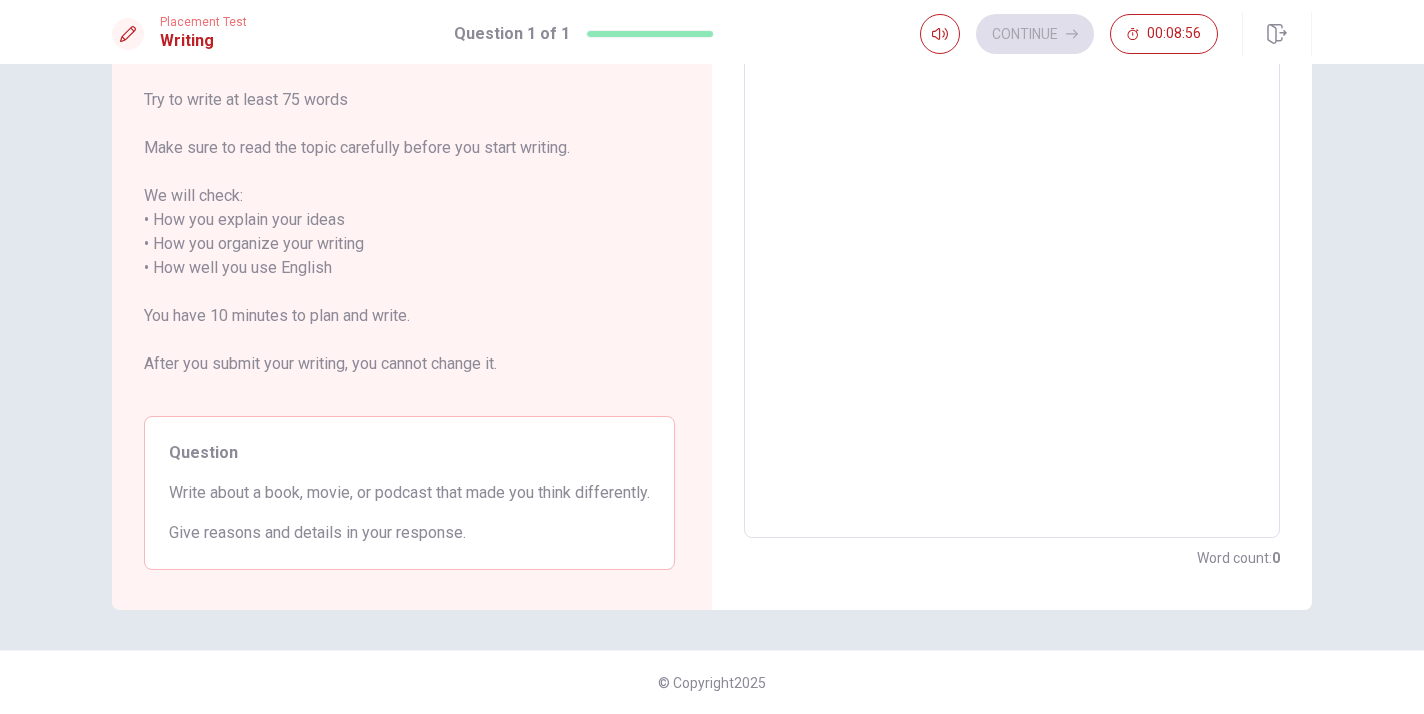 click at bounding box center (1012, 256) 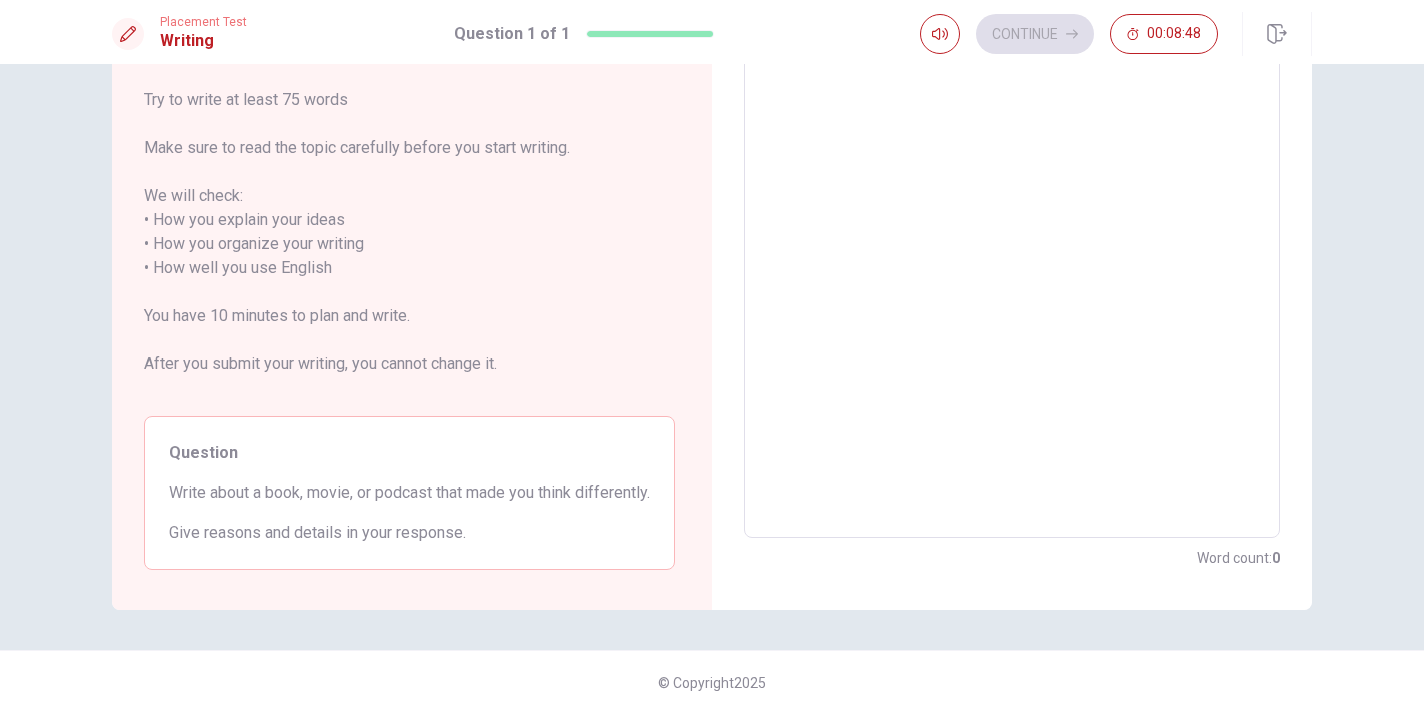 click at bounding box center [1012, 256] 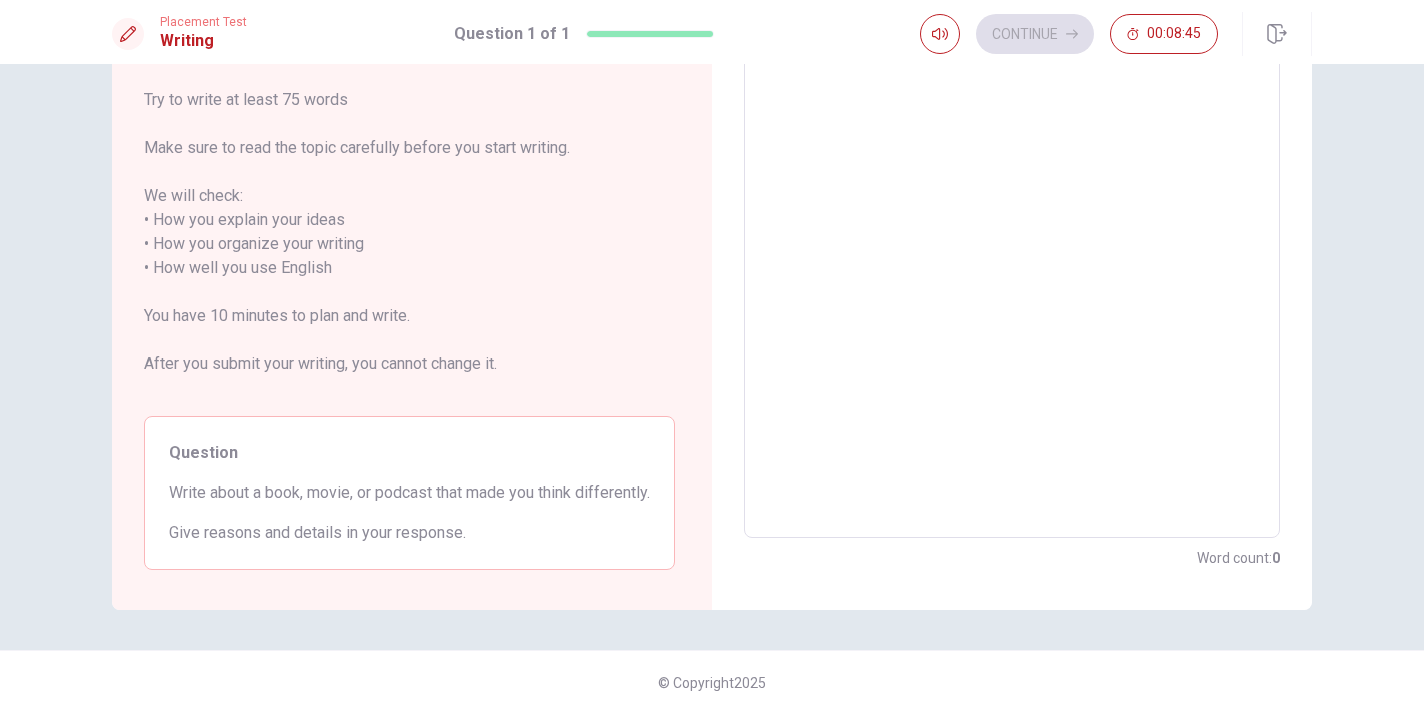 click on "Directions Write about your opinion on a topic.
Important things to remember:
Try to write at least 75 words
Make sure to read the topic carefully before you start writing.
We will check:
• How you explain your ideas
• How you organize your writing
• How well you use English
You have 10 minutes to plan and write.
After you submit your writing, you cannot change it.  Question Write about a book, movie, or podcast that made you think differently. Give reasons and details in your response. Write your essay here x ​ Word count :  0" at bounding box center (712, 257) 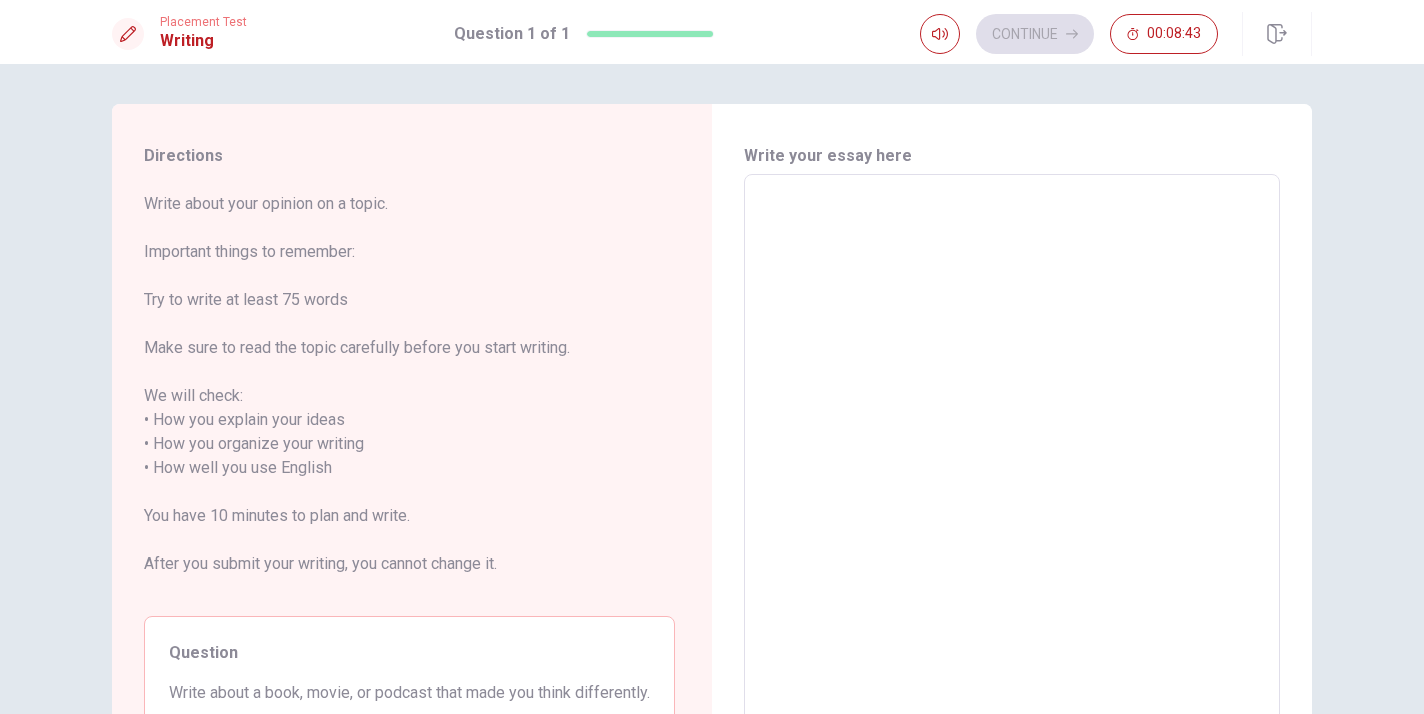 scroll, scrollTop: 0, scrollLeft: 0, axis: both 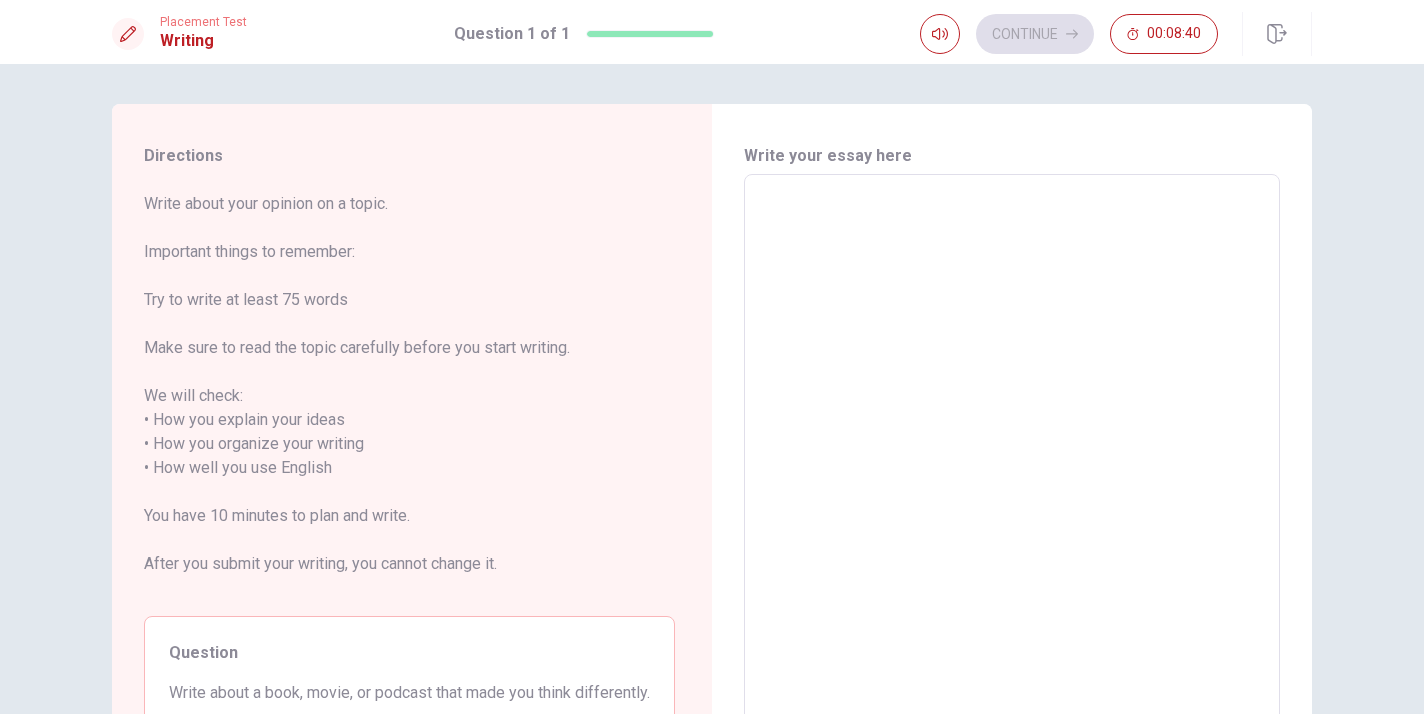 type on "R" 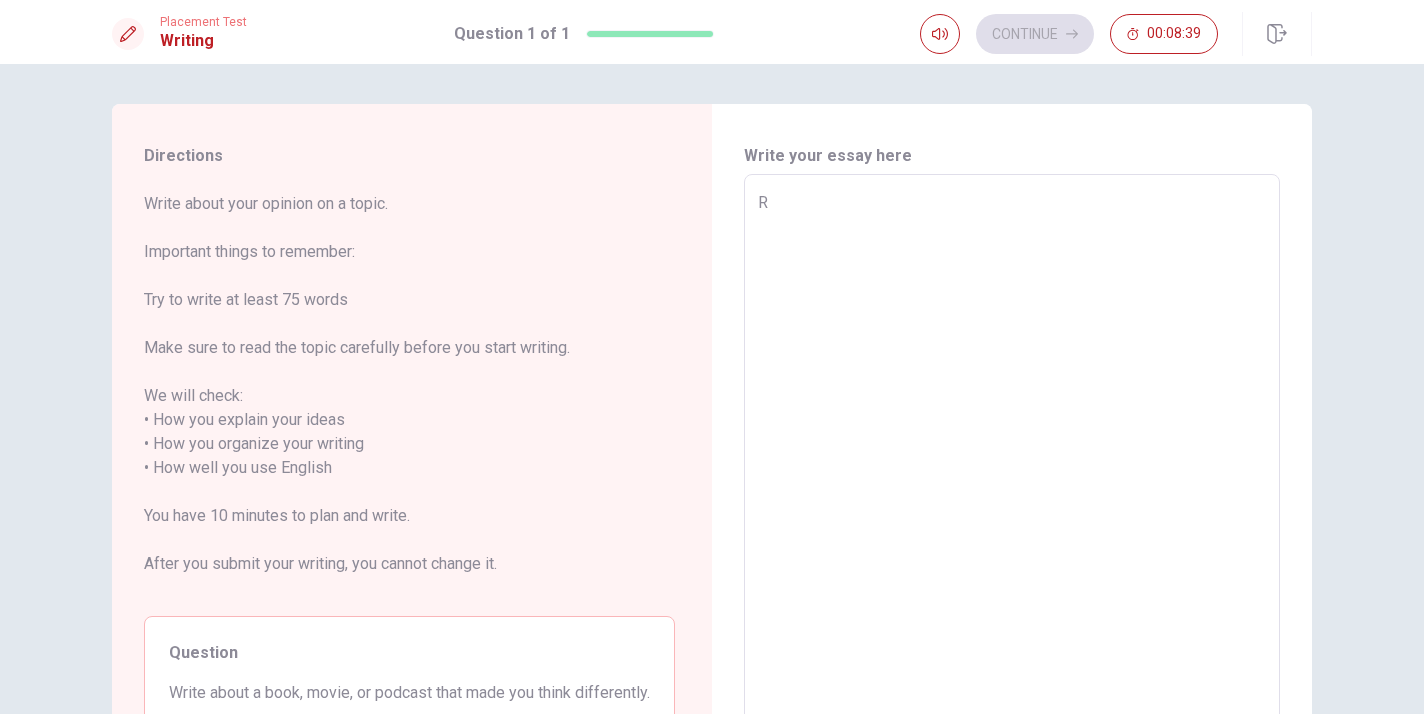 type on "Re" 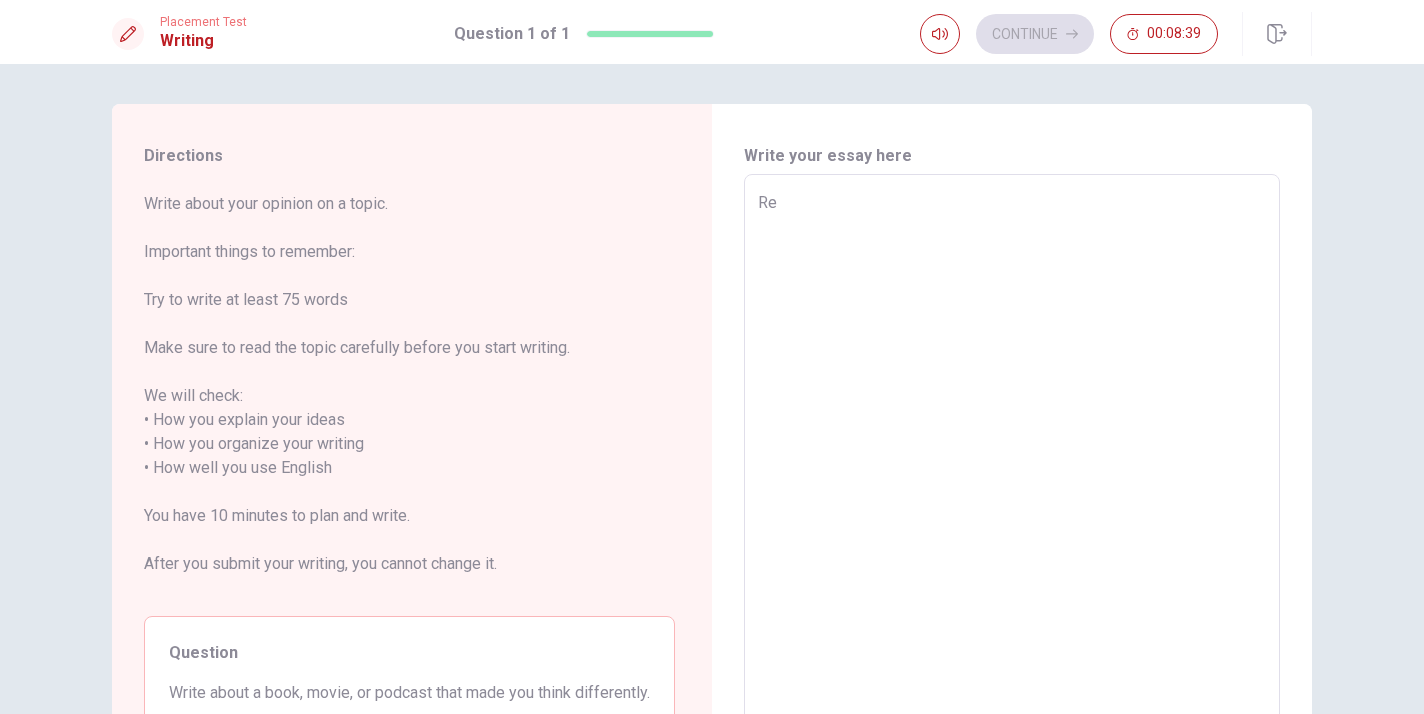 type on "x" 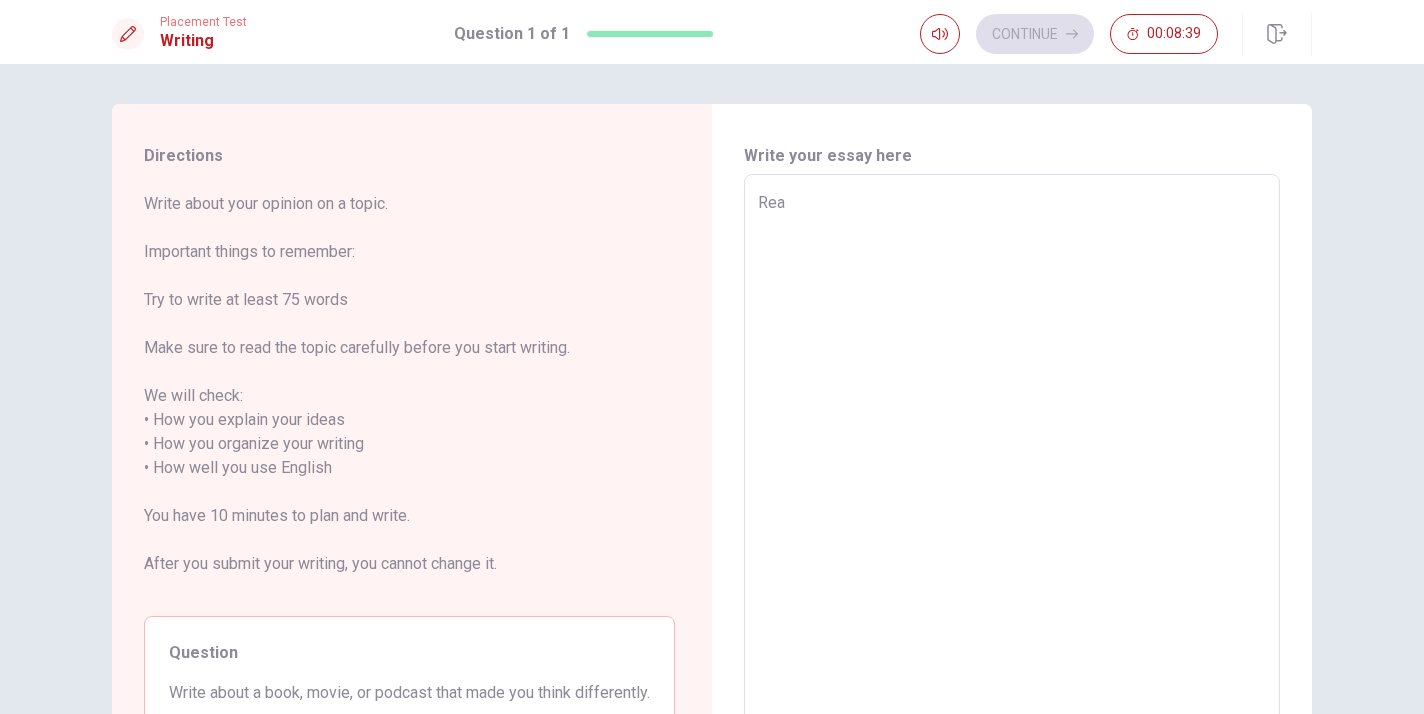 type on "x" 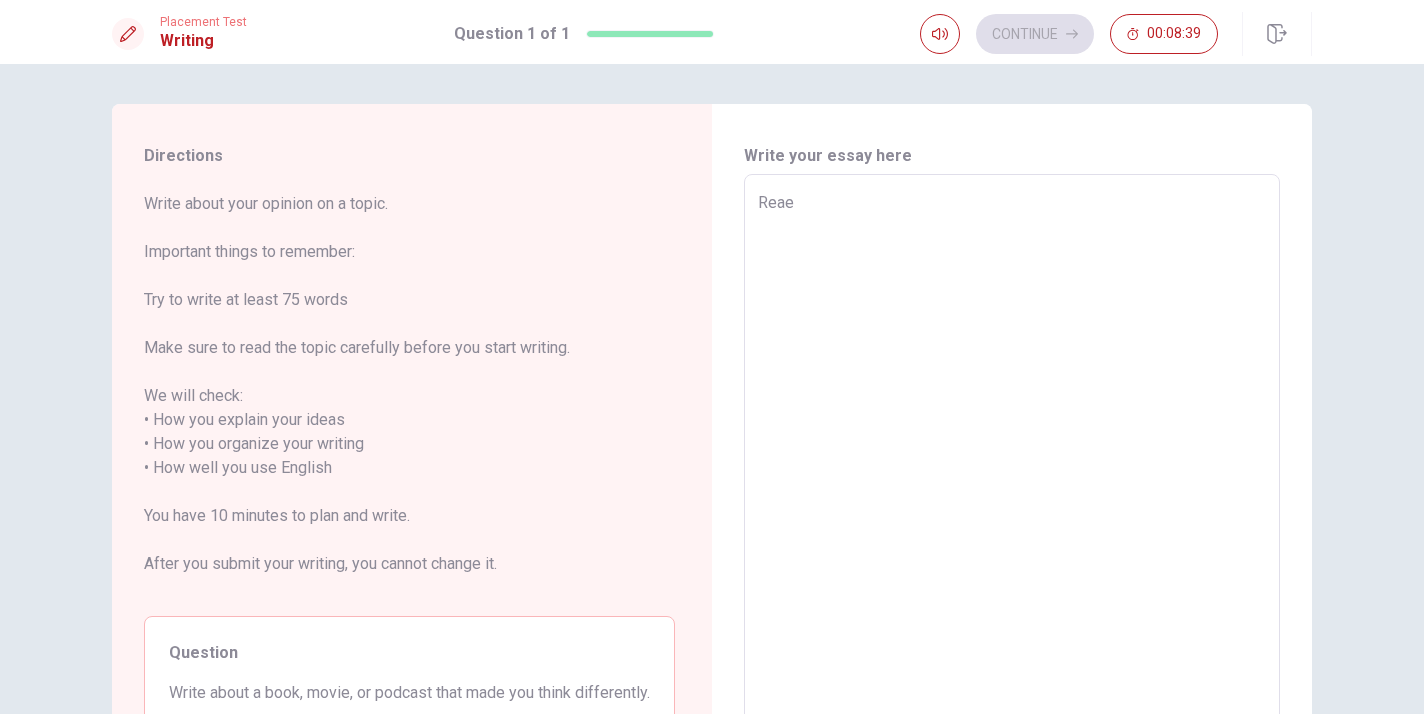 type on "x" 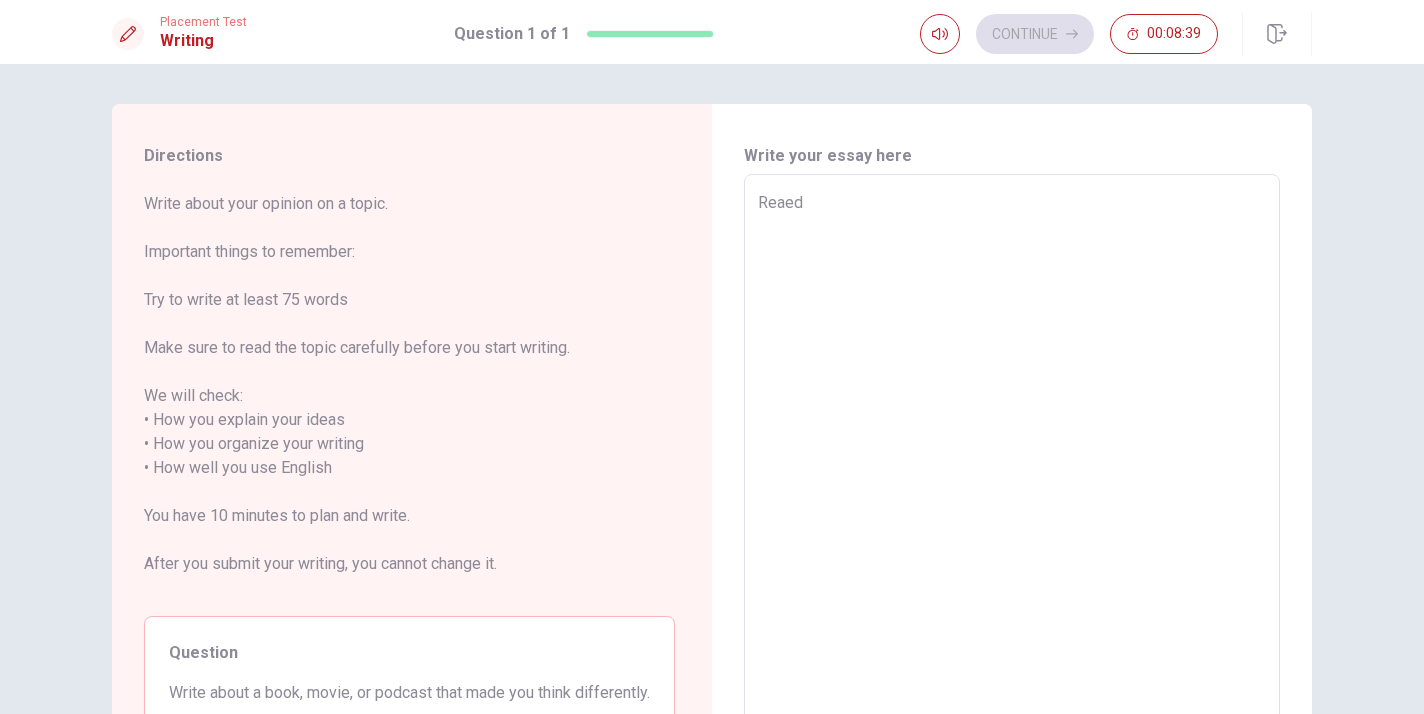 type on "x" 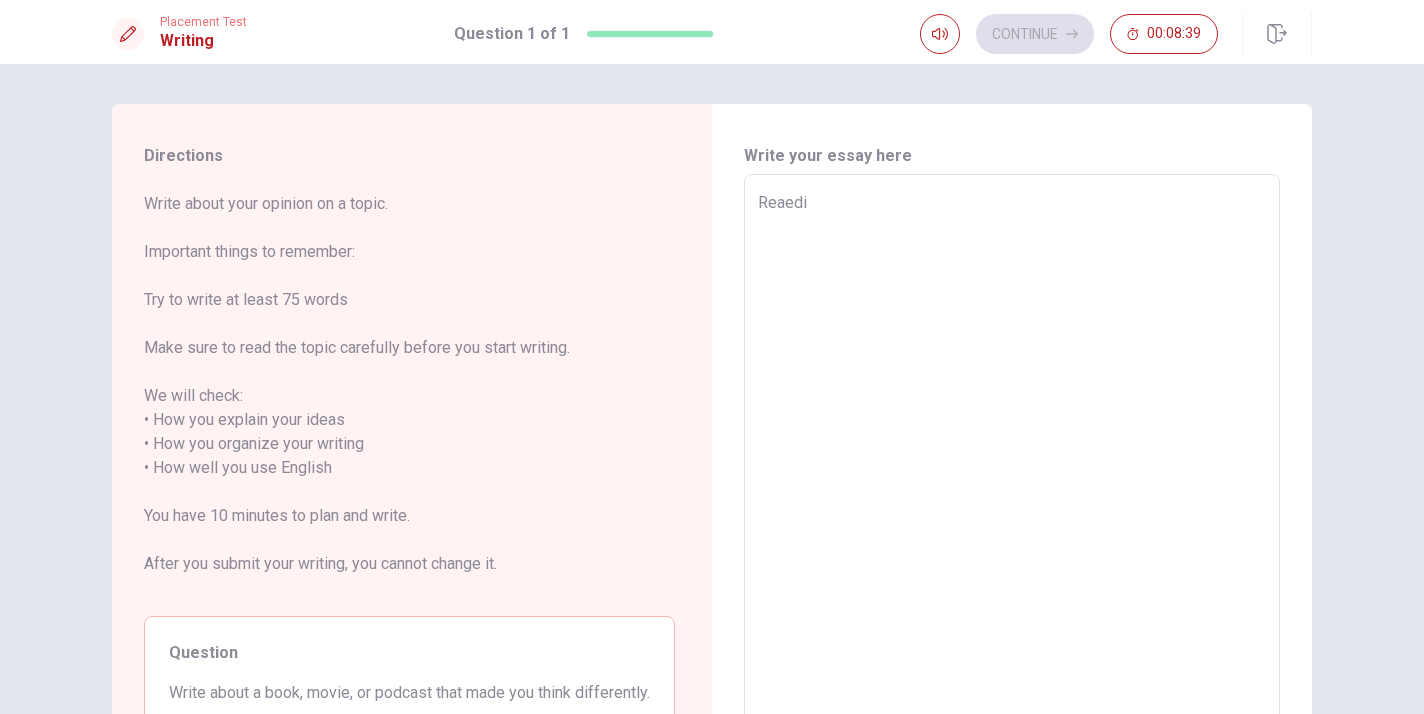 type on "x" 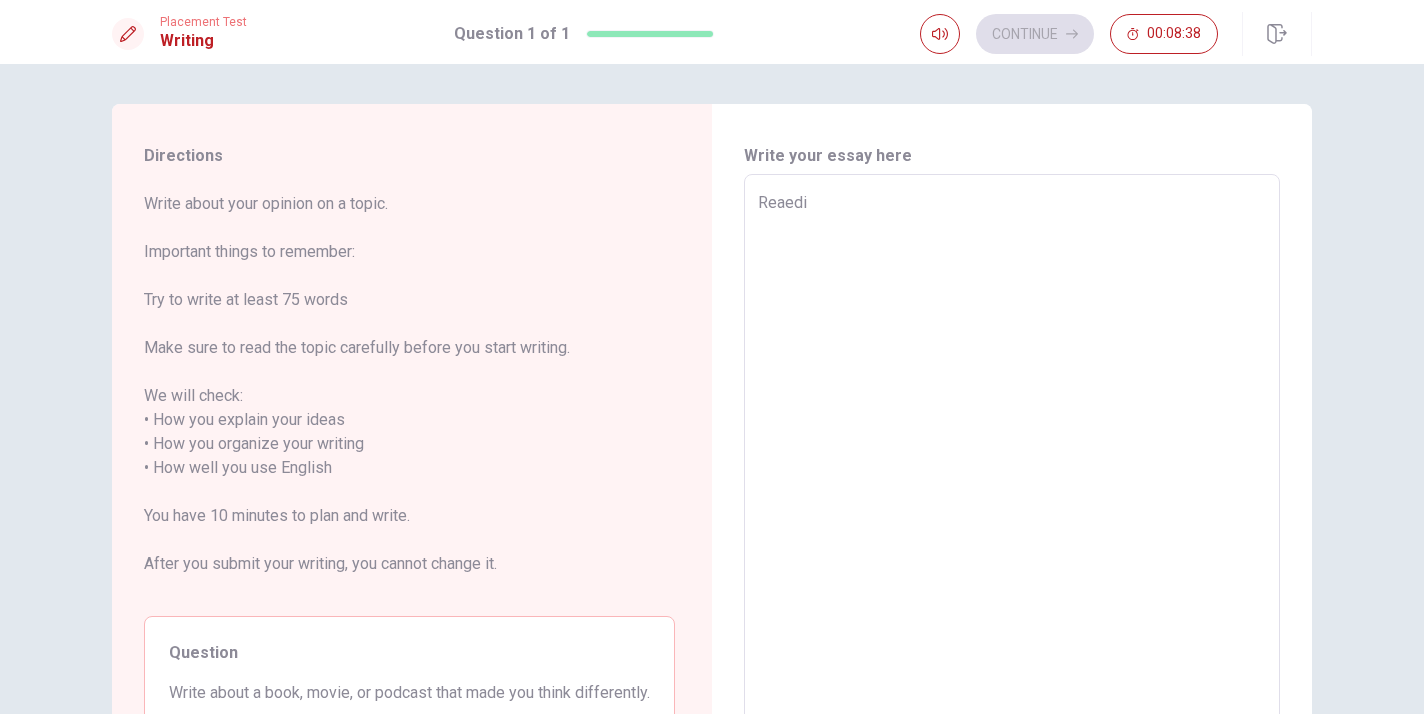 type on "Reaedin" 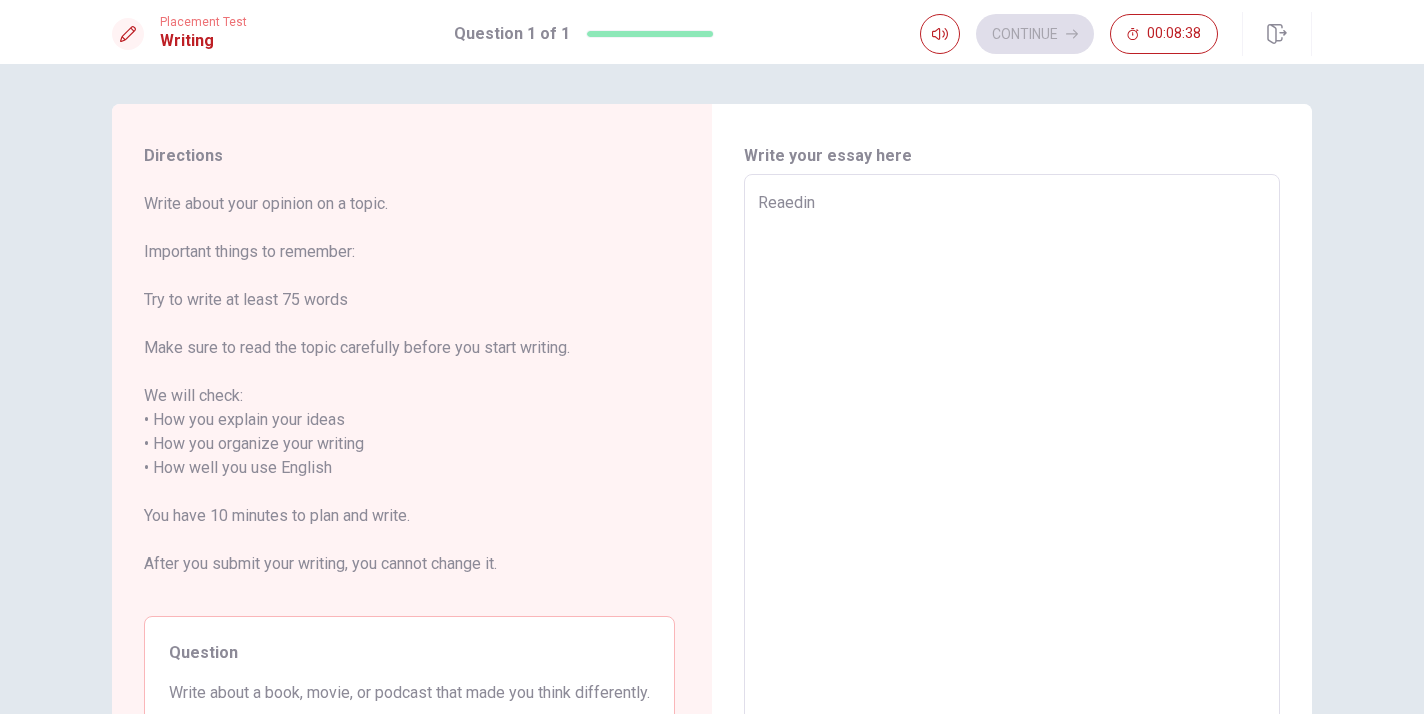 type on "x" 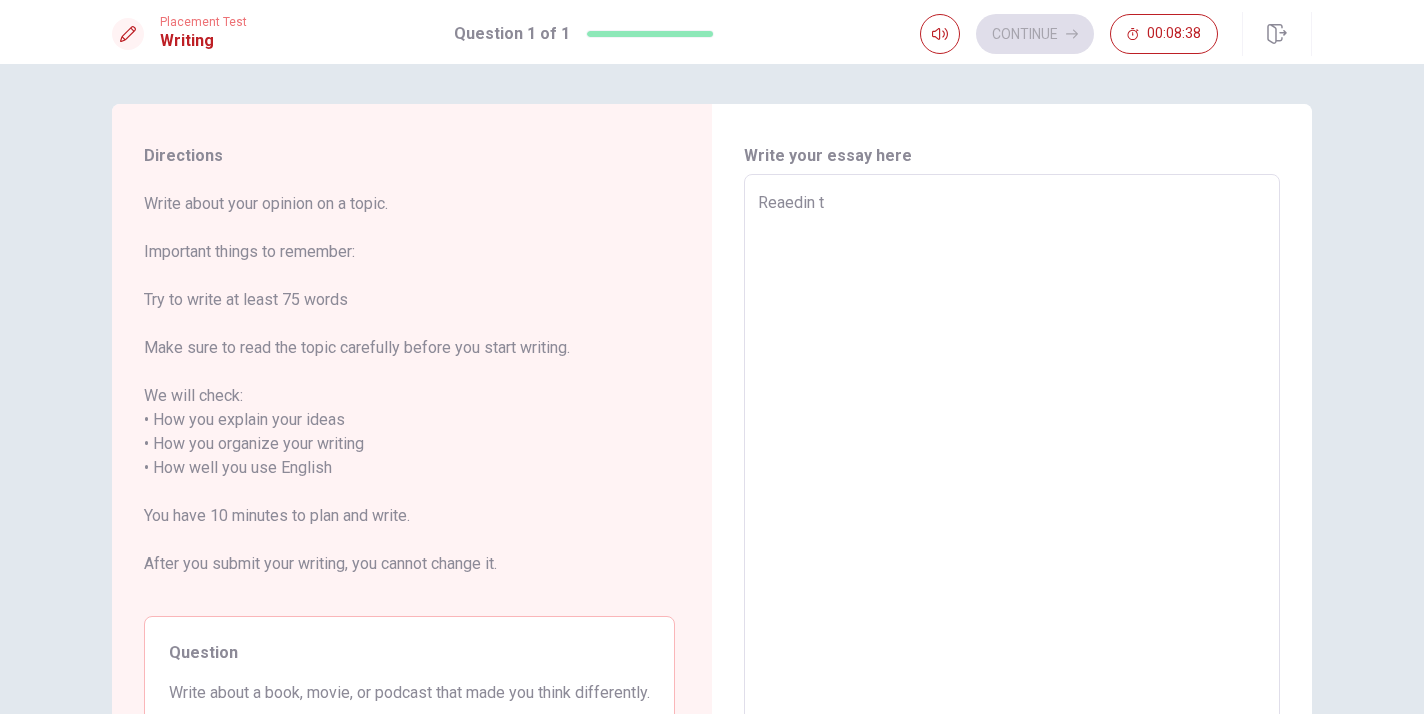 type on "x" 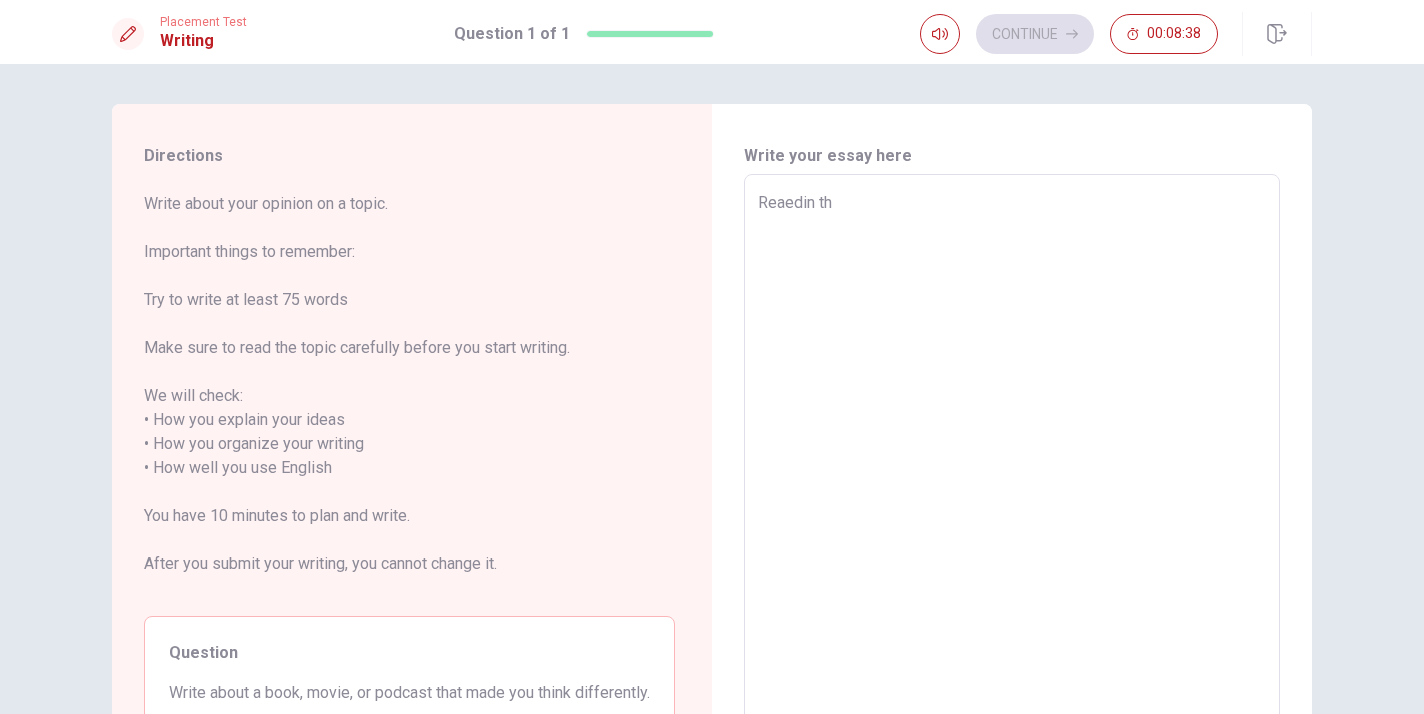 type on "x" 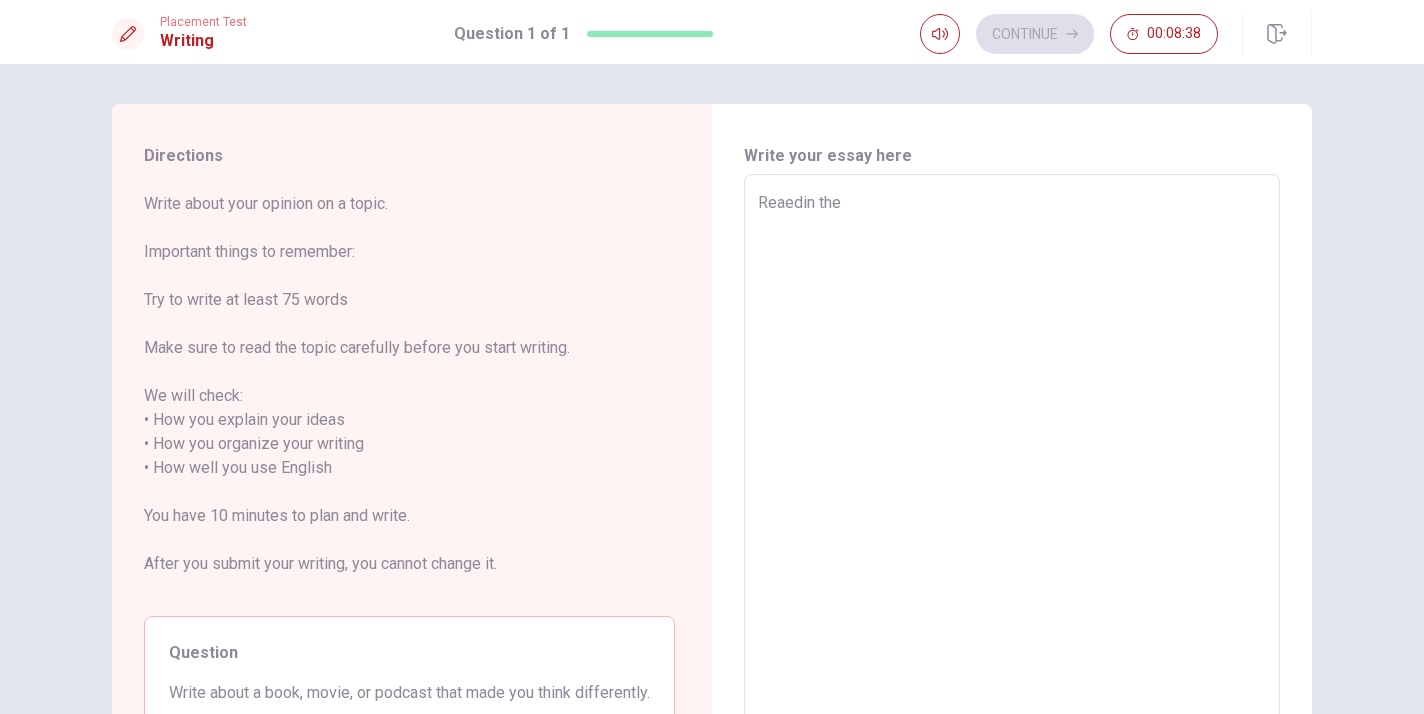 type on "x" 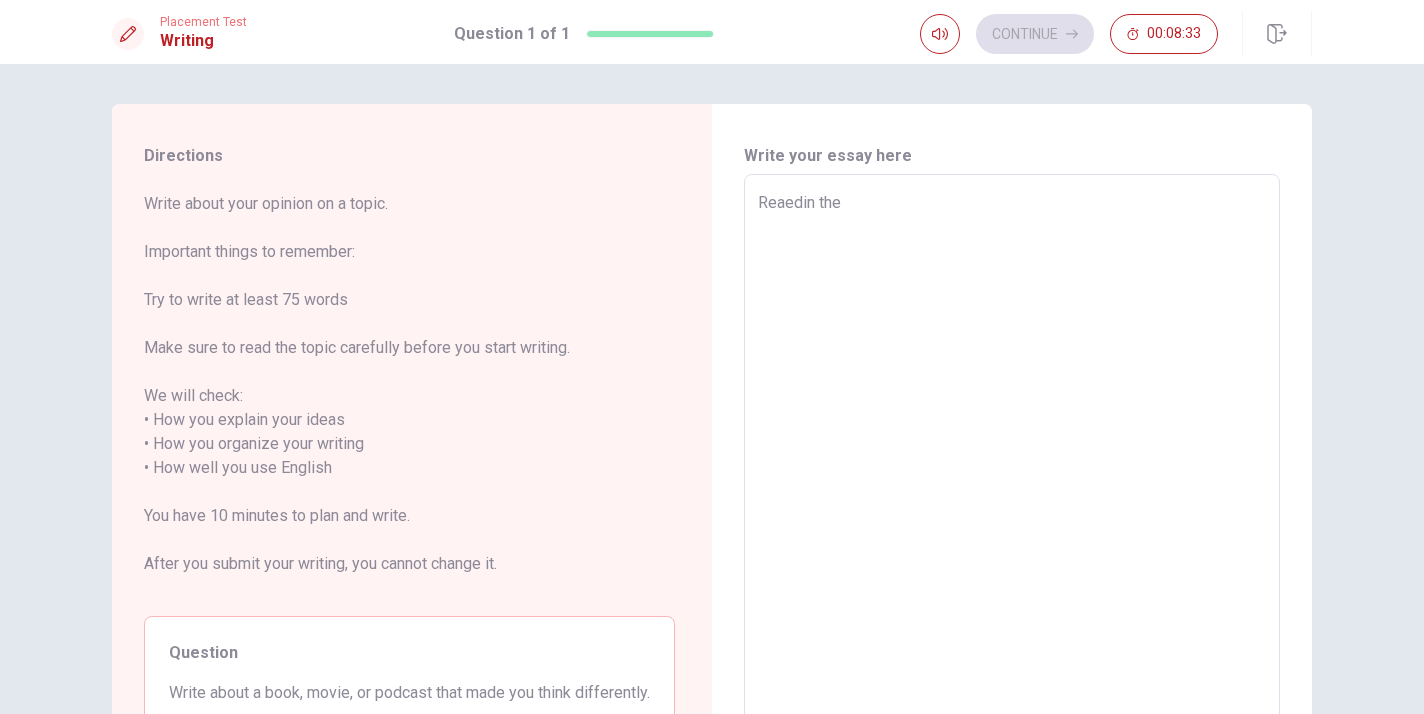 type on "x" 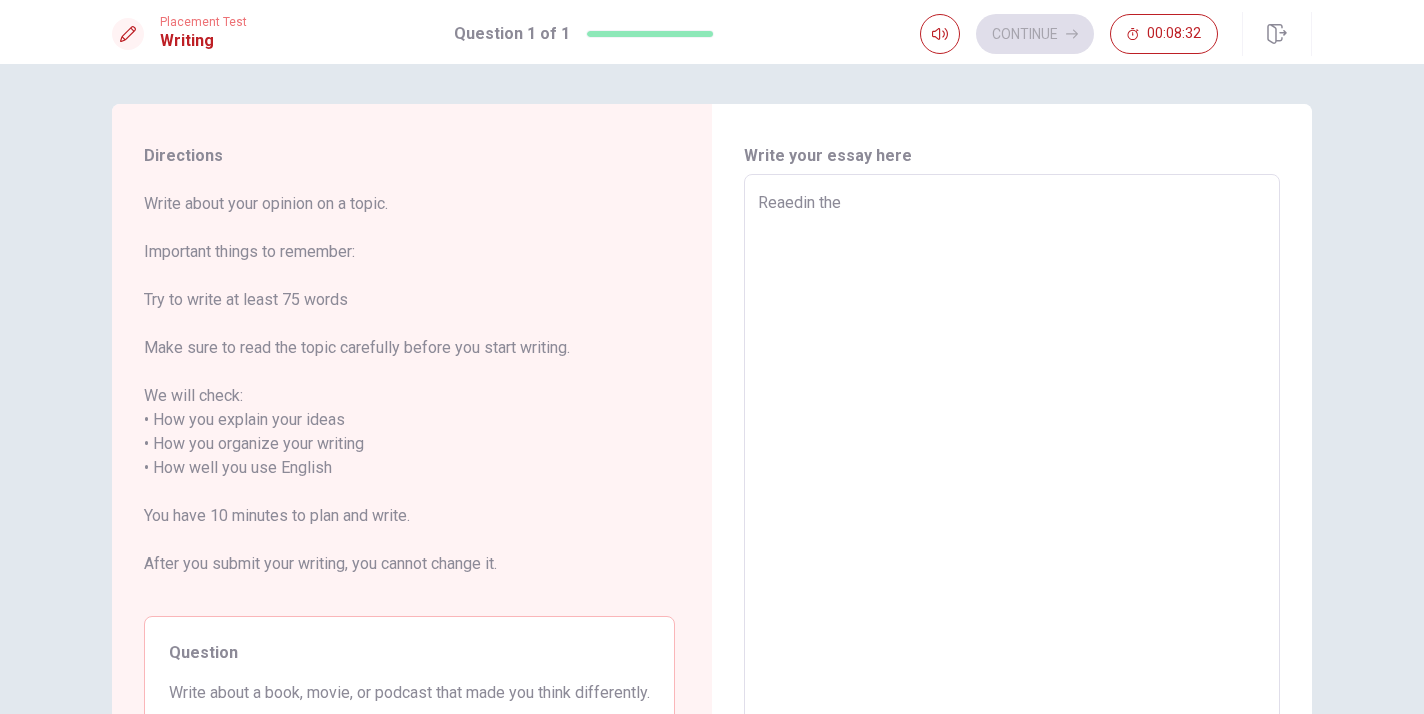 type on "Reaedin the U" 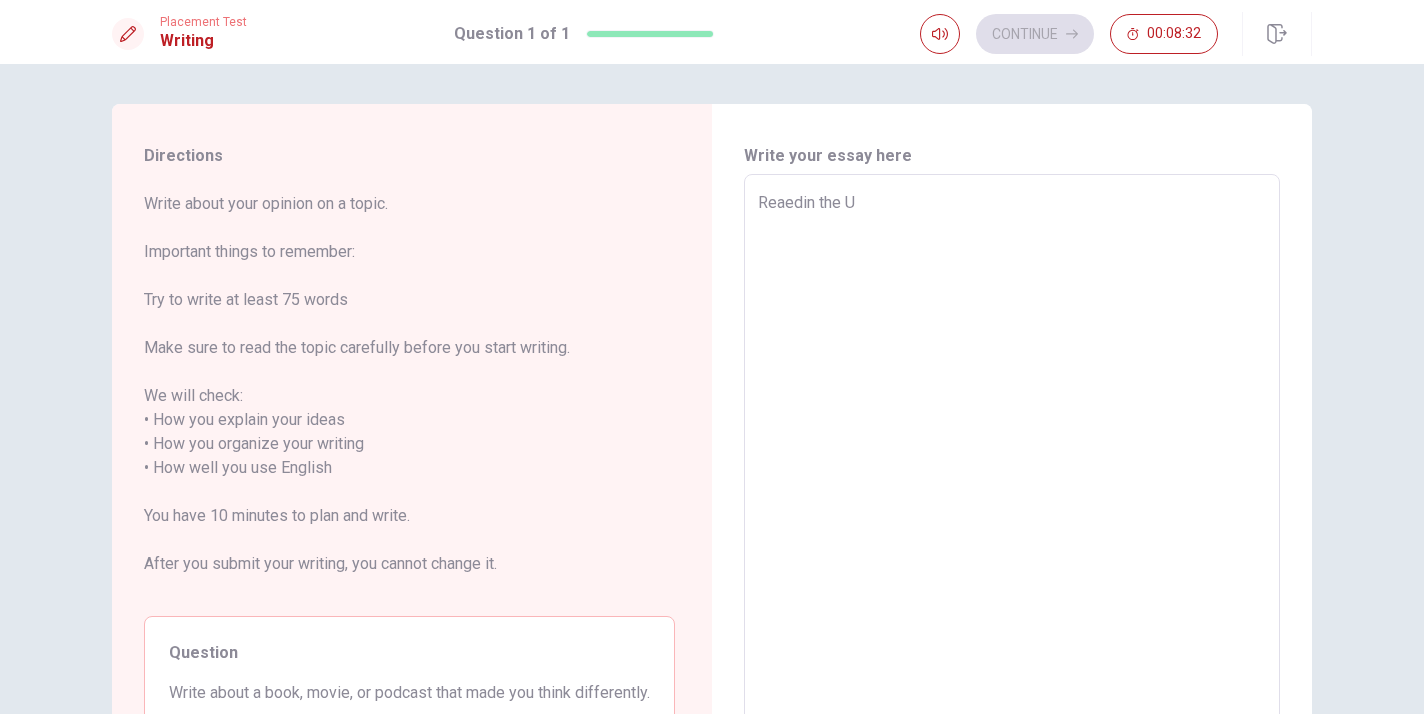 type on "x" 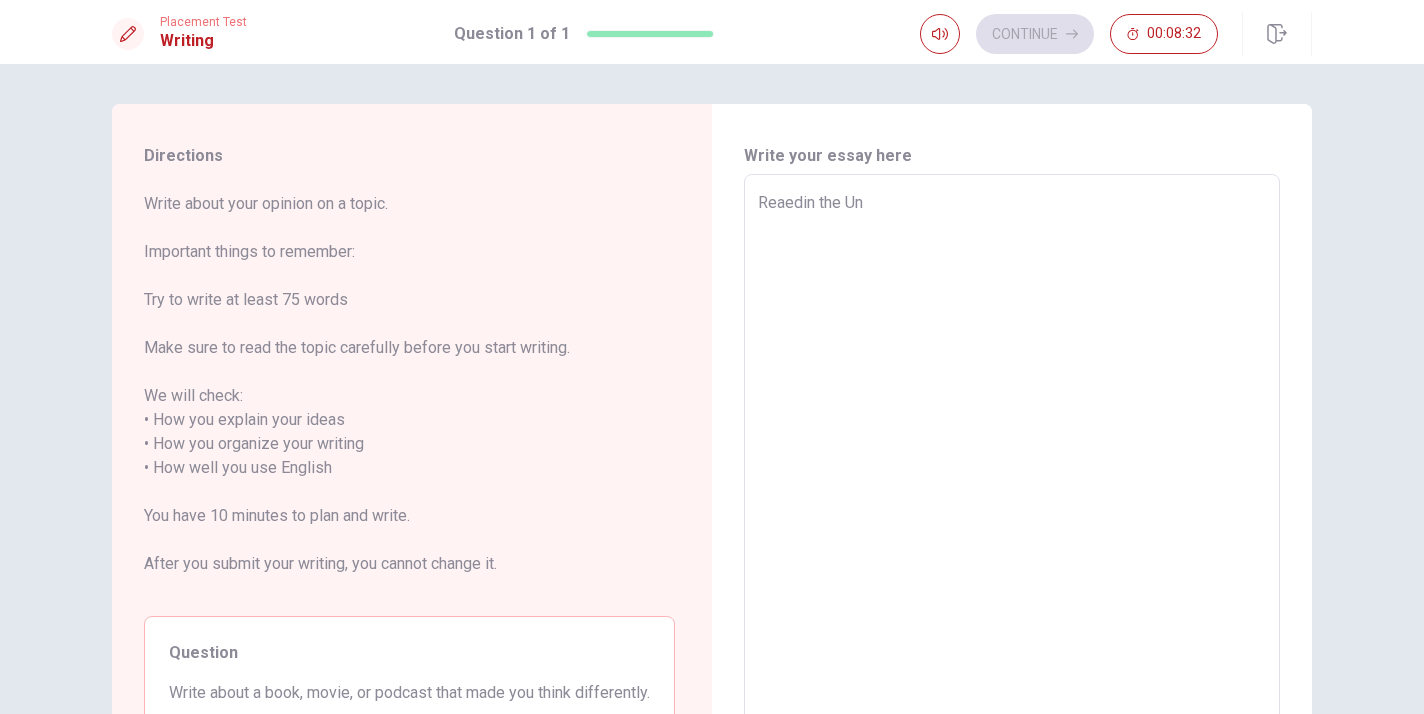 type on "x" 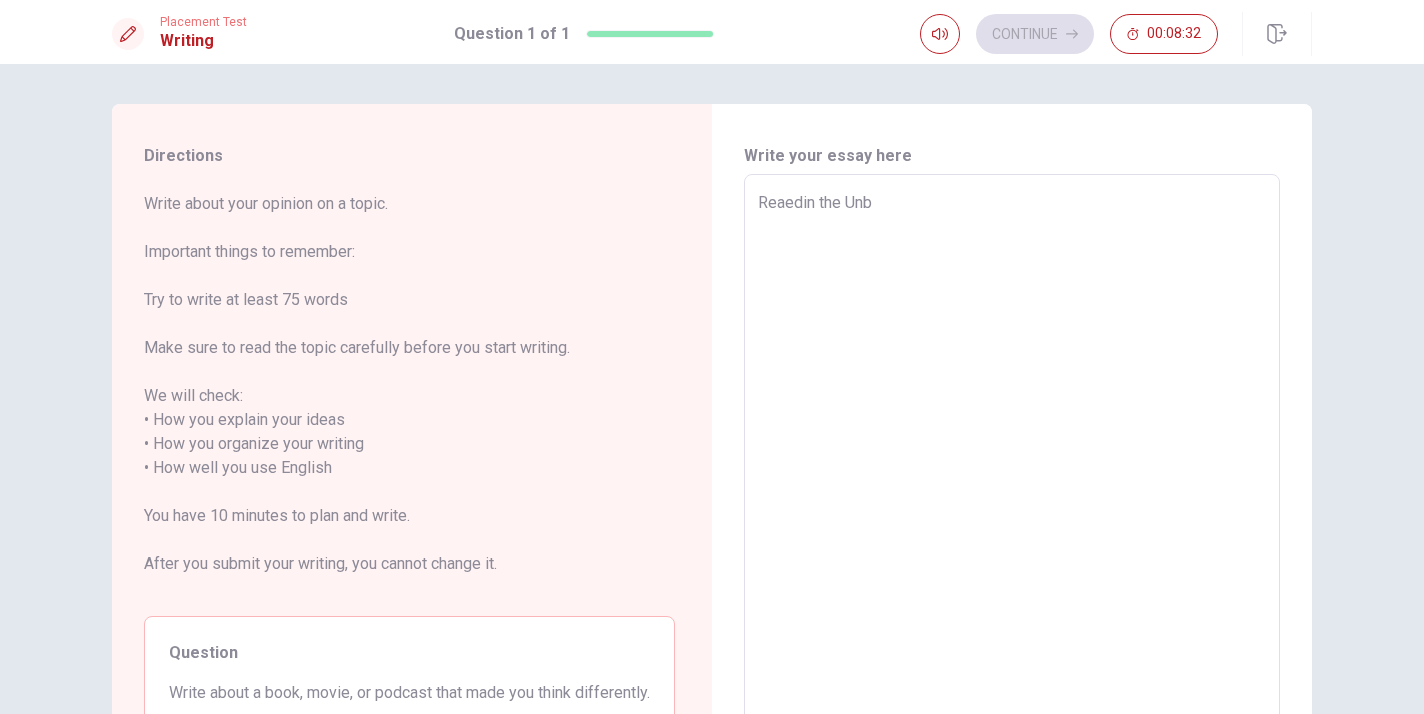 type on "x" 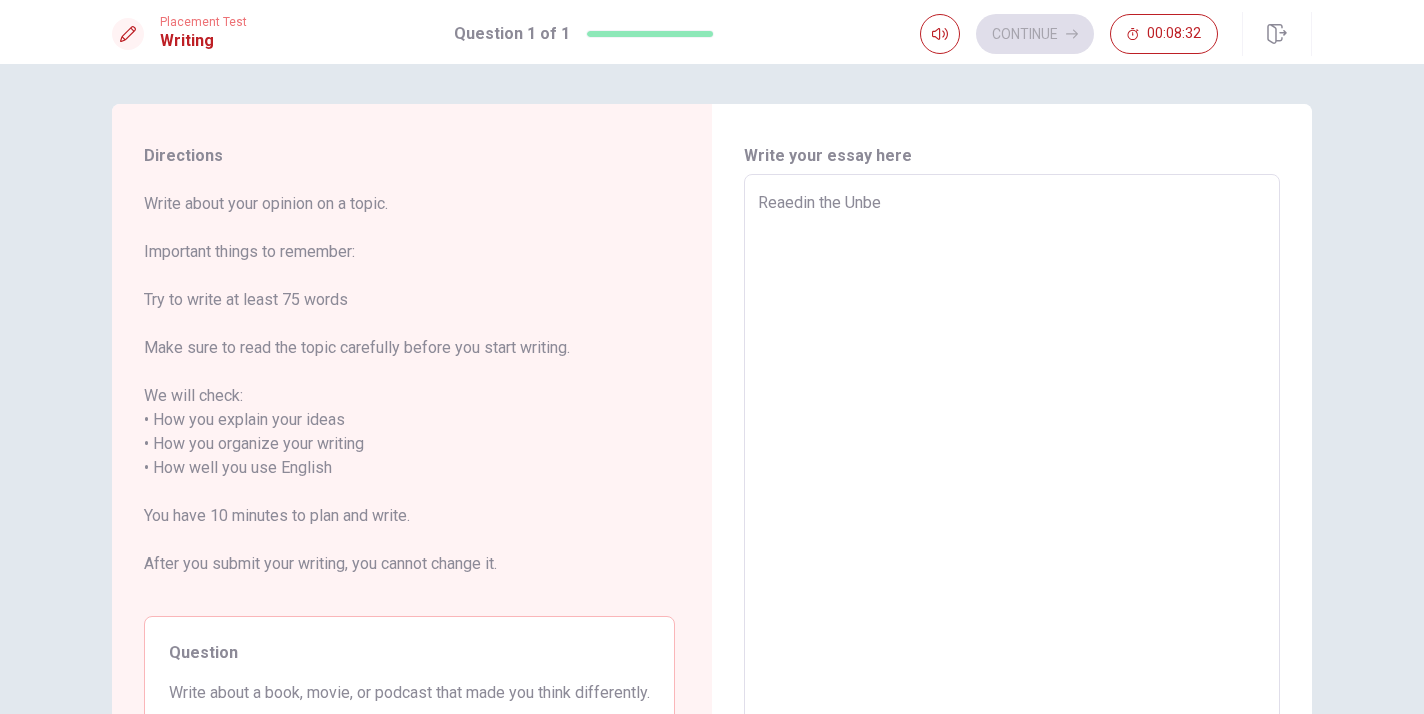 type on "x" 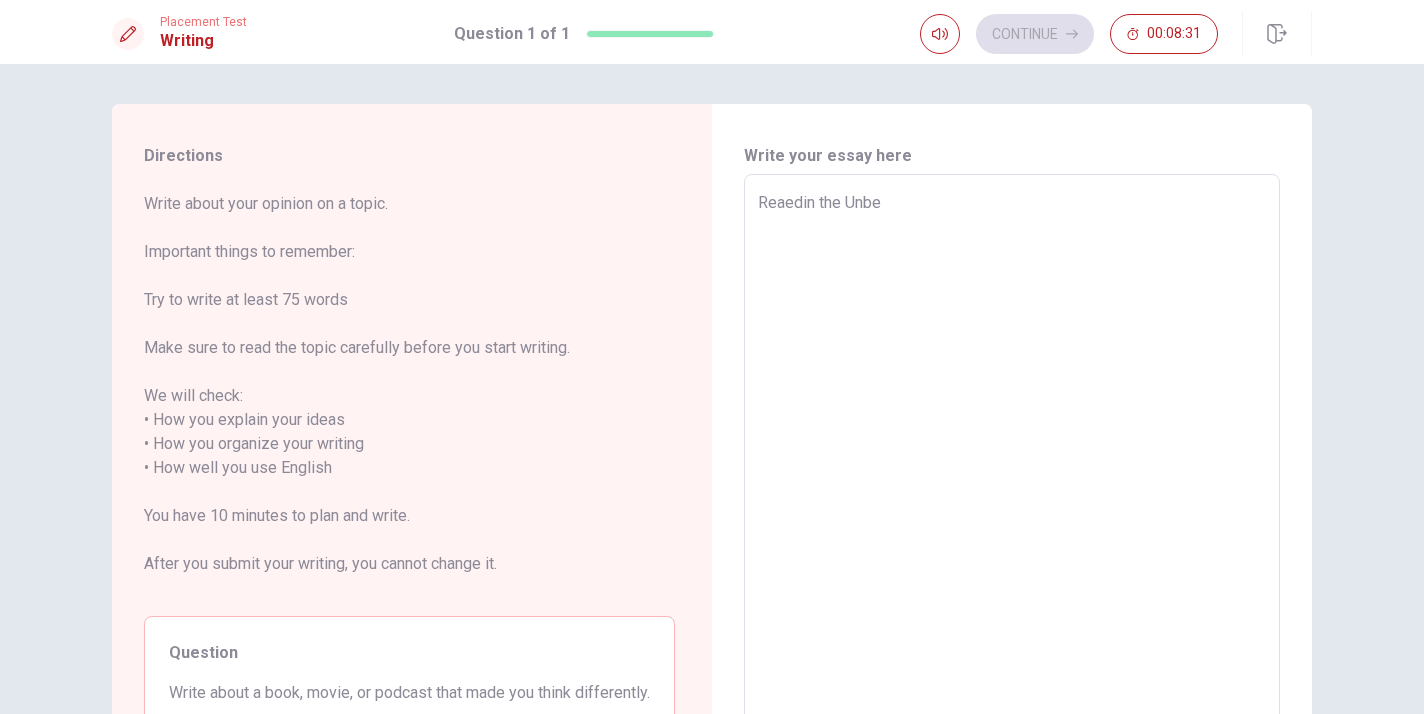 type on "Reaedin the Unbea" 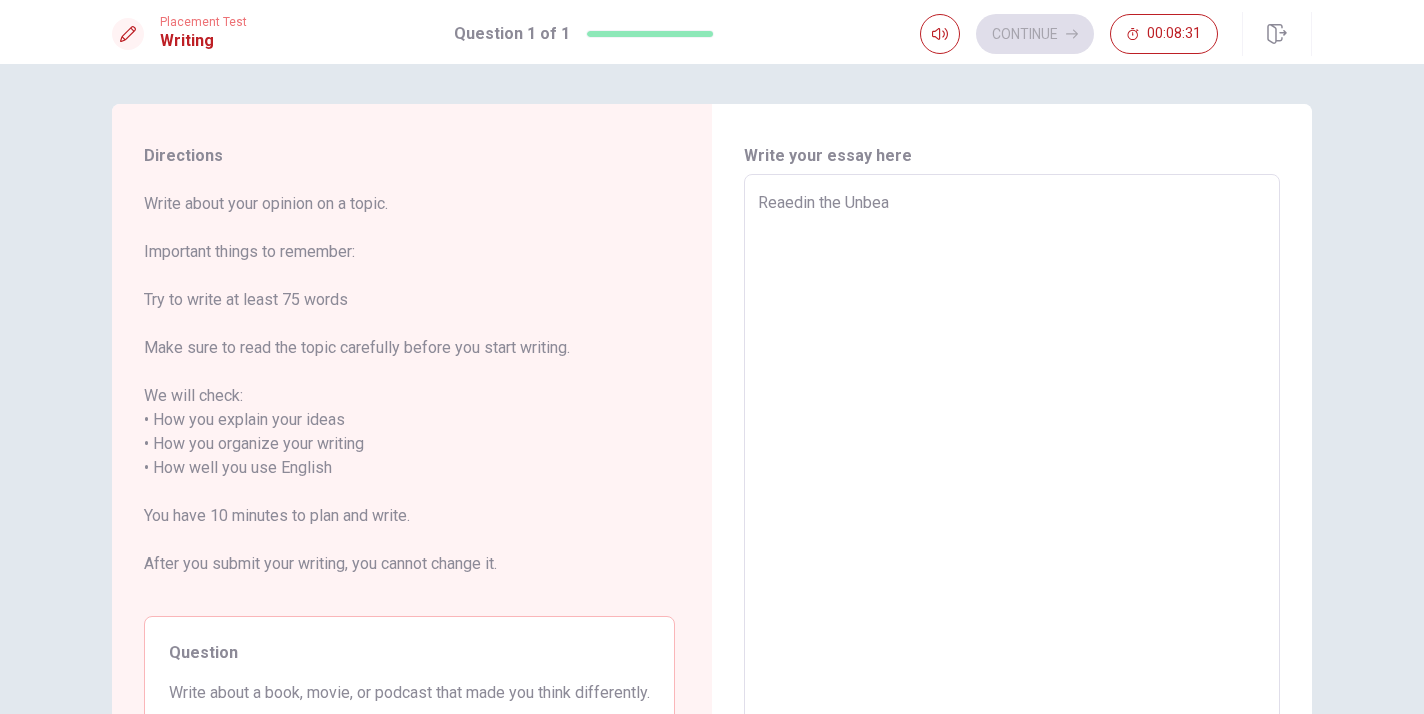type on "x" 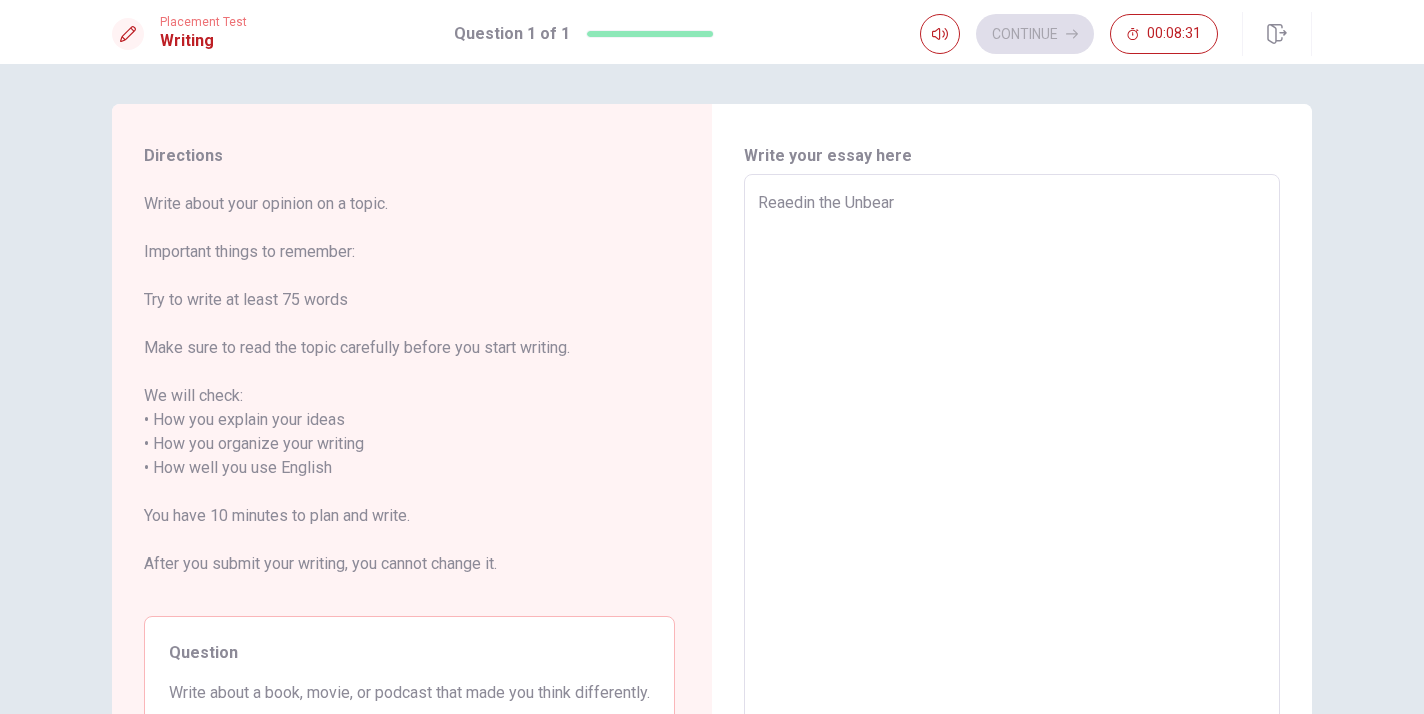 type on "x" 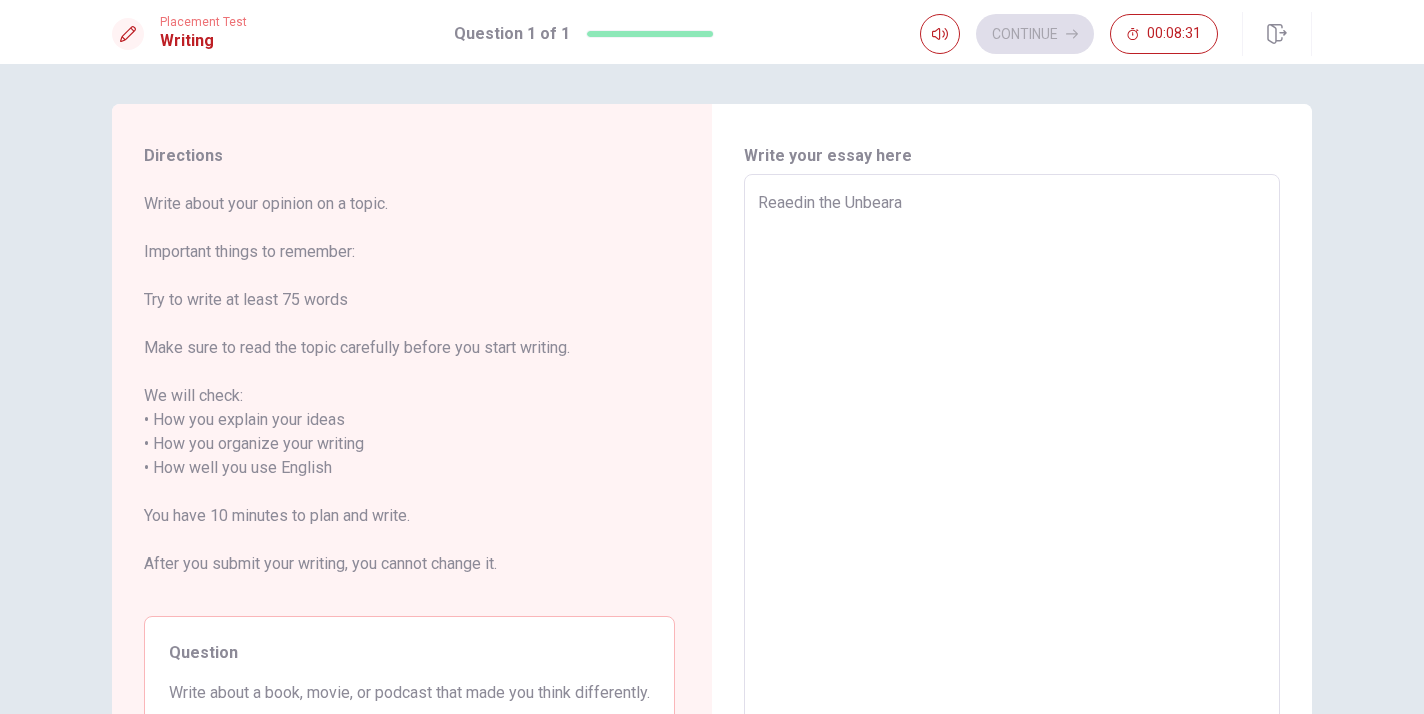 type on "x" 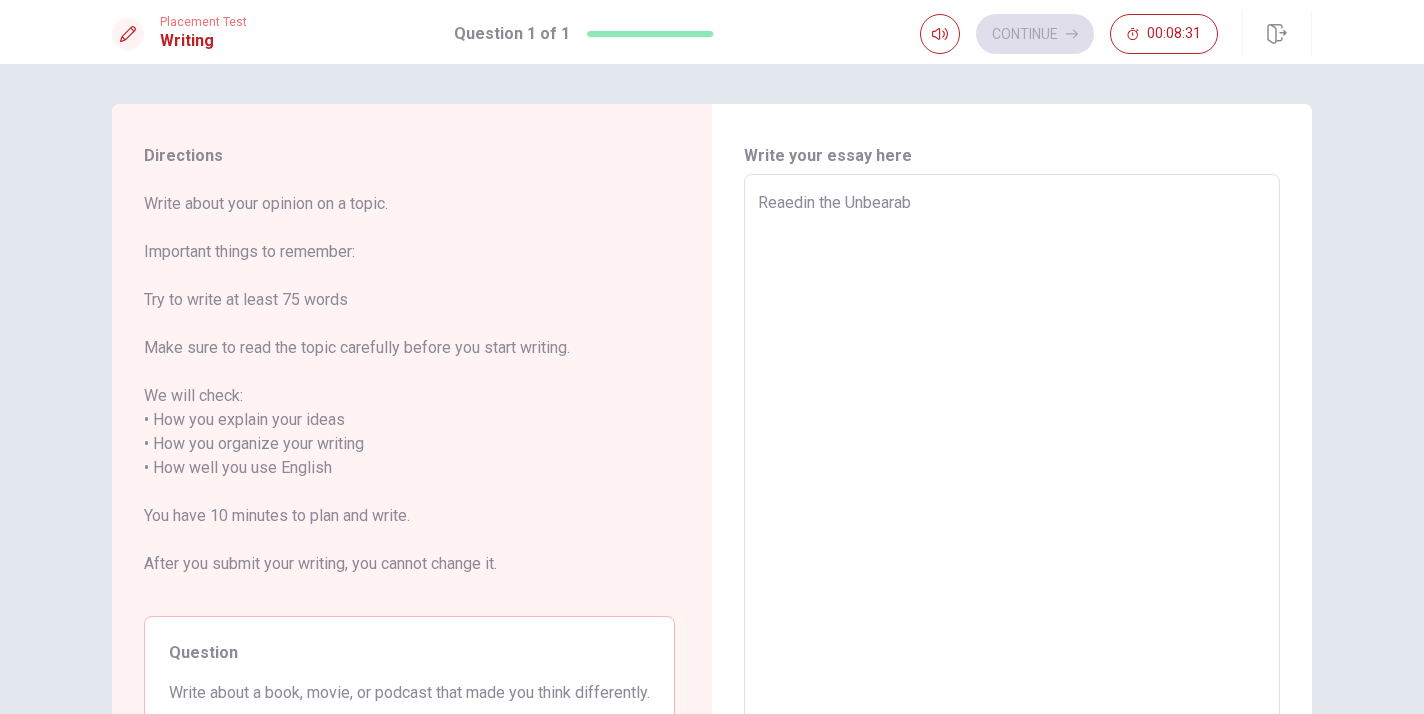 type on "x" 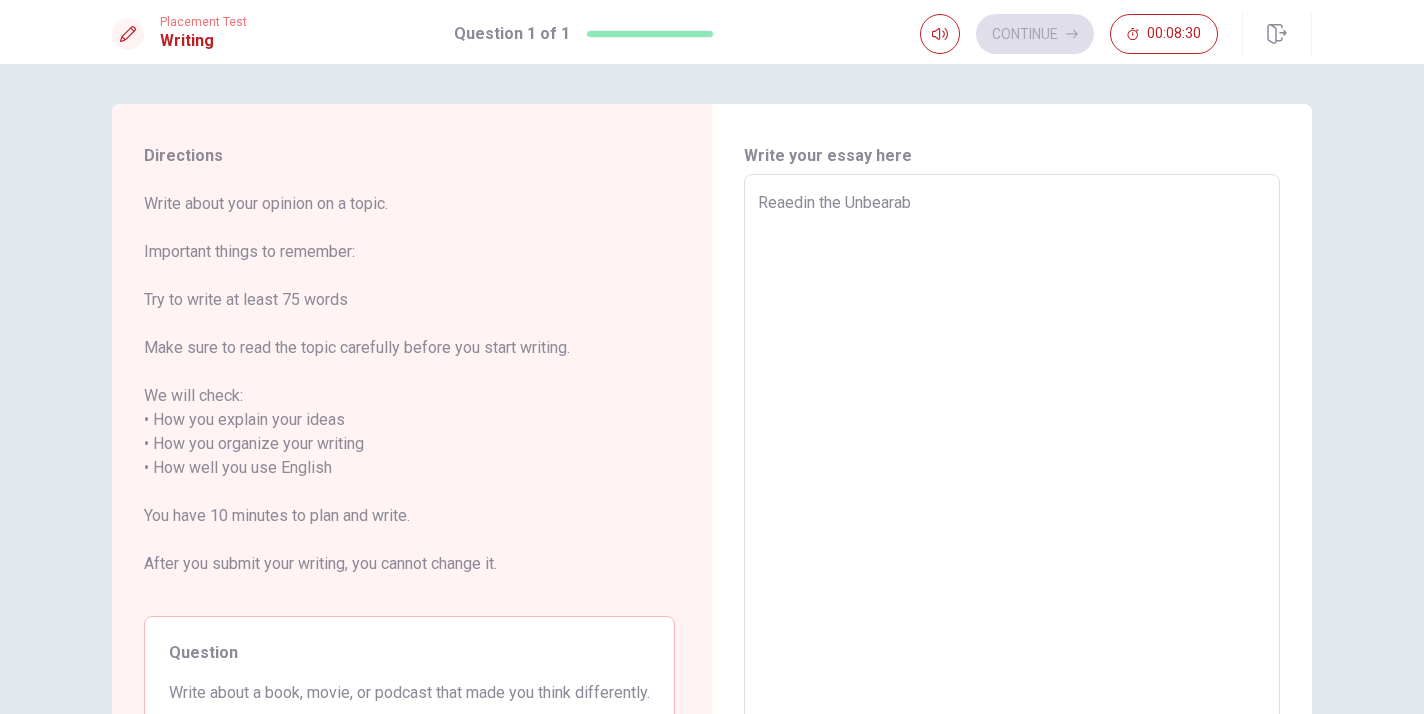 type on "Reaedin the Unbearabl" 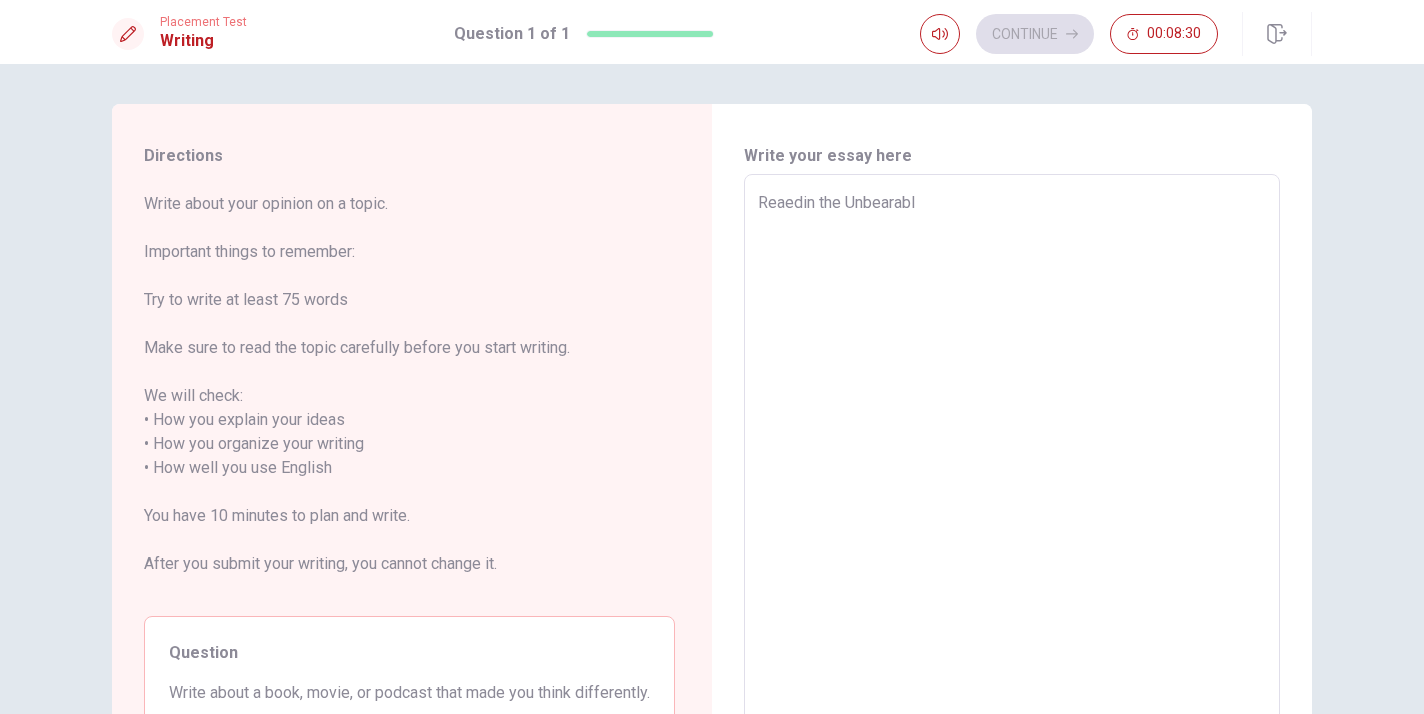 type on "x" 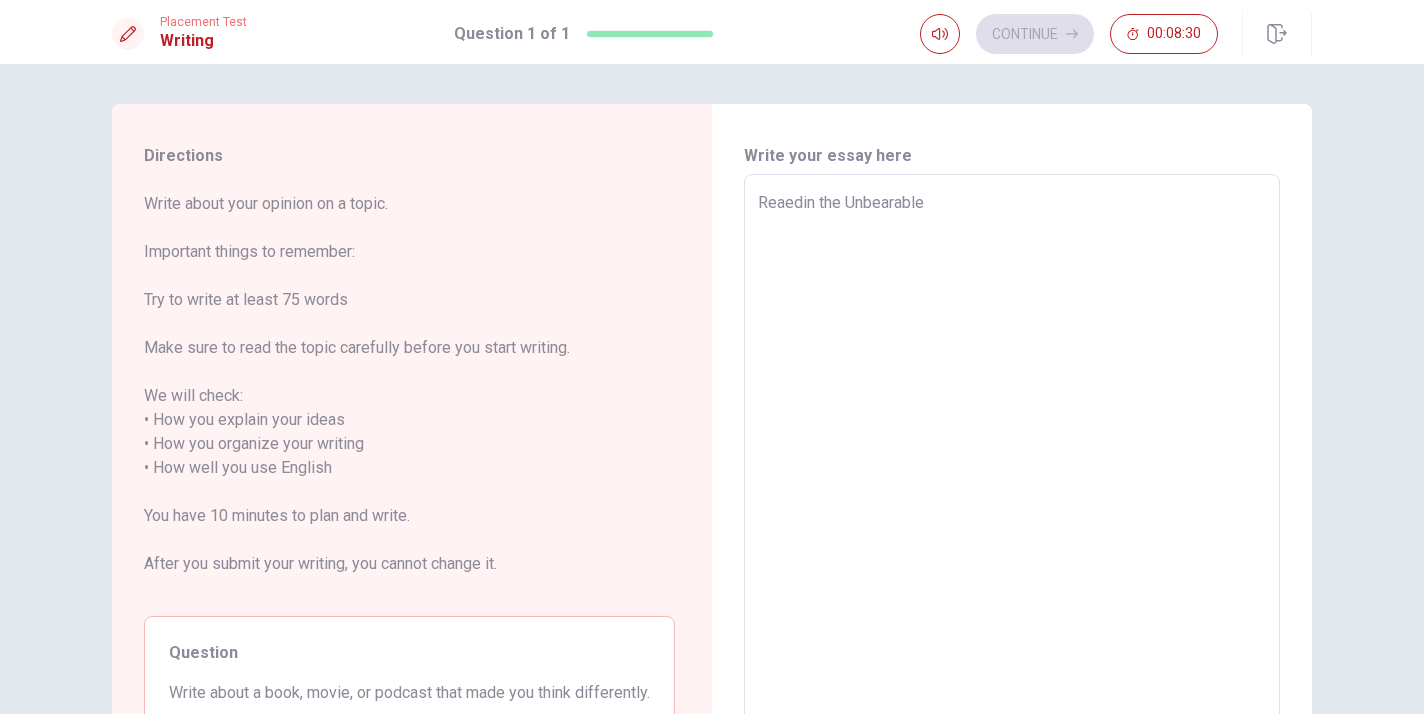 type on "x" 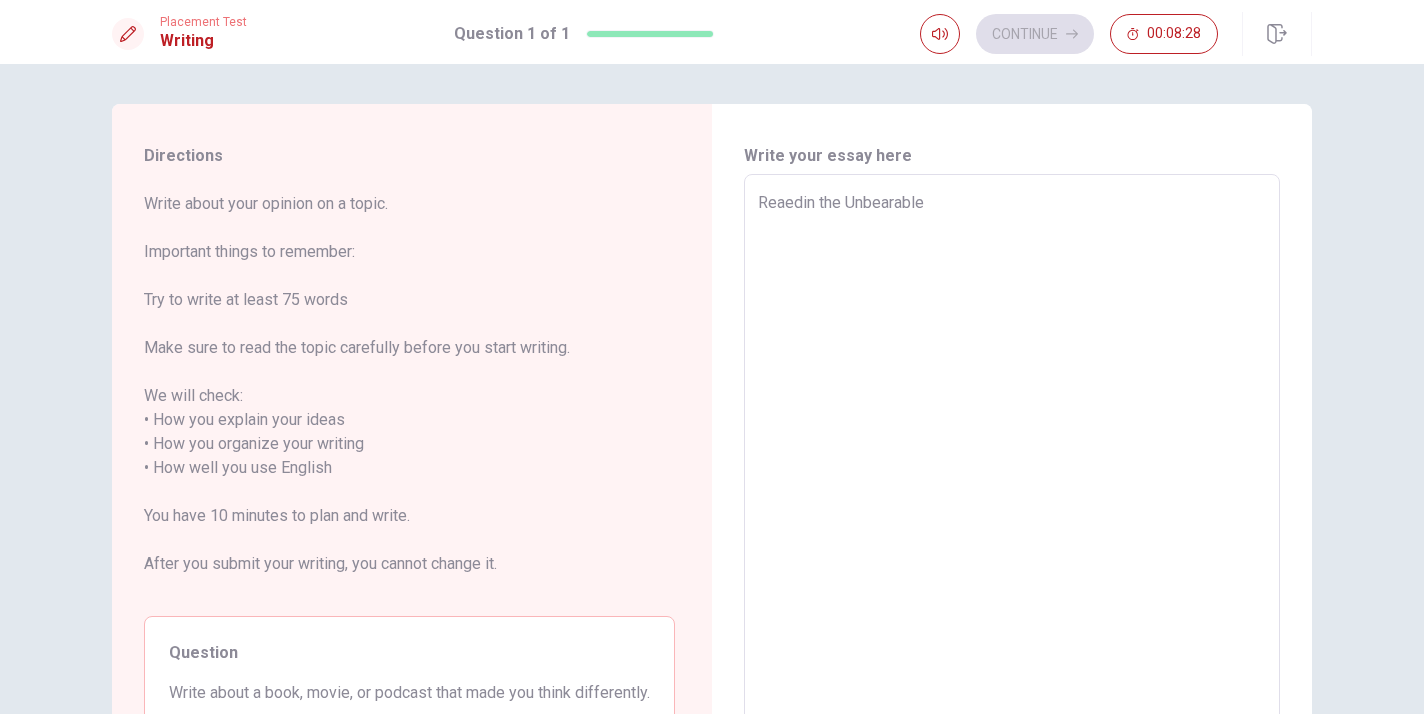 type on "x" 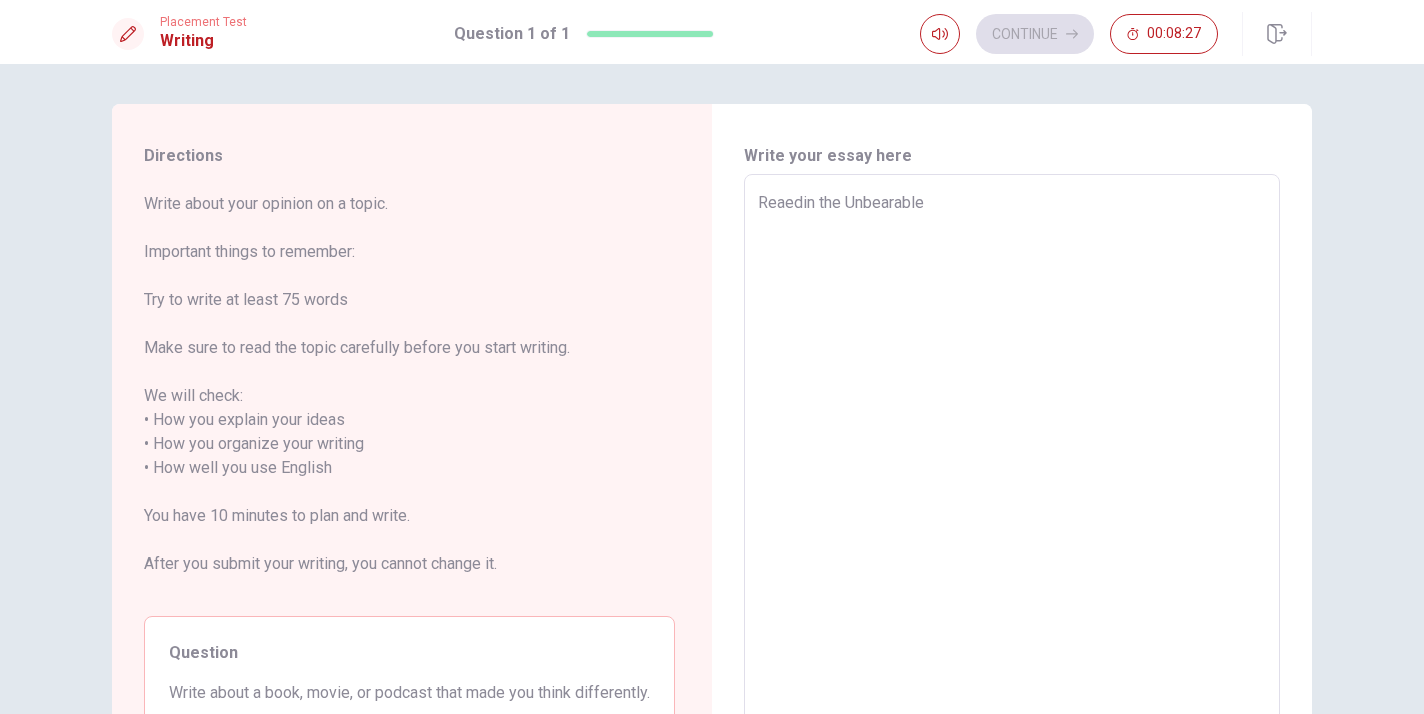 click on "Reaedin the Unbearable" at bounding box center (1012, 456) 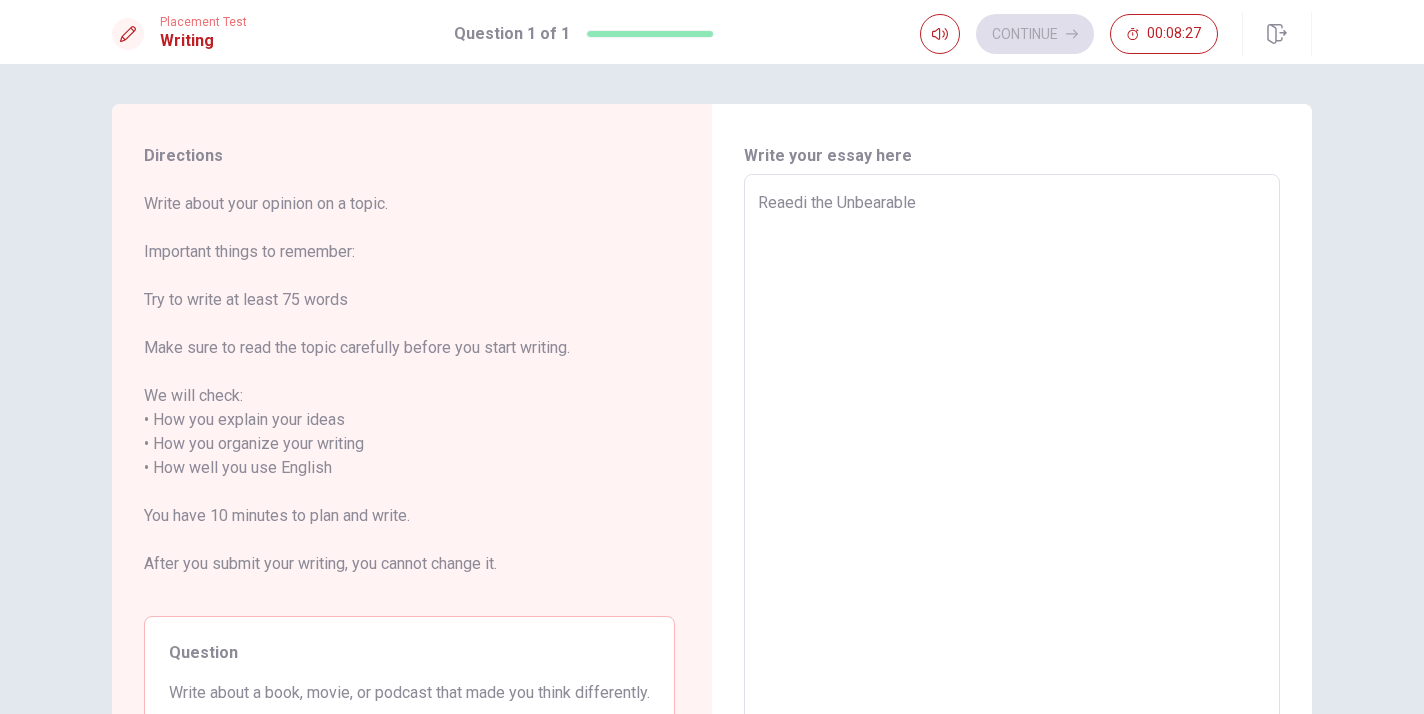 type on "x" 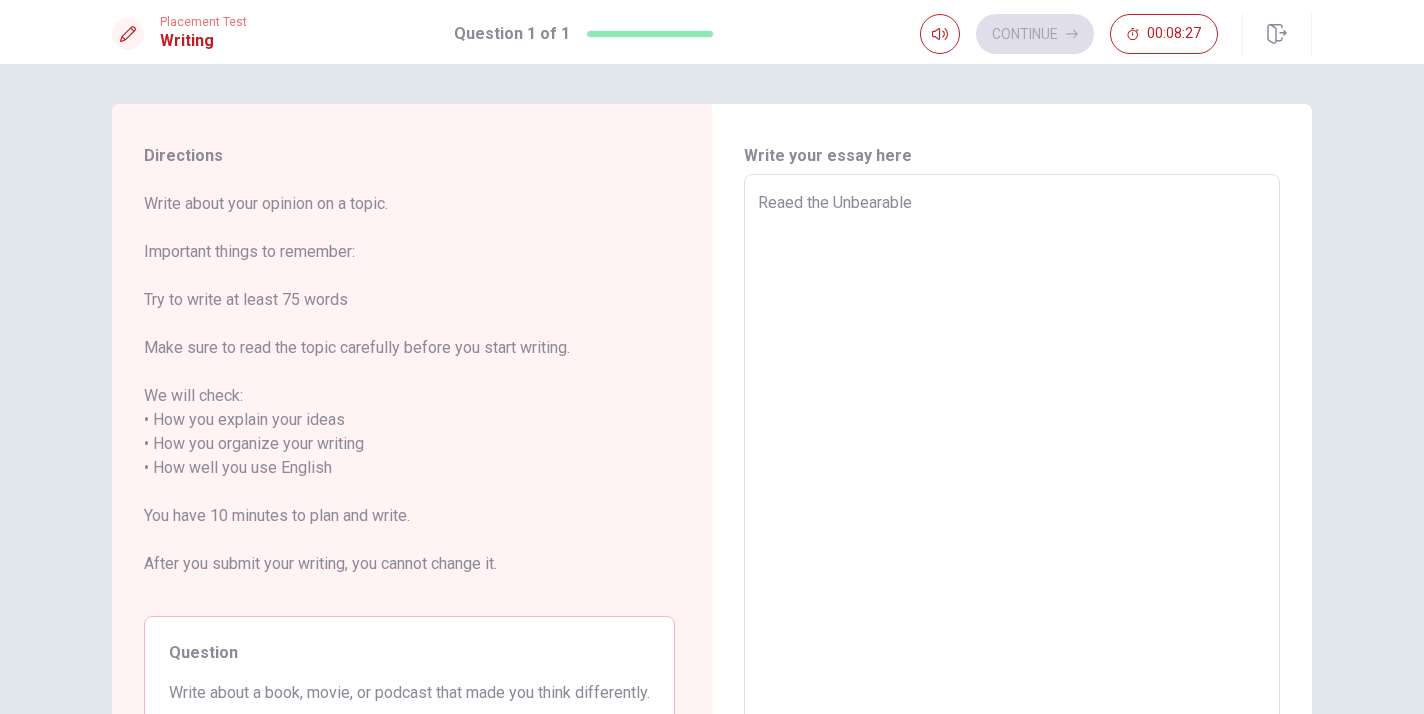 type on "x" 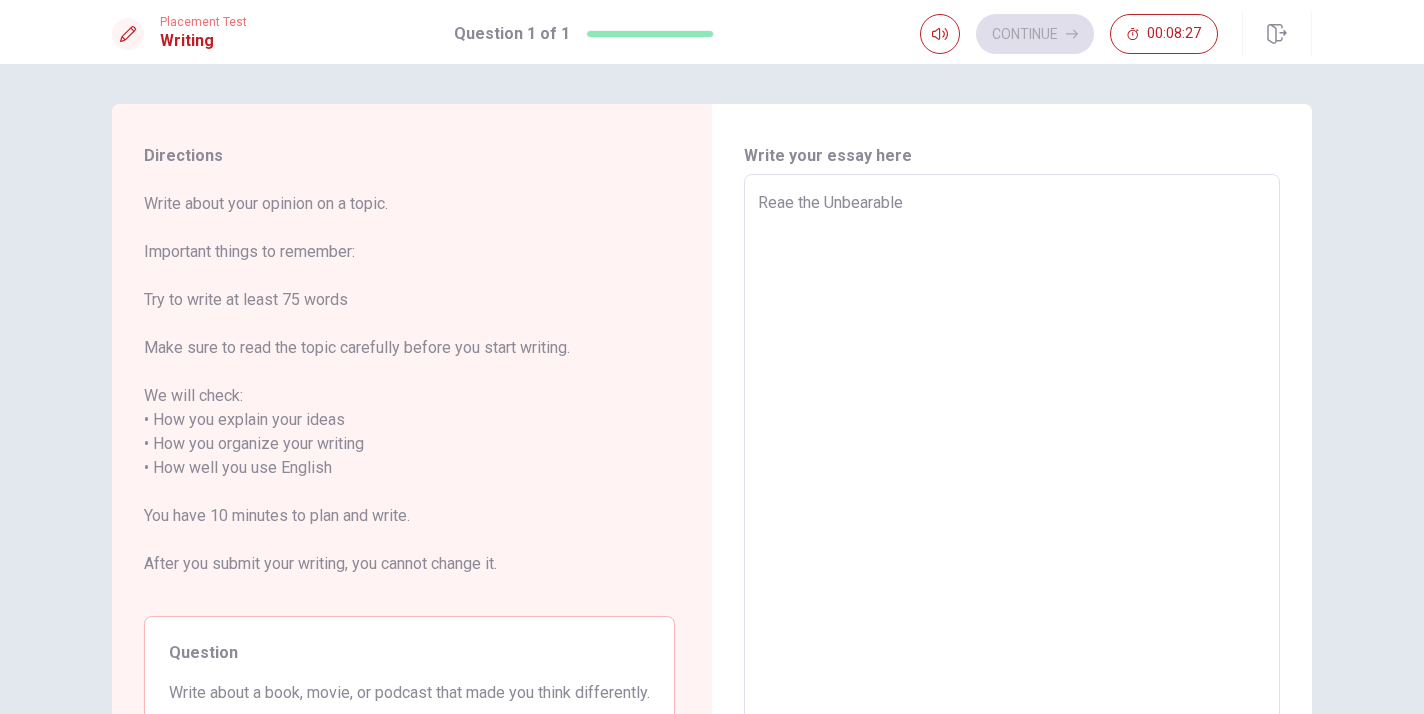 type on "x" 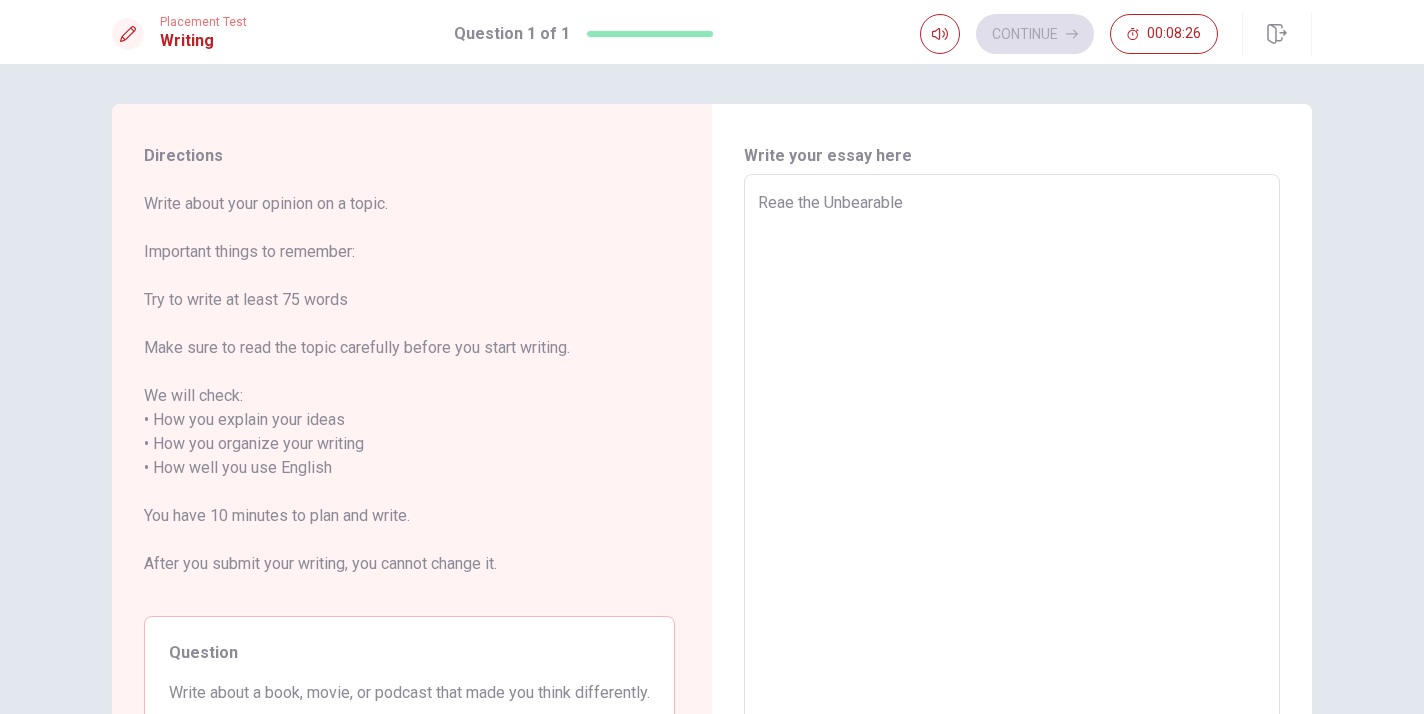 type on "Rea the Unbearable" 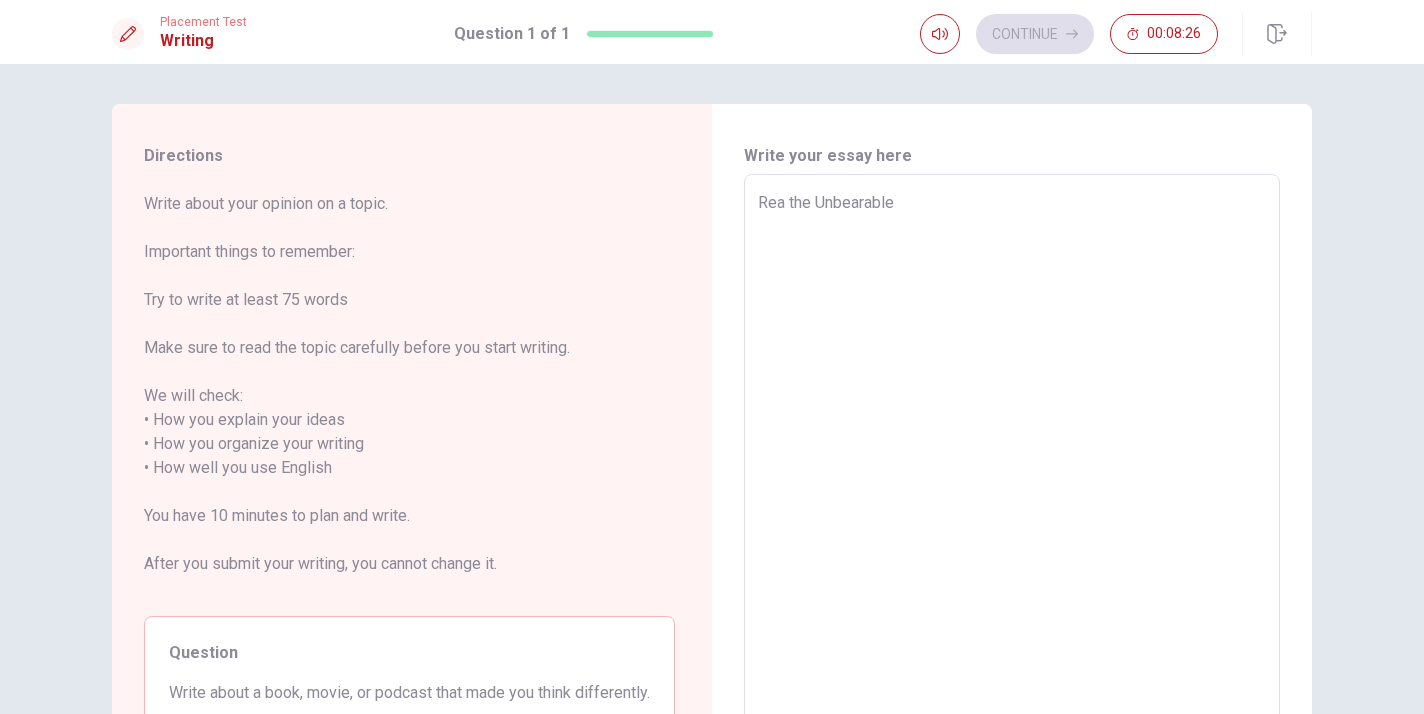 type on "x" 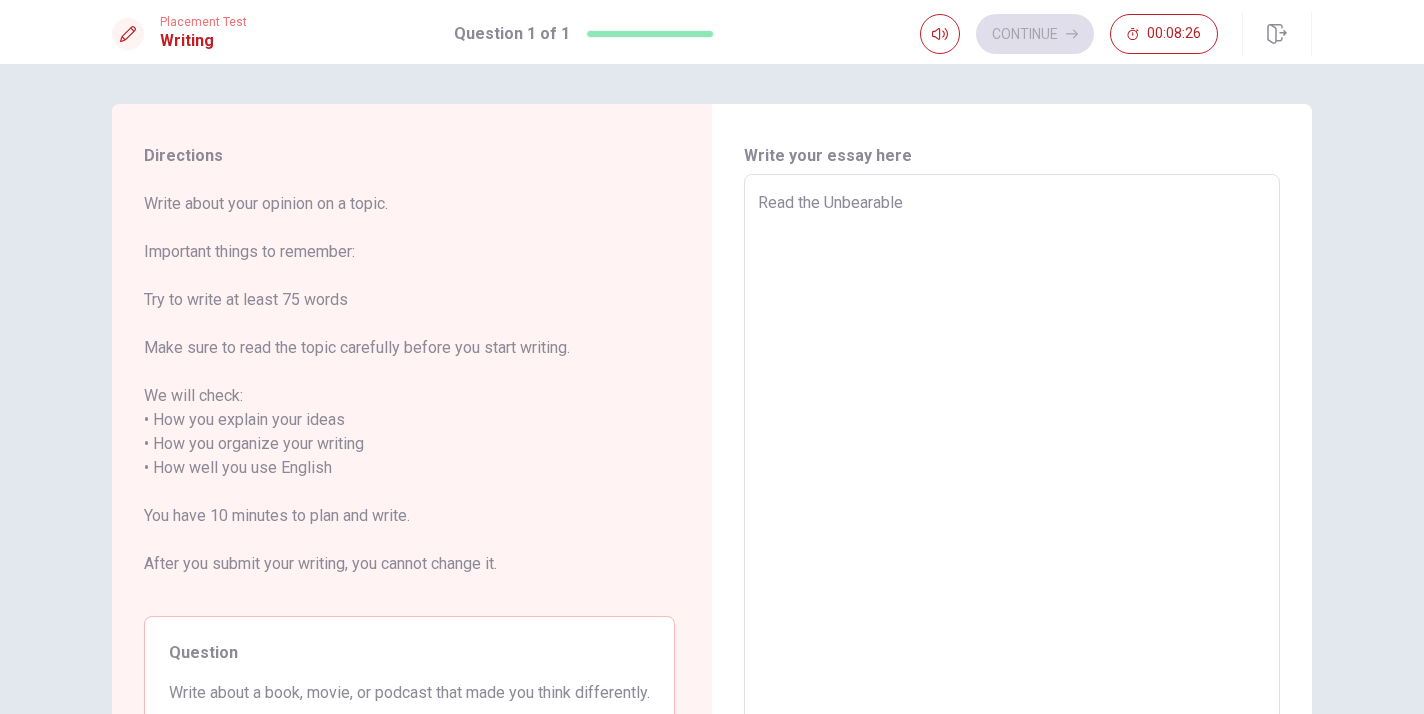 type on "x" 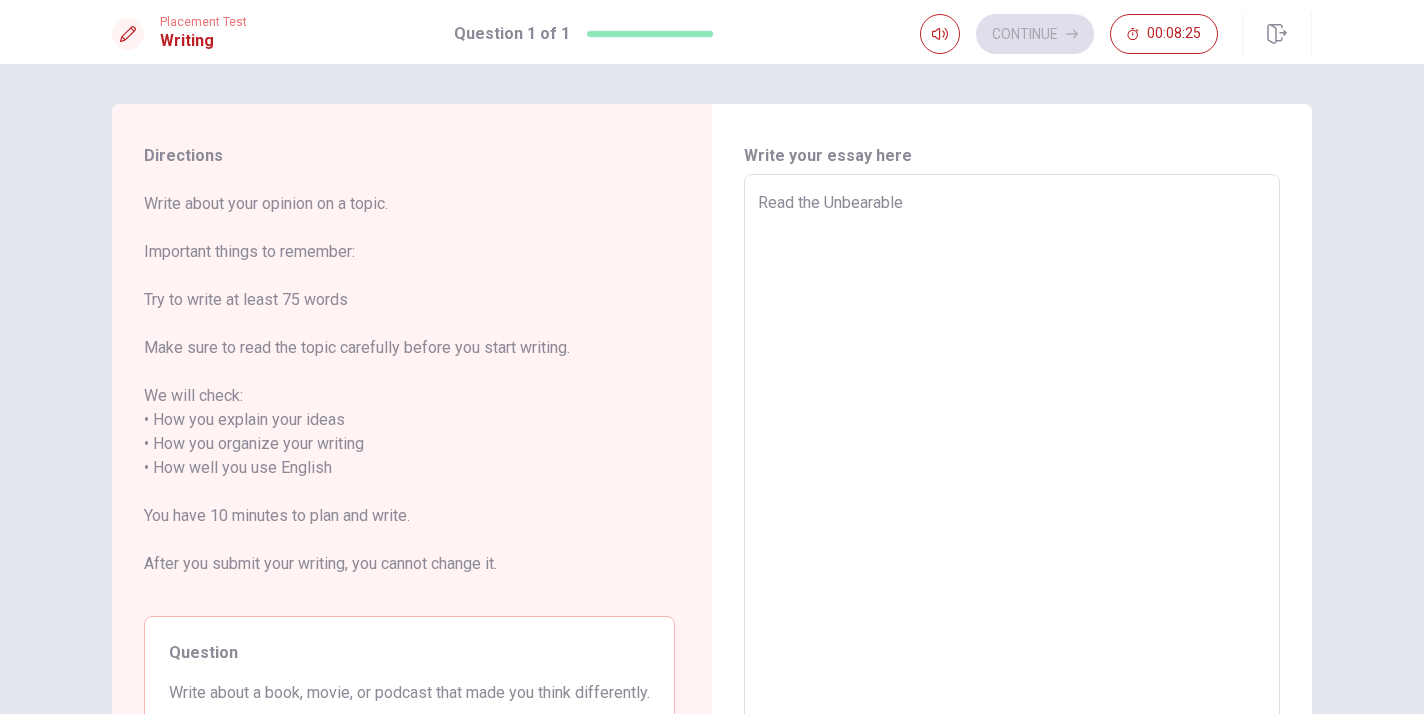 type on "Readi the Unbearable" 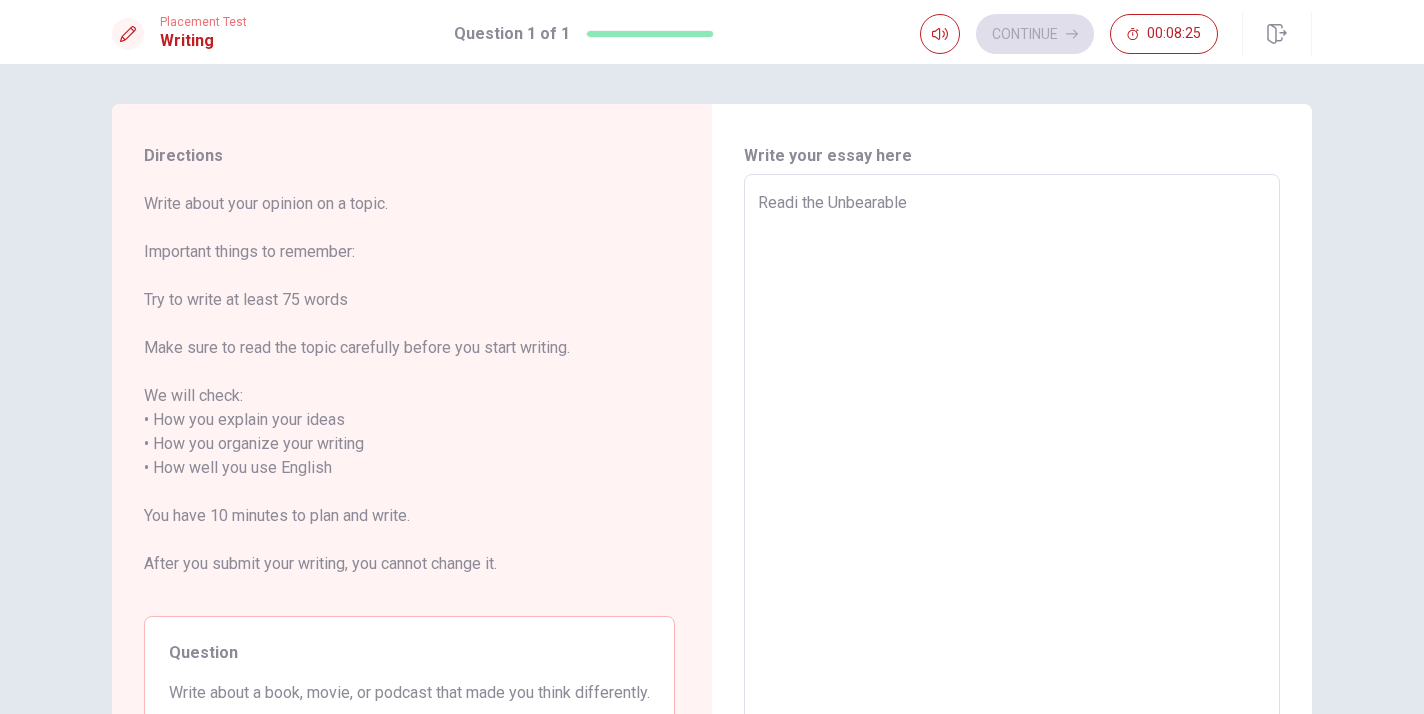 type on "x" 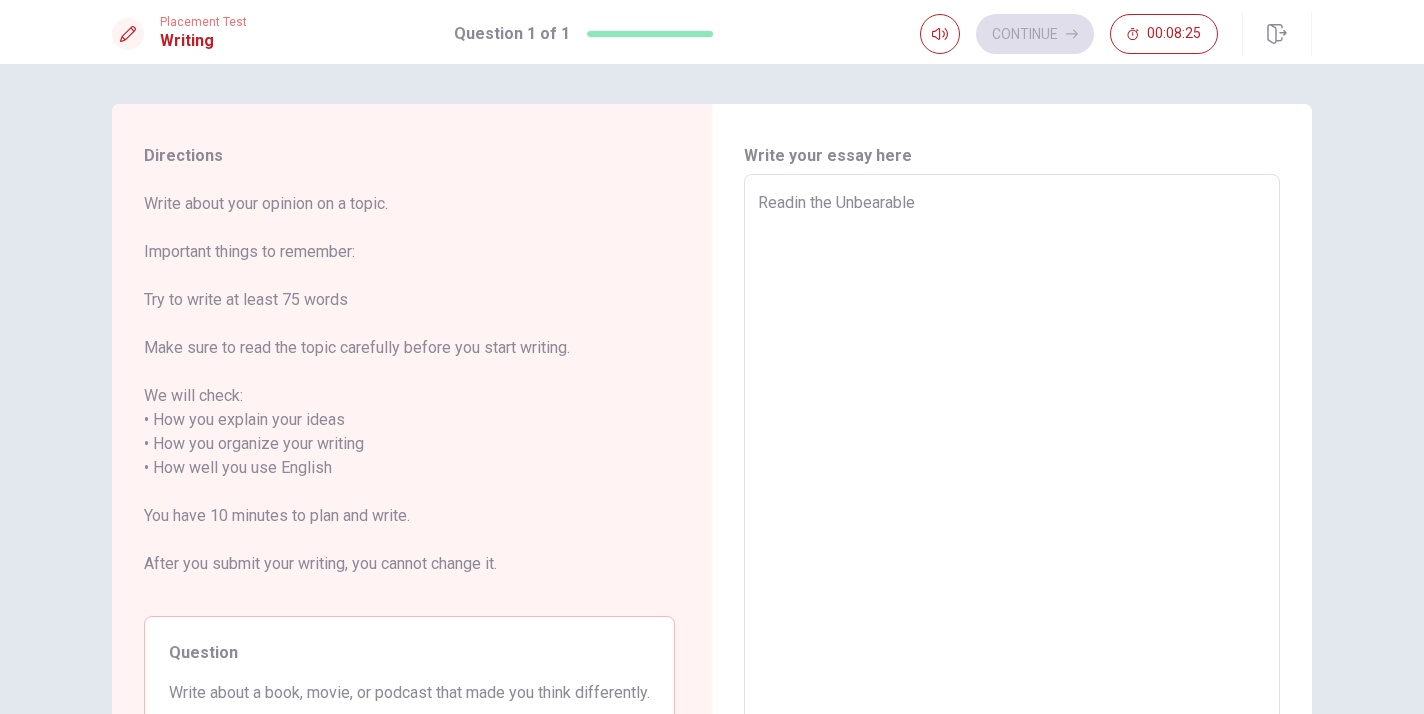 type on "x" 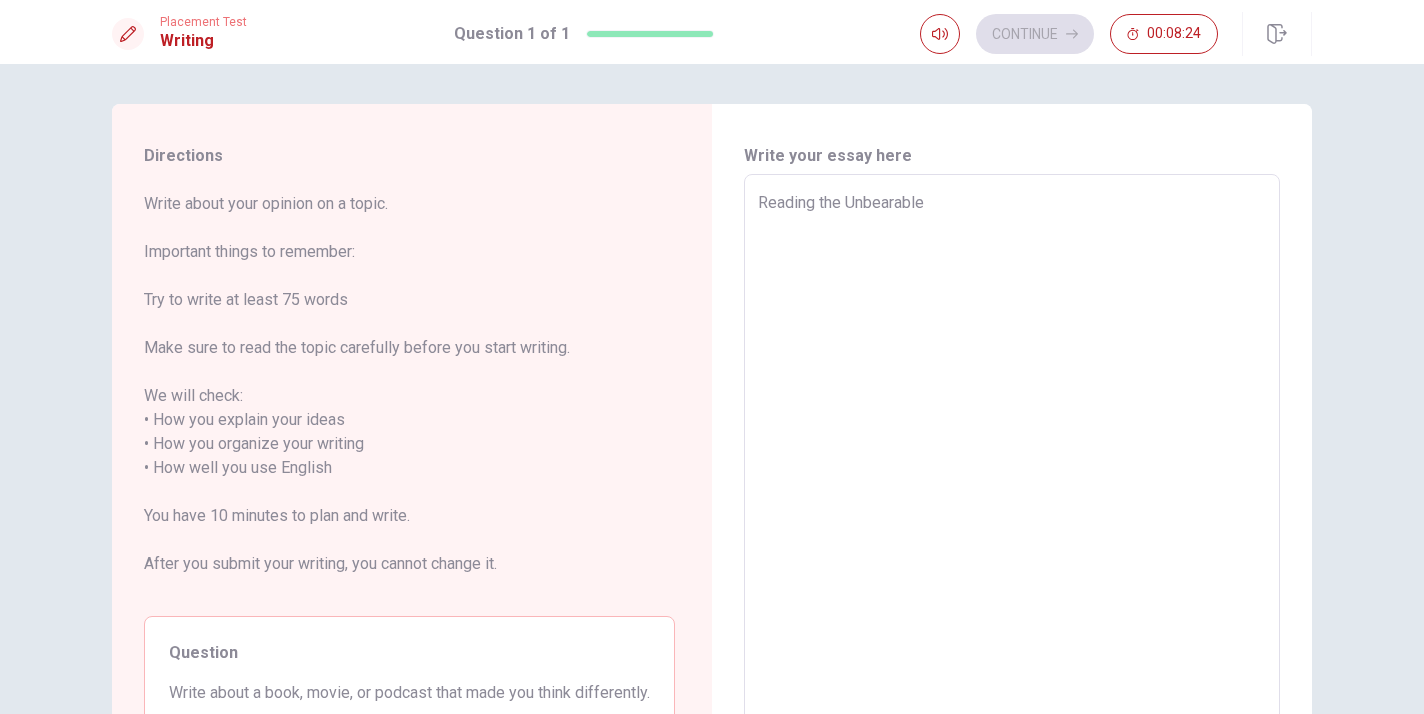 click on "Reading the Unbearable" at bounding box center [1012, 456] 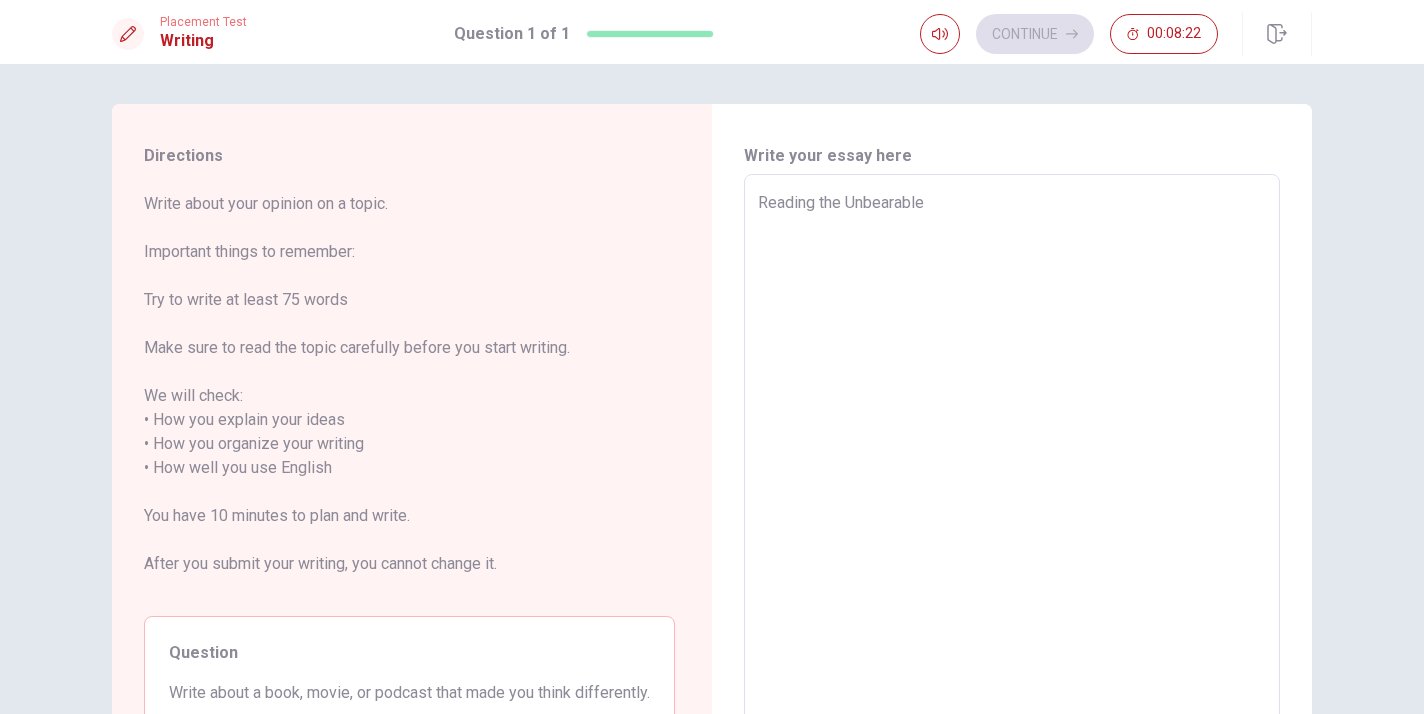 type on "x" 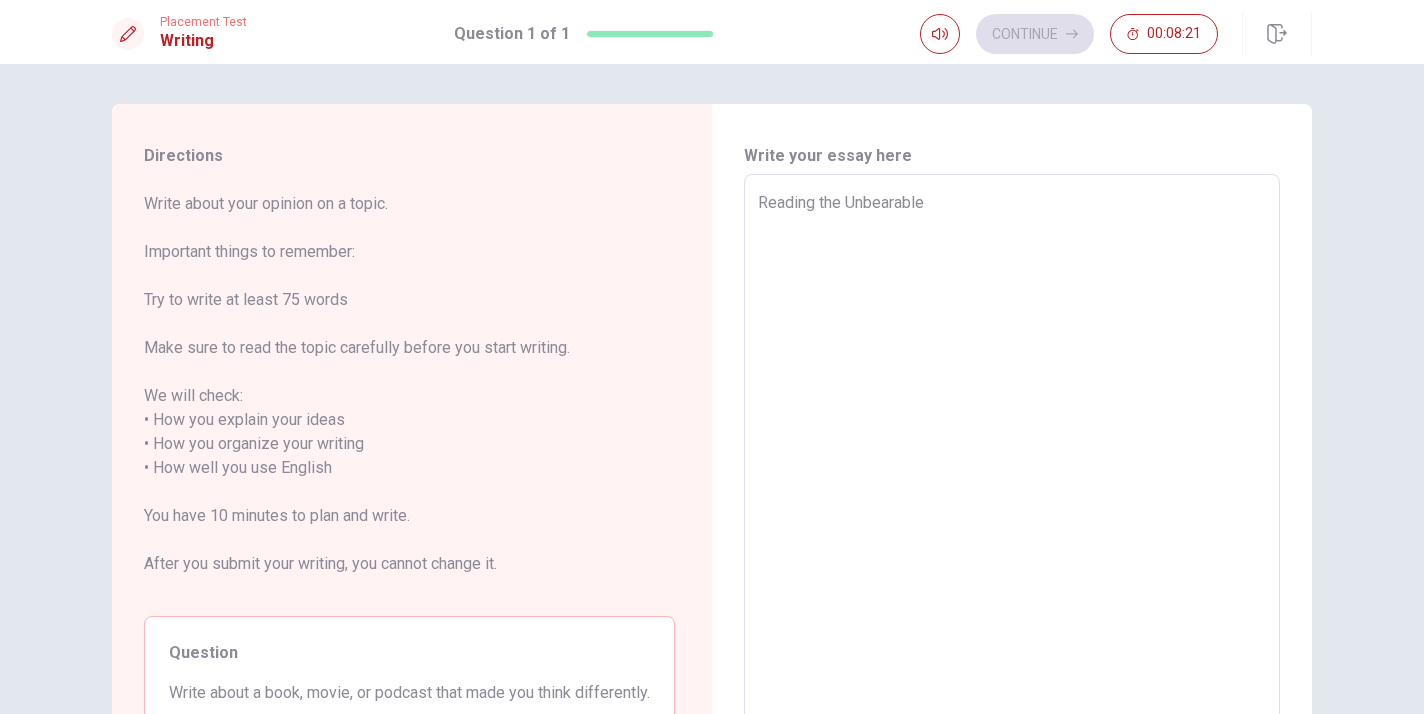 type on "Reading the Unbearable L" 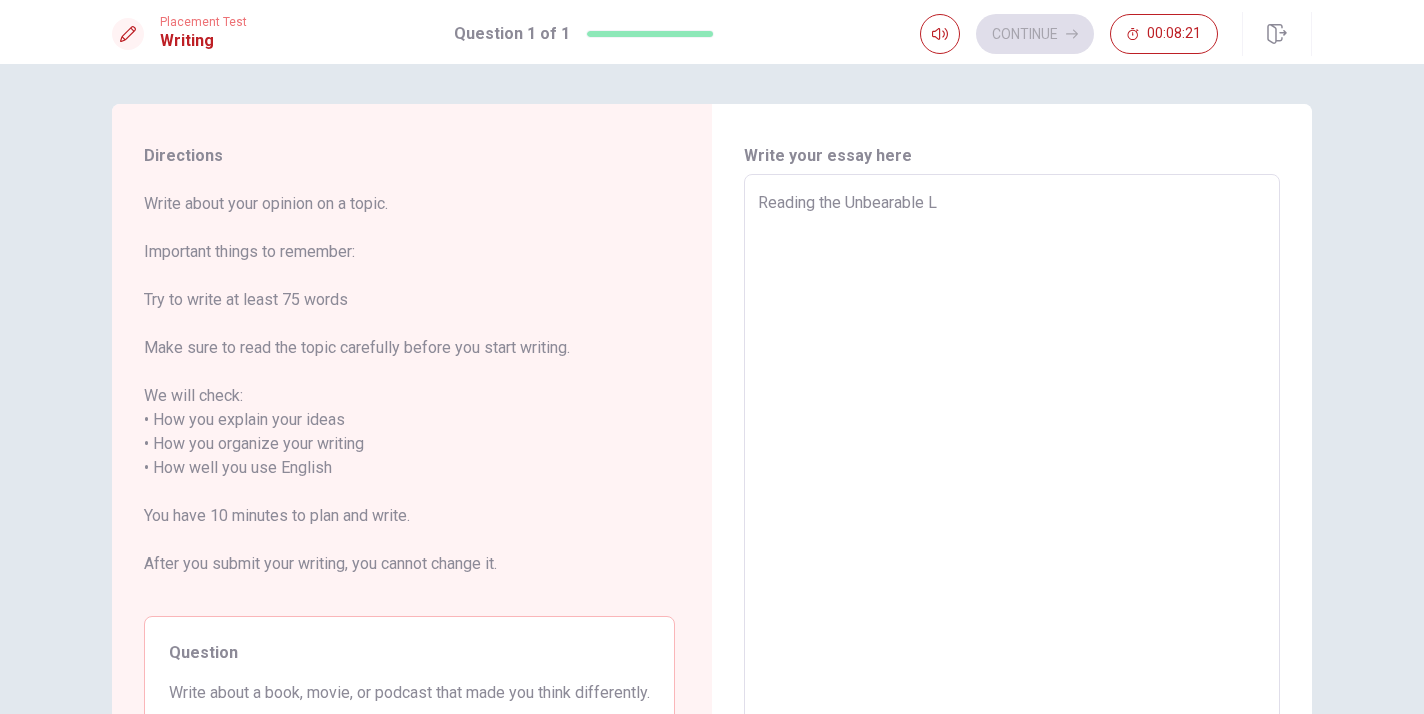type on "x" 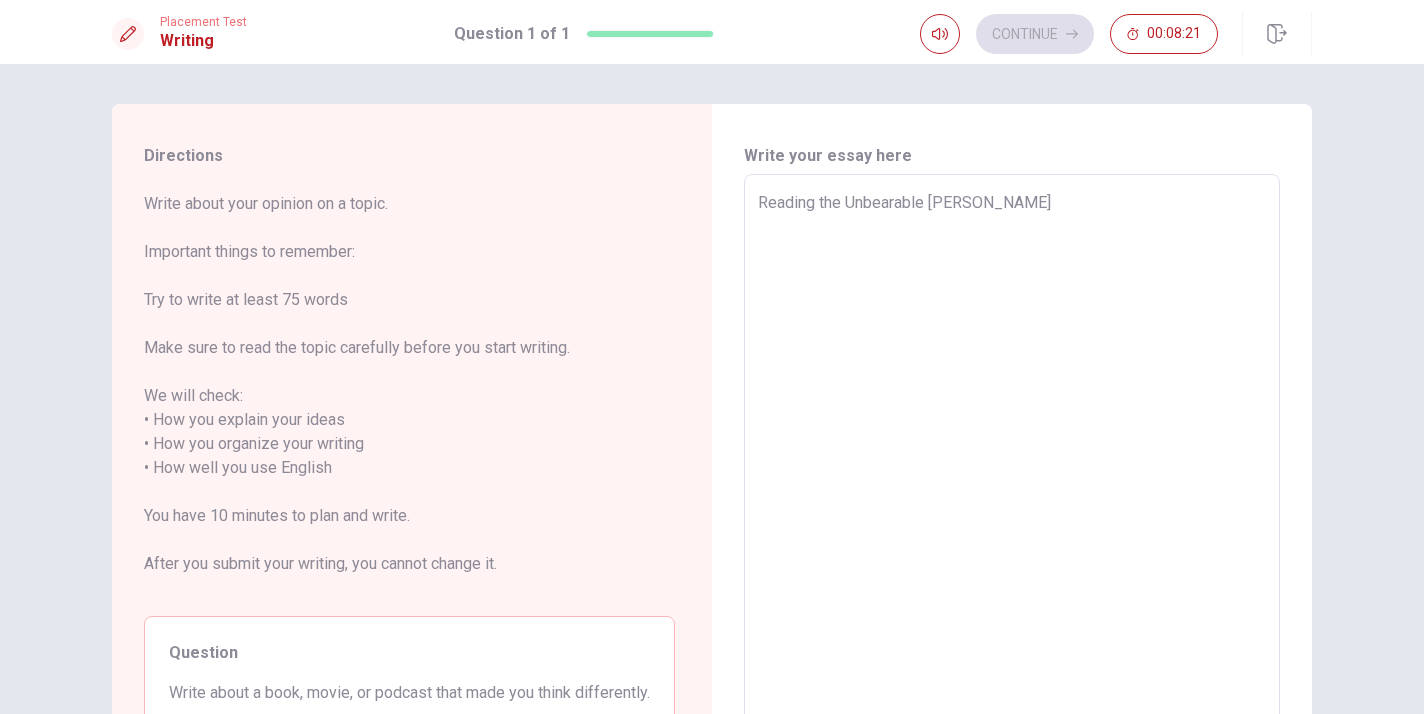 type on "x" 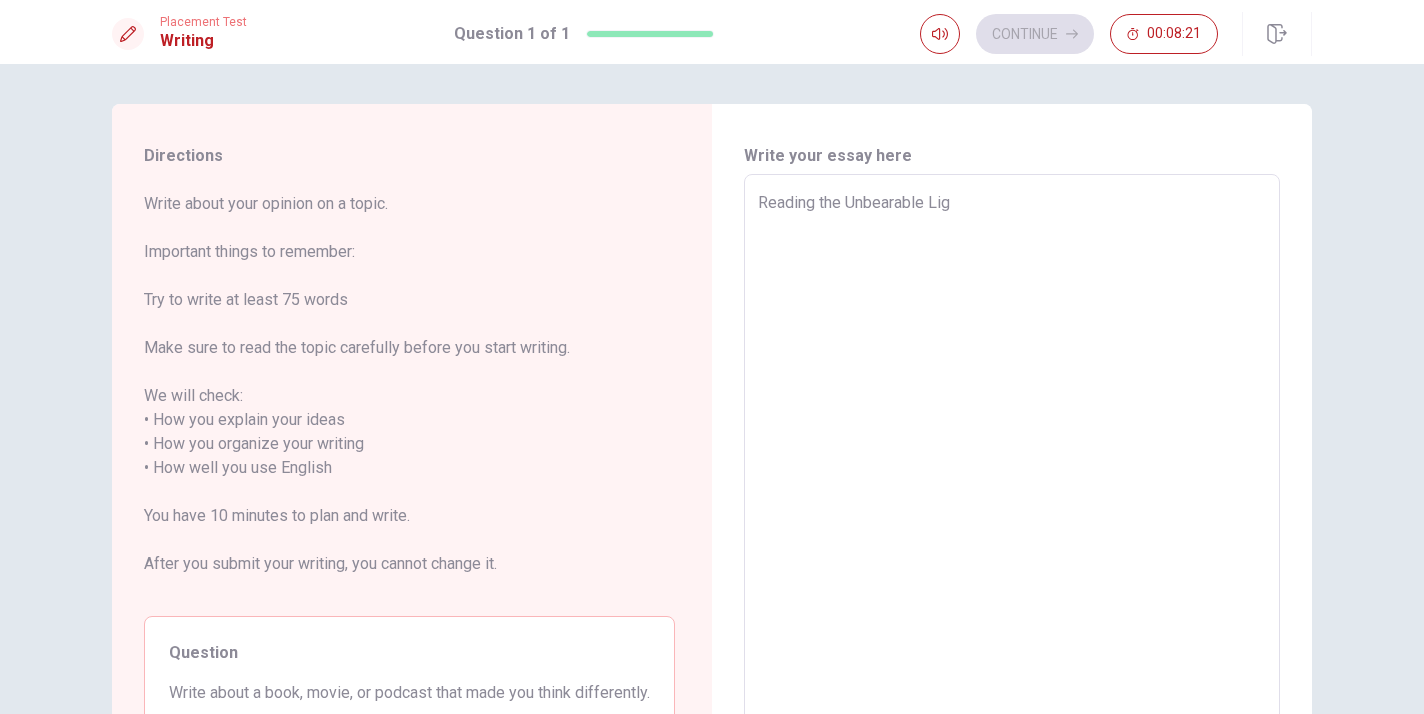 type on "x" 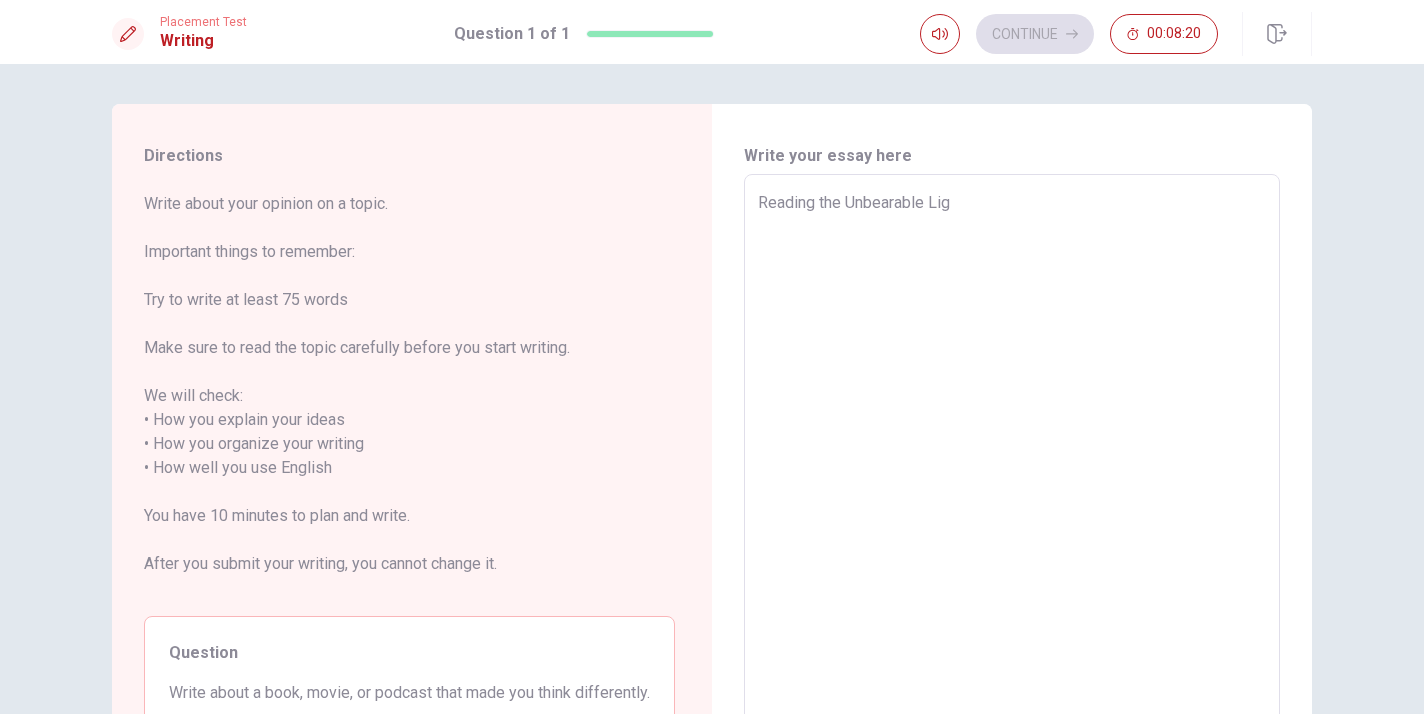 type on "Reading the Unbearable Ligh" 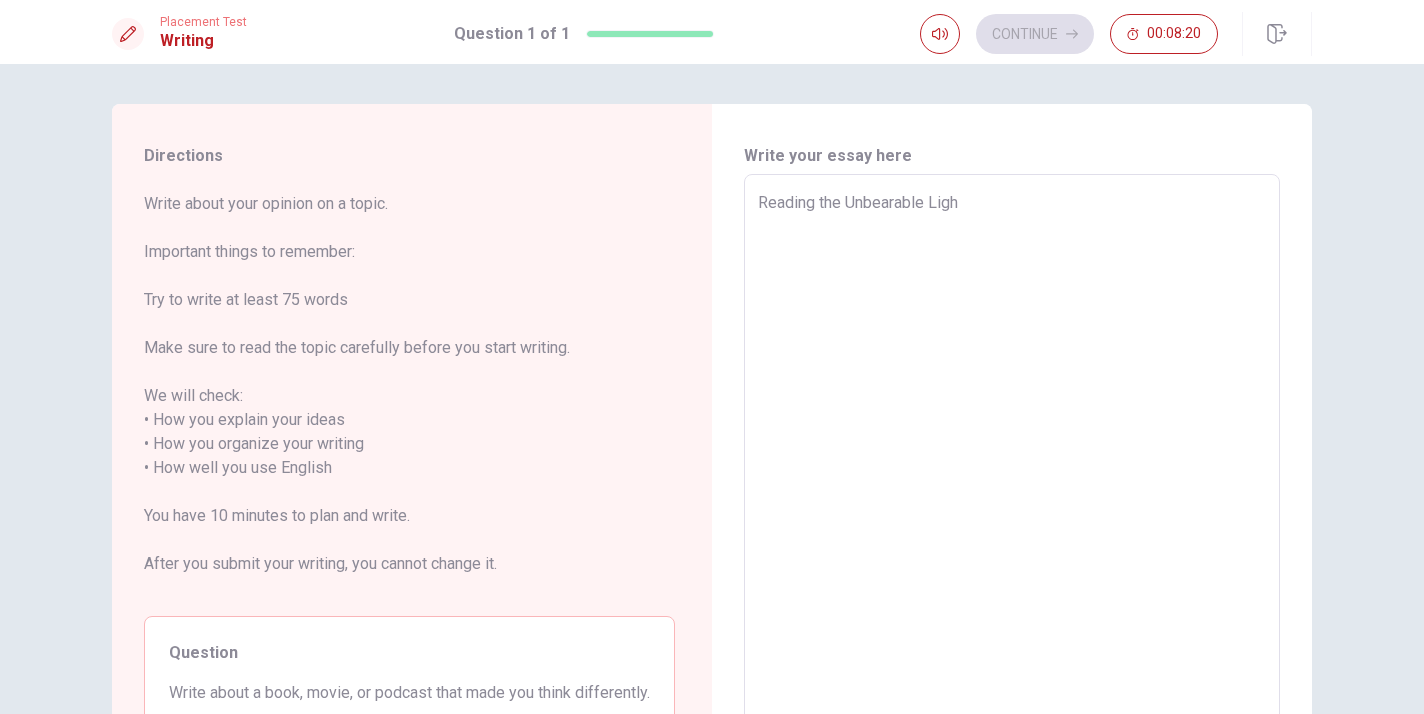 type on "x" 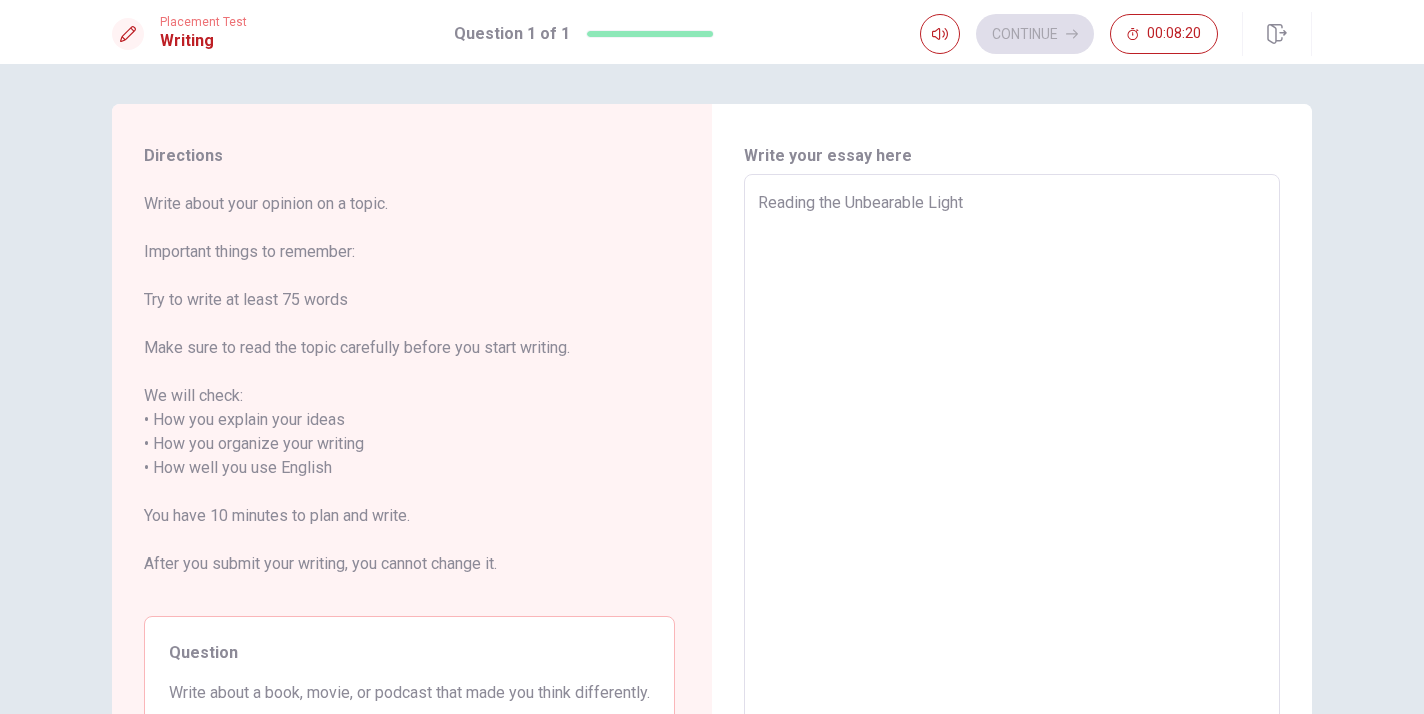 type on "x" 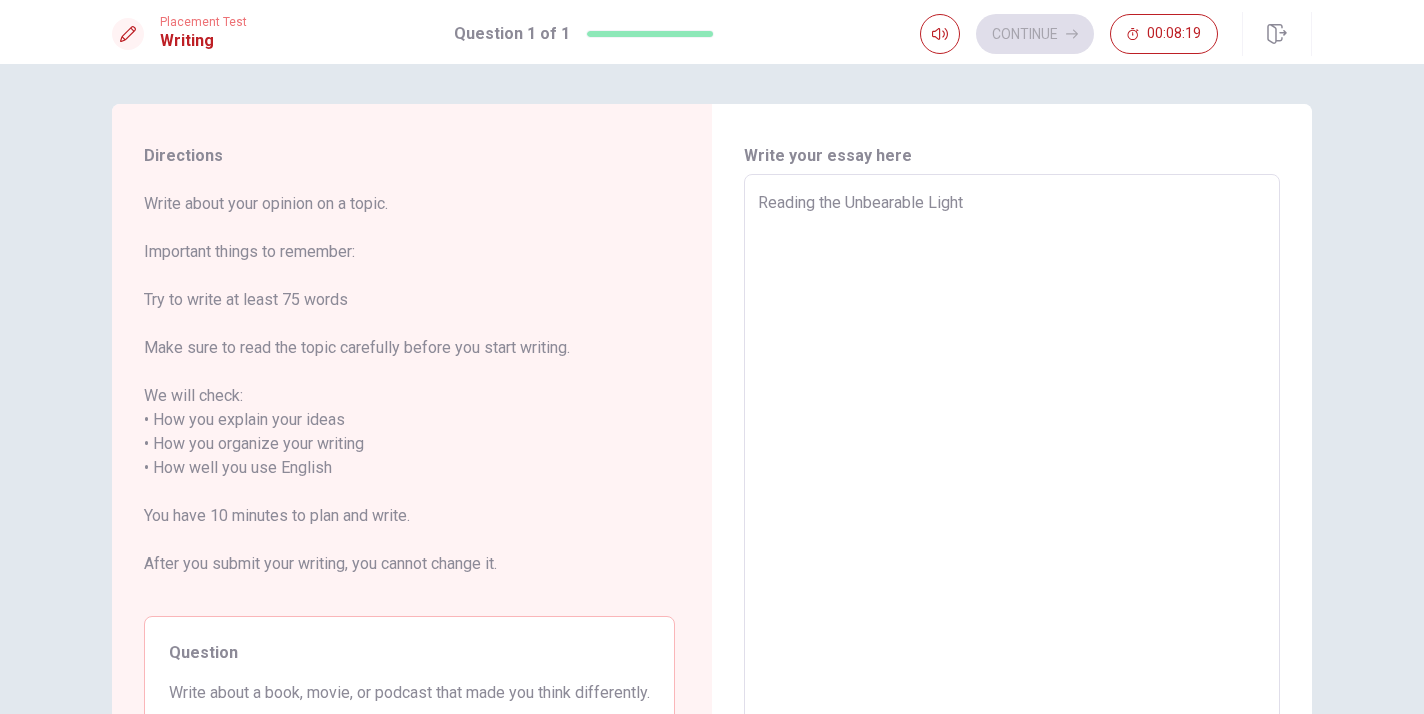 type on "Reading the Unbearable Lights" 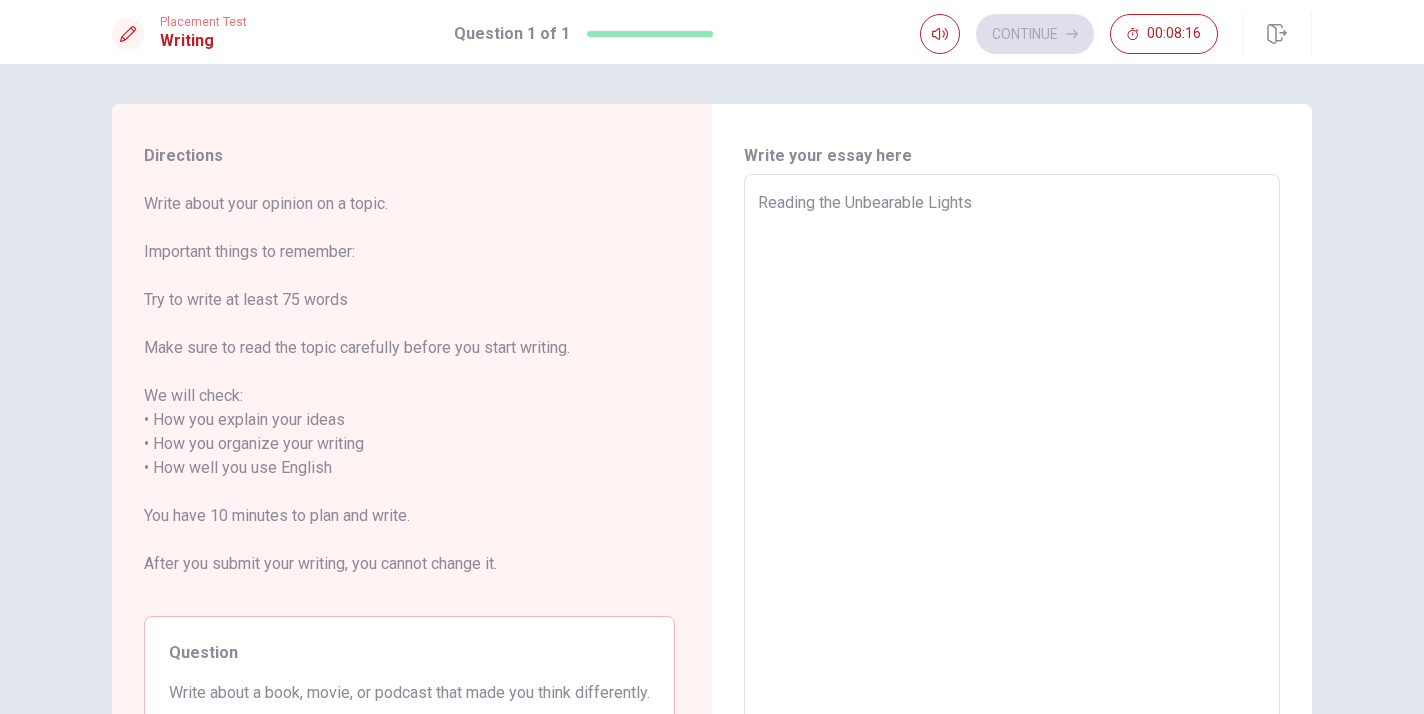 type on "x" 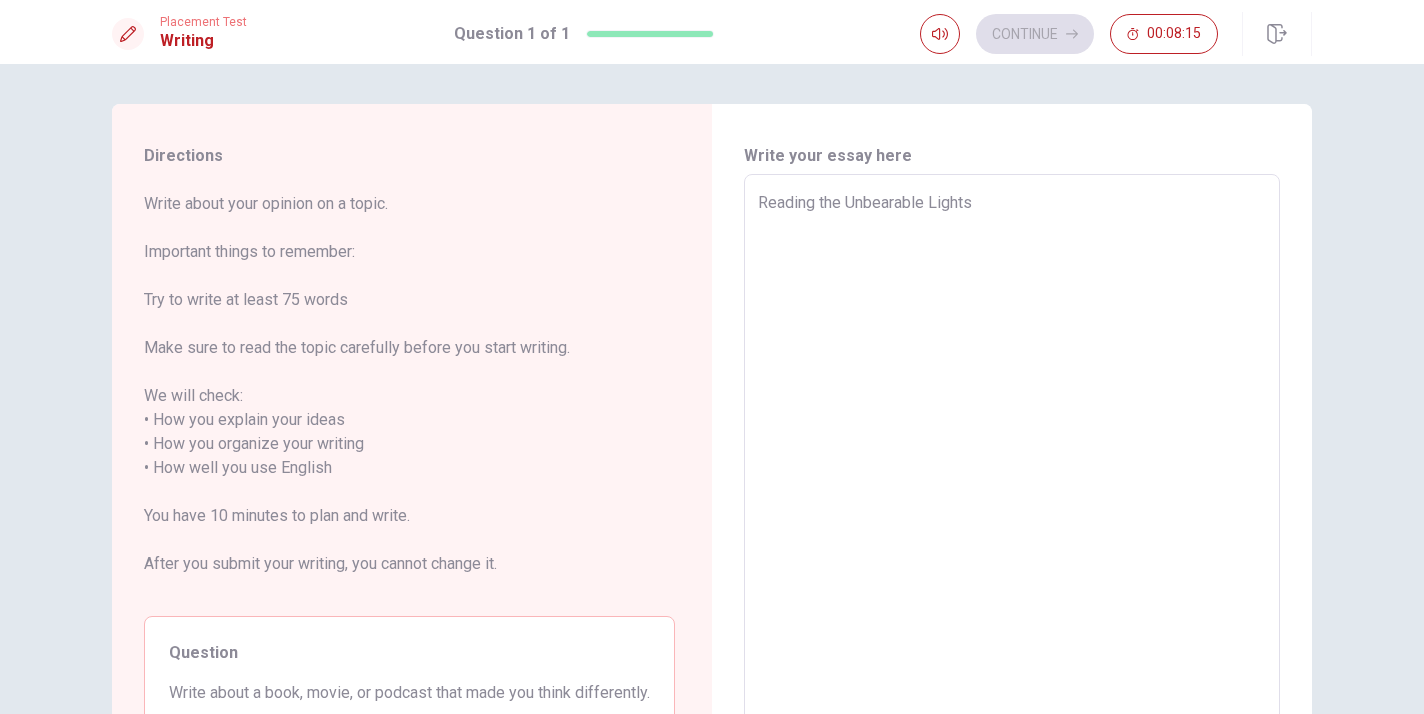 type on "Reading the Unbearable Light" 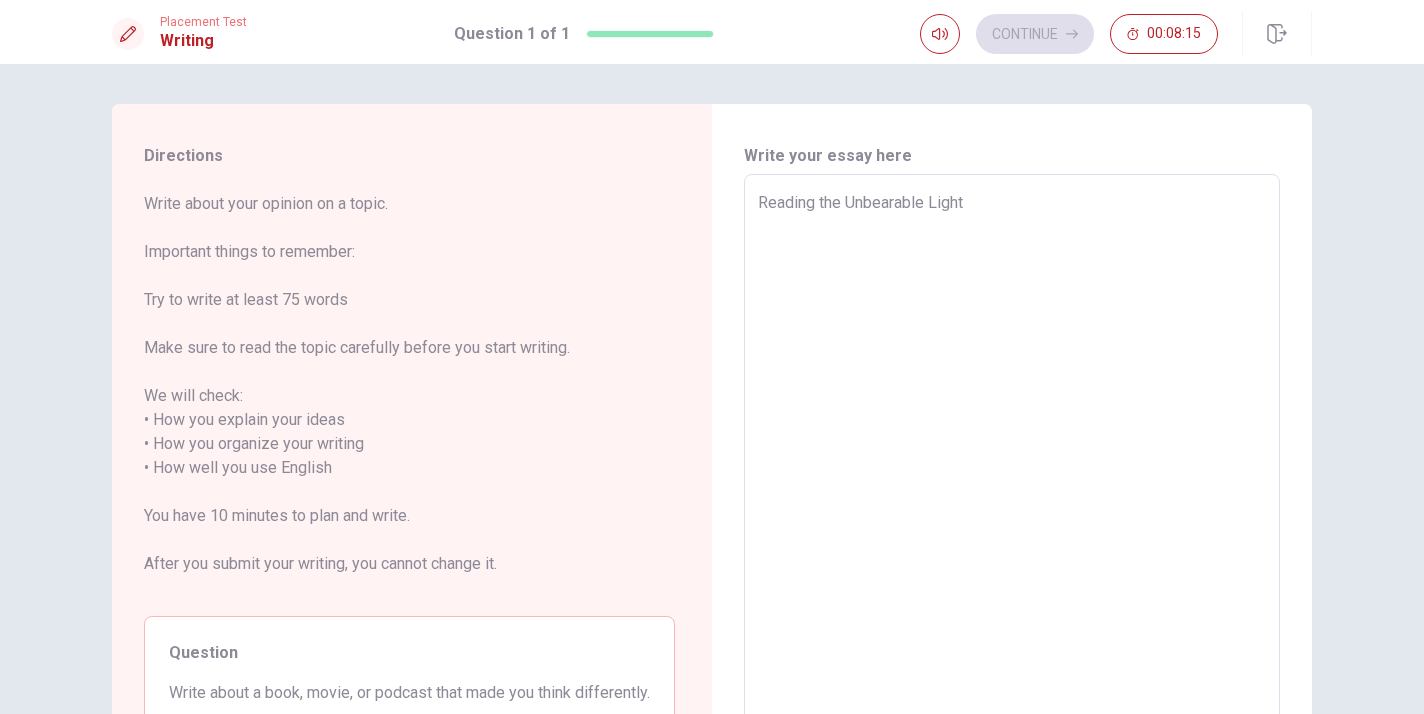 type on "x" 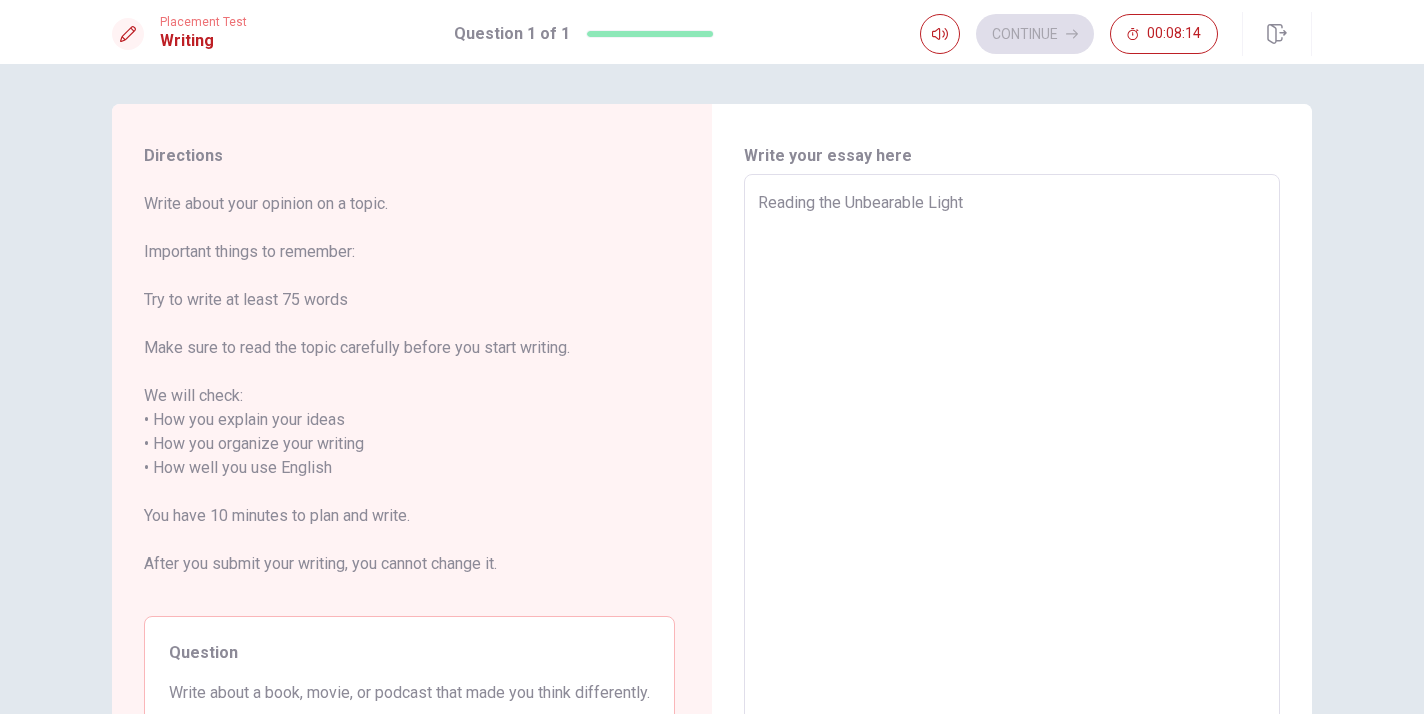 type on "Reading the Unbearable Lightn" 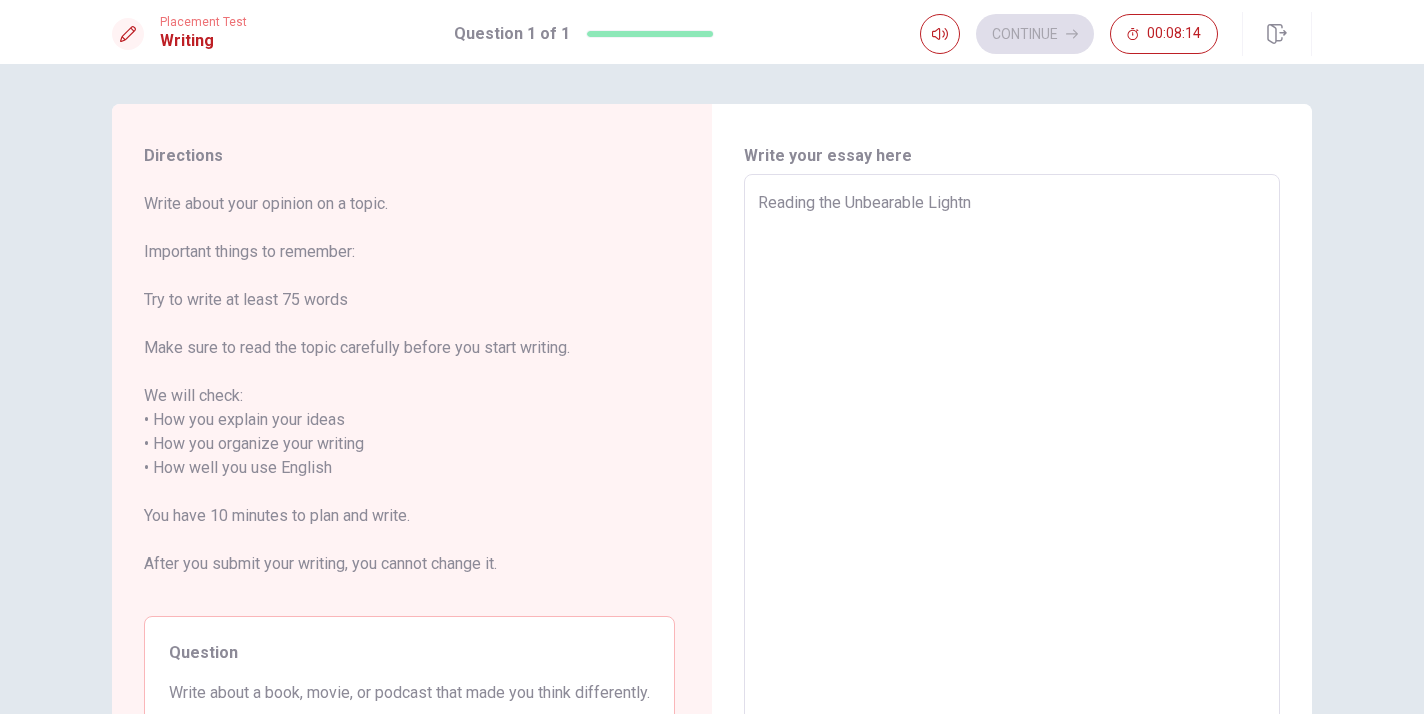 type on "x" 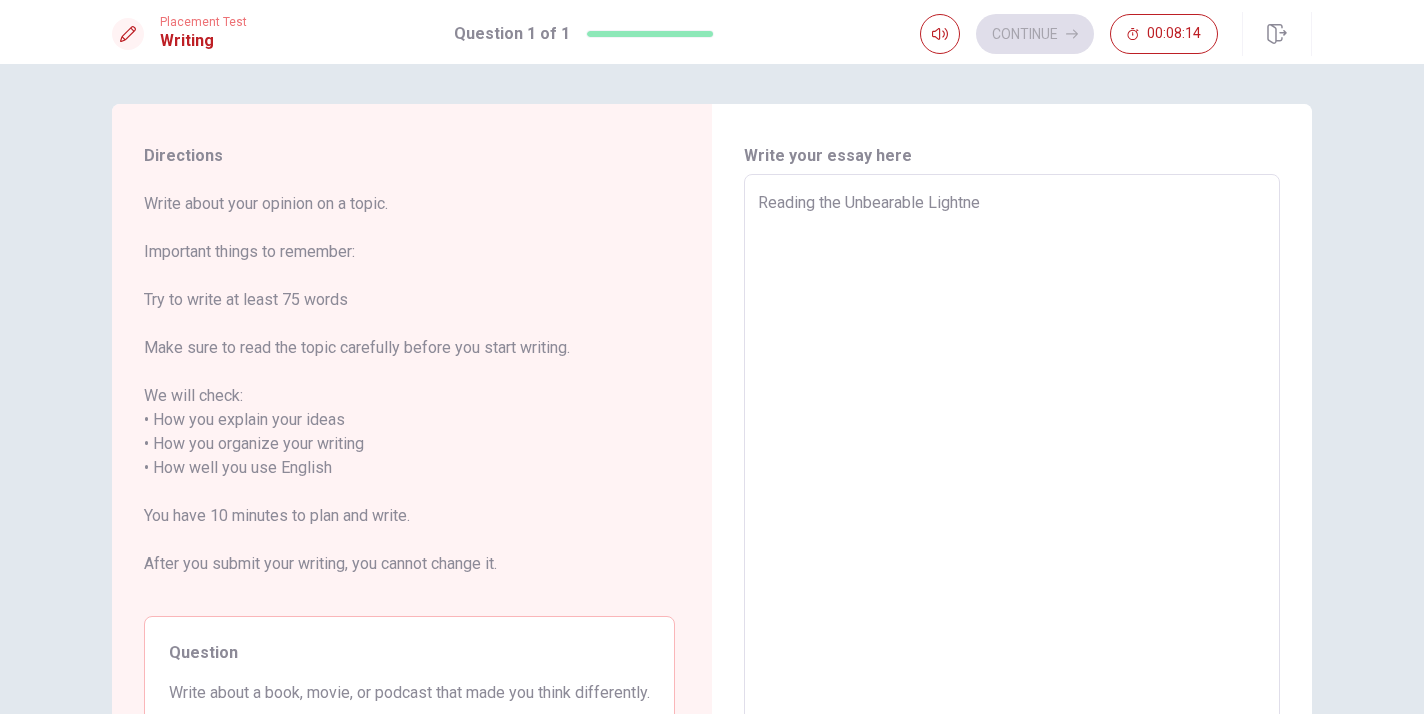 type on "x" 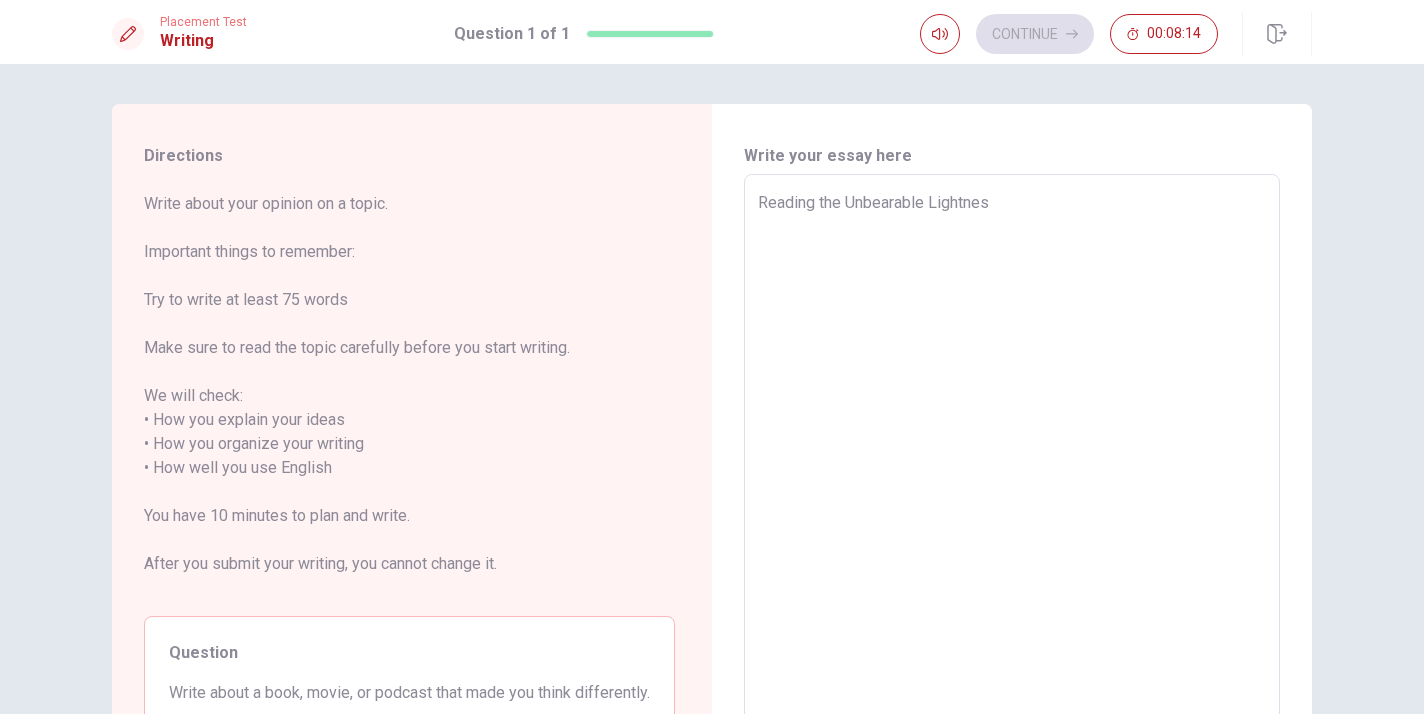 type on "x" 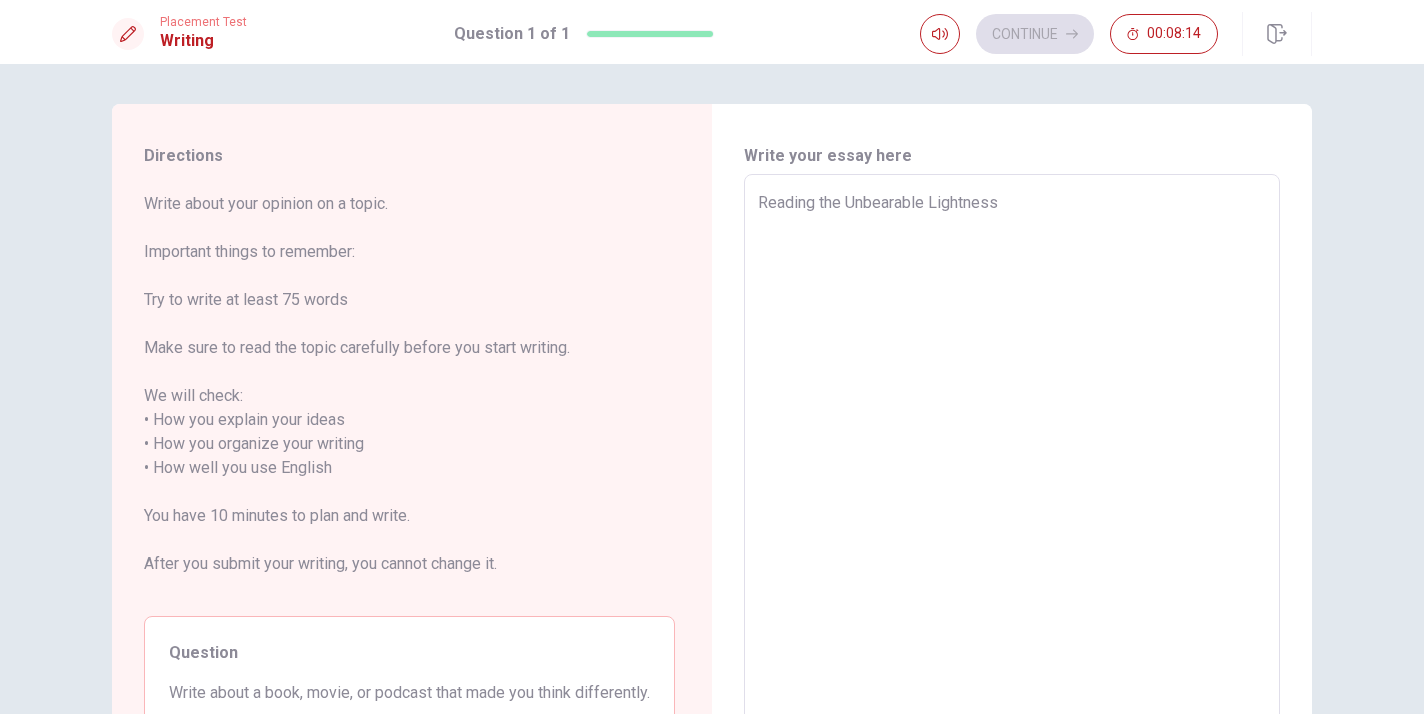 type on "x" 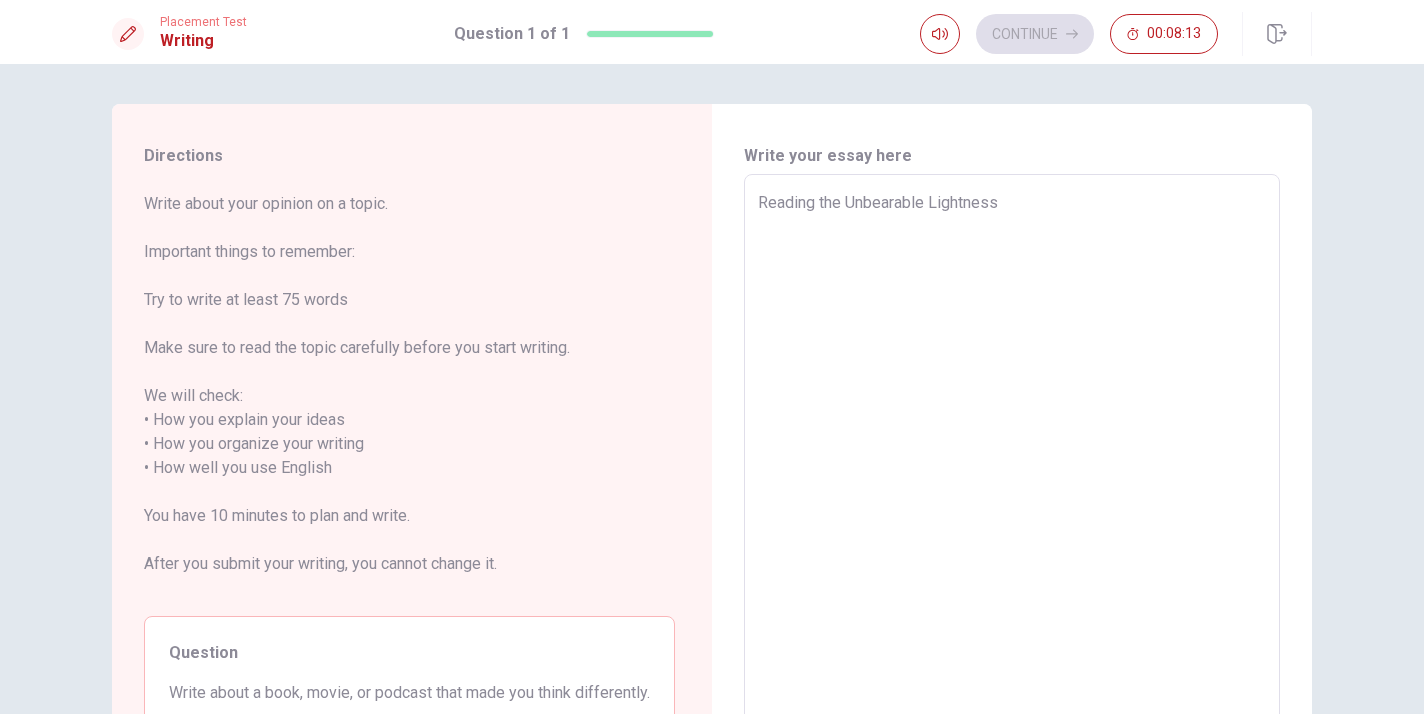 type on "Reading the Unbearable Lightness" 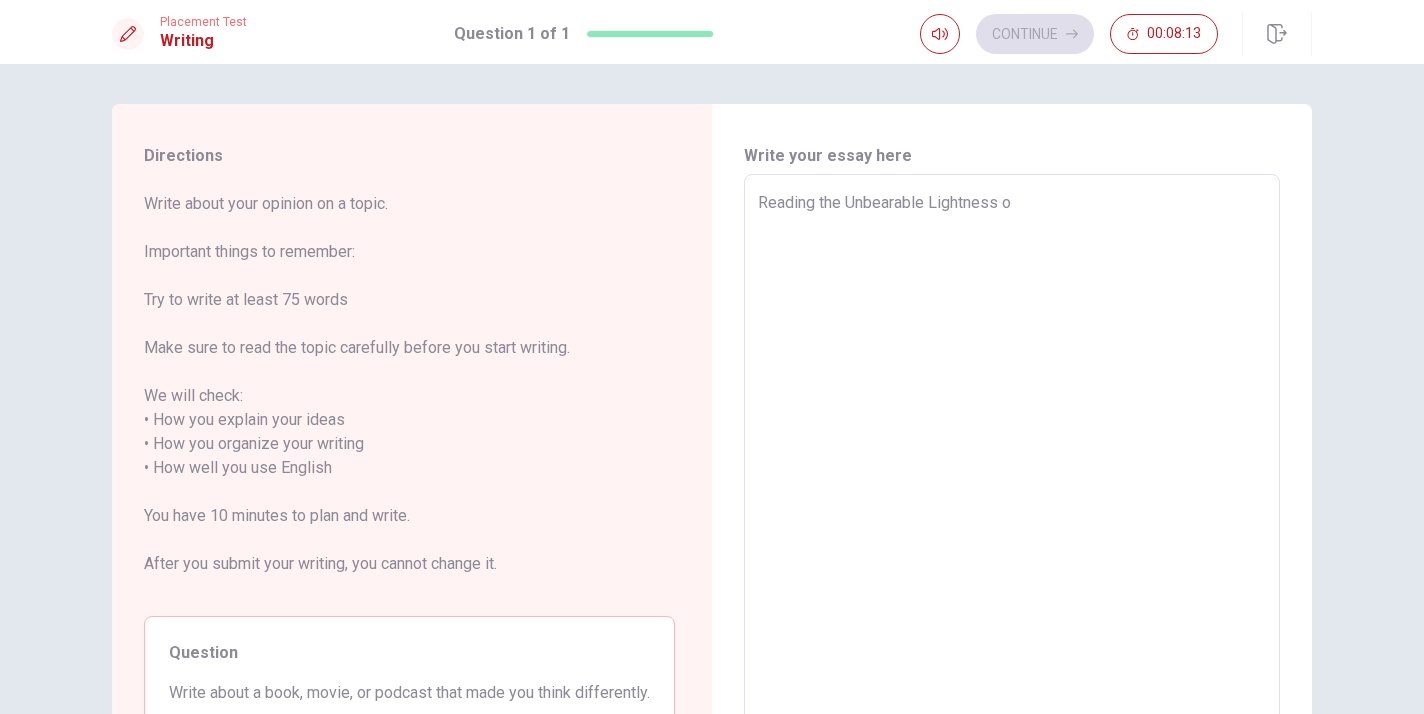 type on "x" 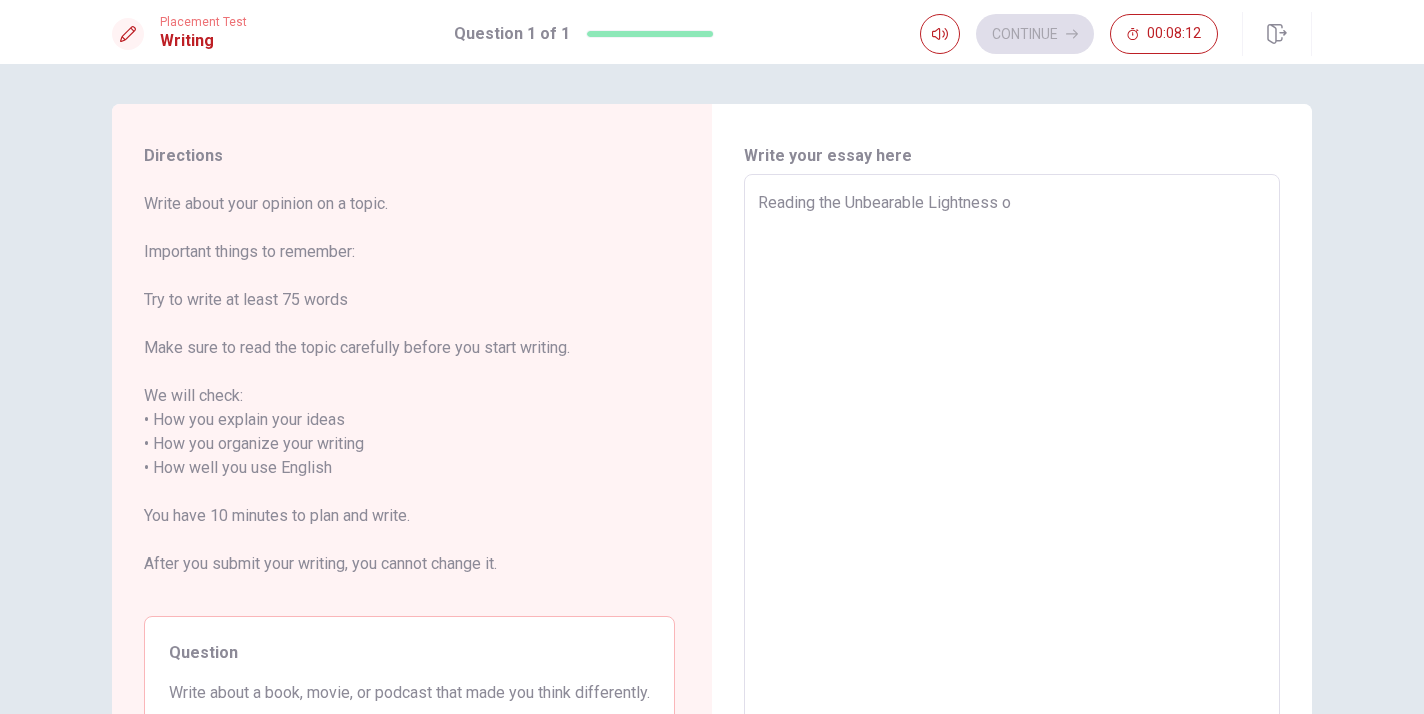 type on "Reading the Unbearable Lightness of" 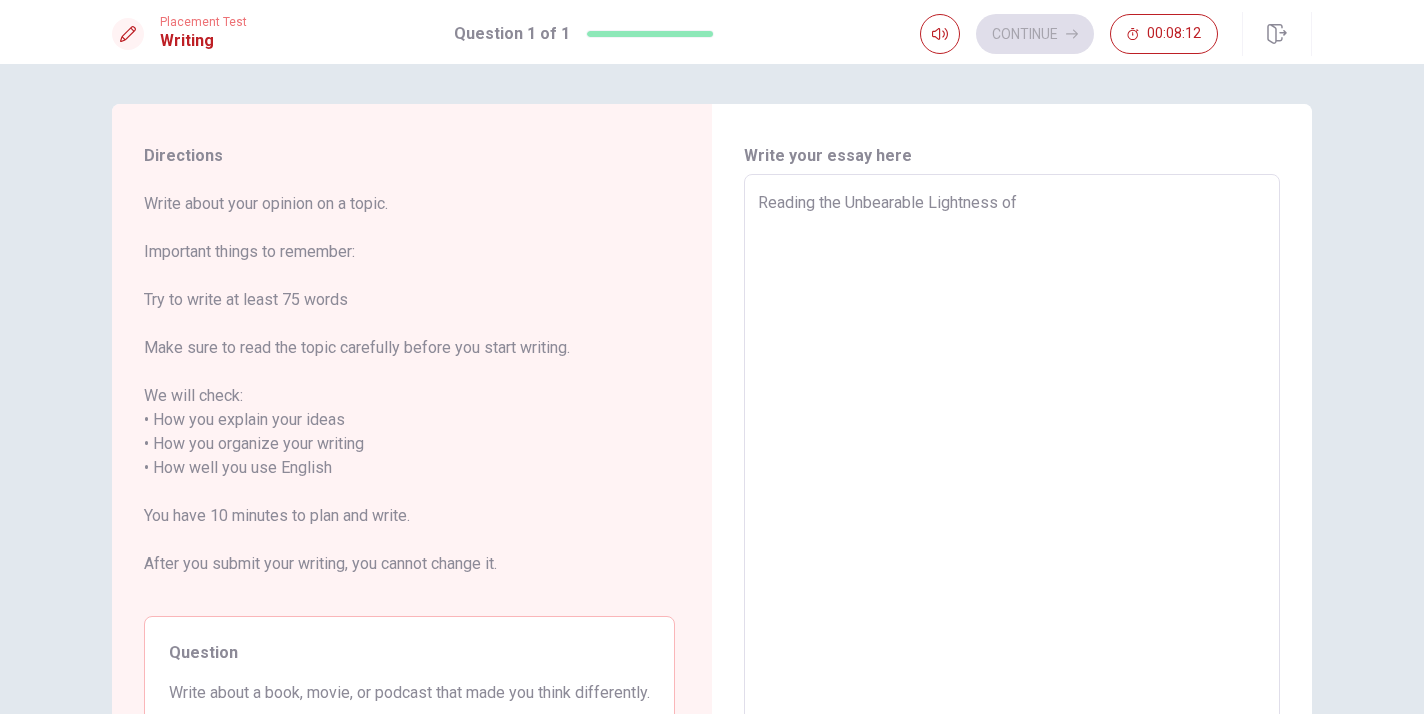 type on "x" 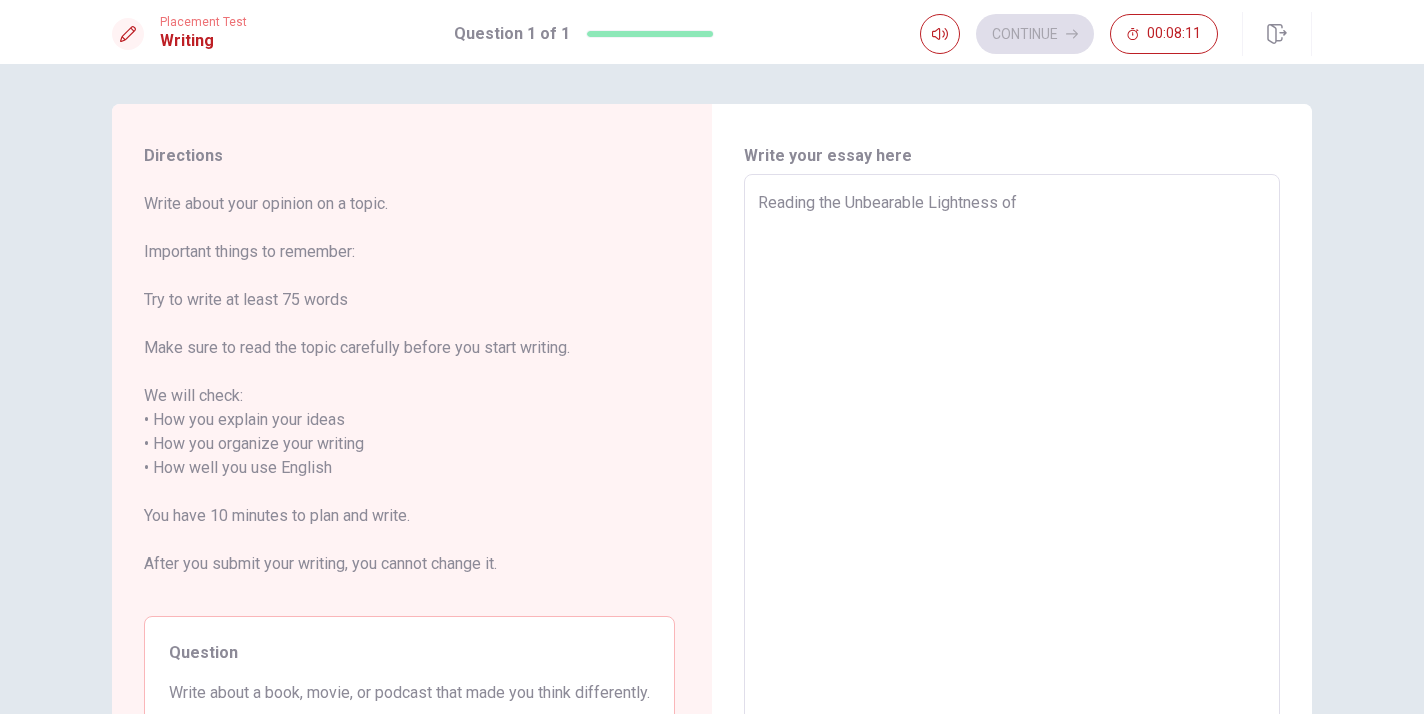 type on "Reading the Unbearable Lightness of B" 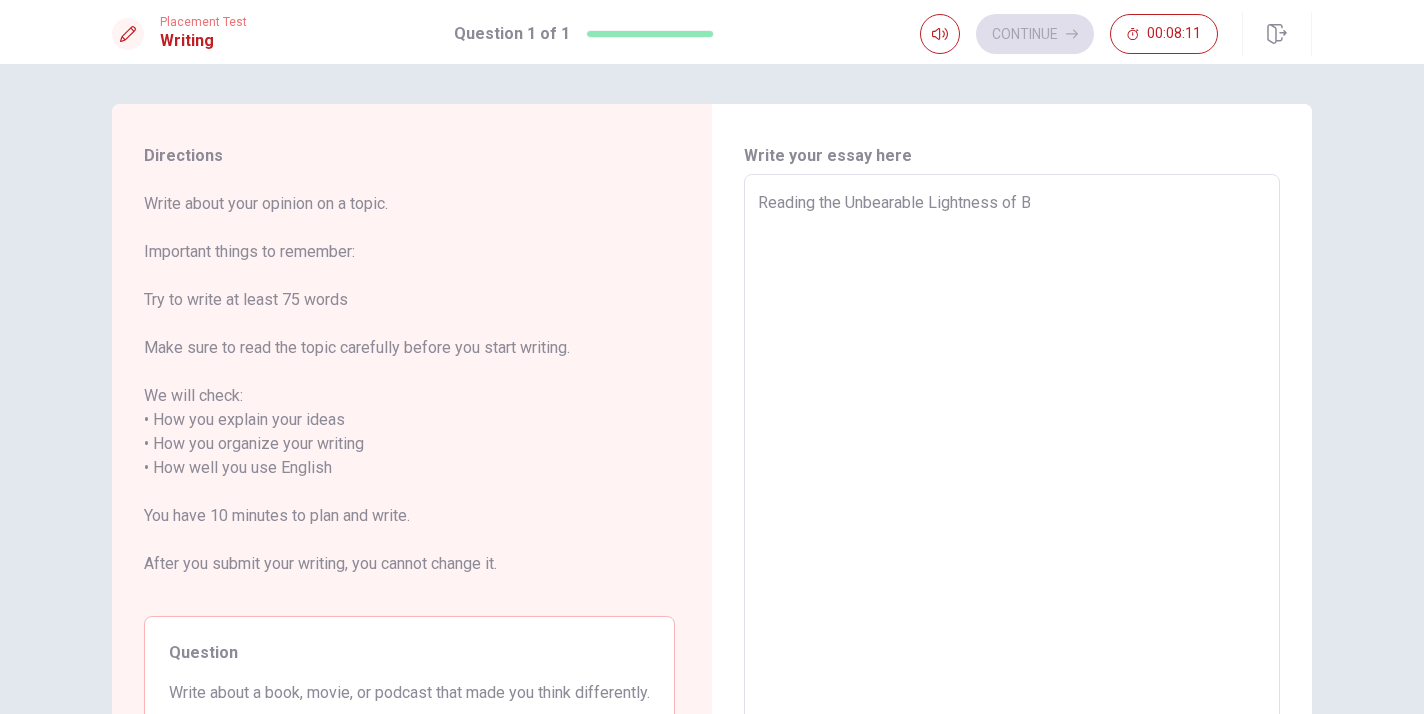 type on "x" 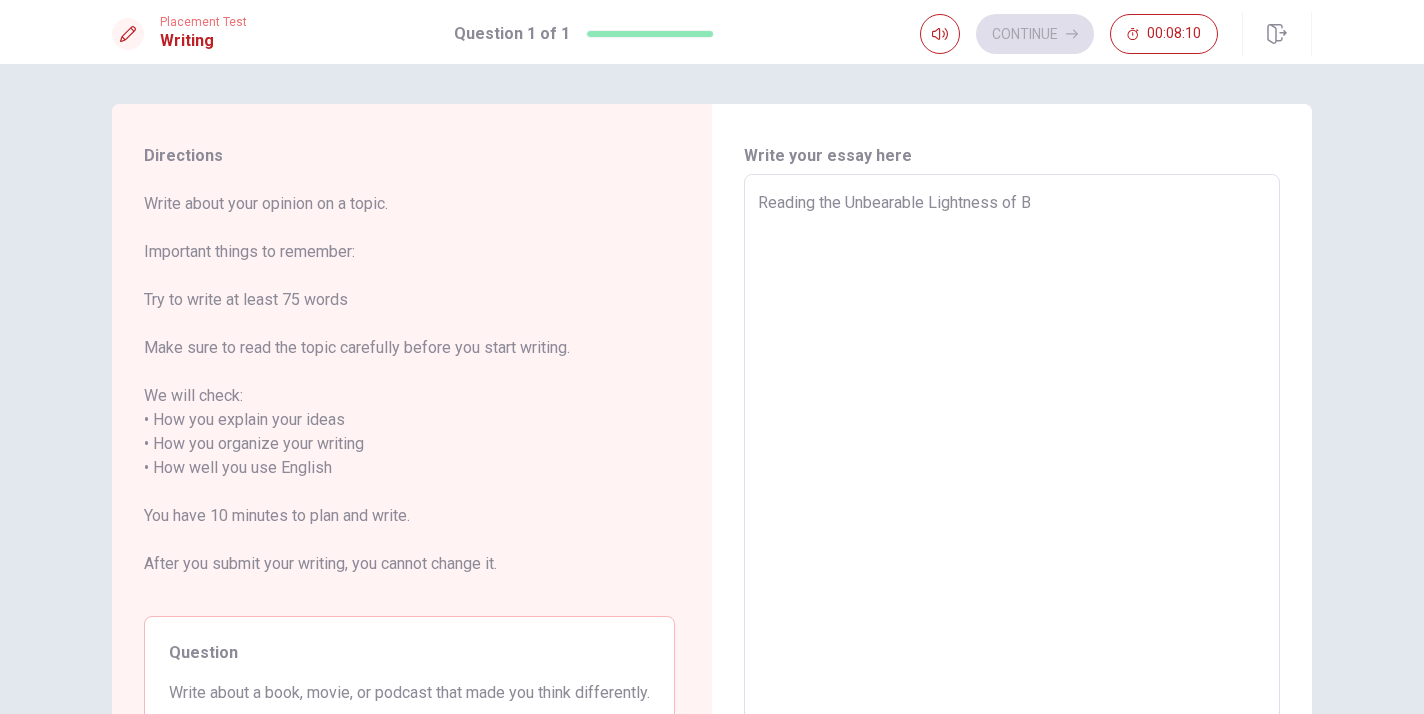 type on "Reading the Unbearable Lightness of Be" 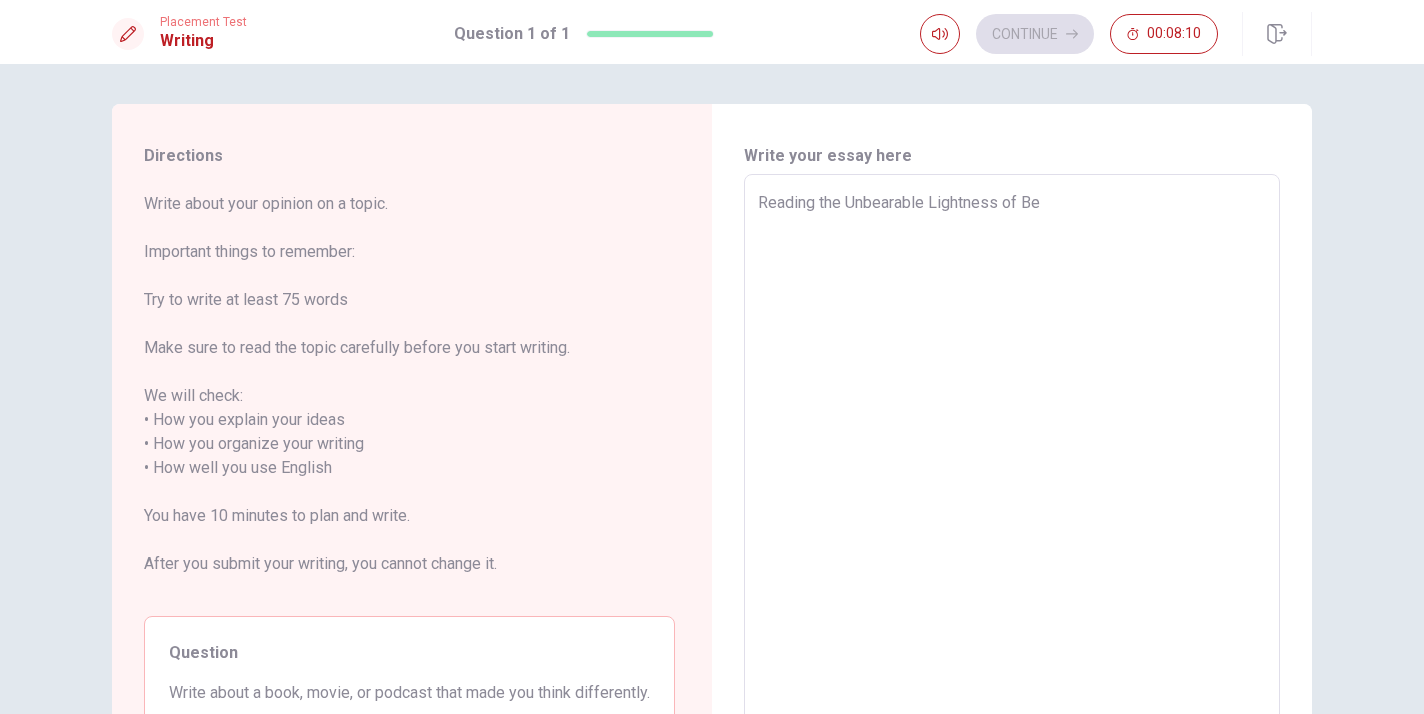 type on "x" 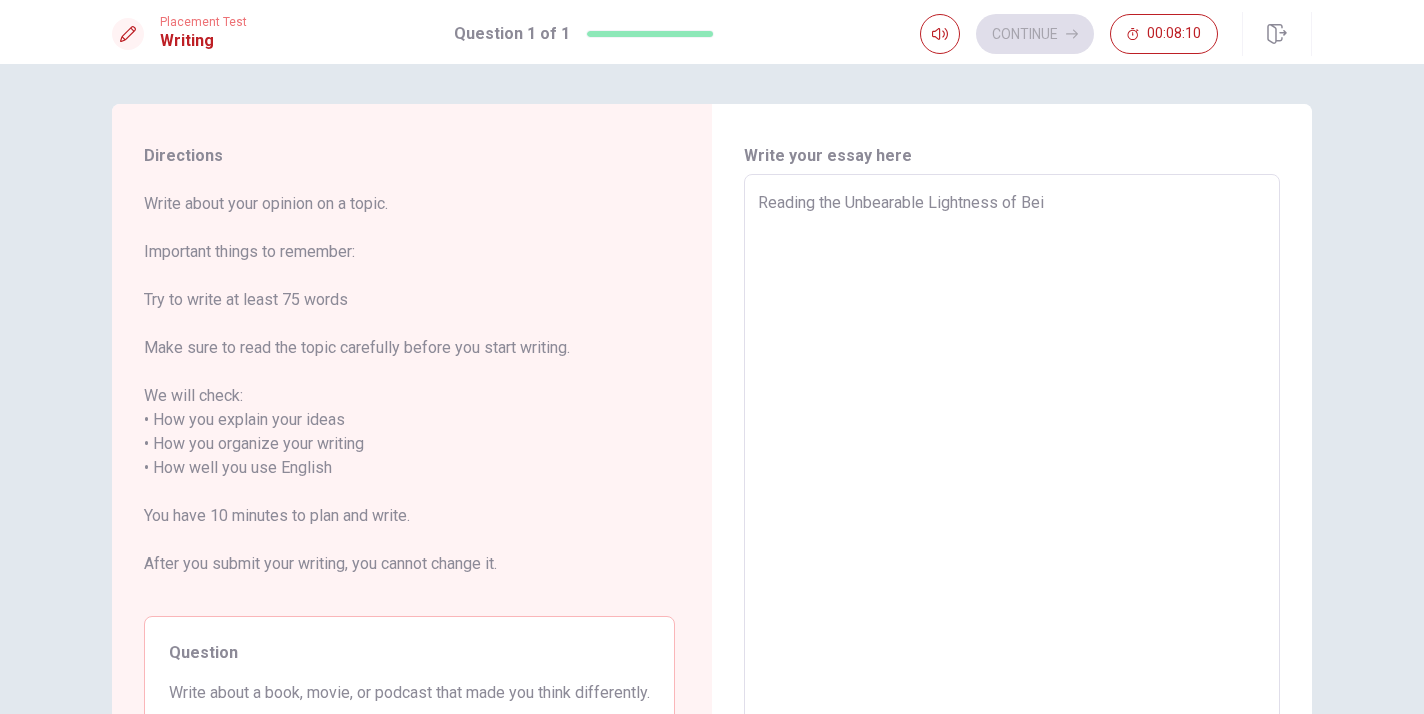 type on "x" 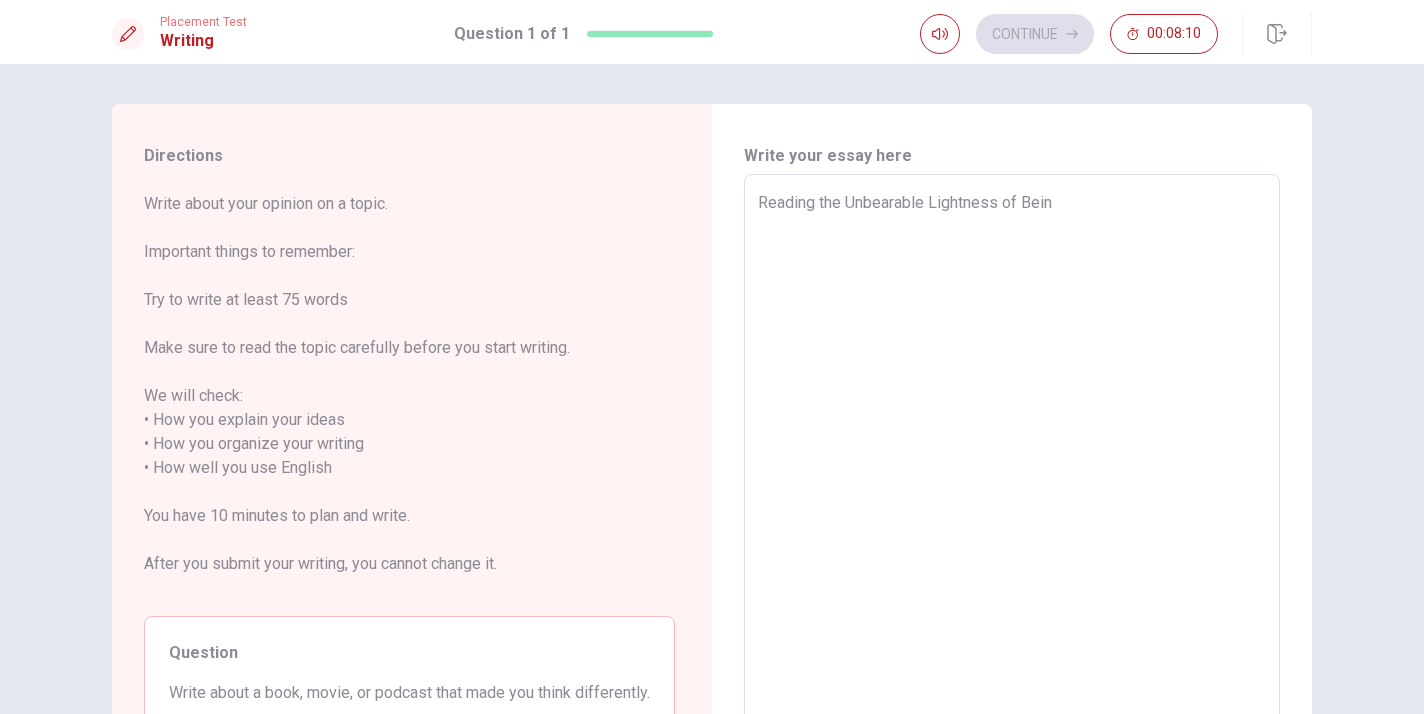type on "x" 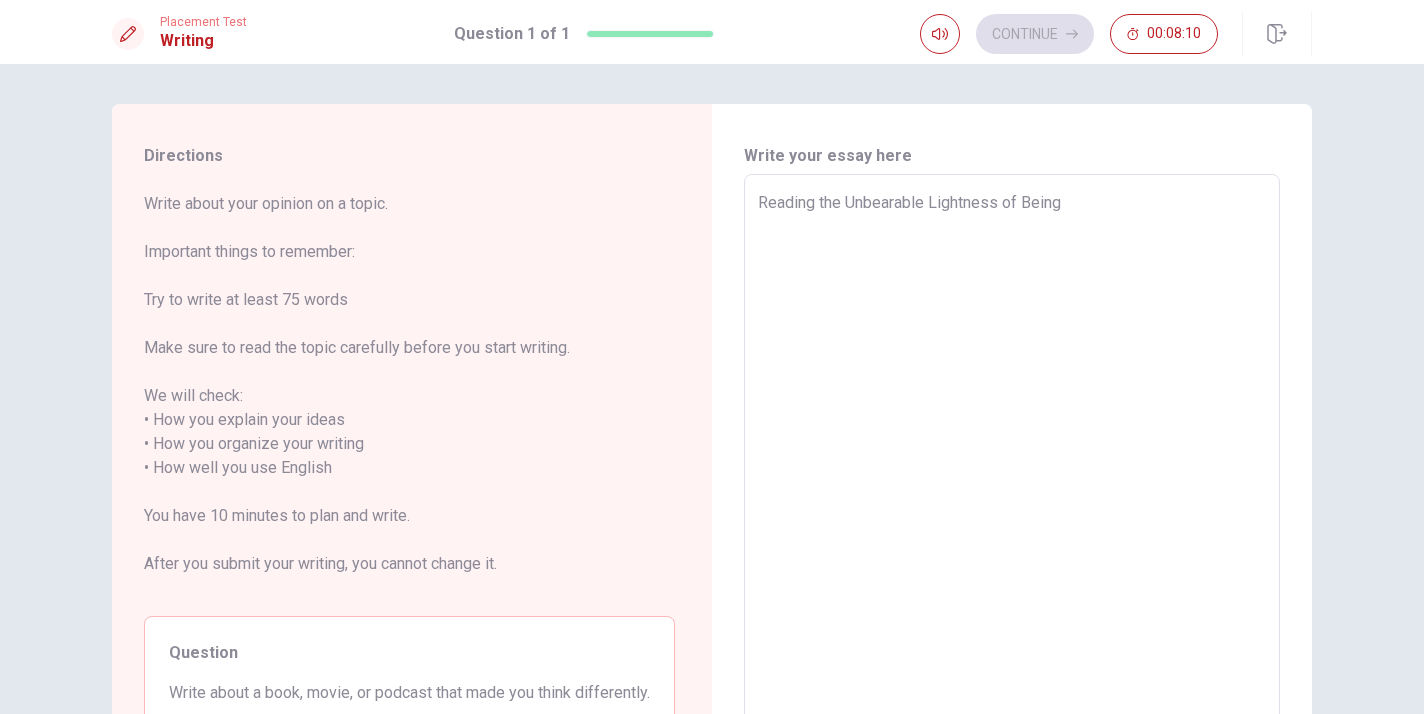 type on "x" 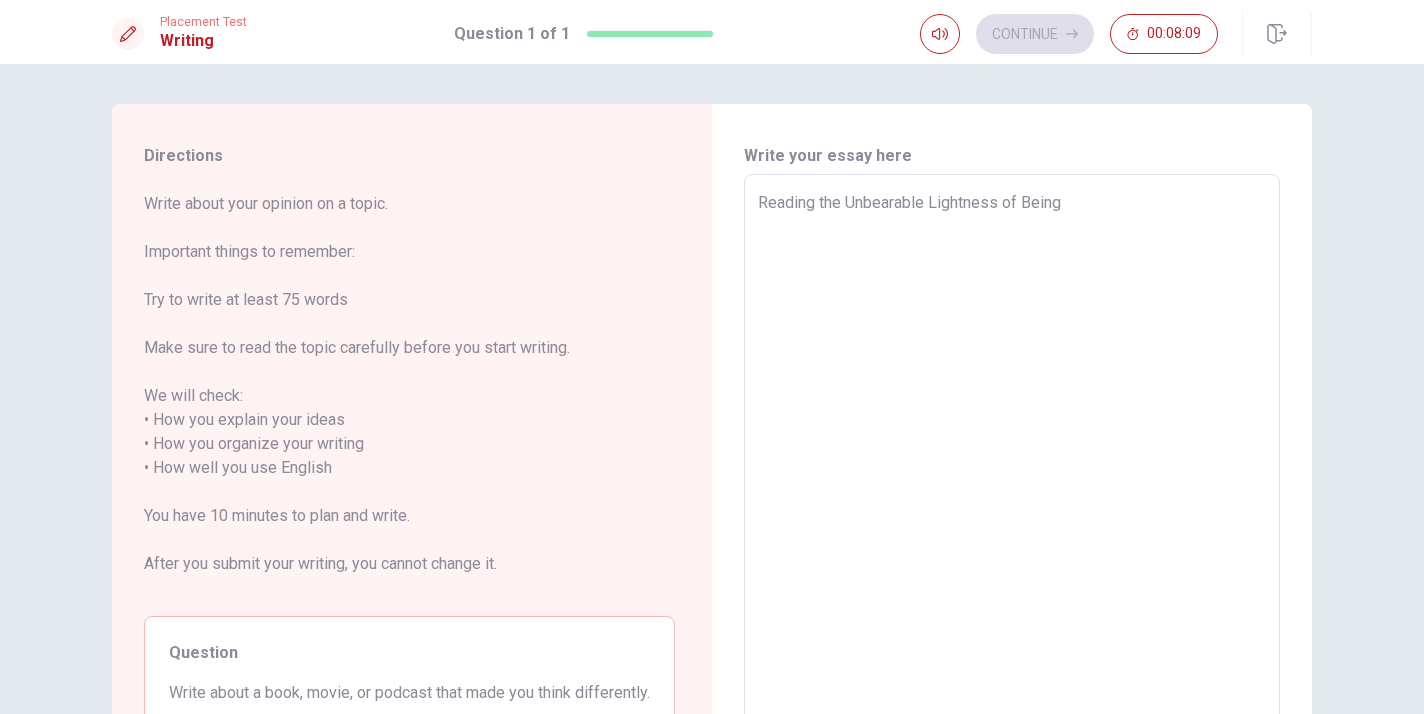 type on "Reading the Unbearable Lightness of Being" 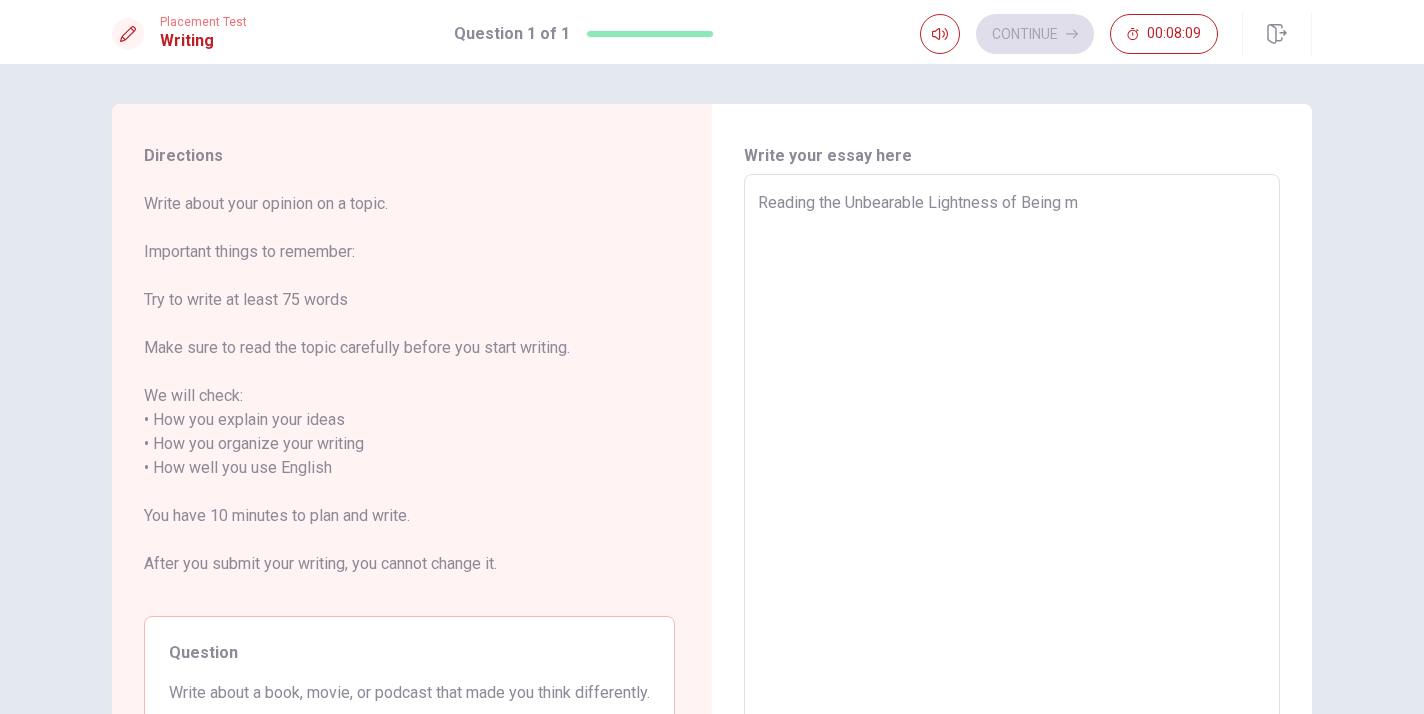 type on "x" 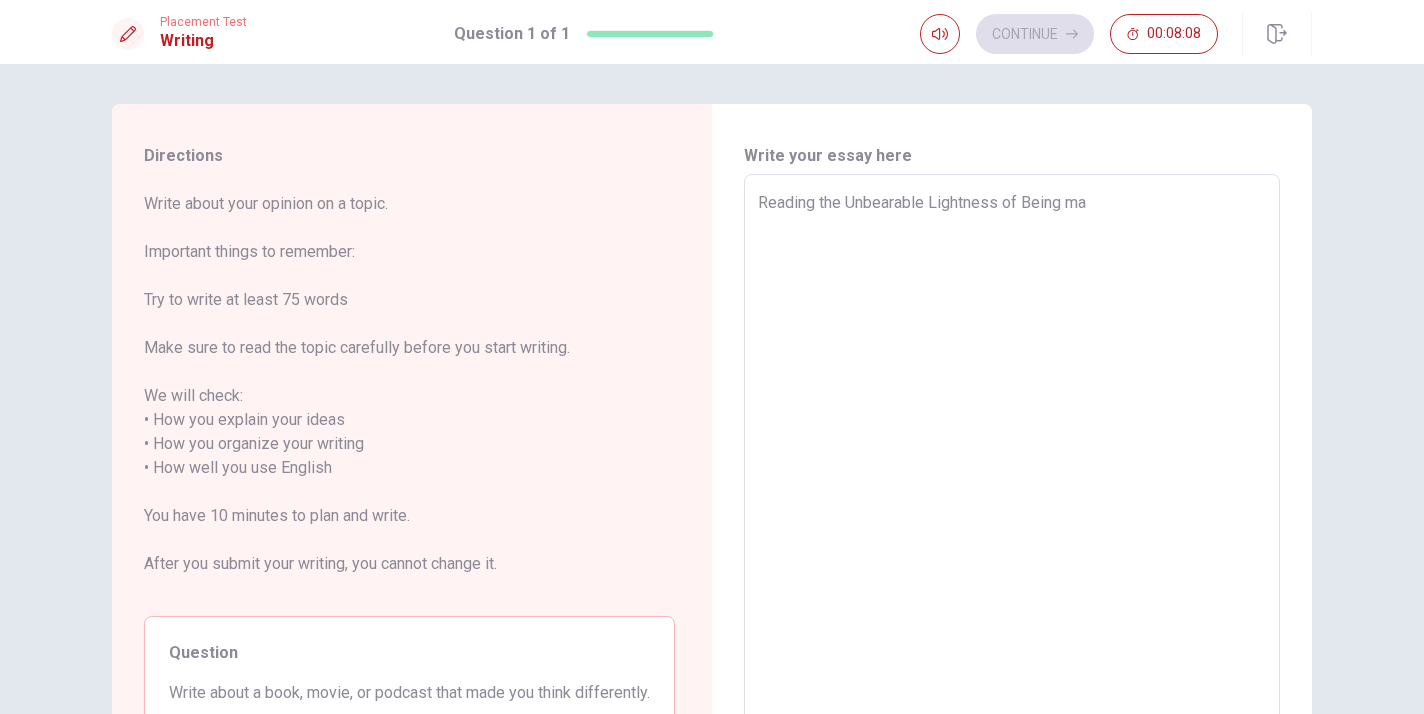 type on "x" 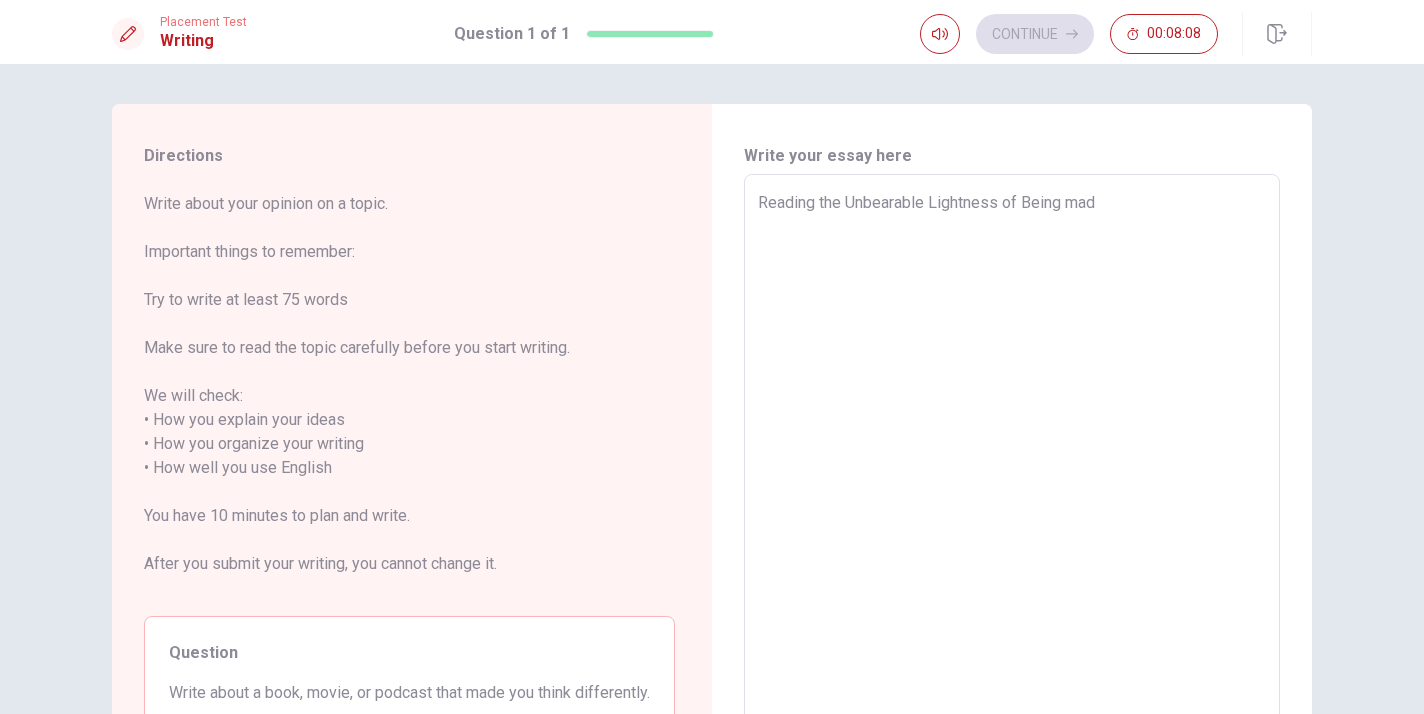type on "x" 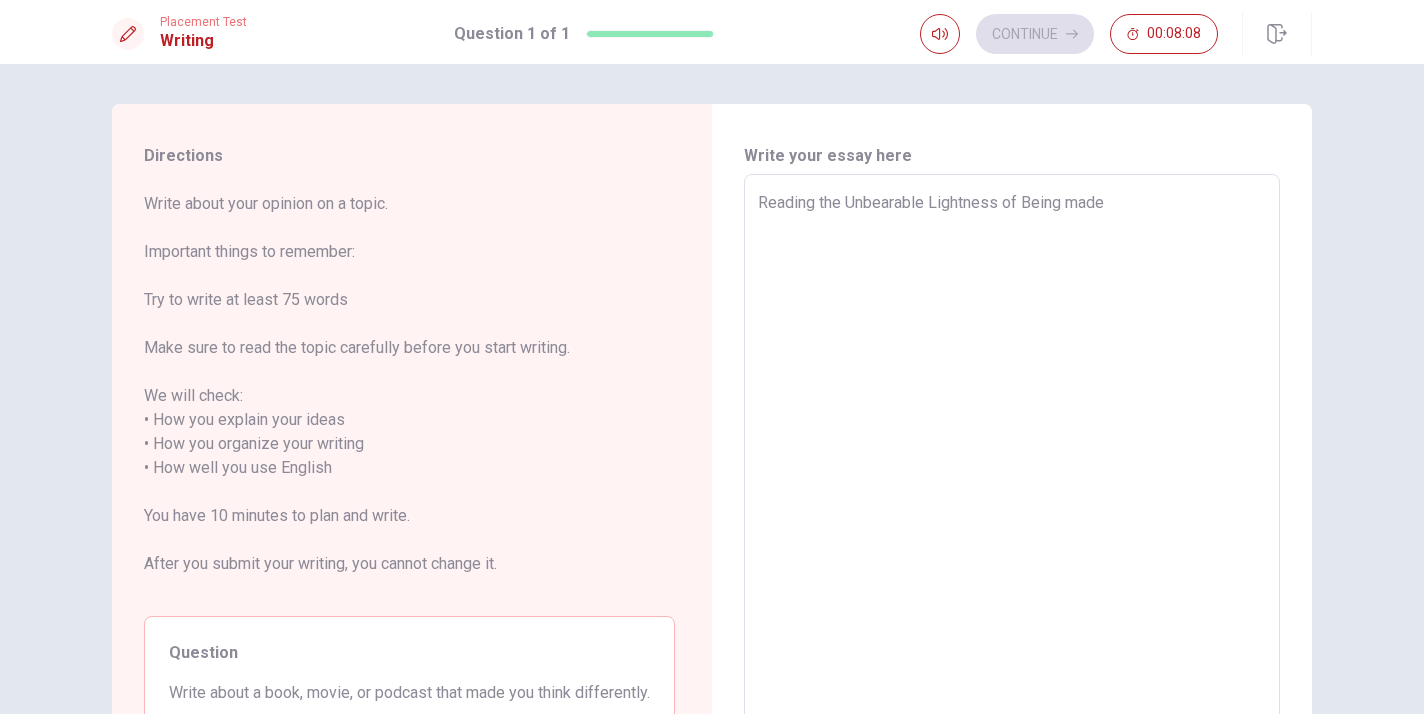 type on "x" 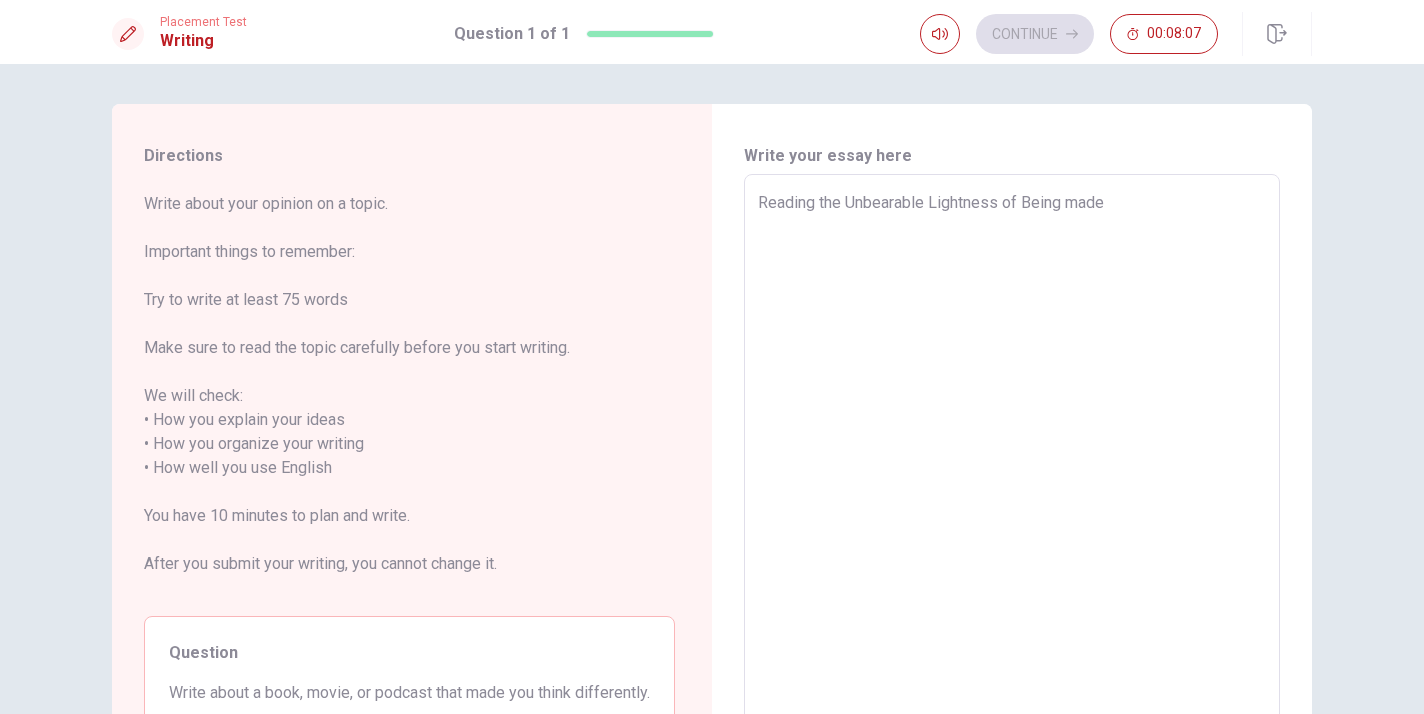 type on "Reading the Unbearable Lightness of Being made m" 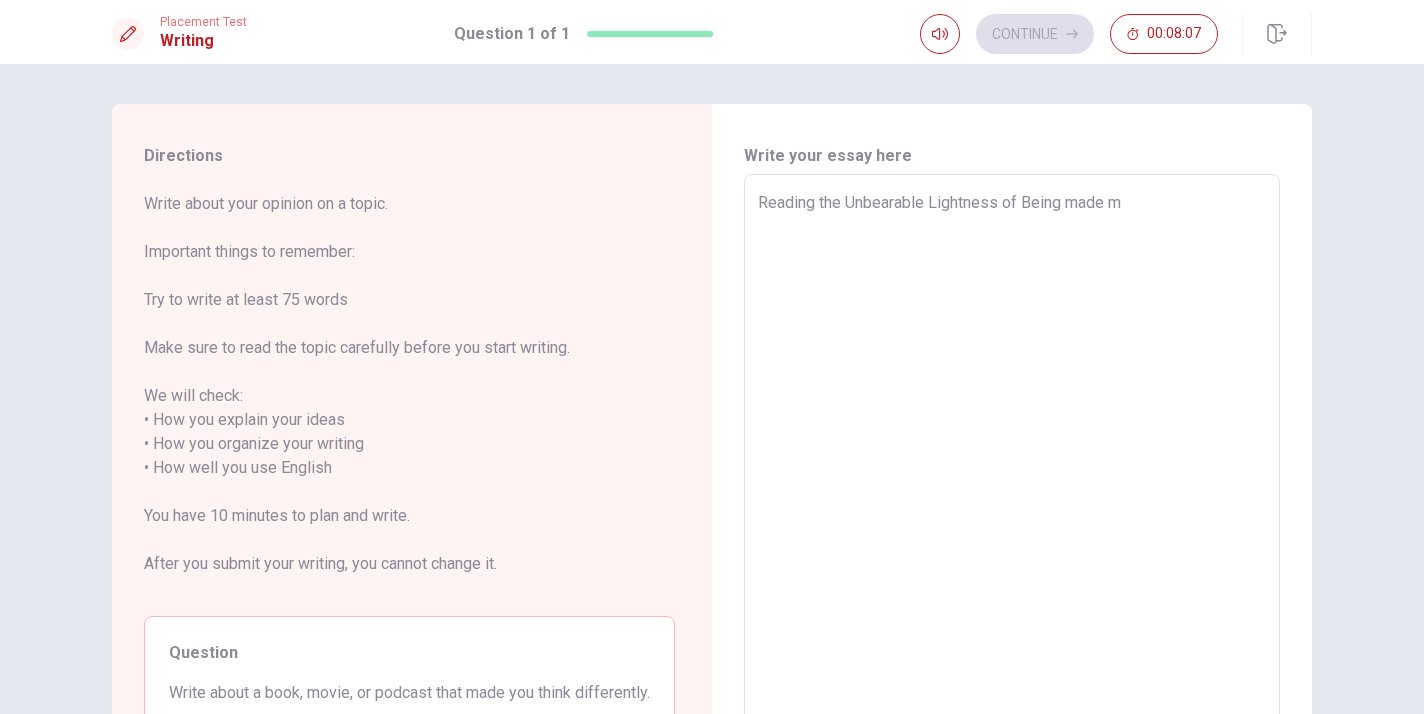 type on "x" 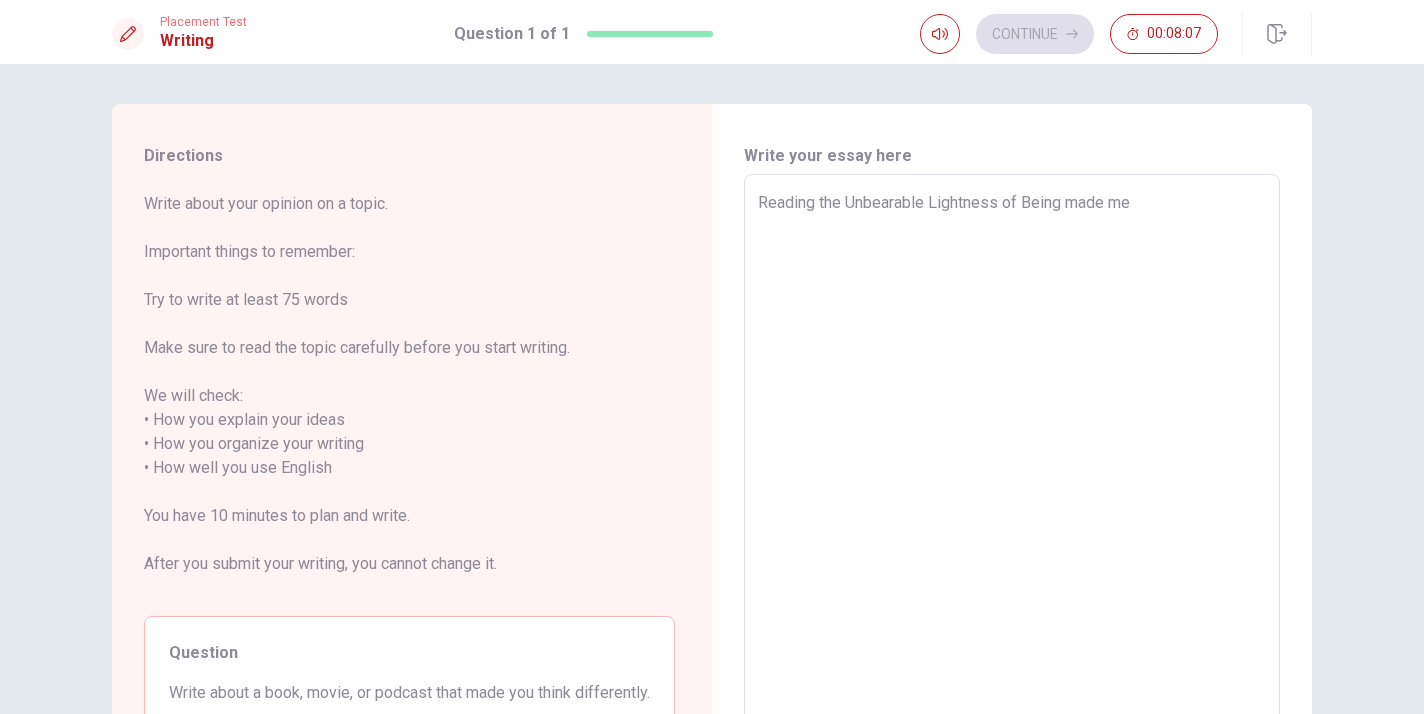 type on "x" 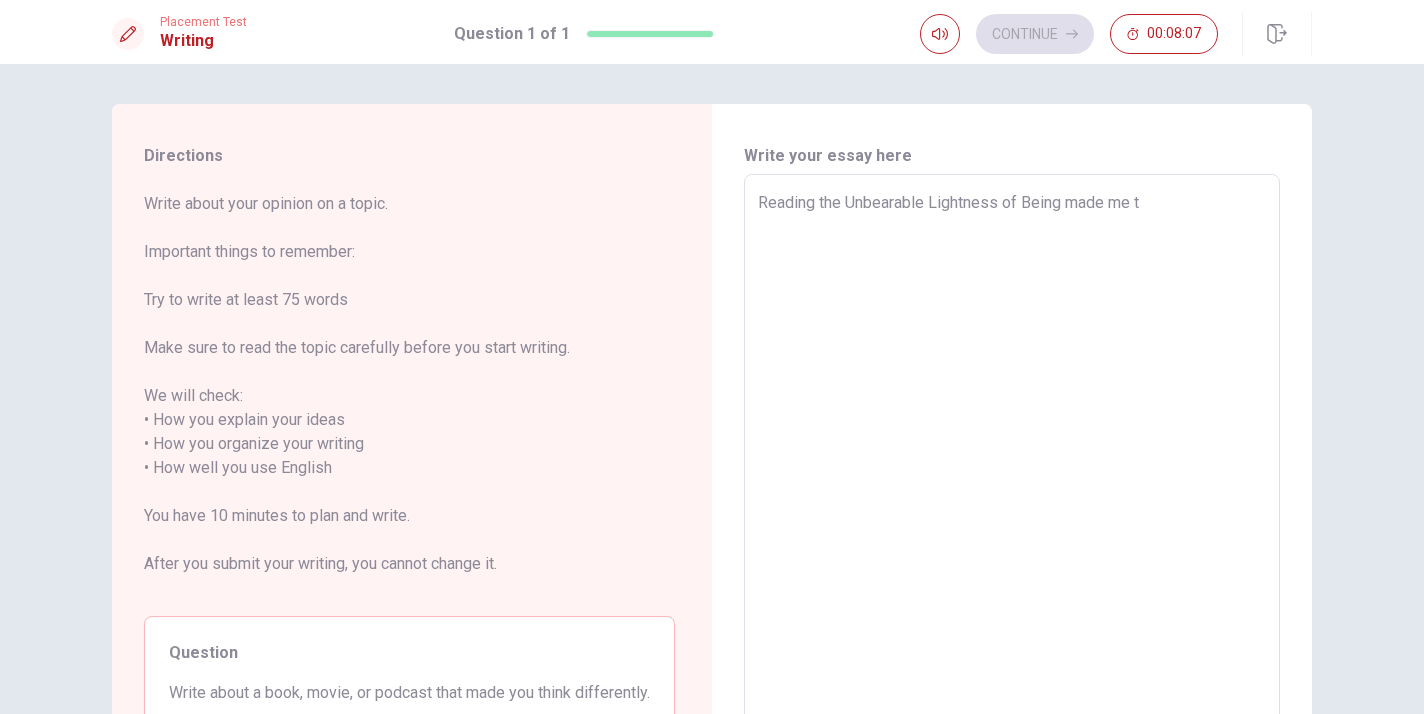 type on "x" 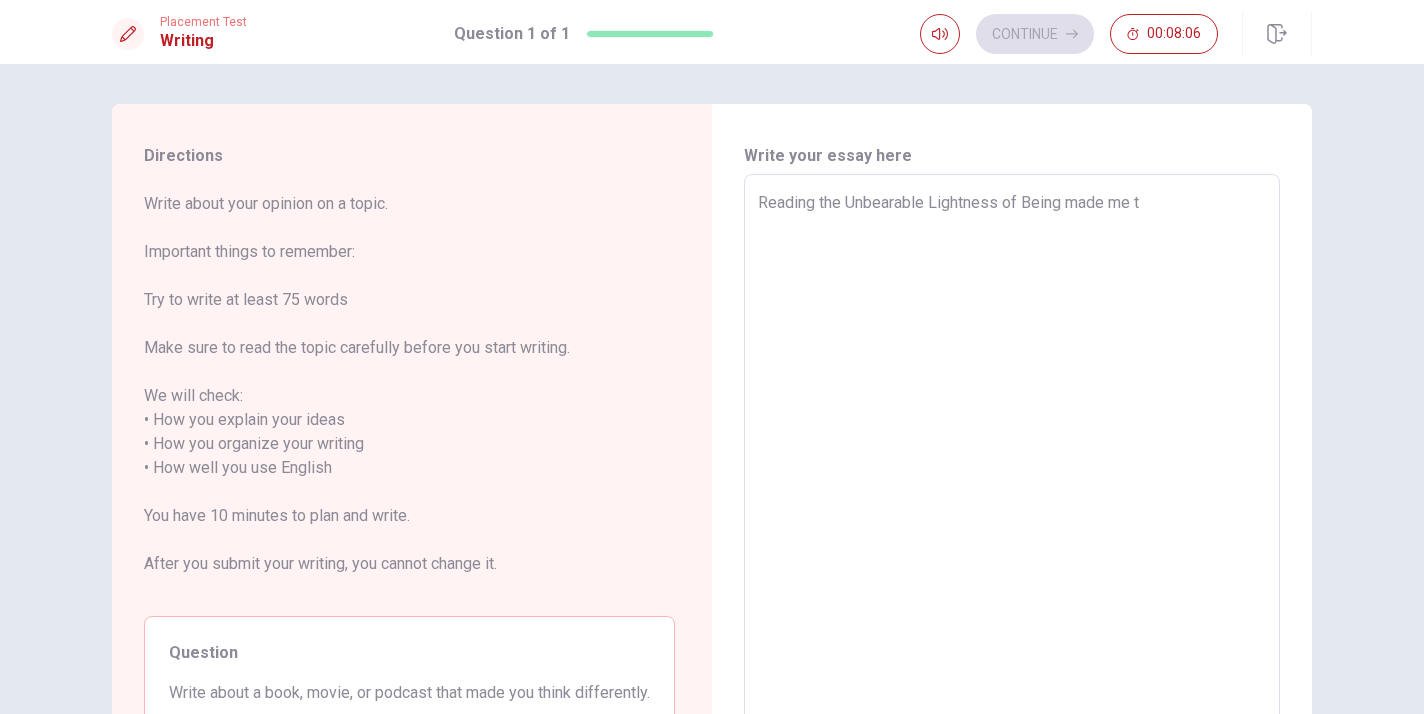 type on "Reading the Unbearable Lightness of Being made me th" 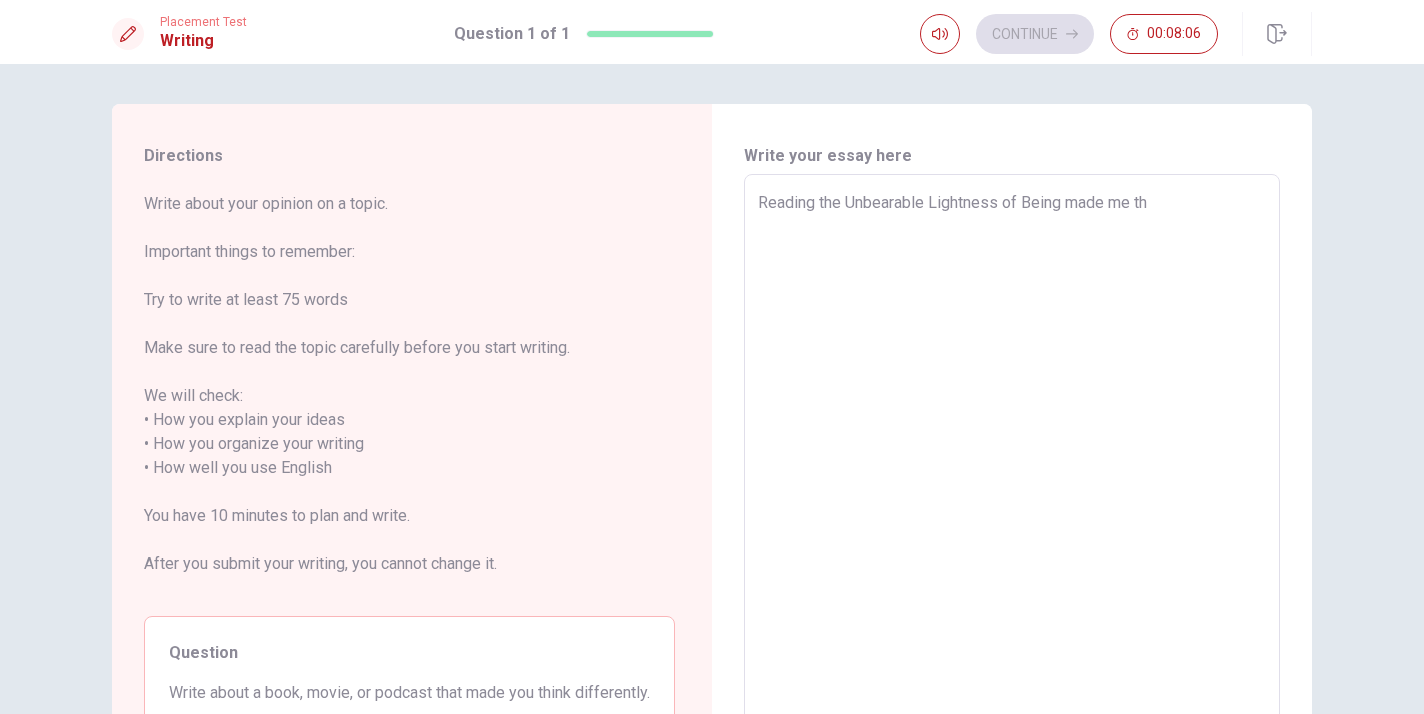 type on "x" 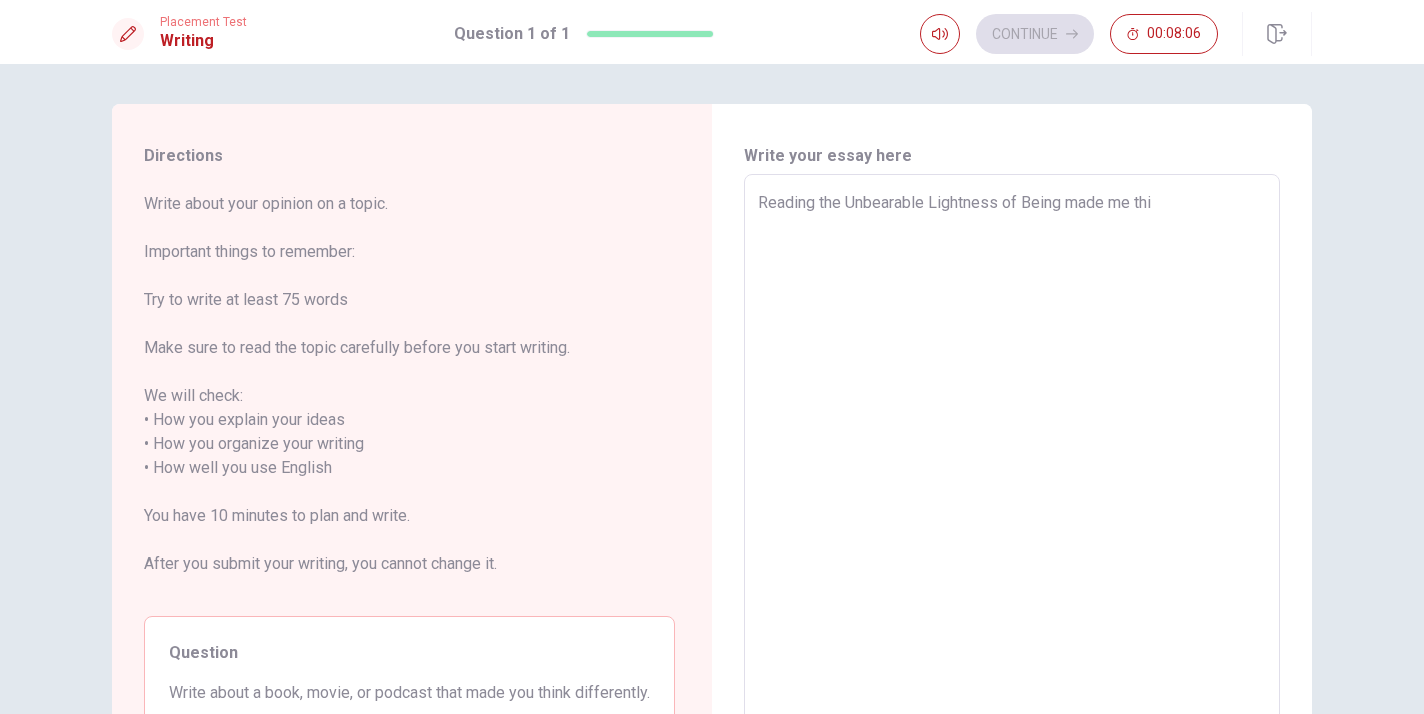 type on "x" 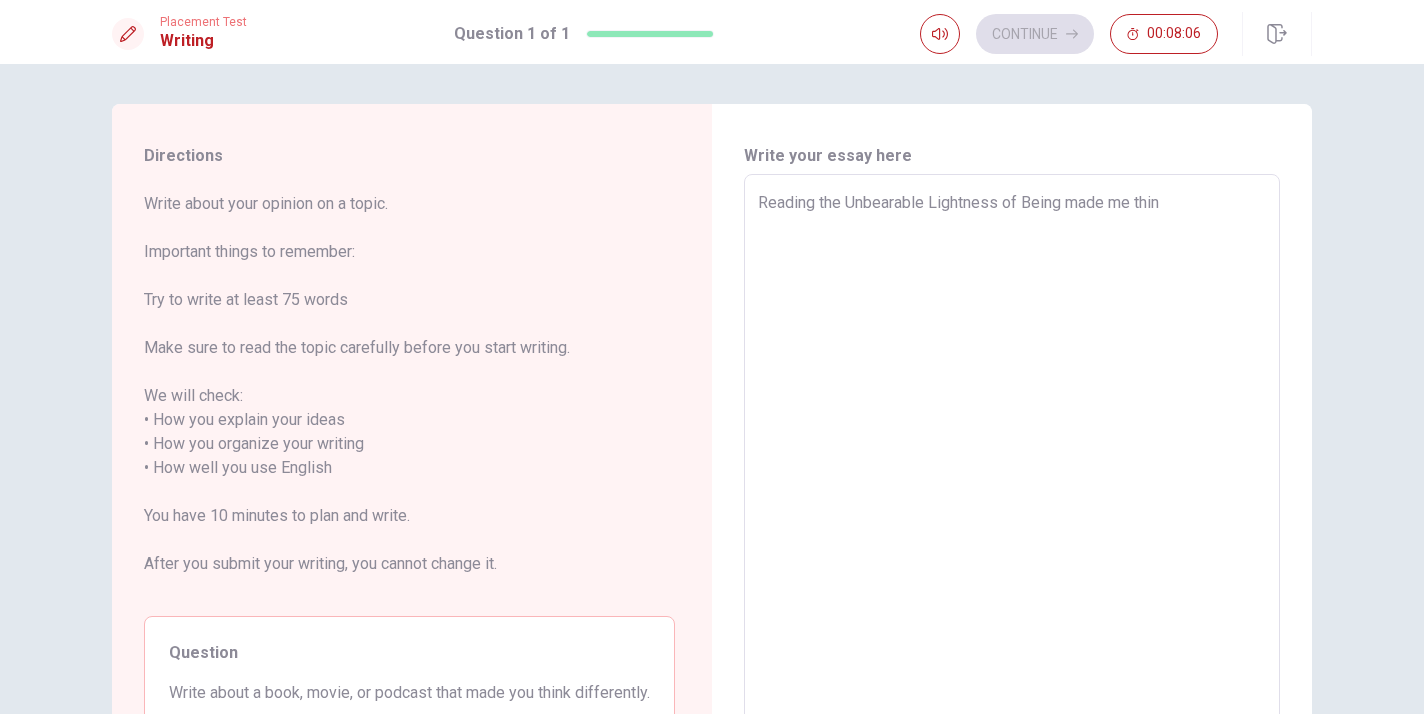 type on "x" 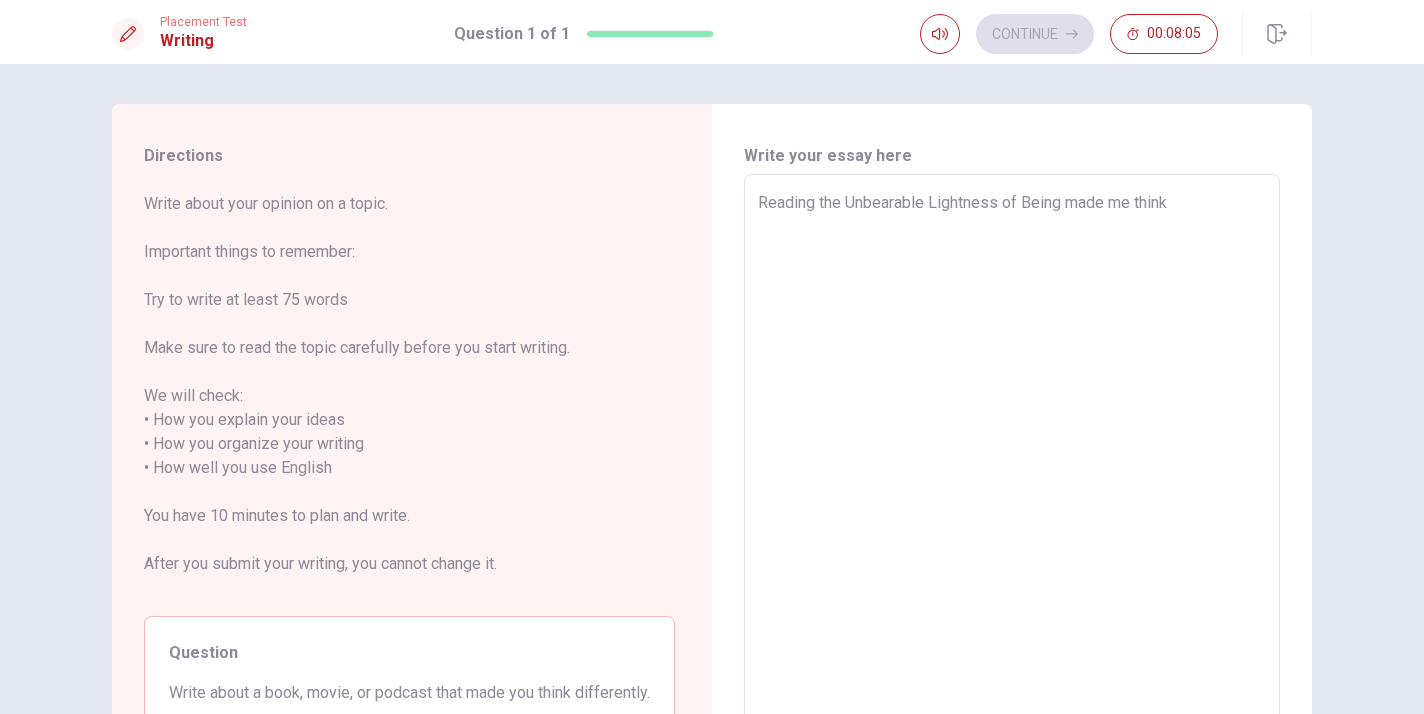 type on "x" 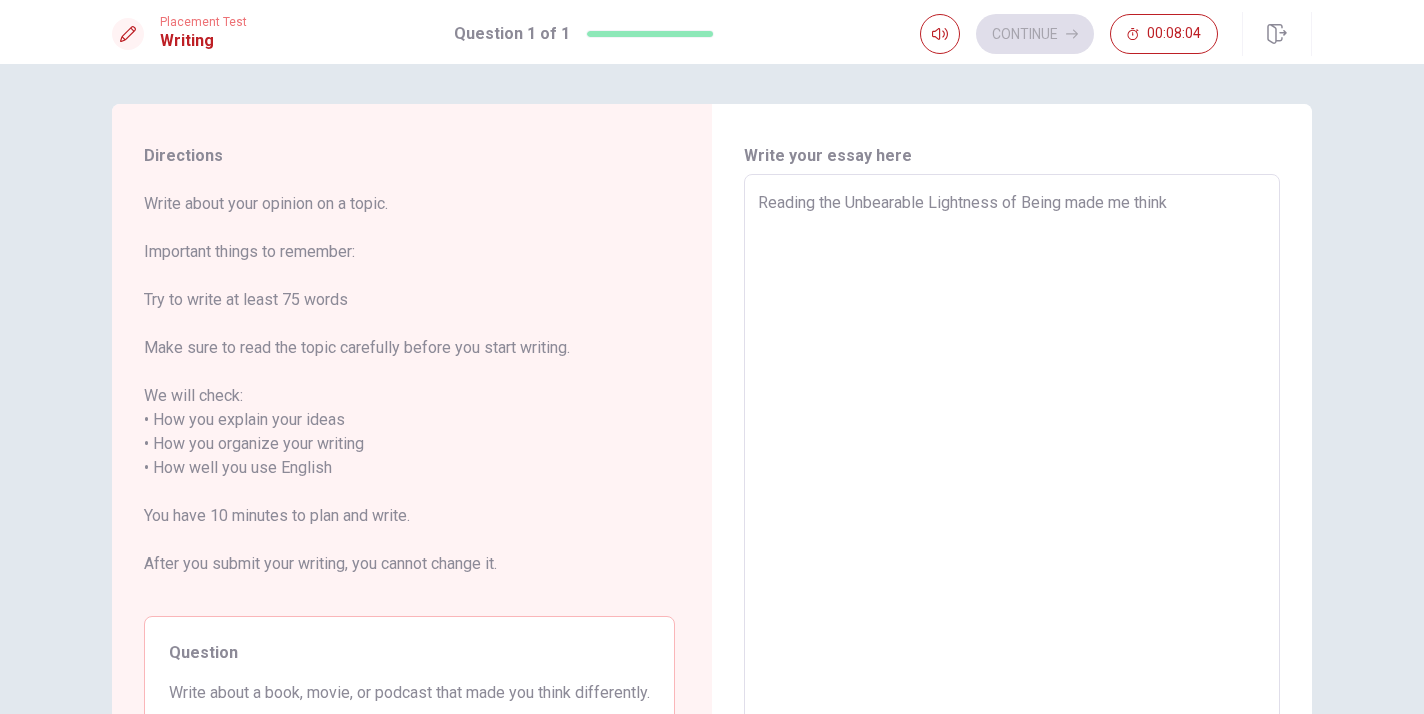 type on "Reading the Unbearable Lightness of Being made me think" 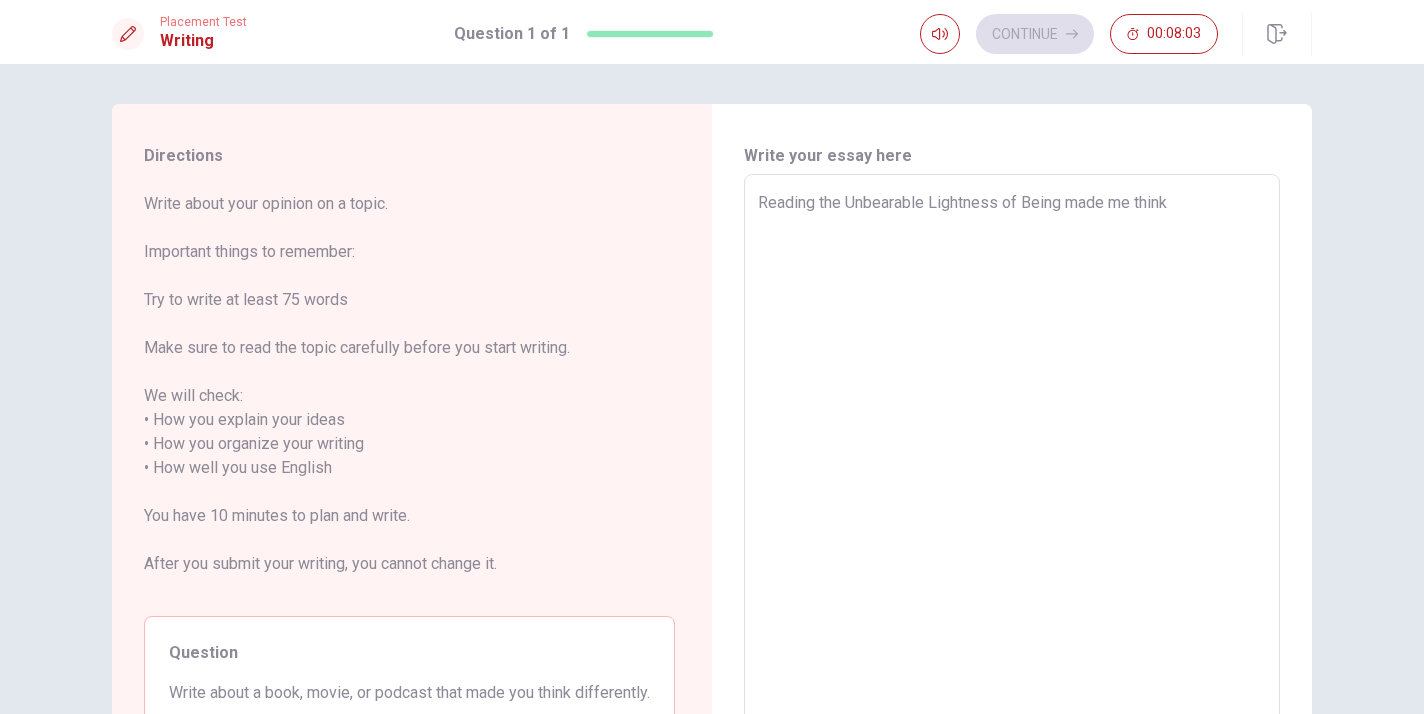 type on "Reading the Unbearable Lightness of Being made me think d" 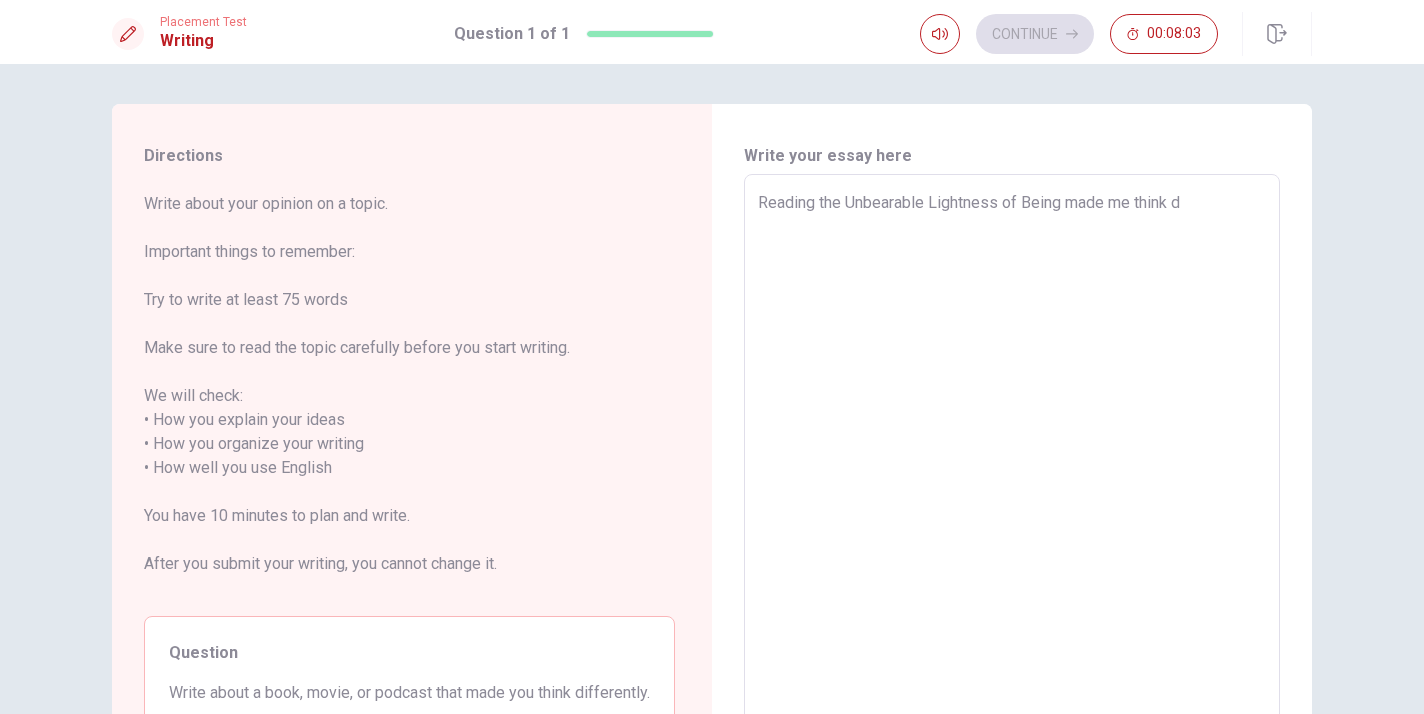 type on "x" 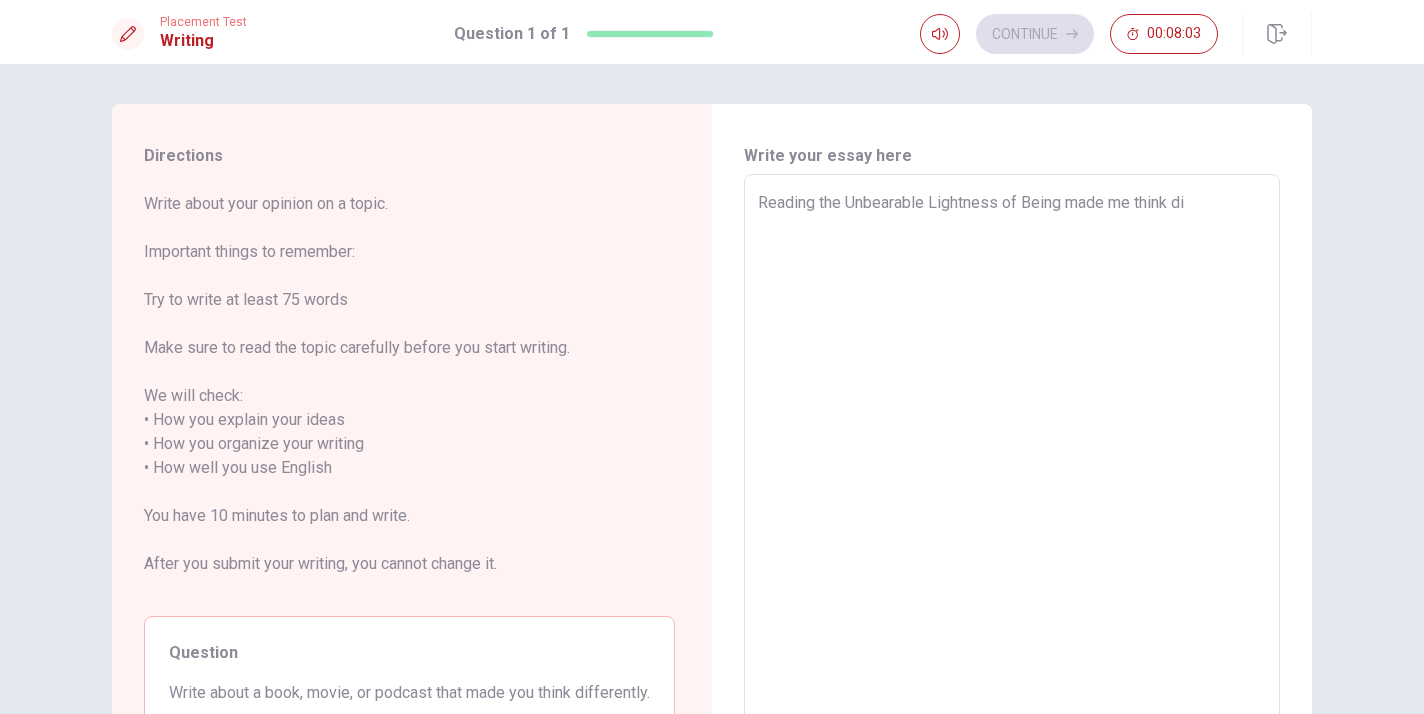 type on "x" 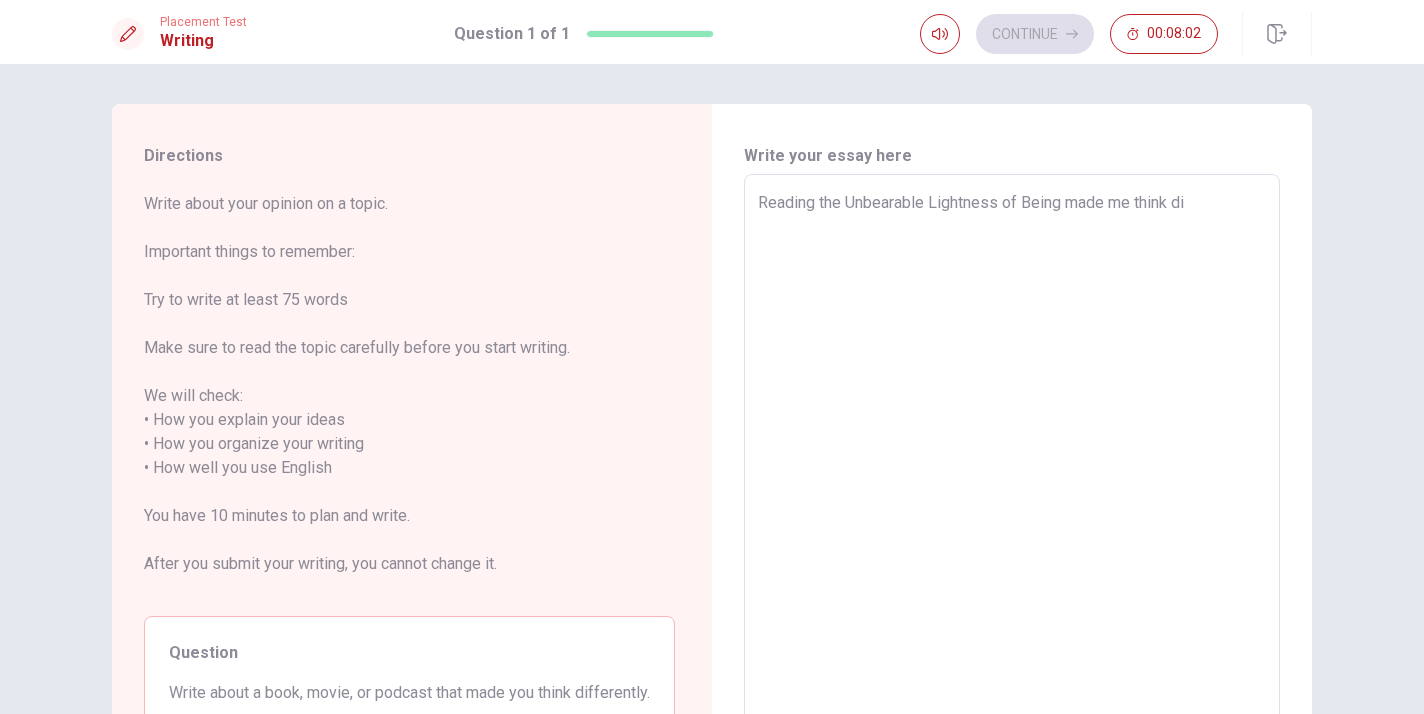 type on "Reading the Unbearable Lightness of Being made me think dif" 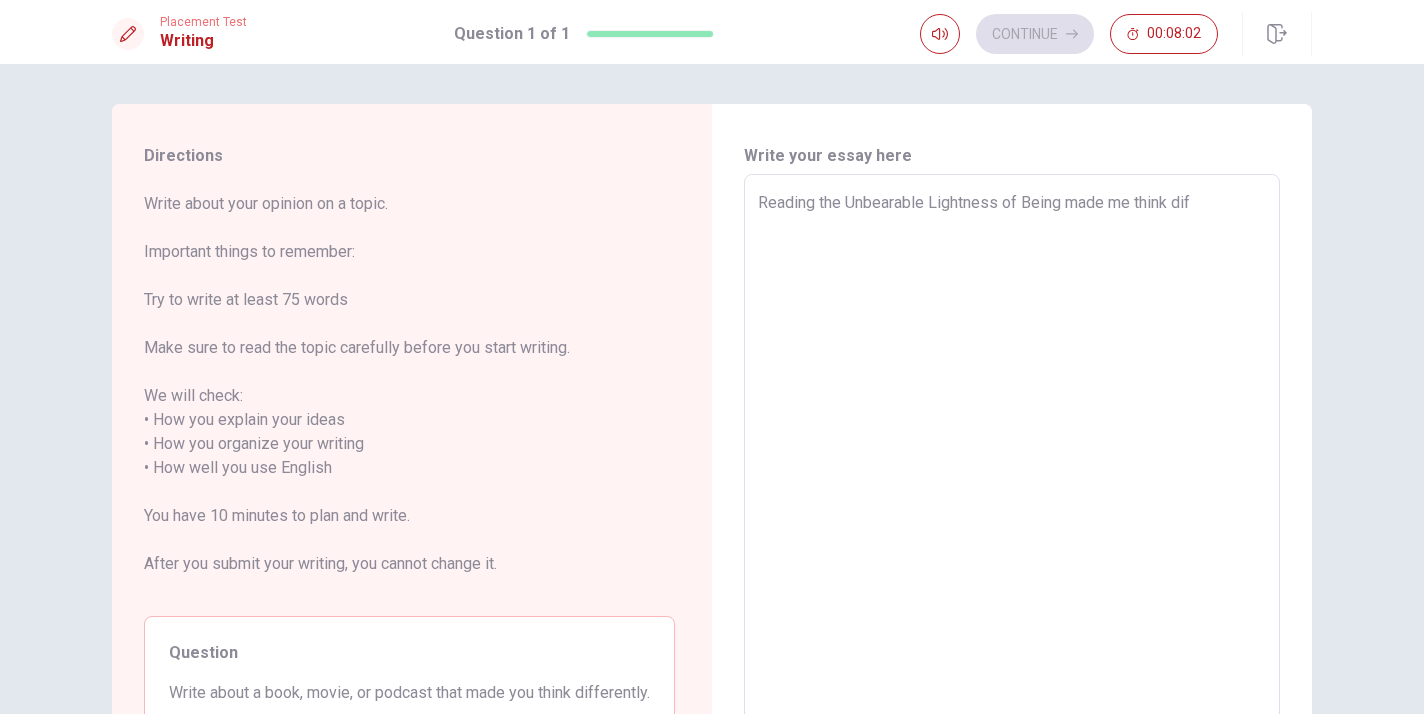 type on "x" 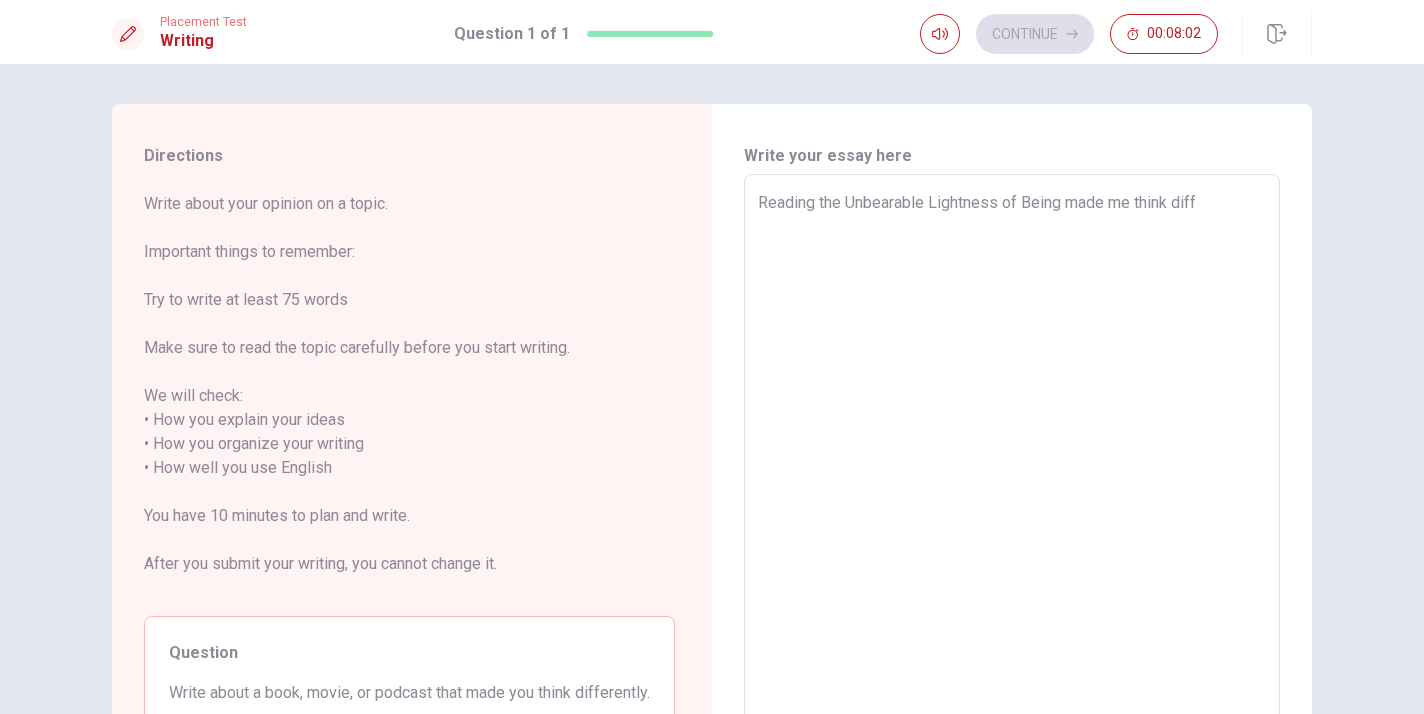 type on "x" 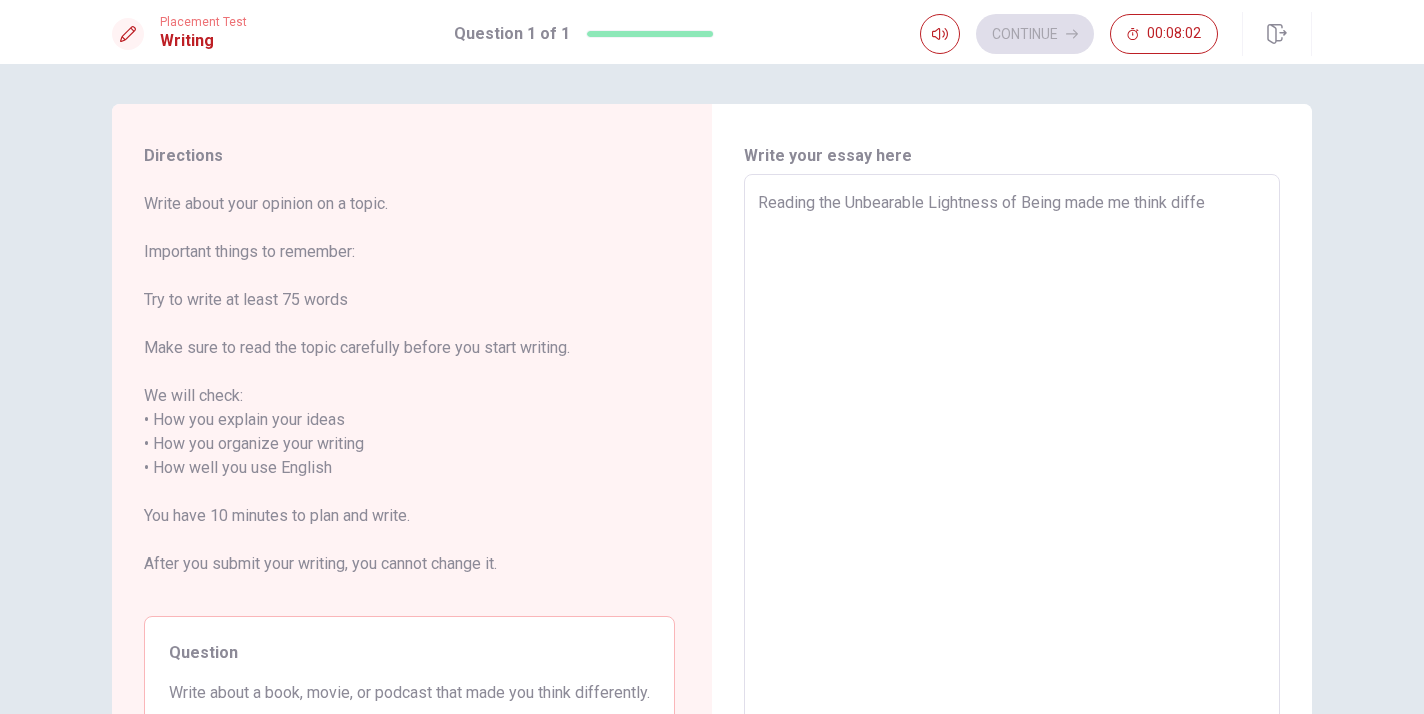type on "x" 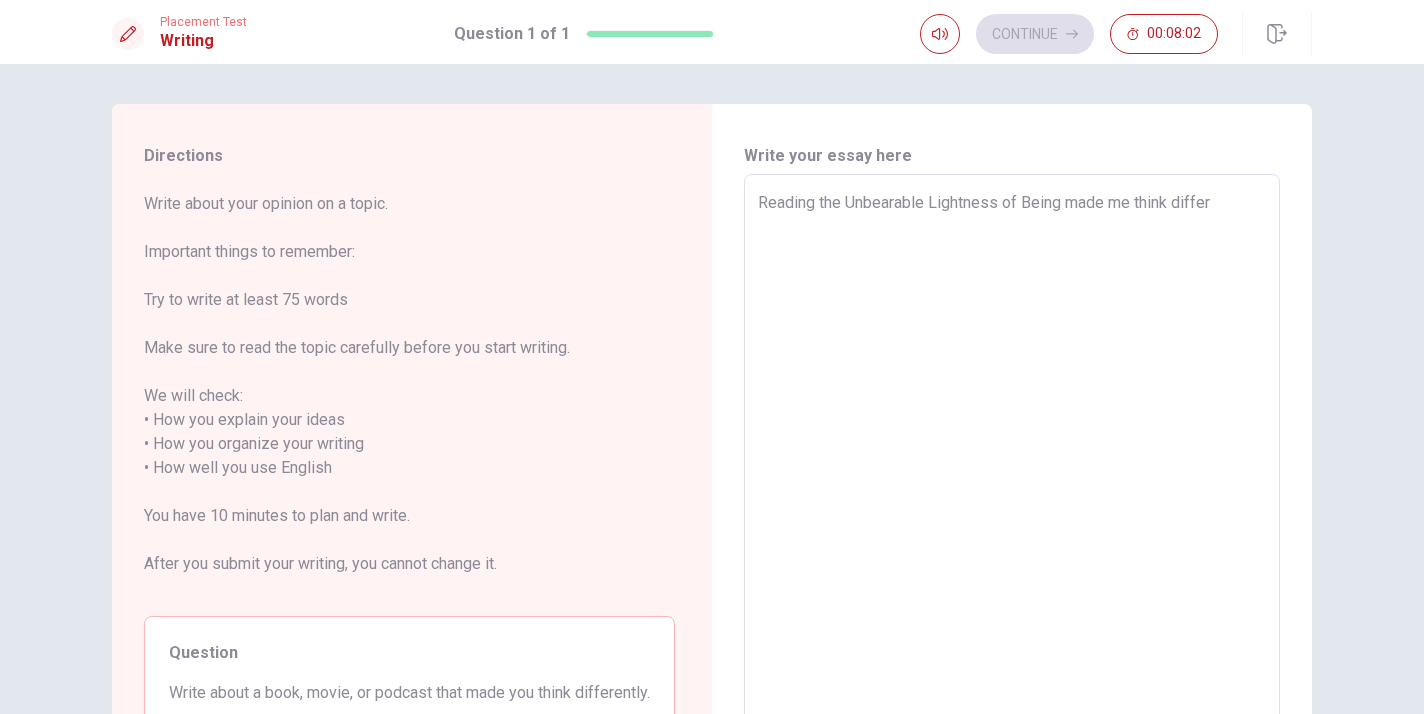 type on "x" 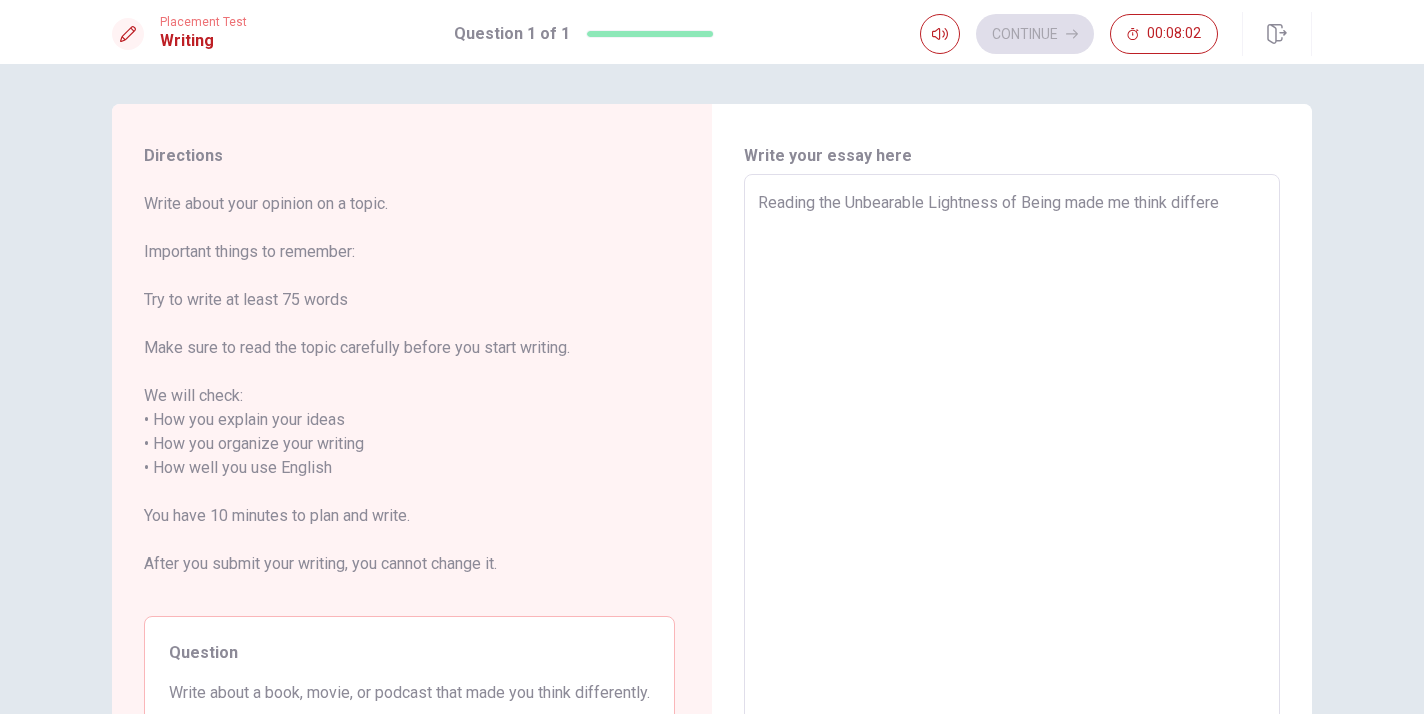 type on "x" 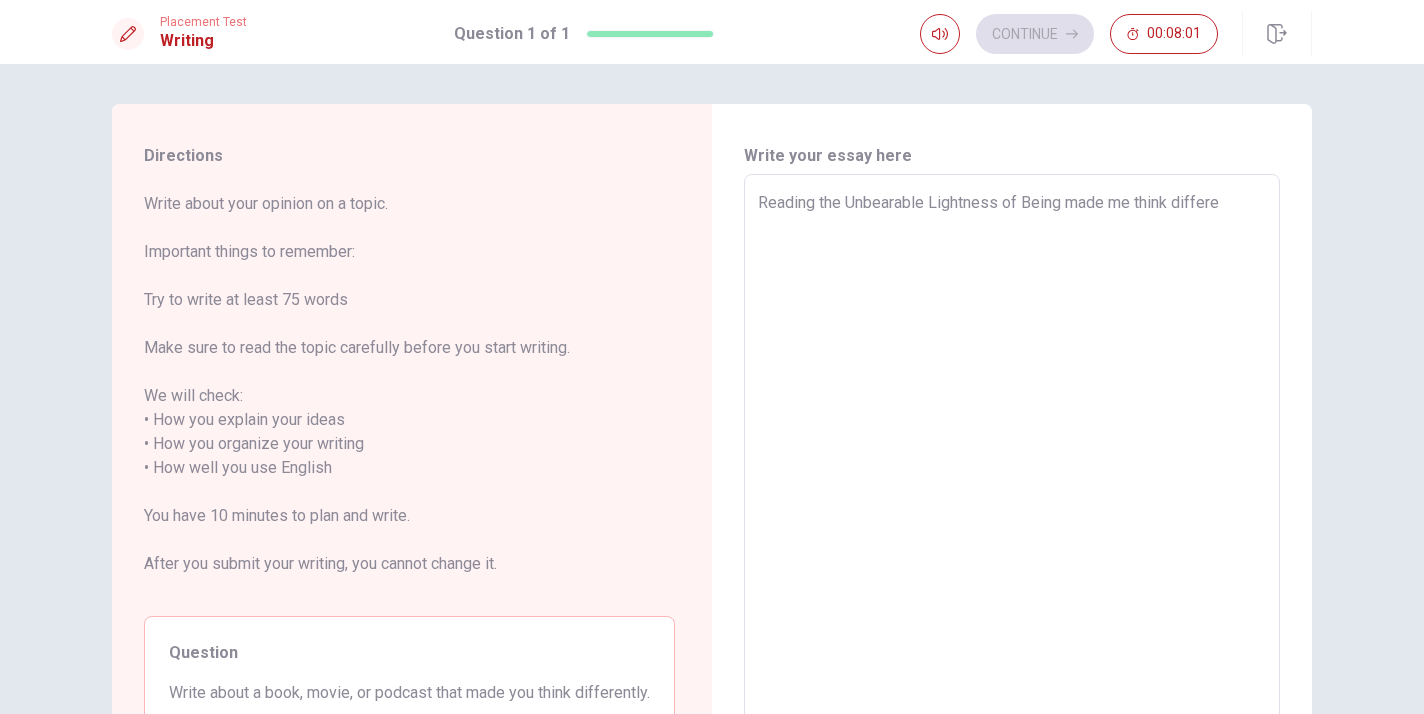 type on "Reading the Unbearable Lightness of Being made me think differen" 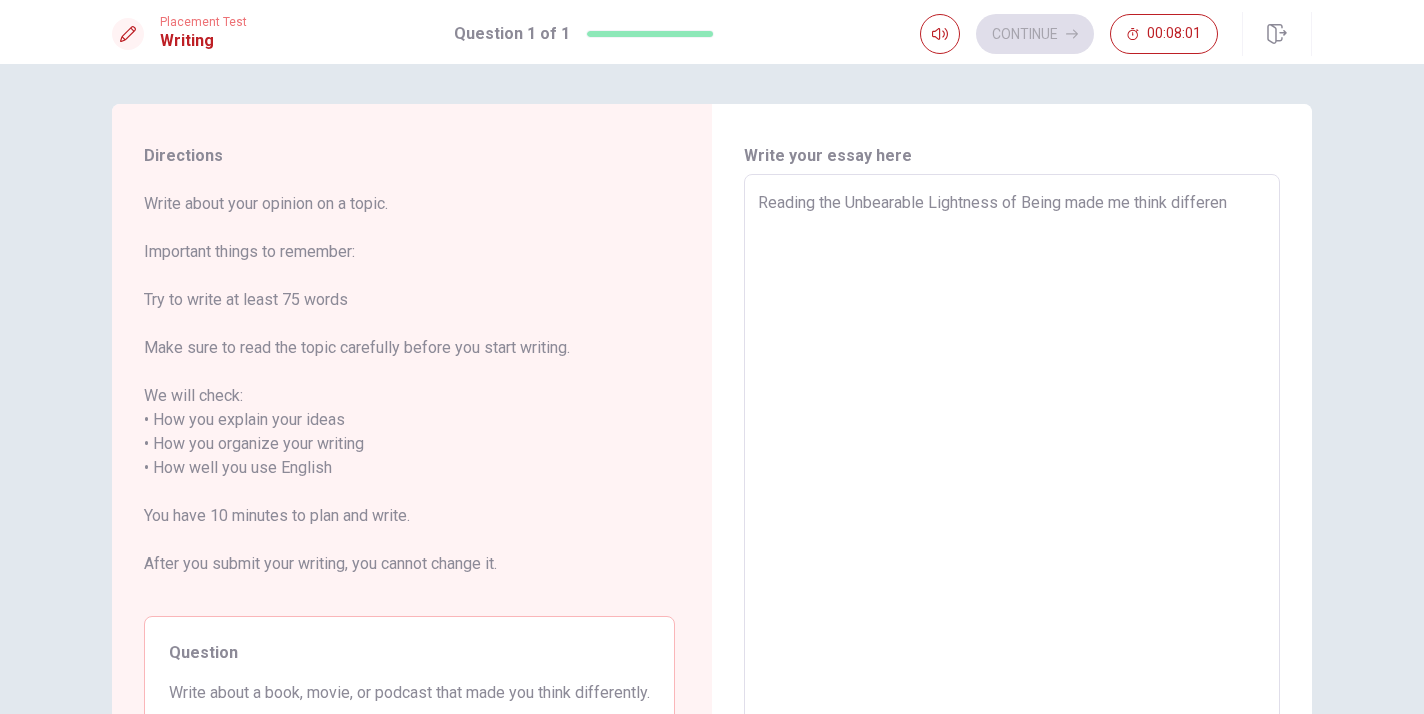 type on "x" 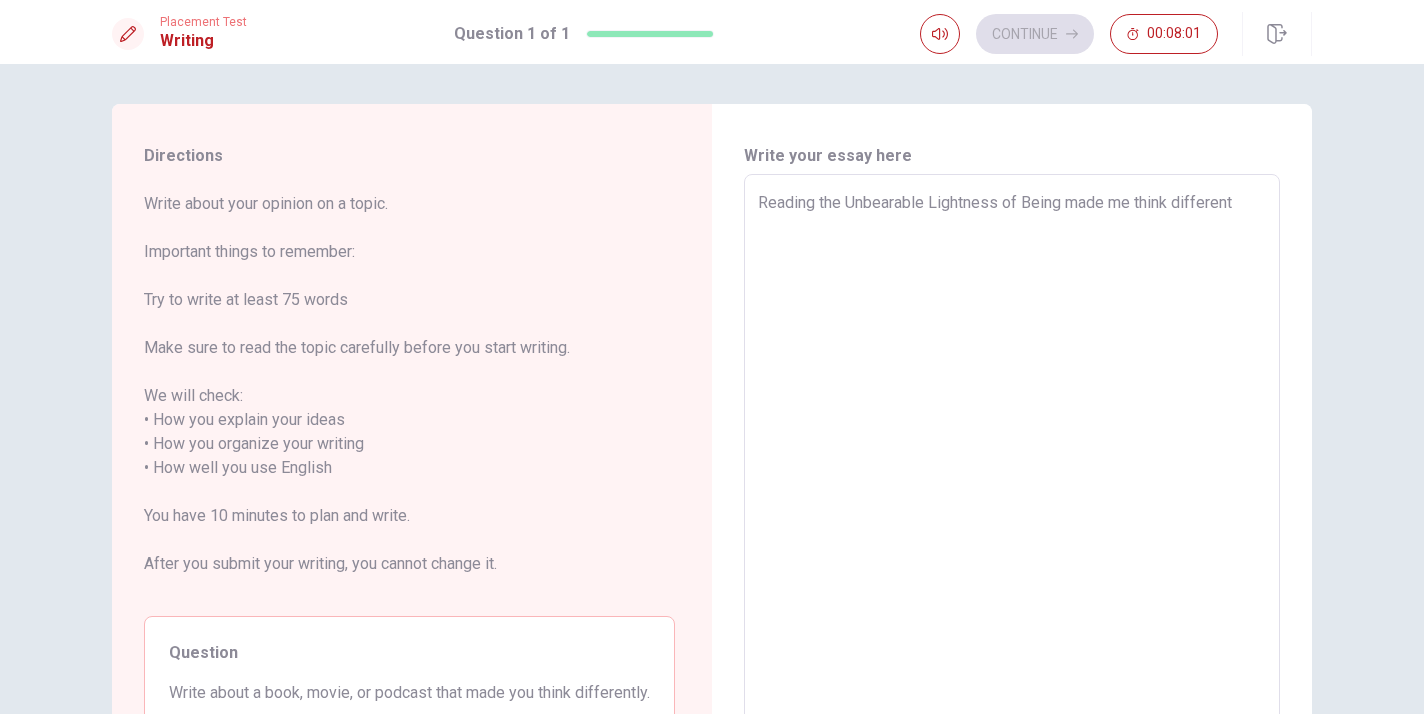 type on "x" 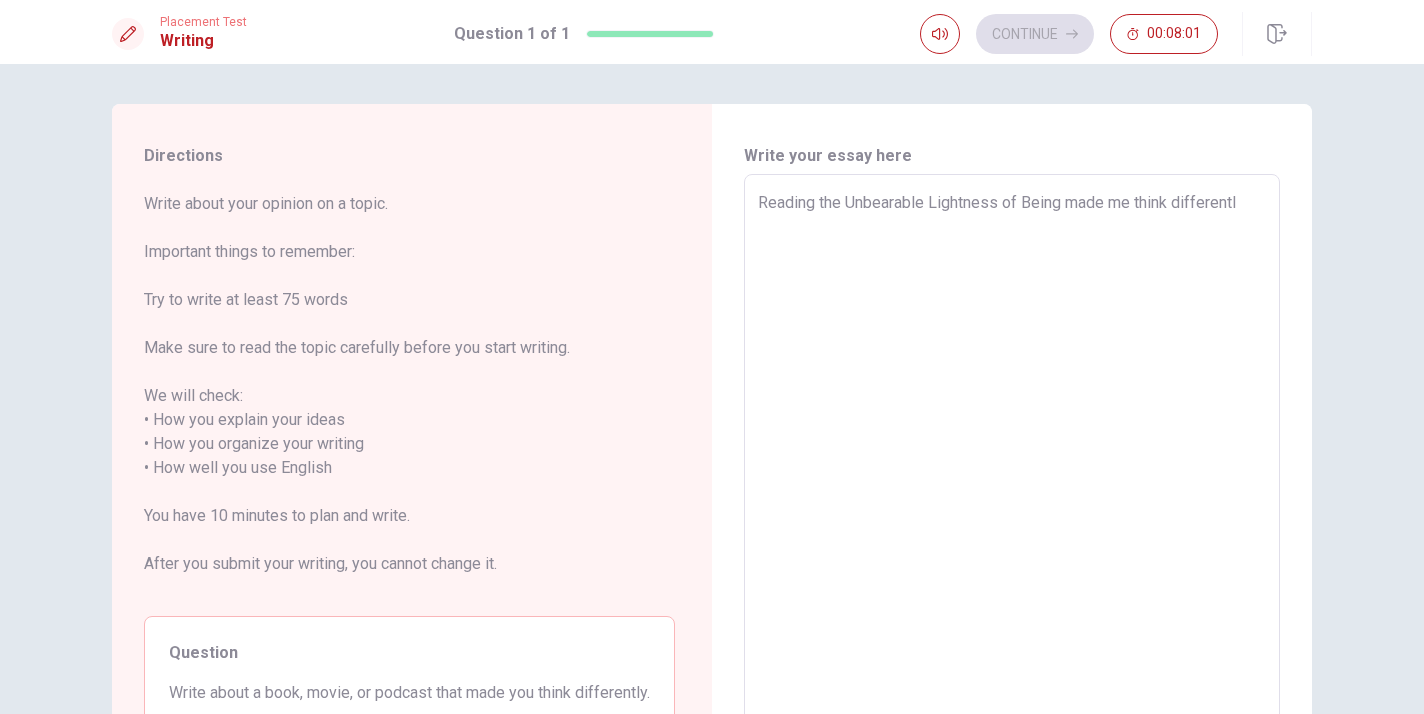 type on "x" 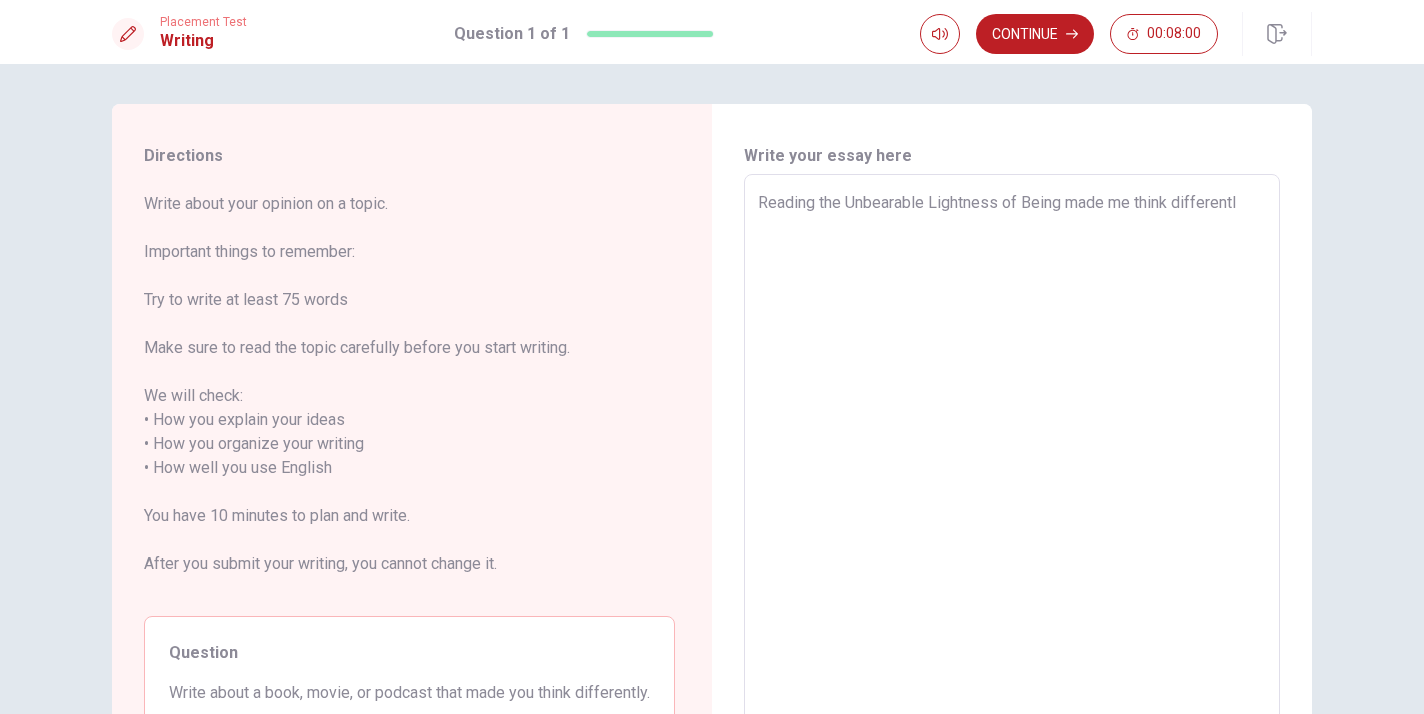 type on "Reading the Unbearable Lightness of Being made me think differently" 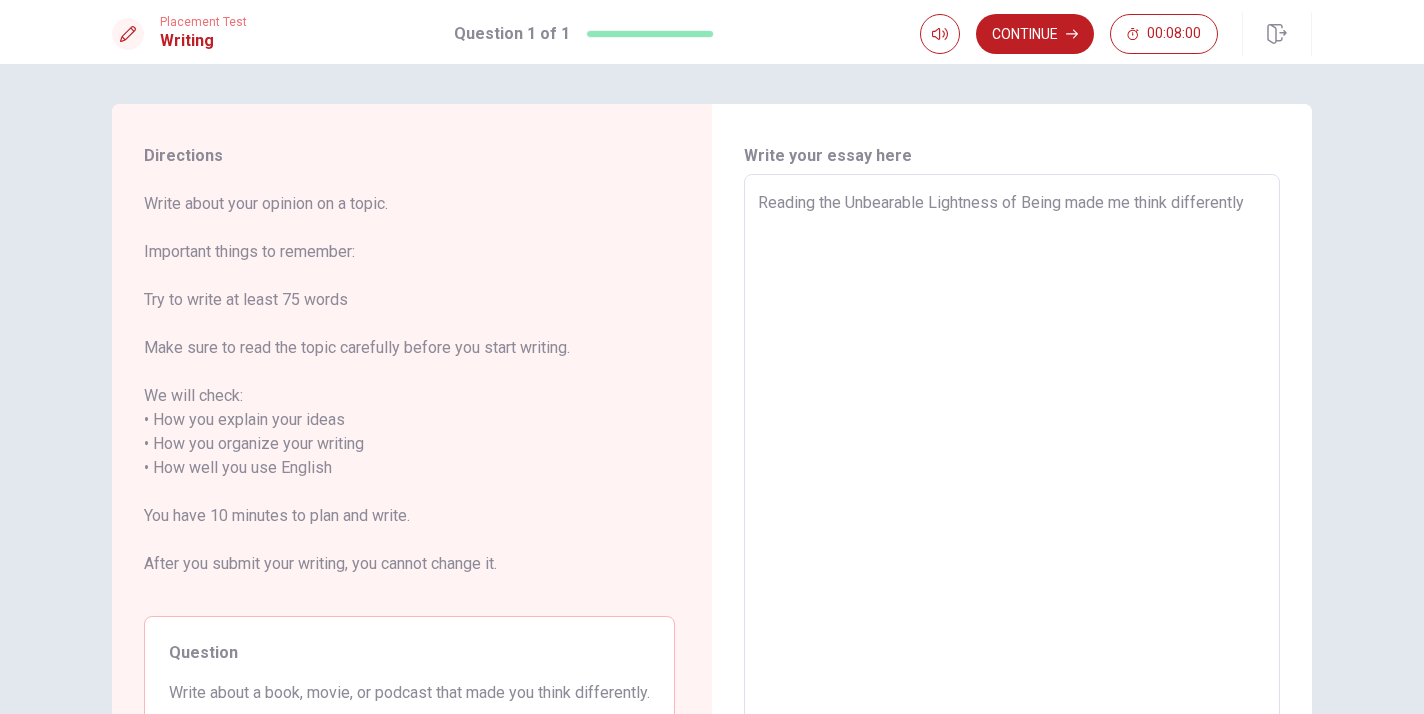 type on "x" 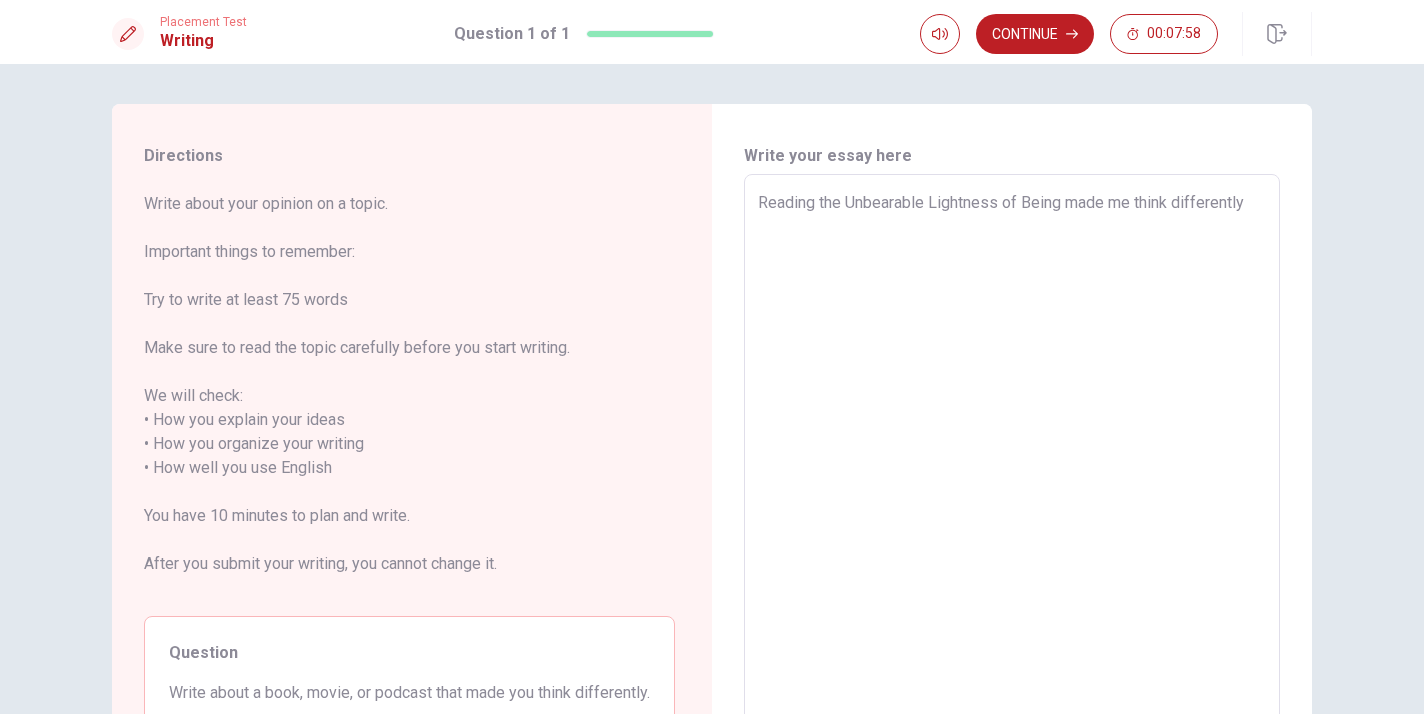 type on "x" 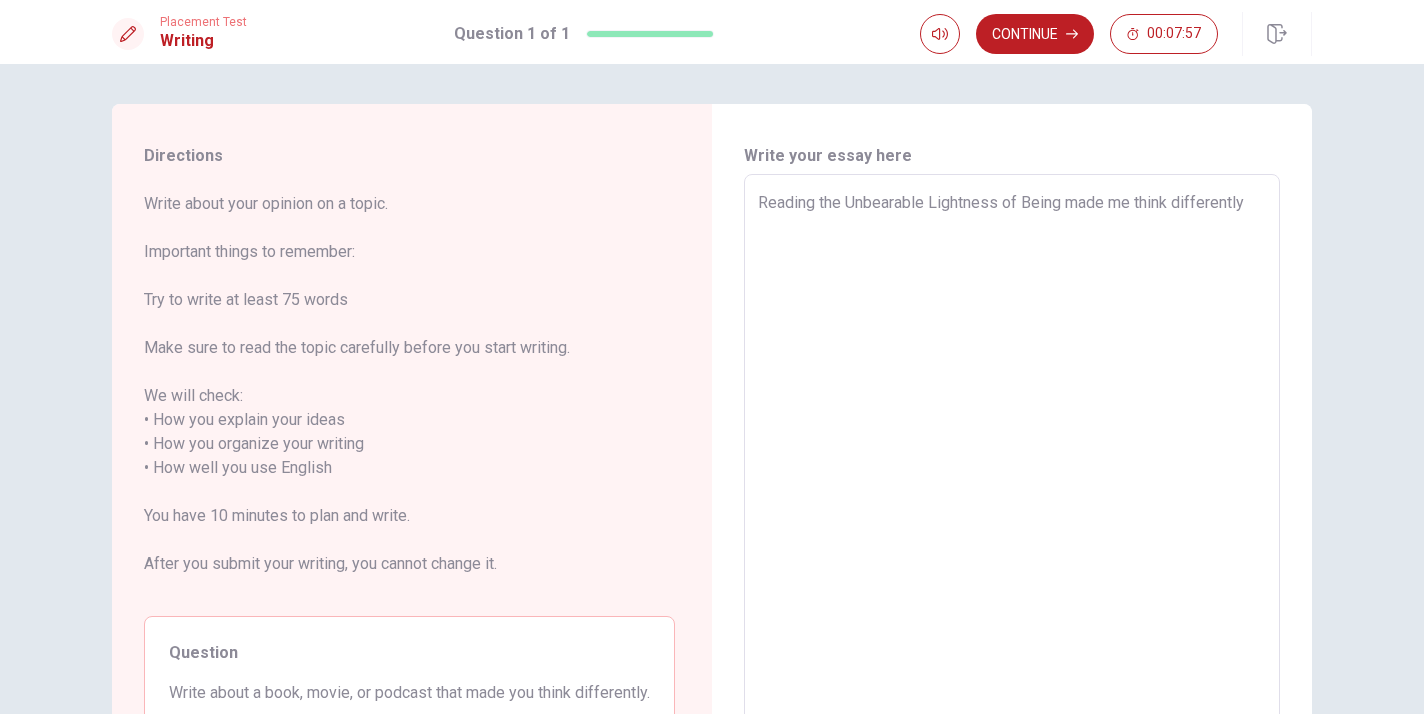 type on "Reading the Unbearable Lightness of Being made me think differently a" 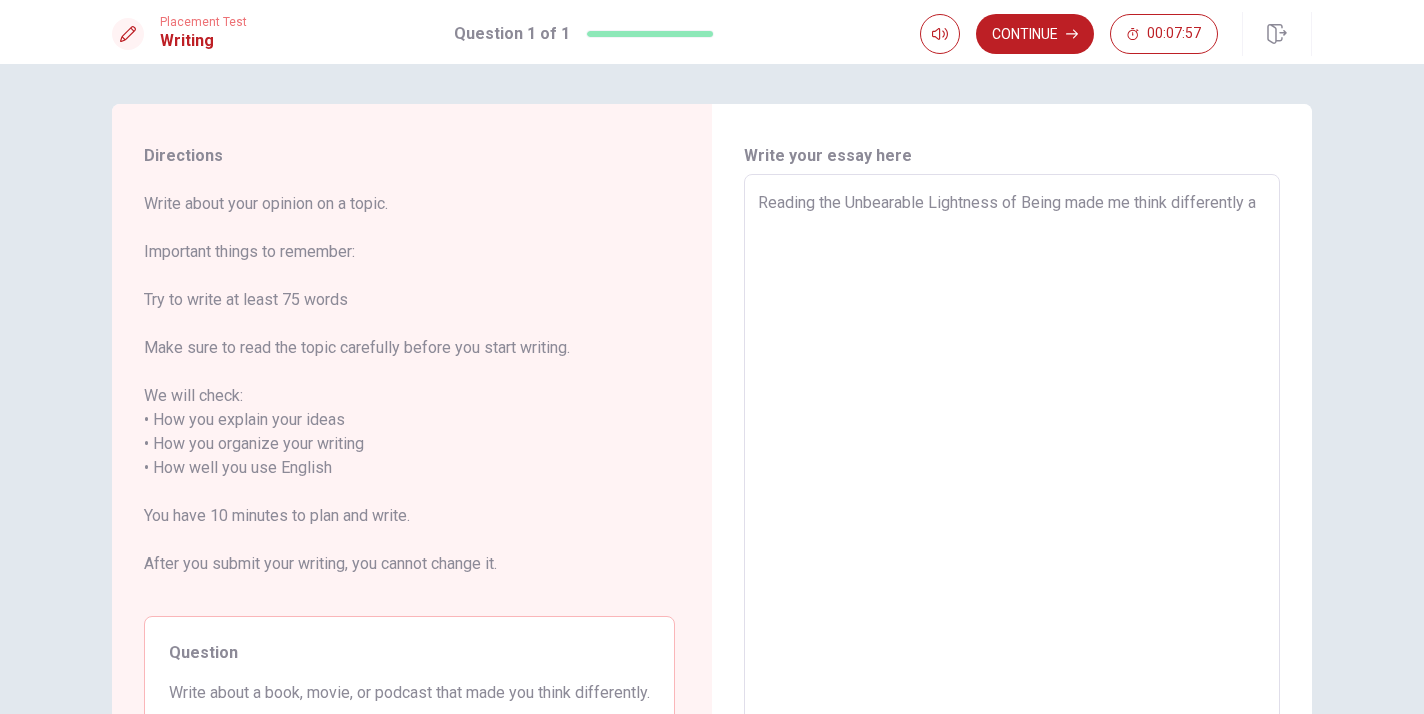type on "x" 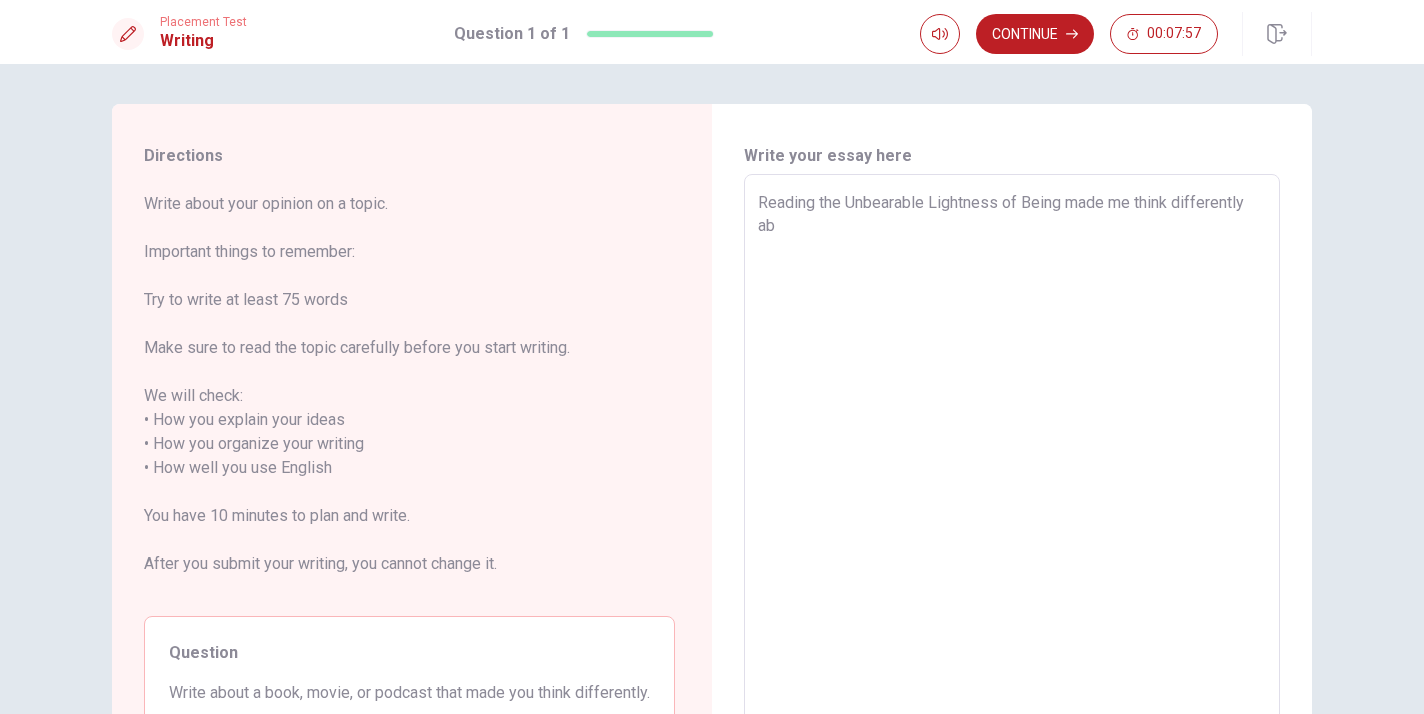 type on "x" 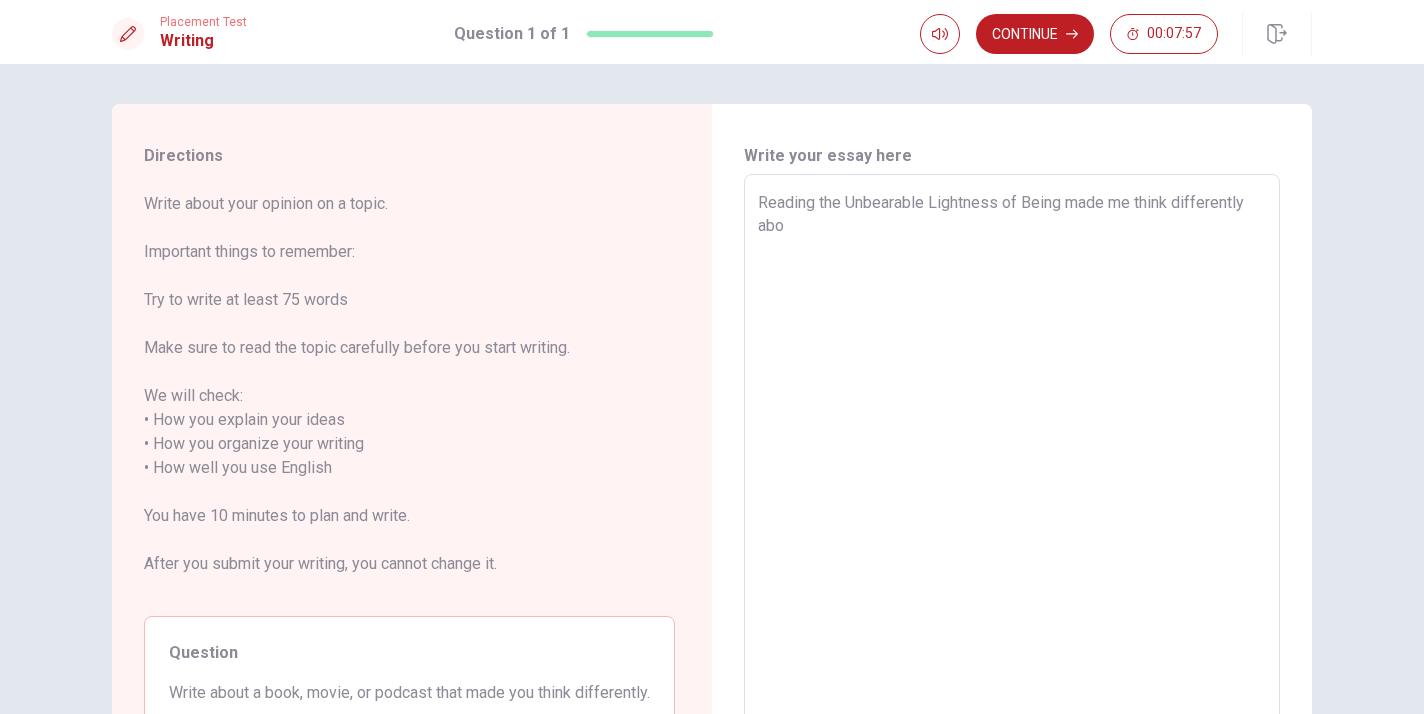 type on "x" 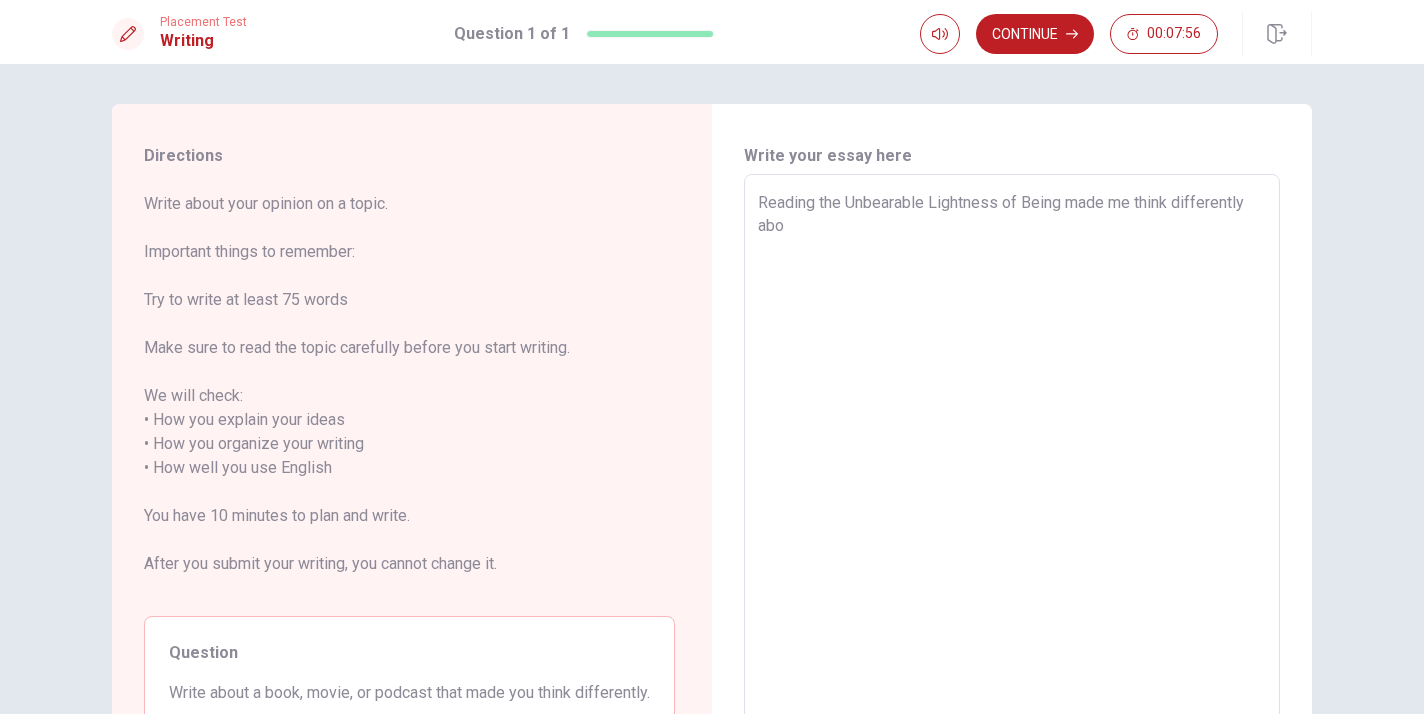 type on "Reading the Unbearable Lightness of Being made me think differently abou" 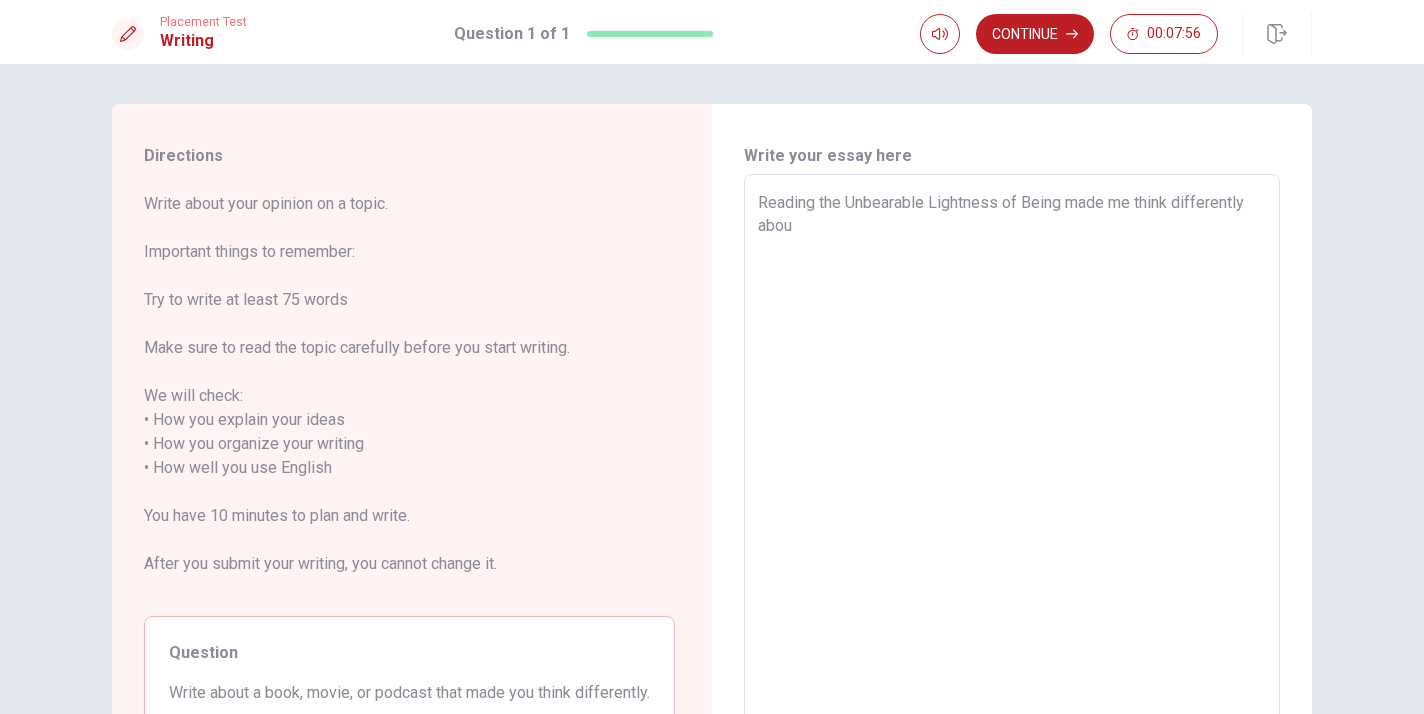 type on "x" 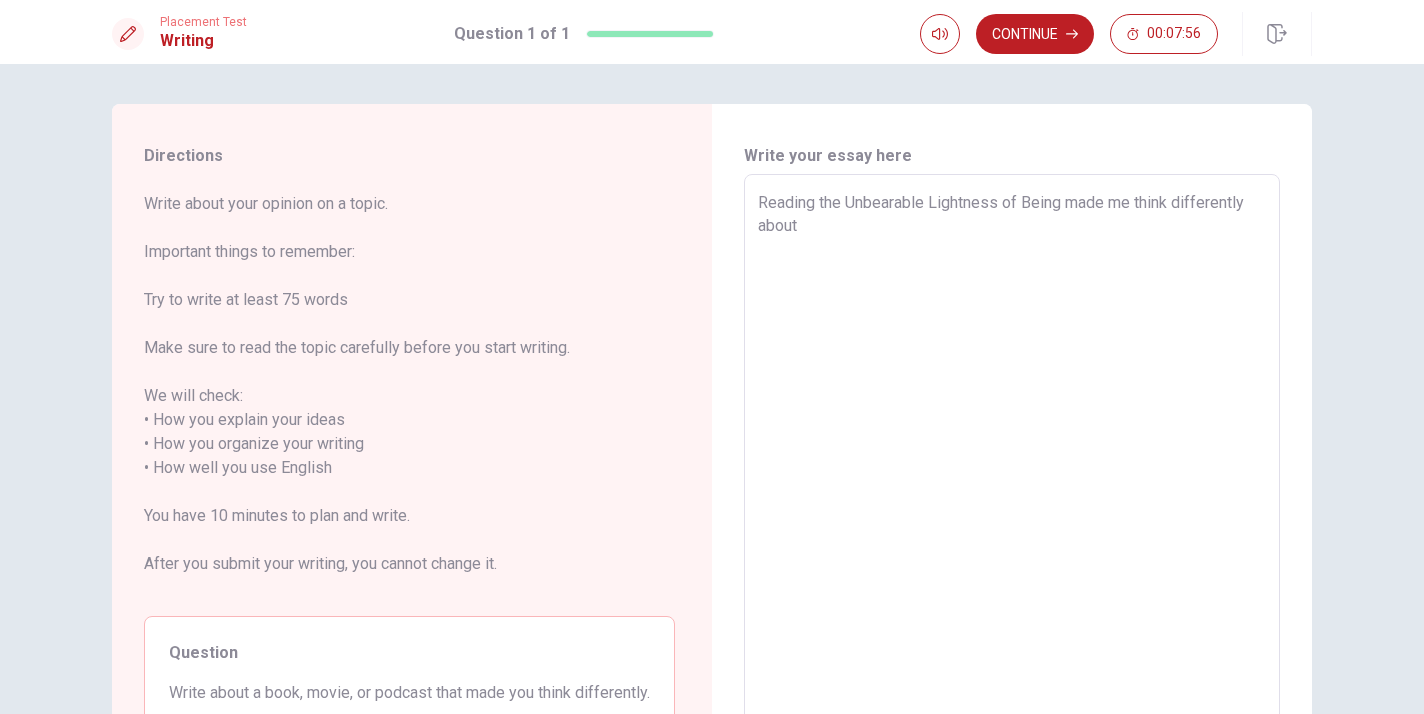 type on "x" 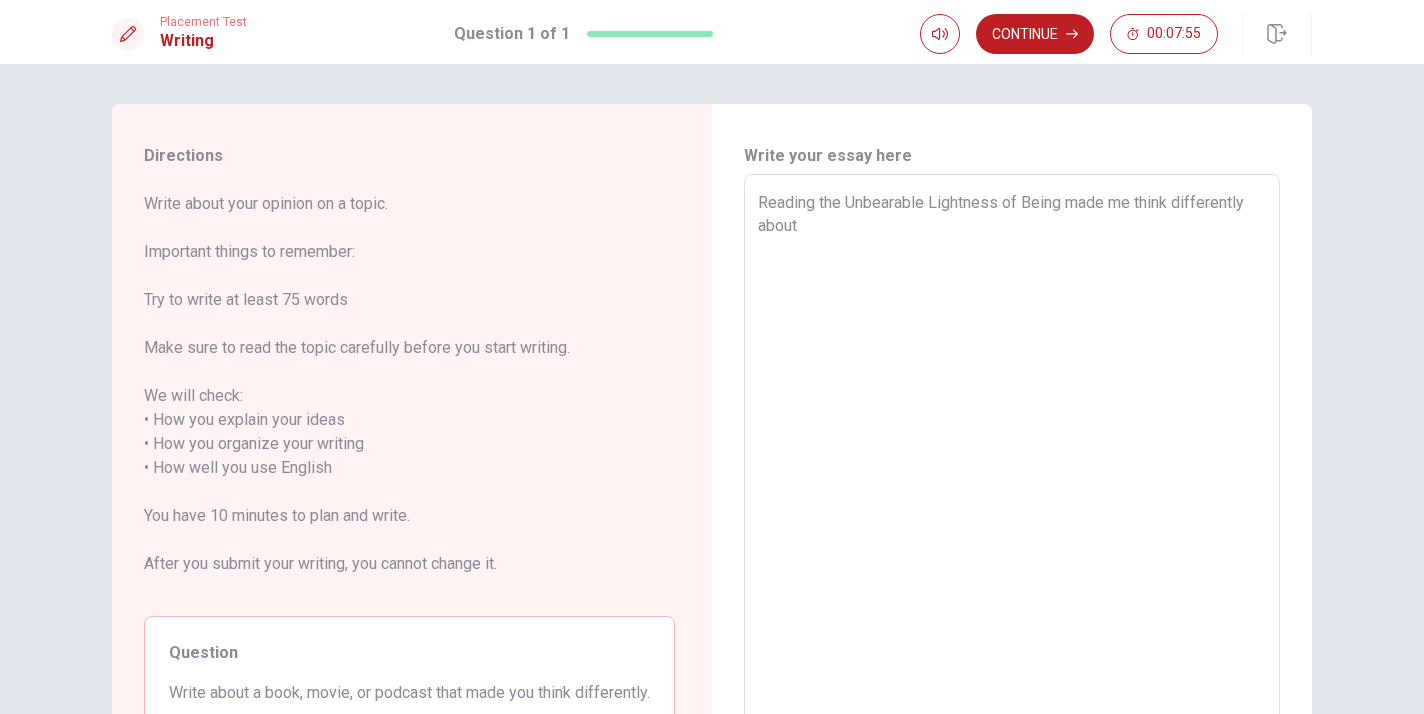 type on "Reading the Unbearable Lightness of Being made me think differently about l" 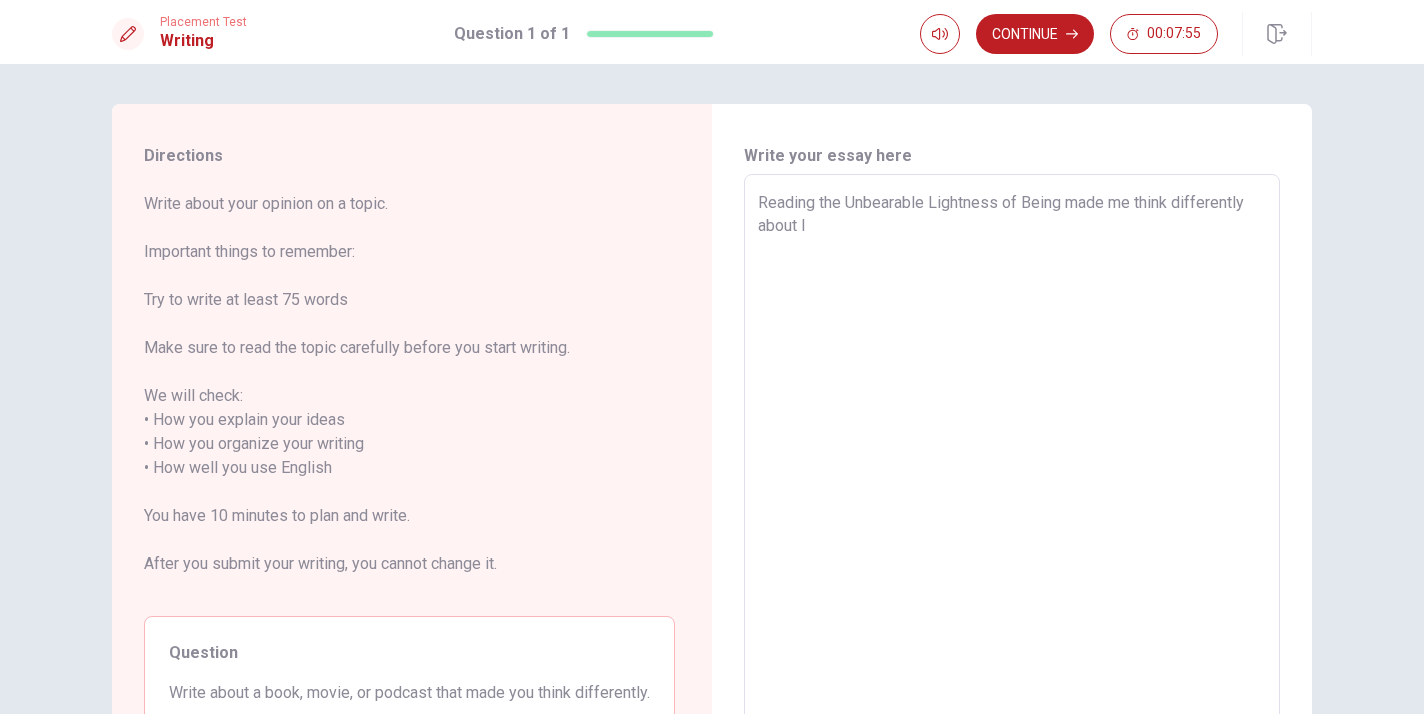type on "x" 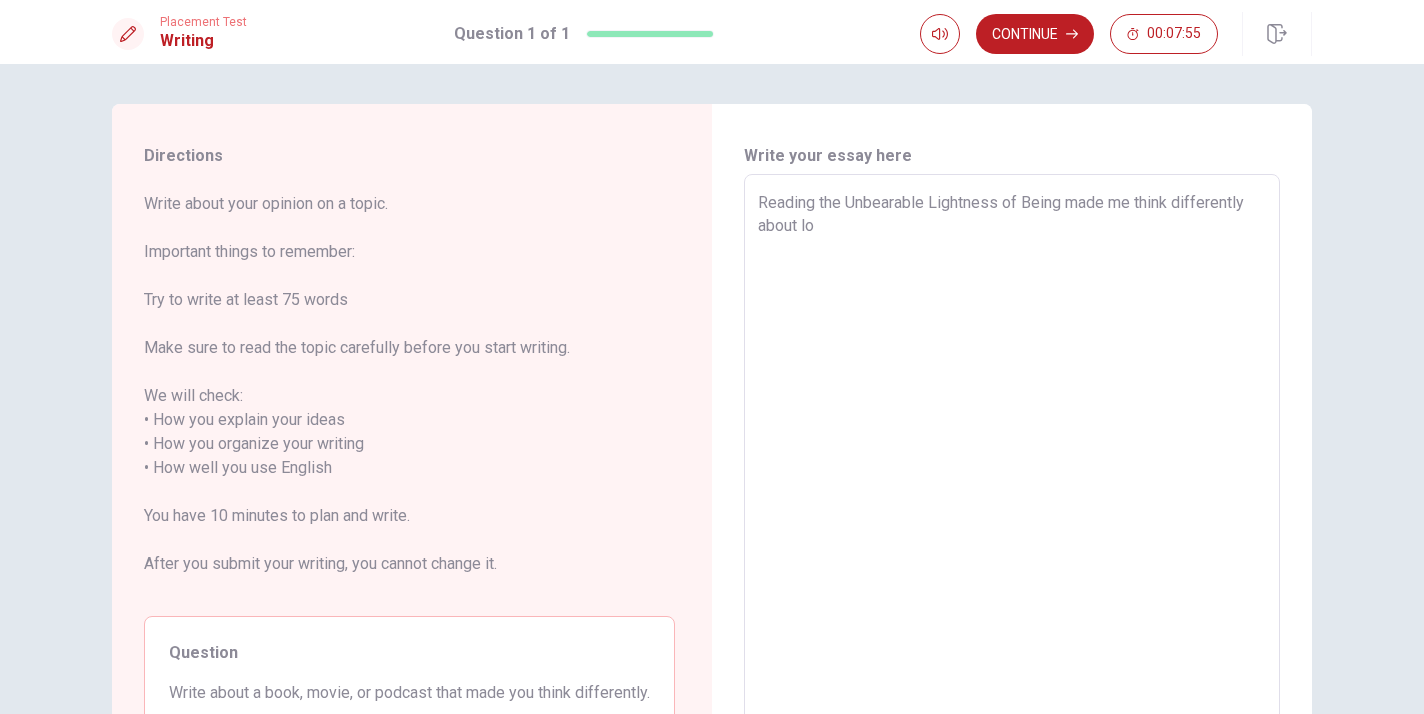 type on "x" 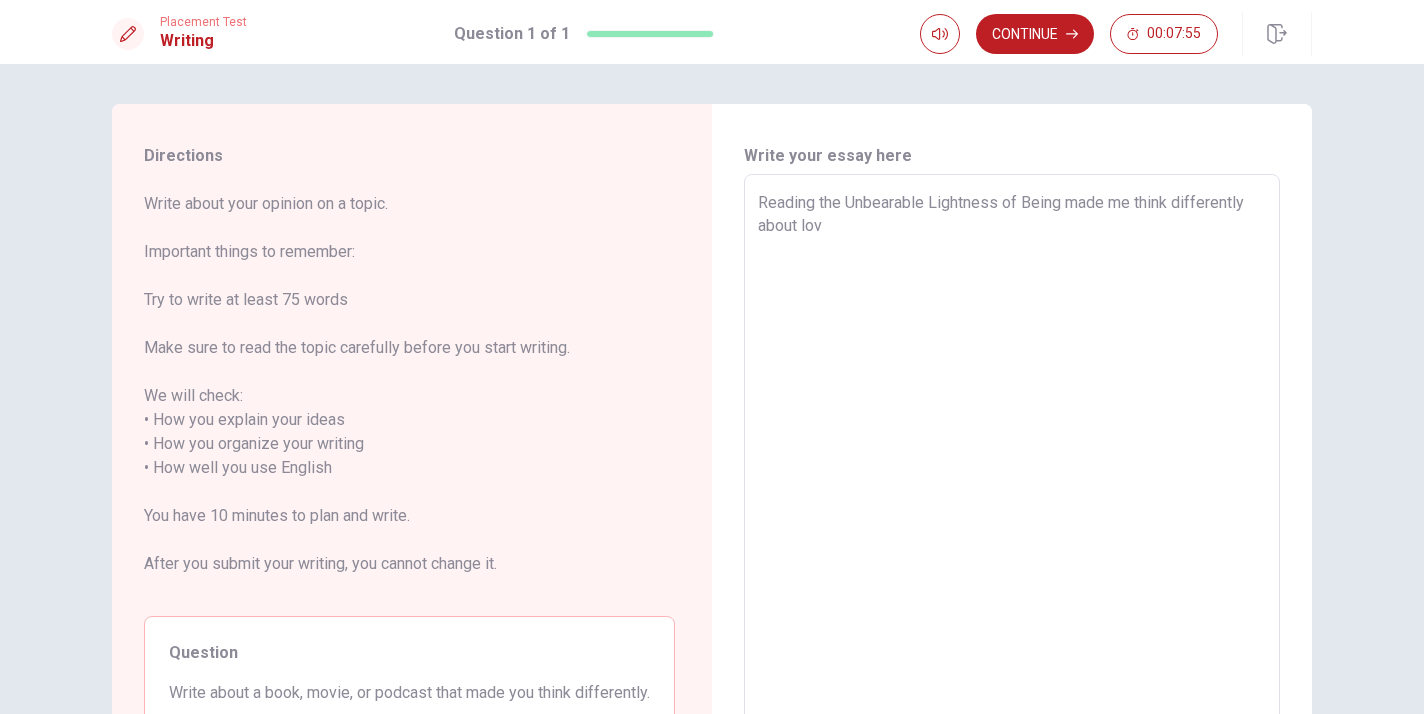 type on "x" 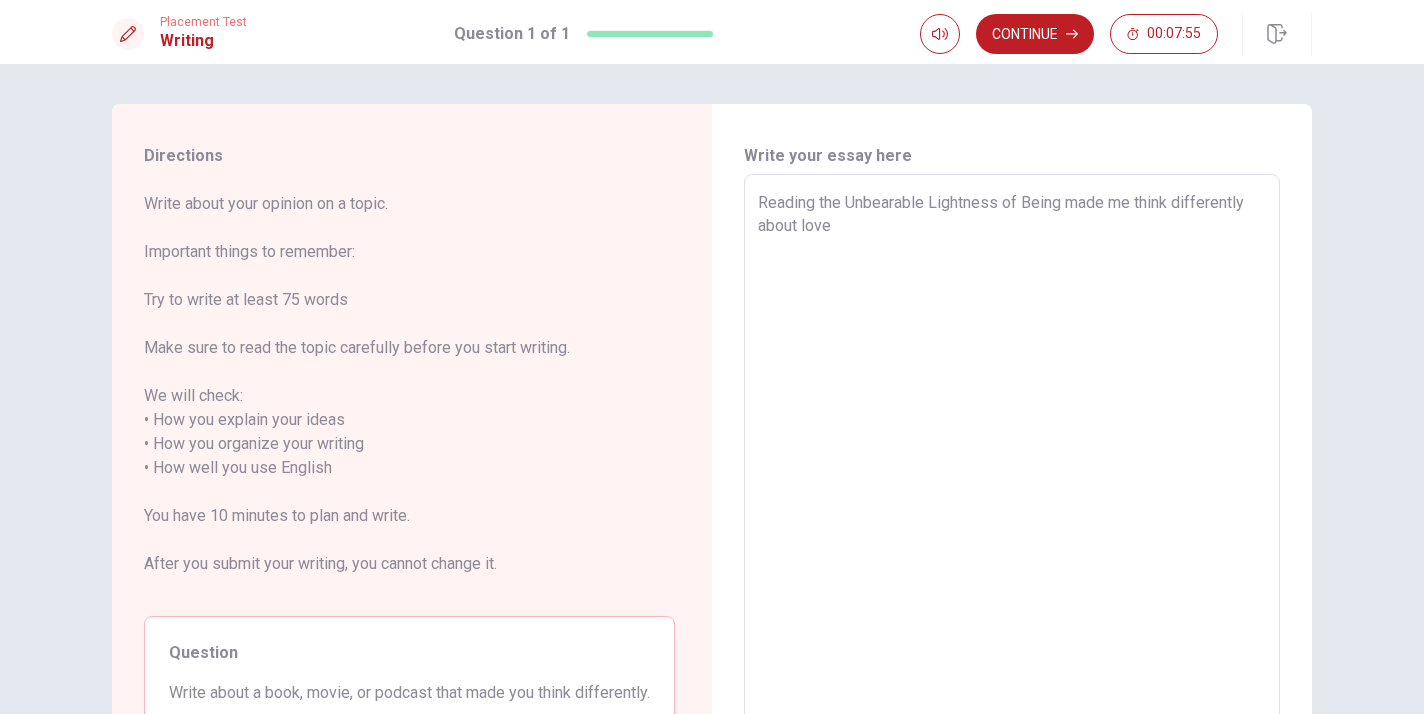 type on "x" 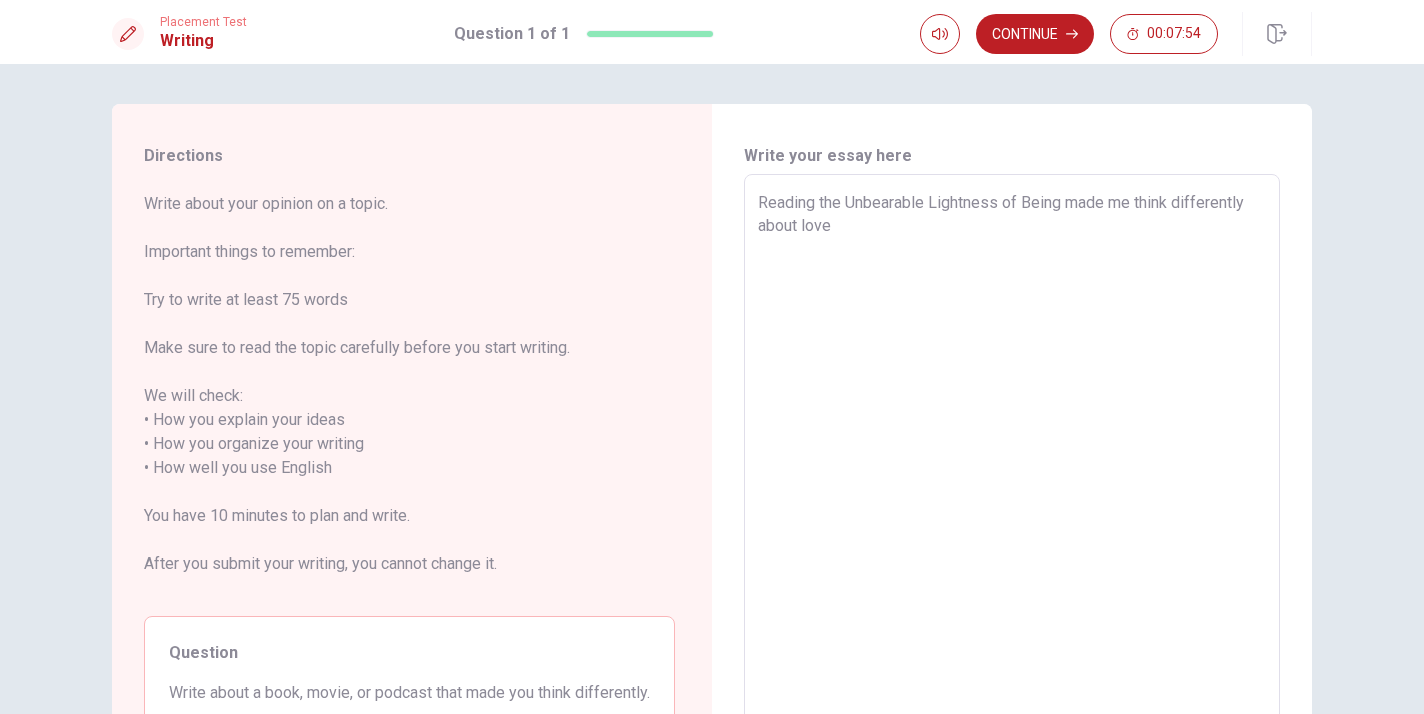 type on "Reading the Unbearable Lightness of Being made me think differently about love," 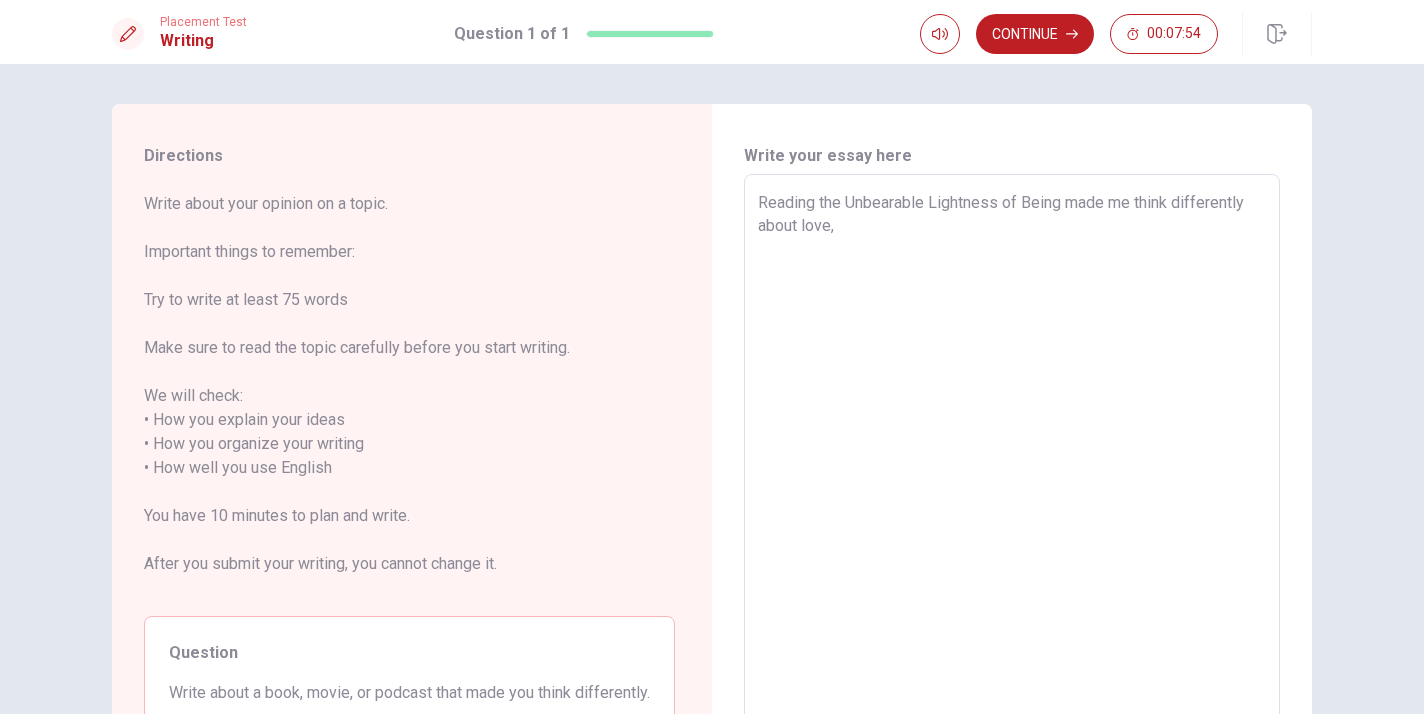 type on "x" 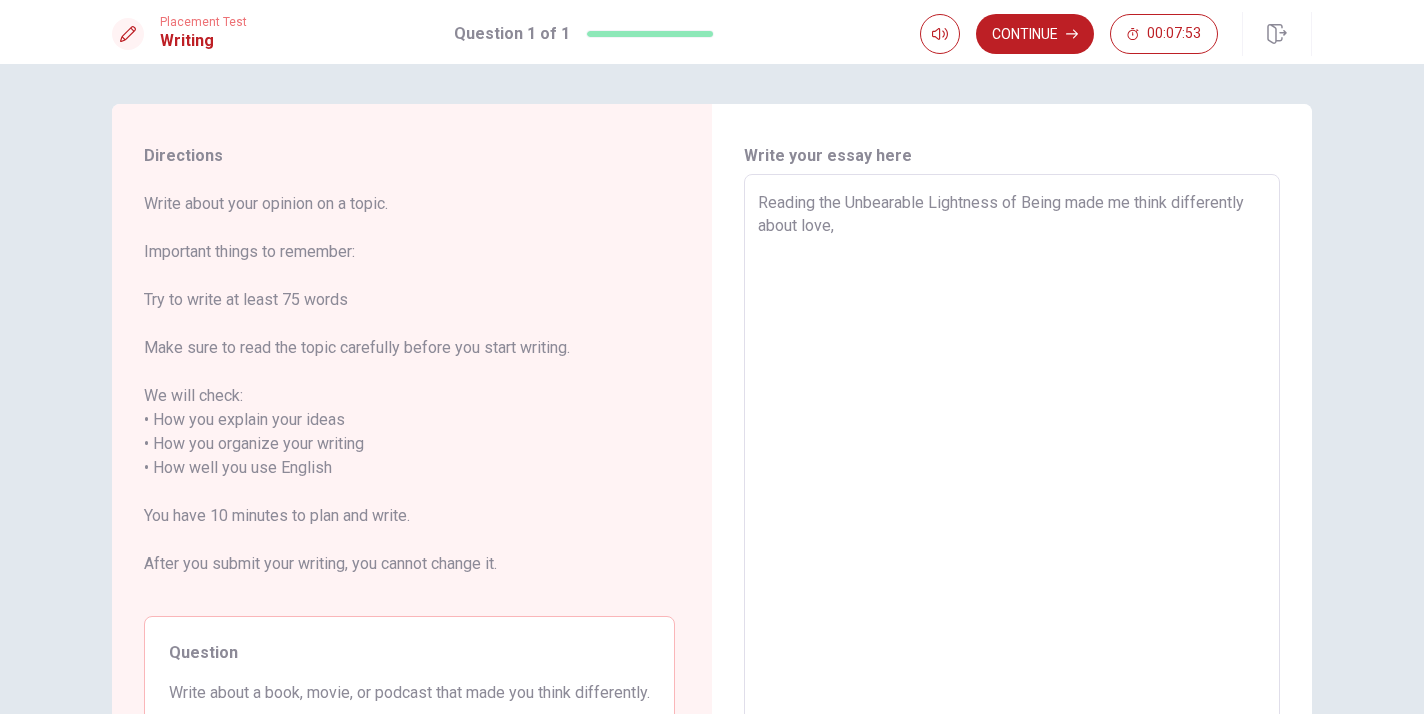 type on "x" 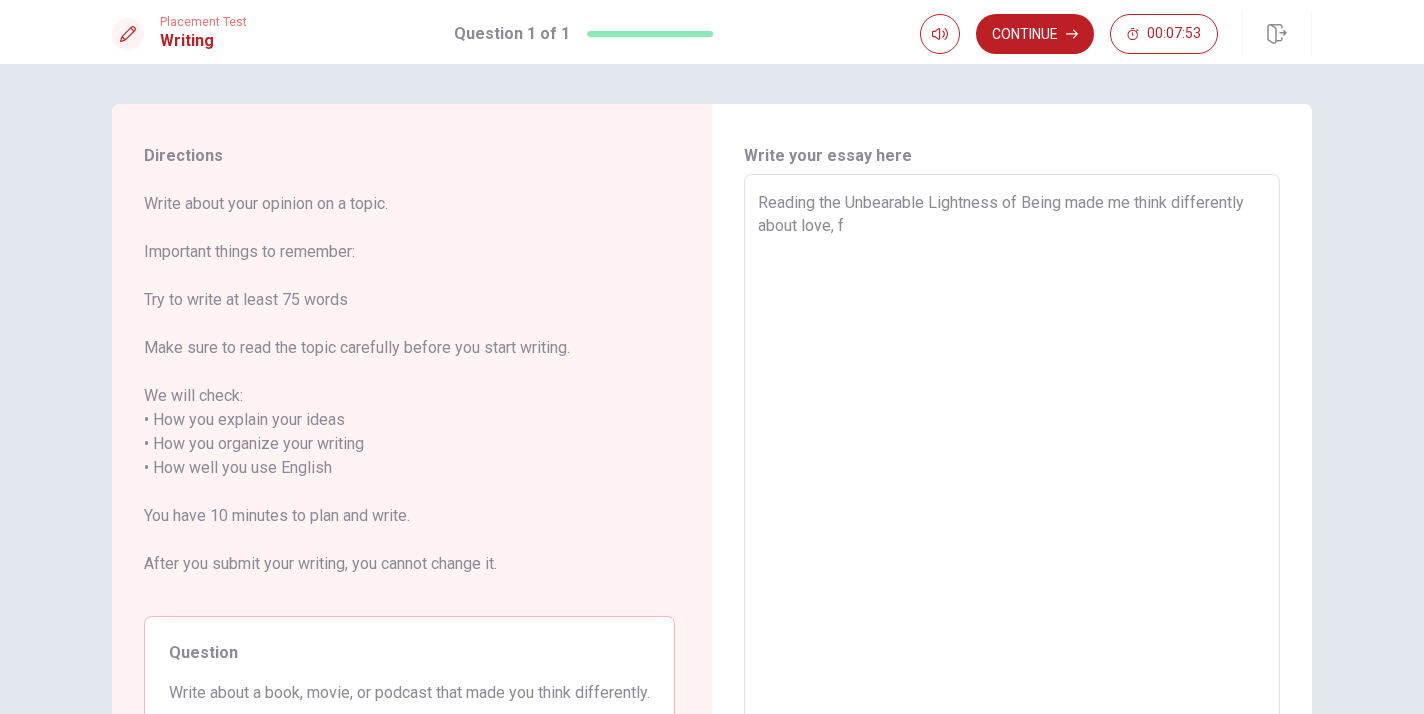 type on "x" 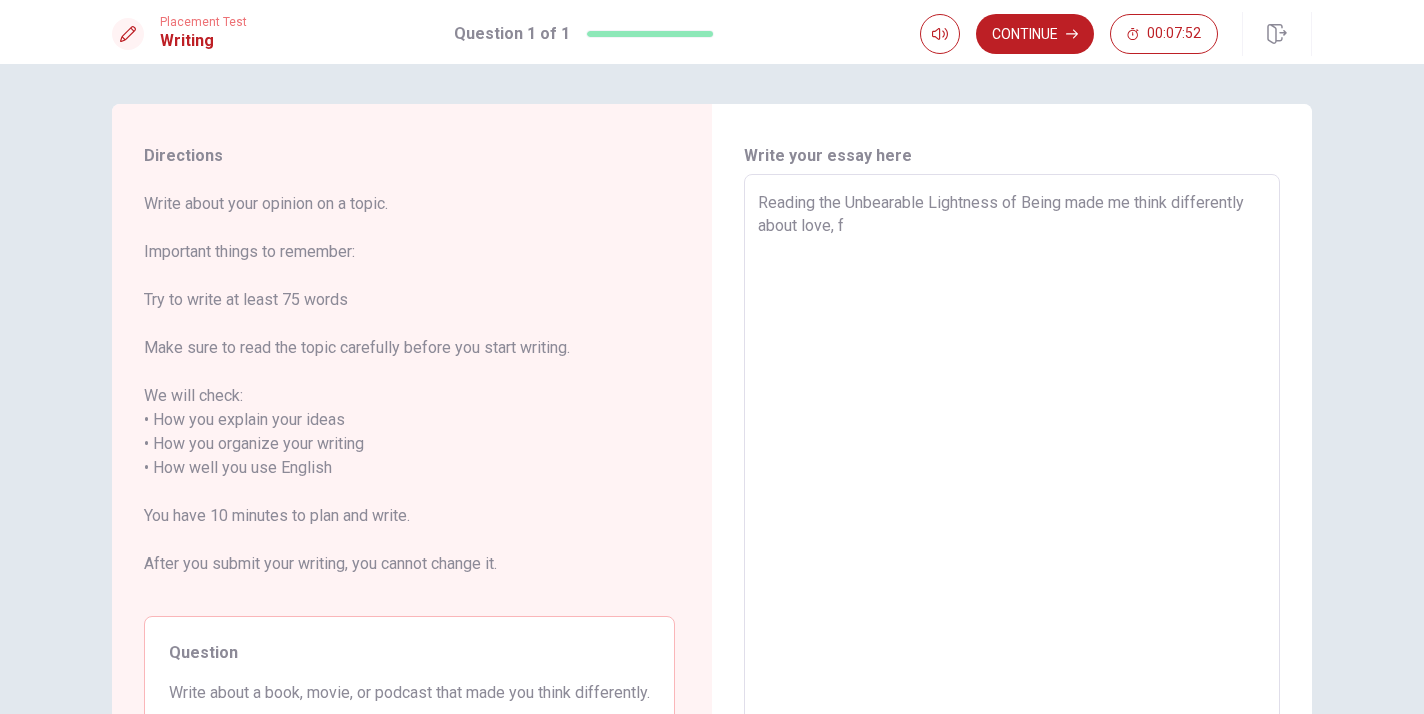 type on "Reading the Unbearable Lightness of Being made me think differently about love, fr" 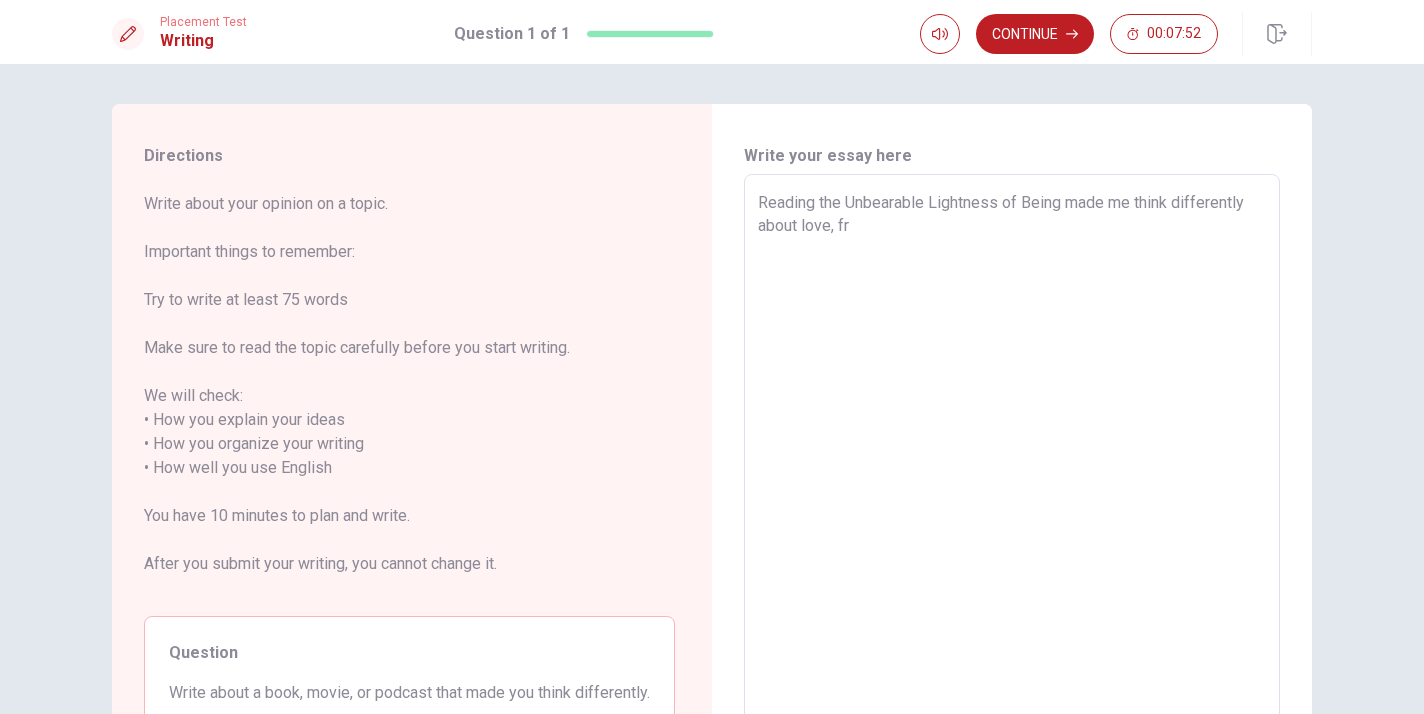 type on "x" 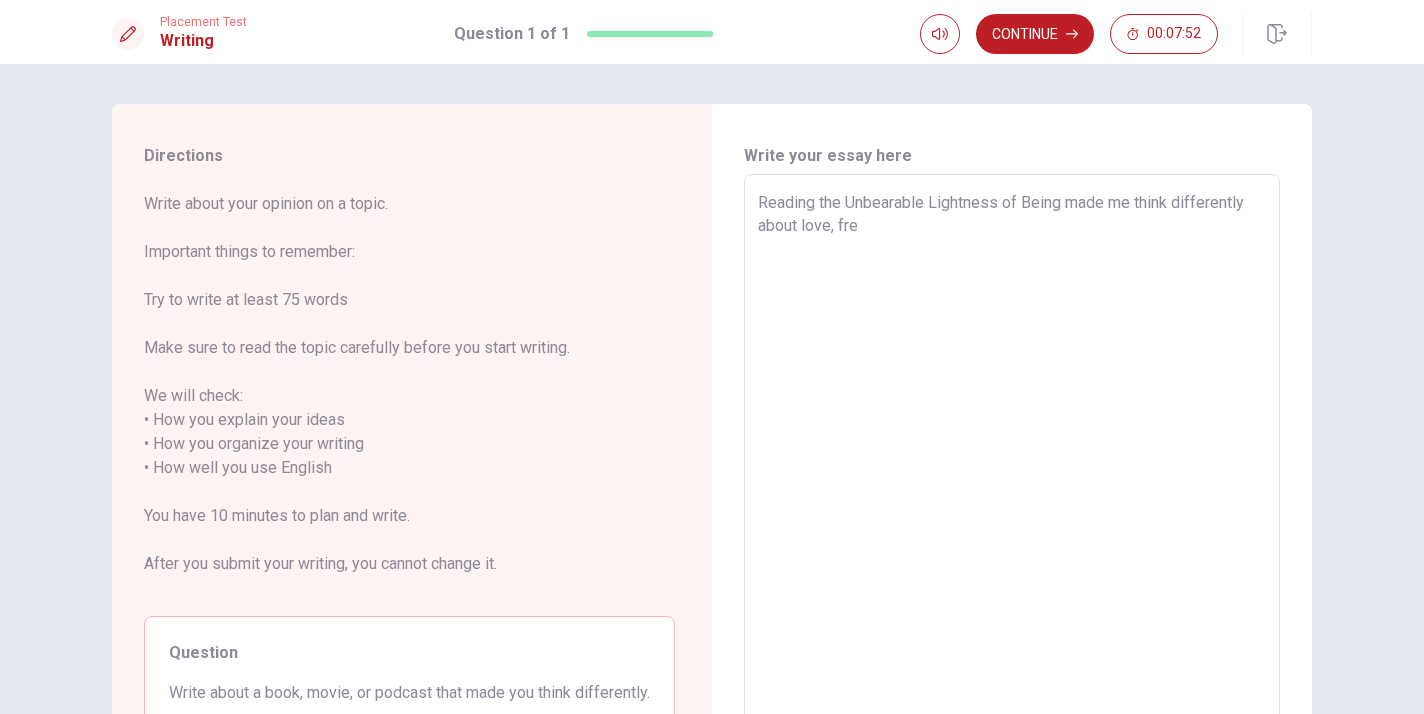 type on "x" 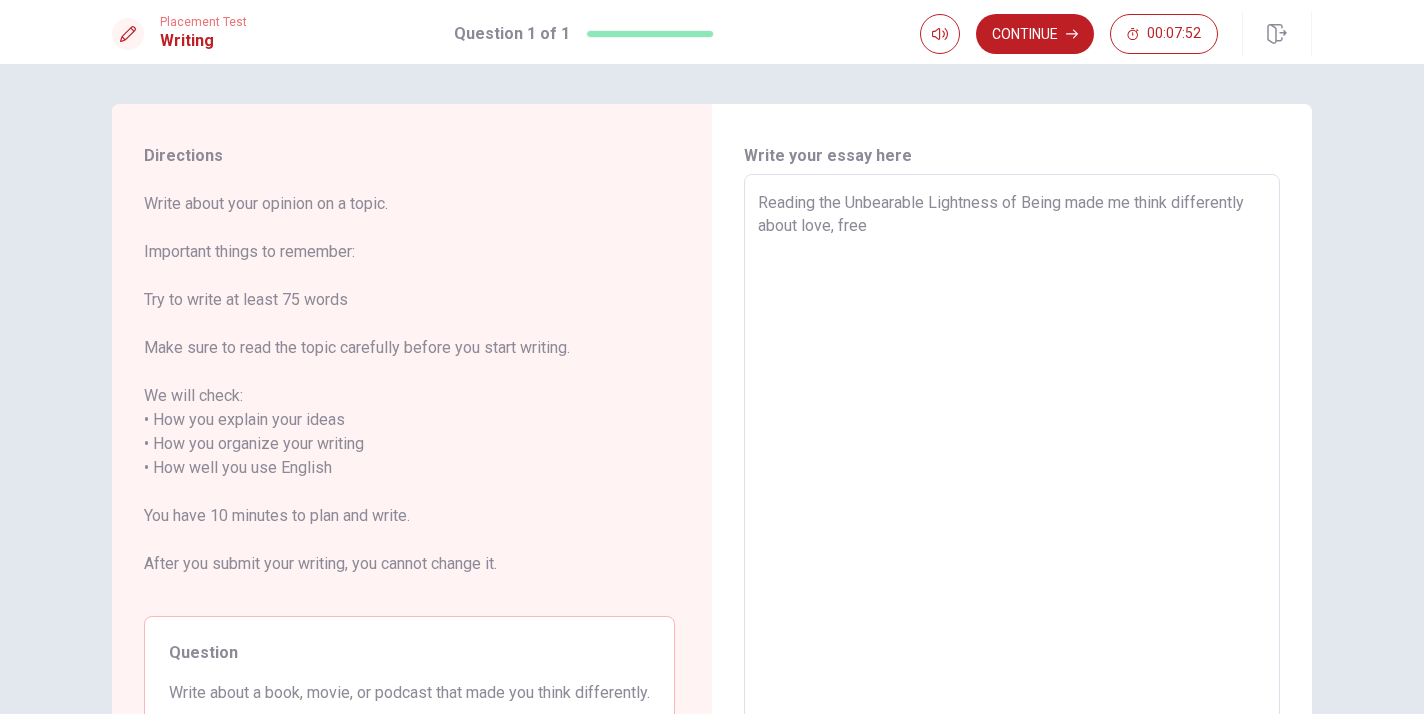 type on "x" 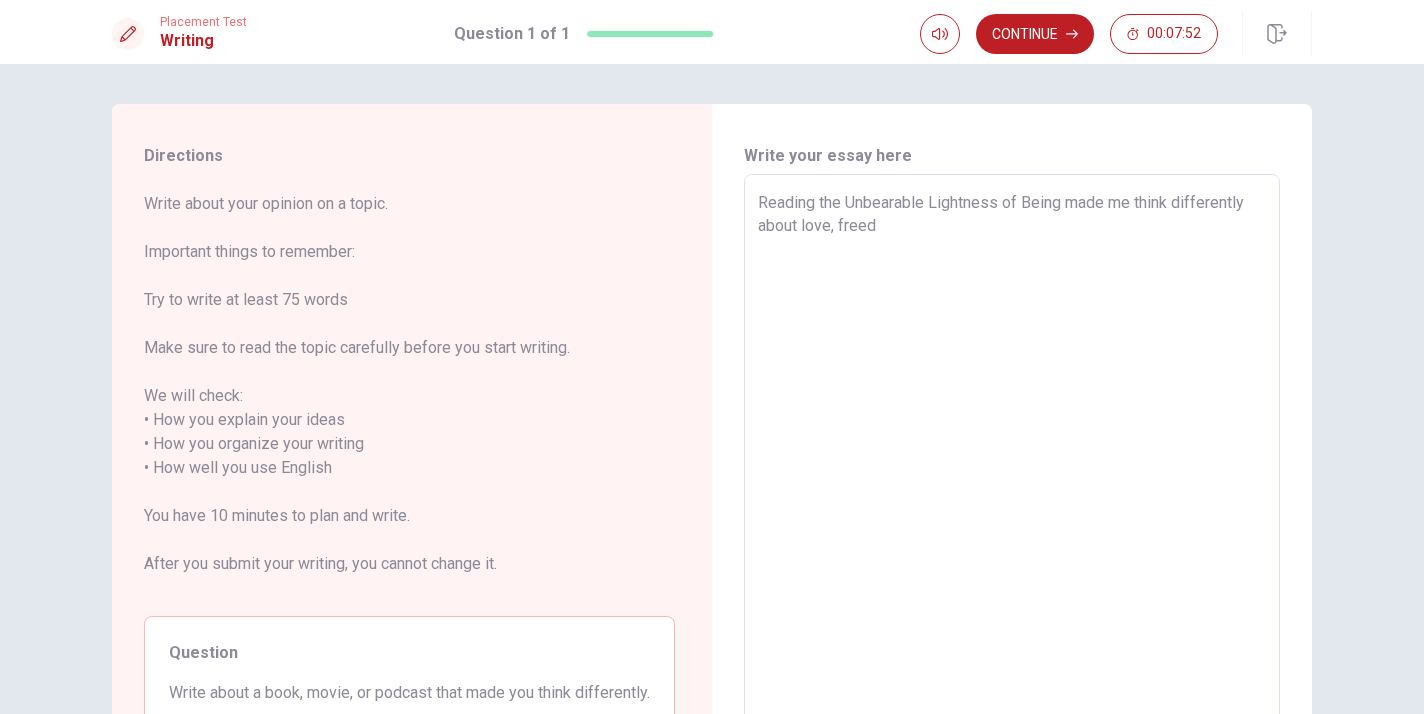type on "x" 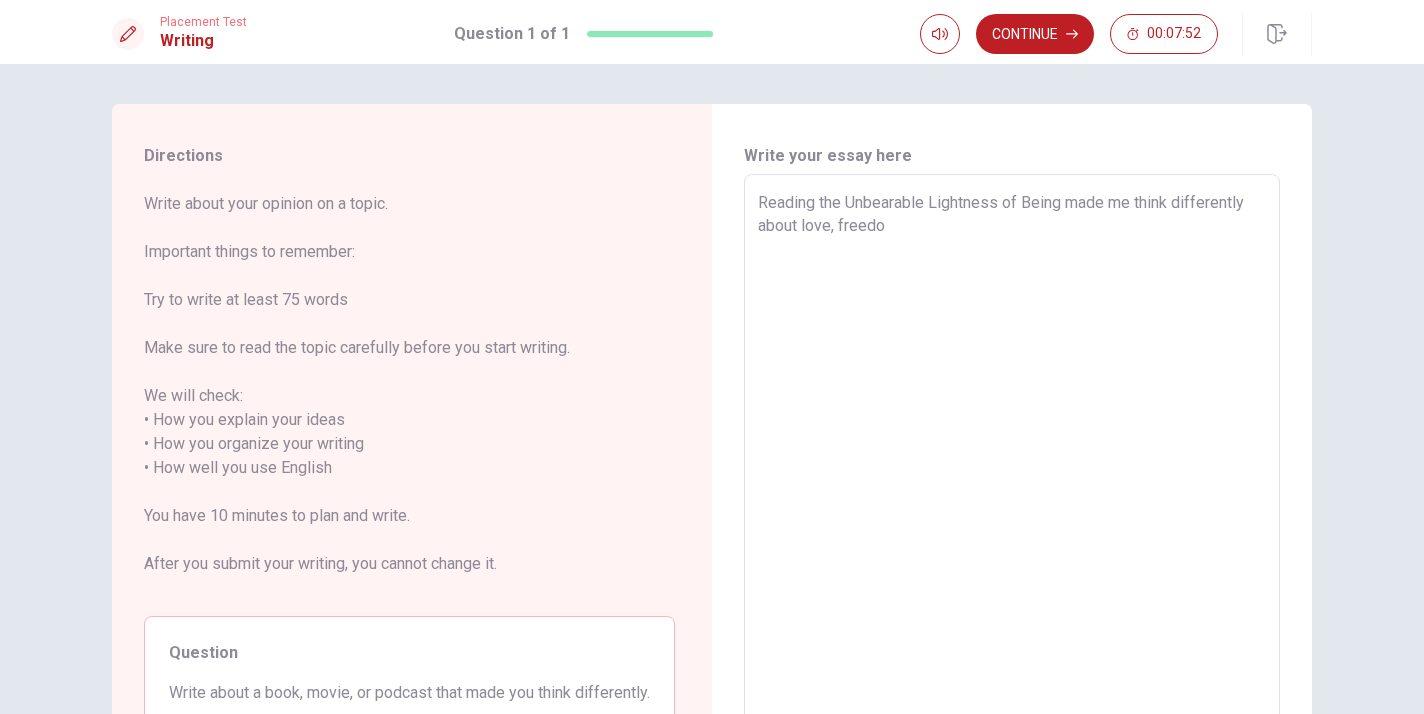 type on "x" 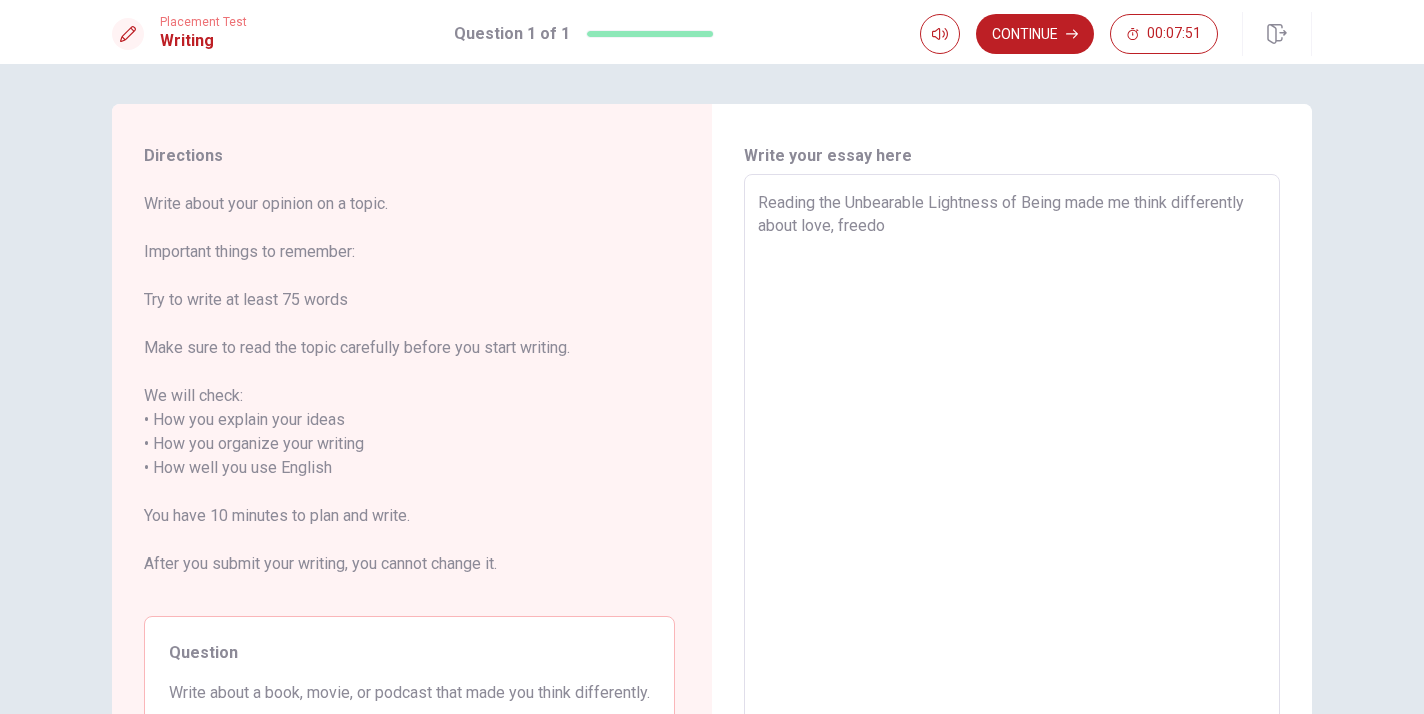 type on "Reading the Unbearable Lightness of Being made me think differently about love, freedom" 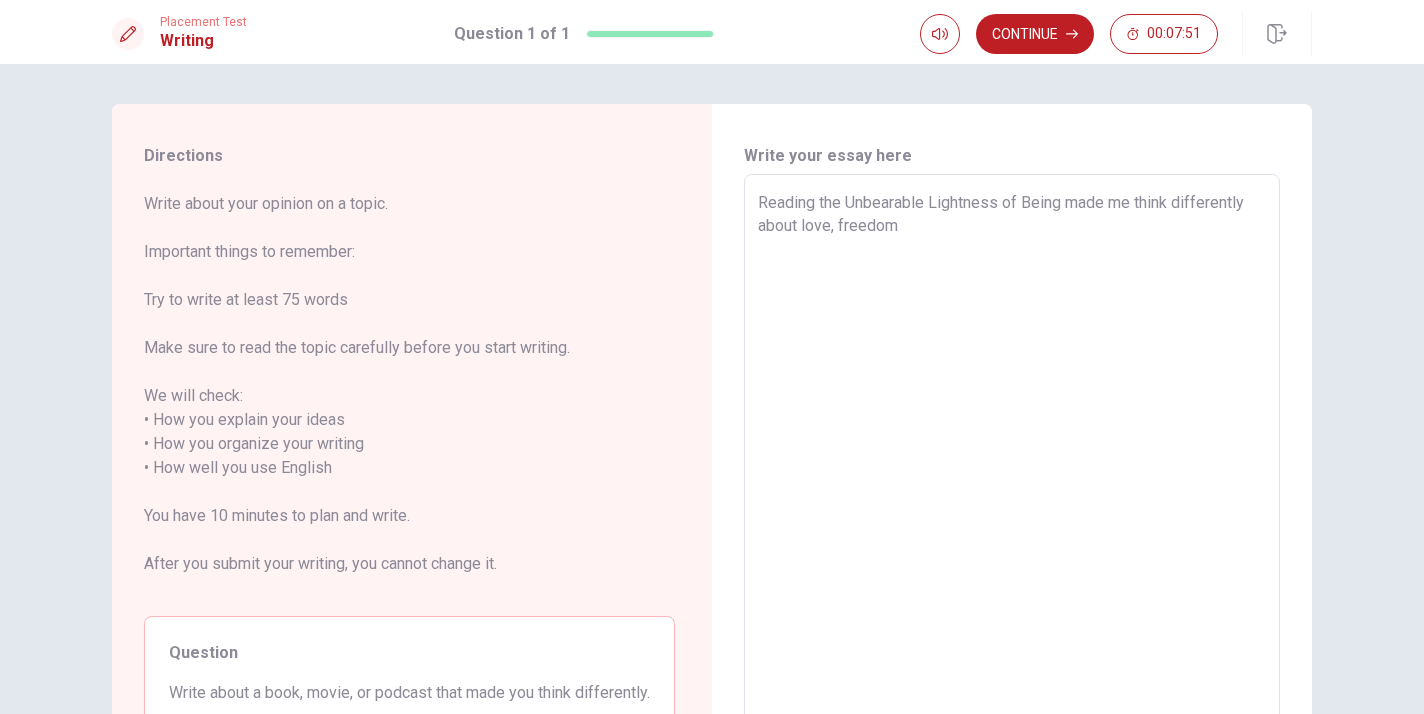 type 